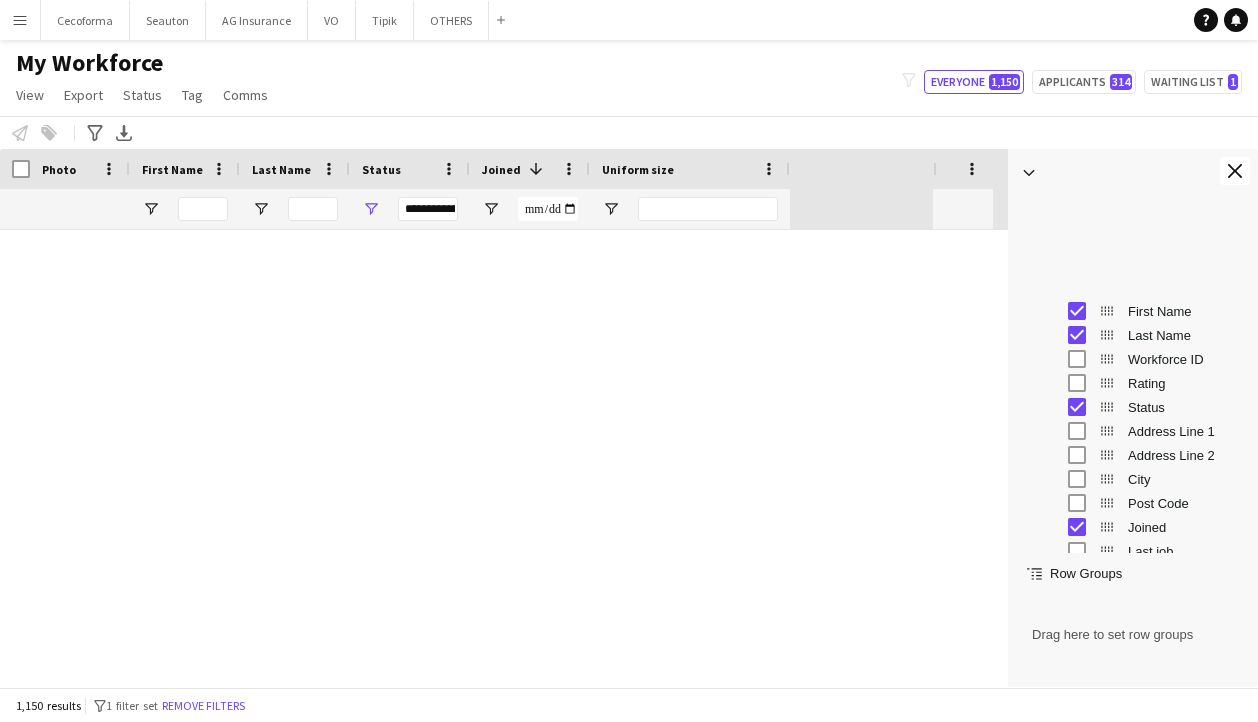scroll, scrollTop: 0, scrollLeft: 0, axis: both 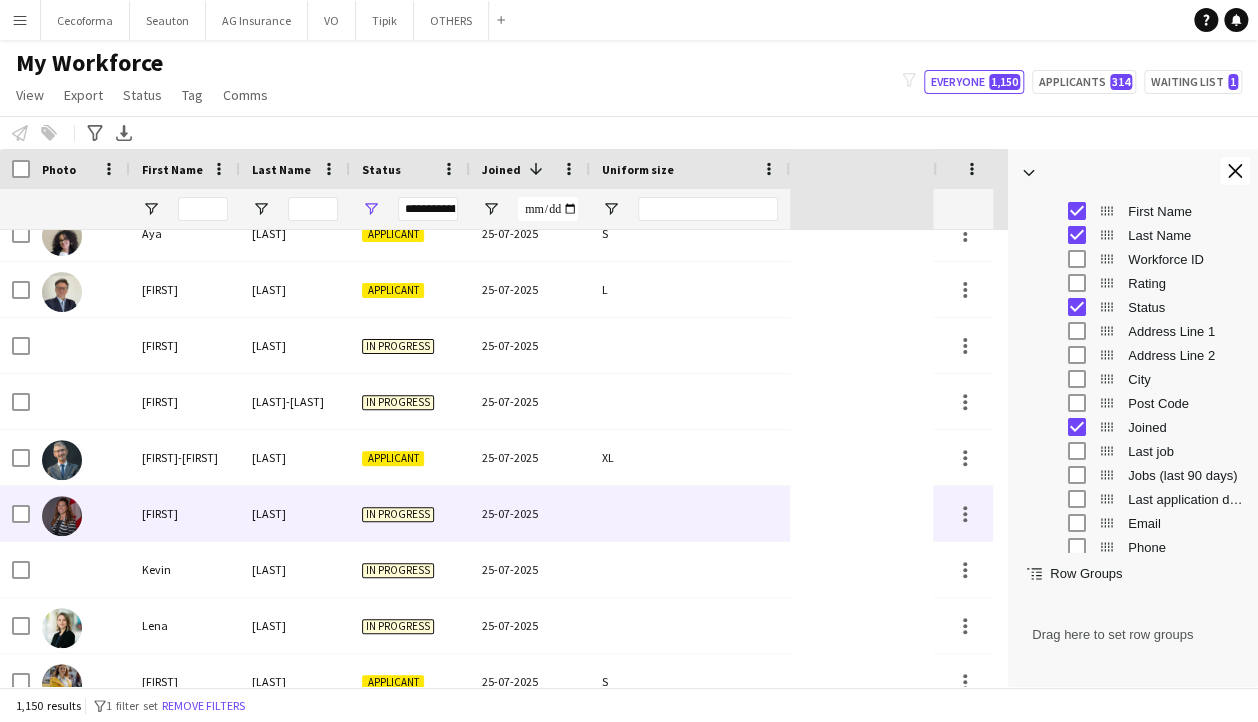 click on "Jimena" at bounding box center (185, 513) 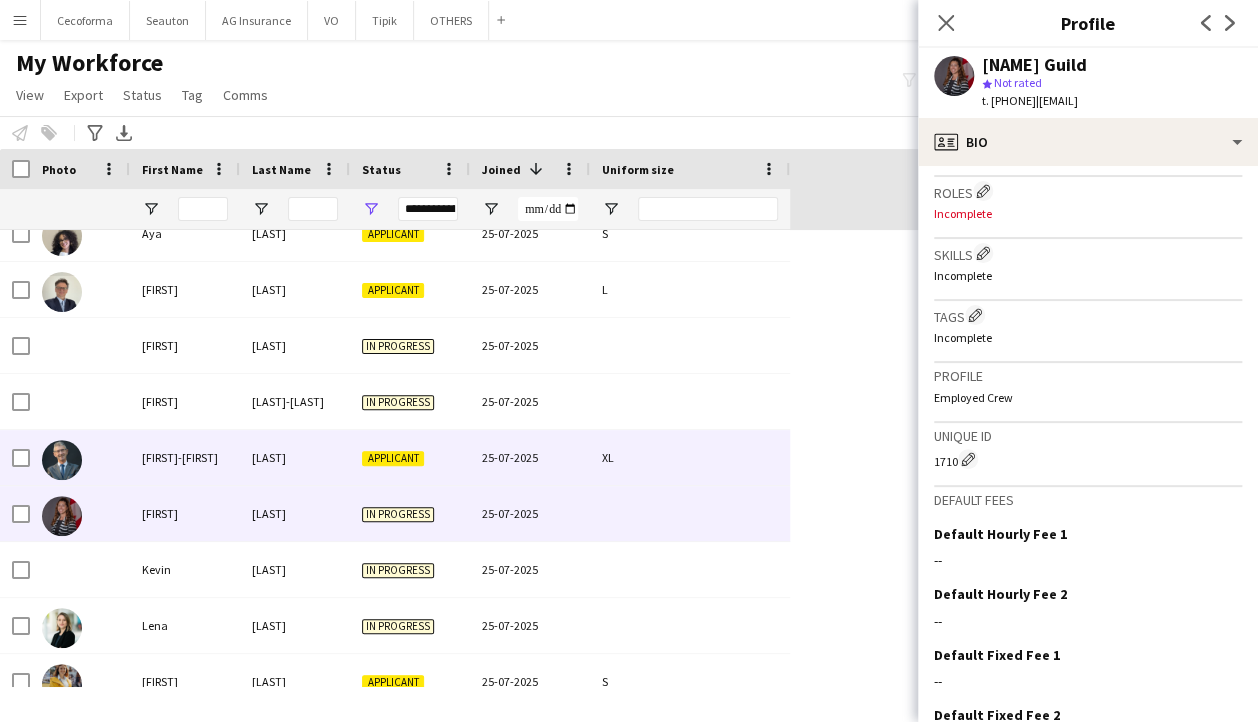 click on "Jean-Yves" at bounding box center (185, 457) 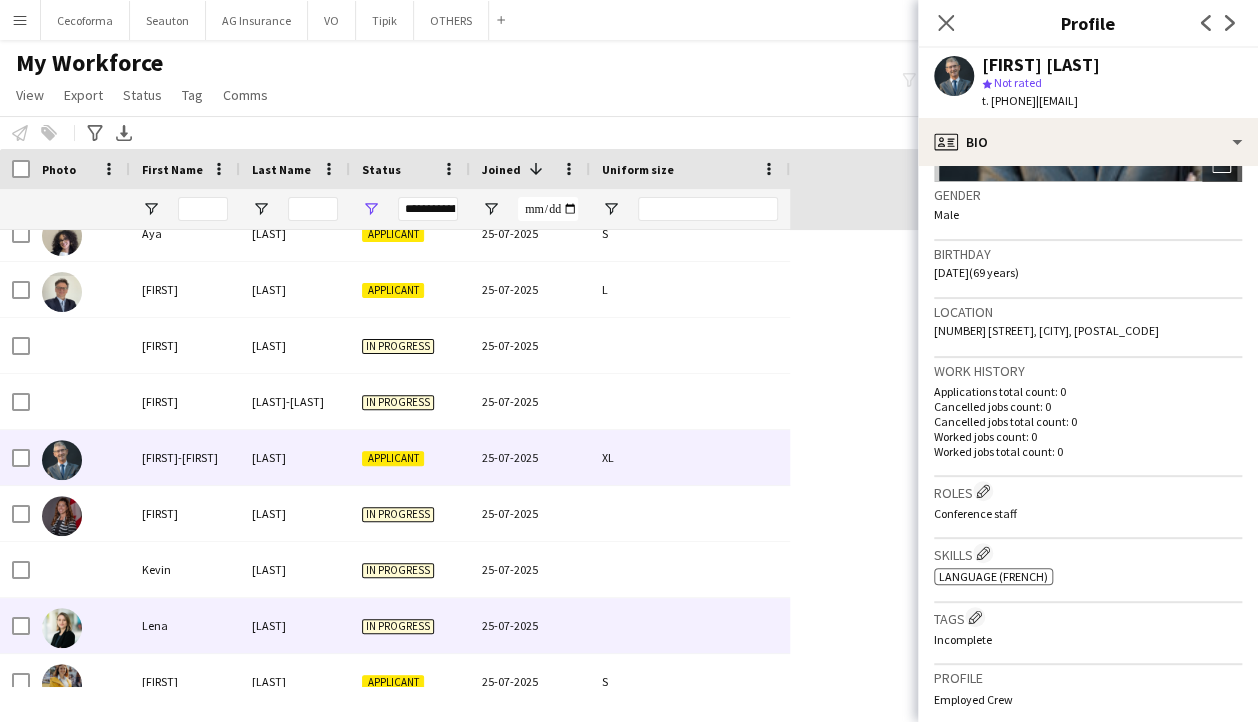 click on "Lena" at bounding box center [185, 625] 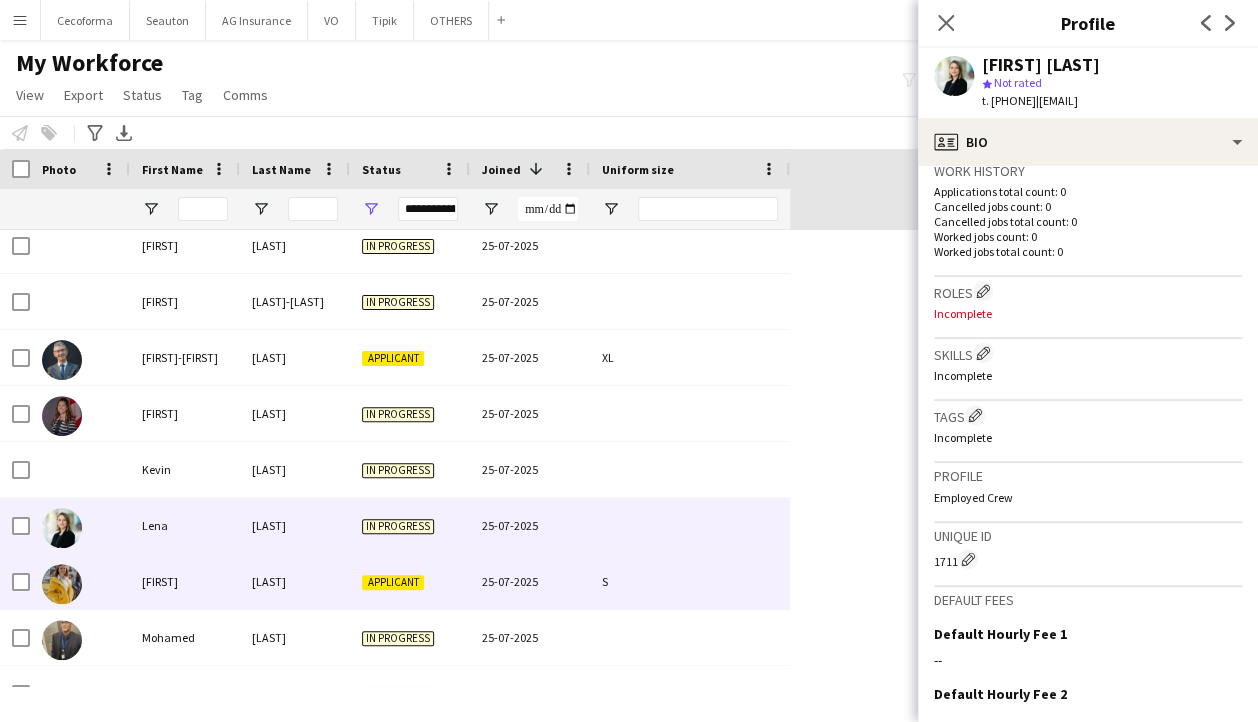 click on "Lorena" at bounding box center [185, 581] 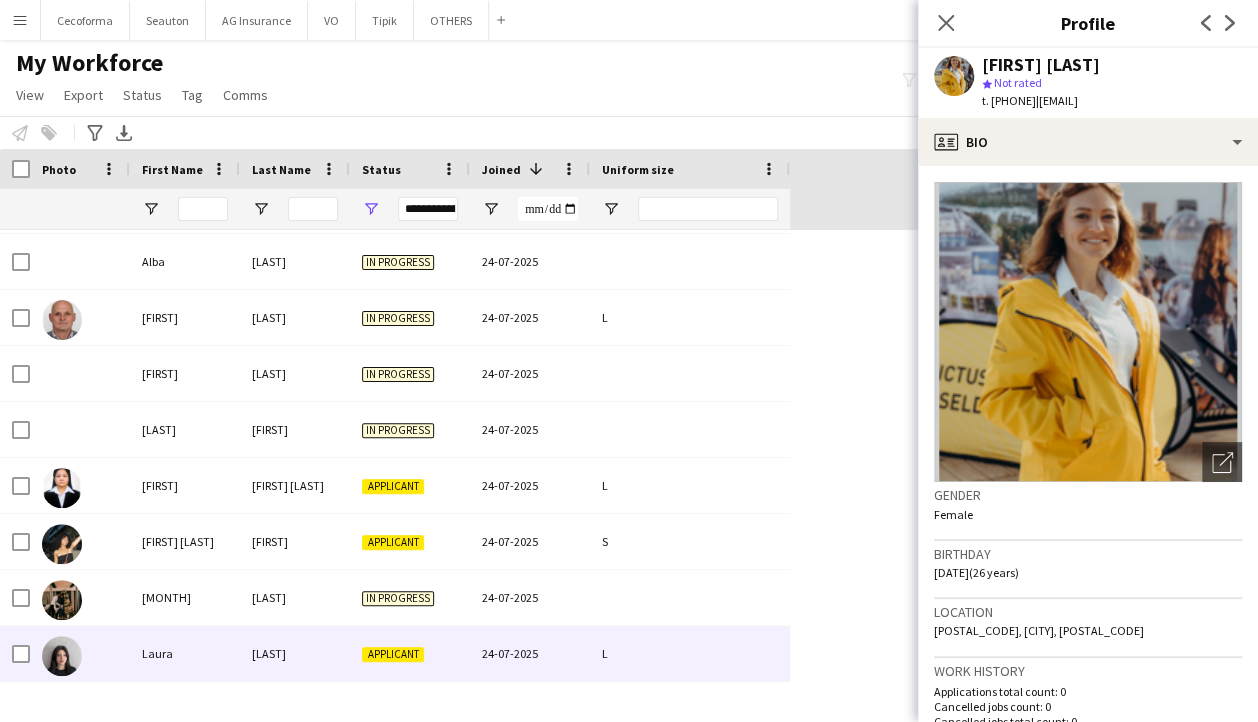 click on "Laura" at bounding box center (185, 653) 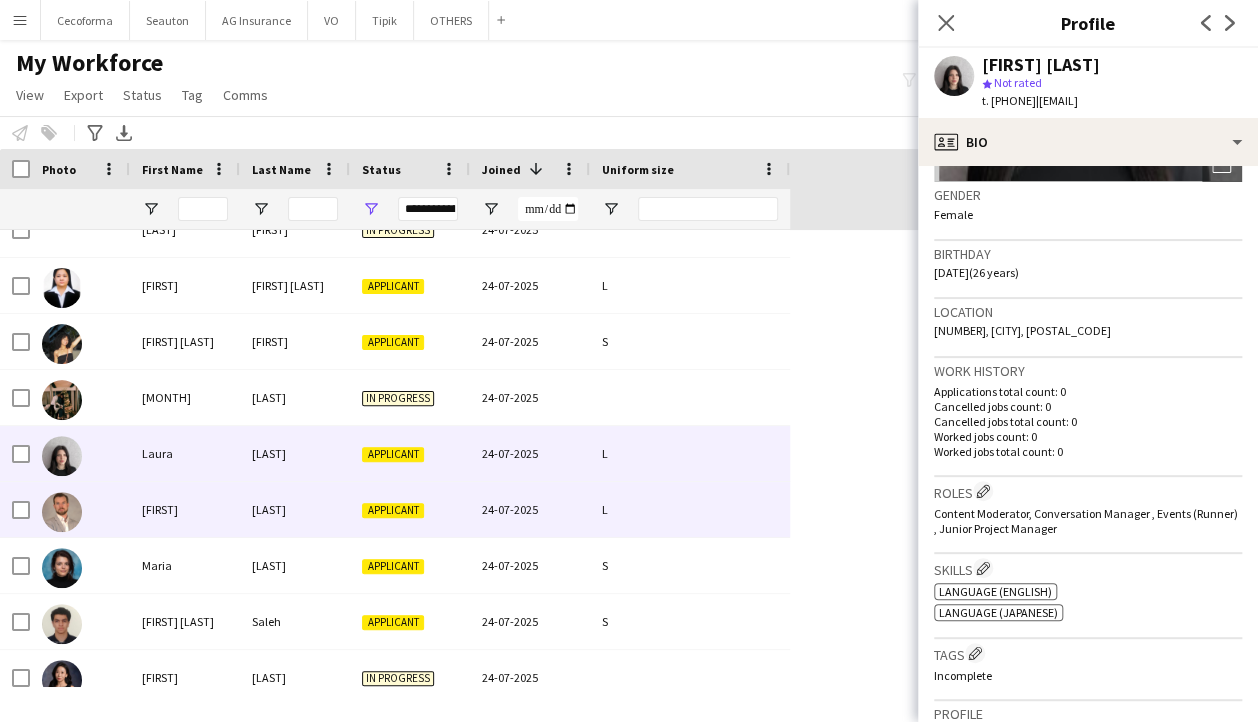 click on "Ludwig" at bounding box center [185, 509] 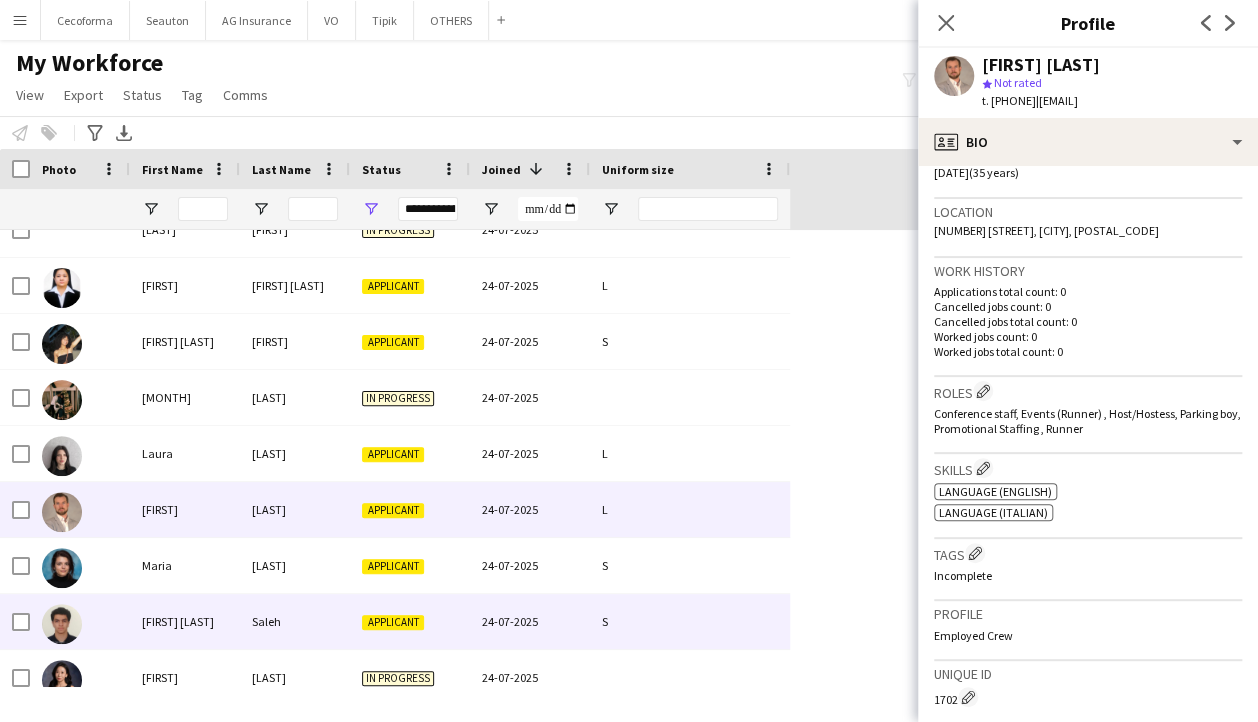 click on "Mohamed ali" at bounding box center (185, 621) 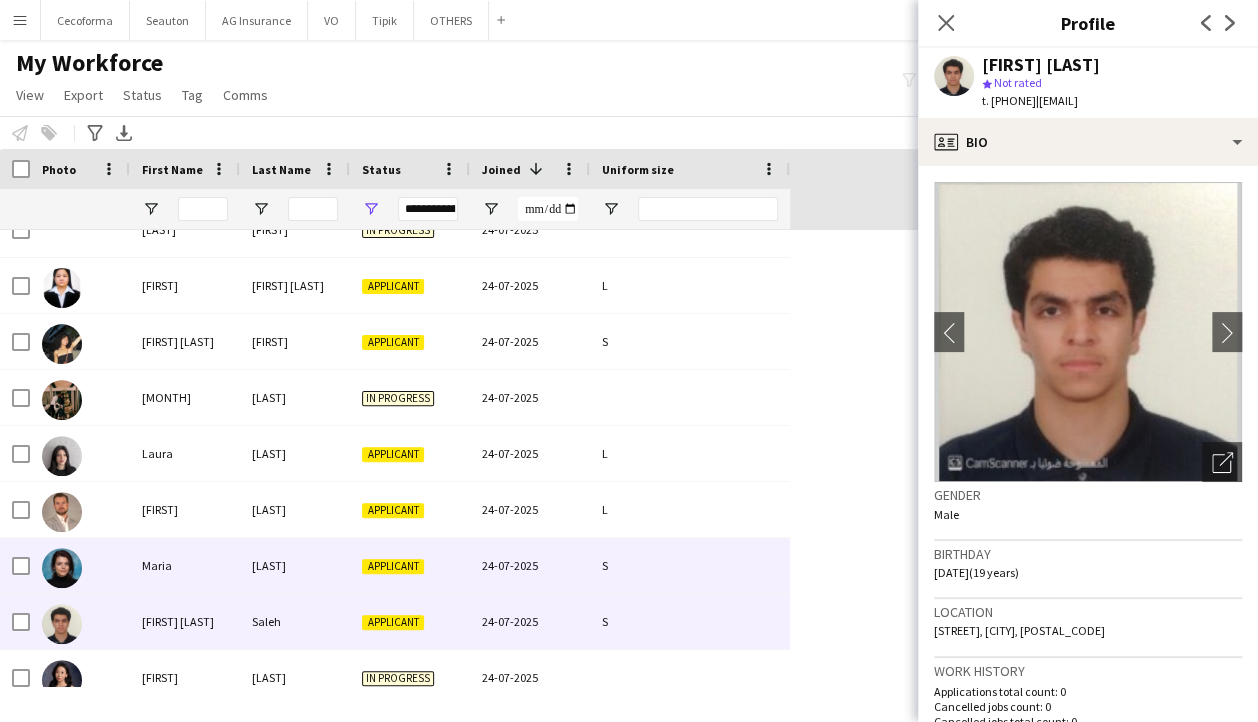 click on "Maria" at bounding box center [185, 565] 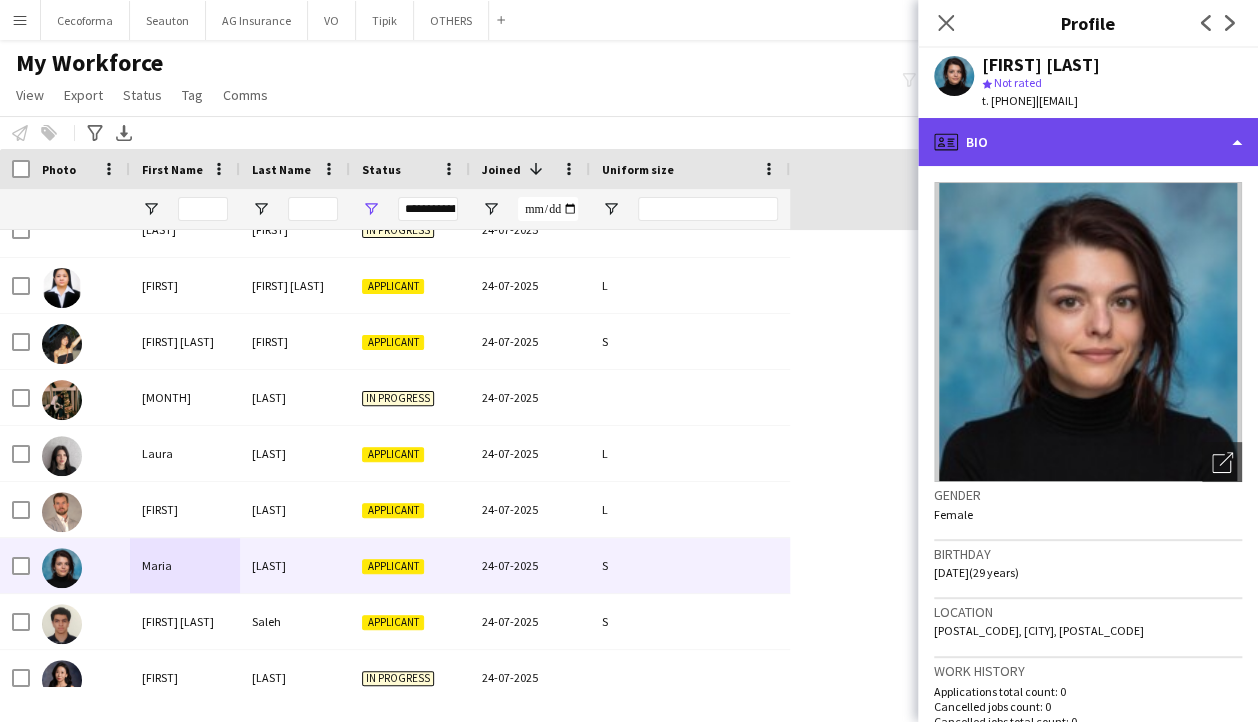 click on "profile
Bio" 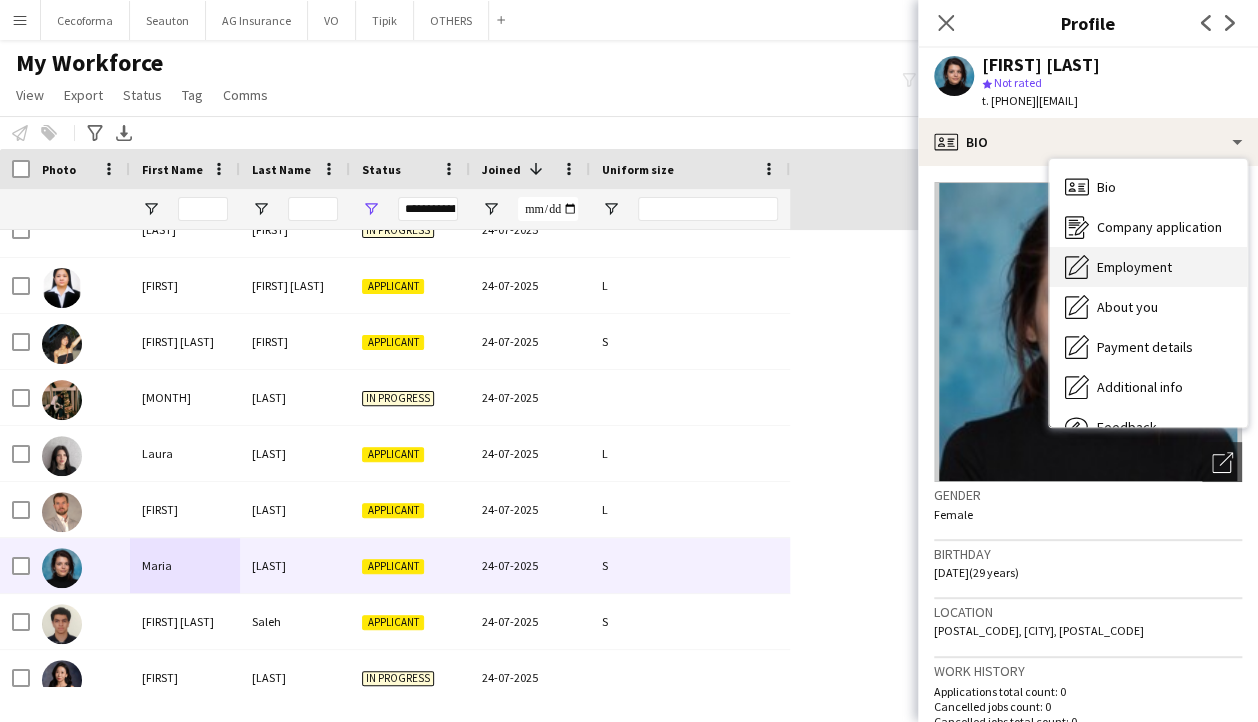 click on "Employment" at bounding box center [1134, 267] 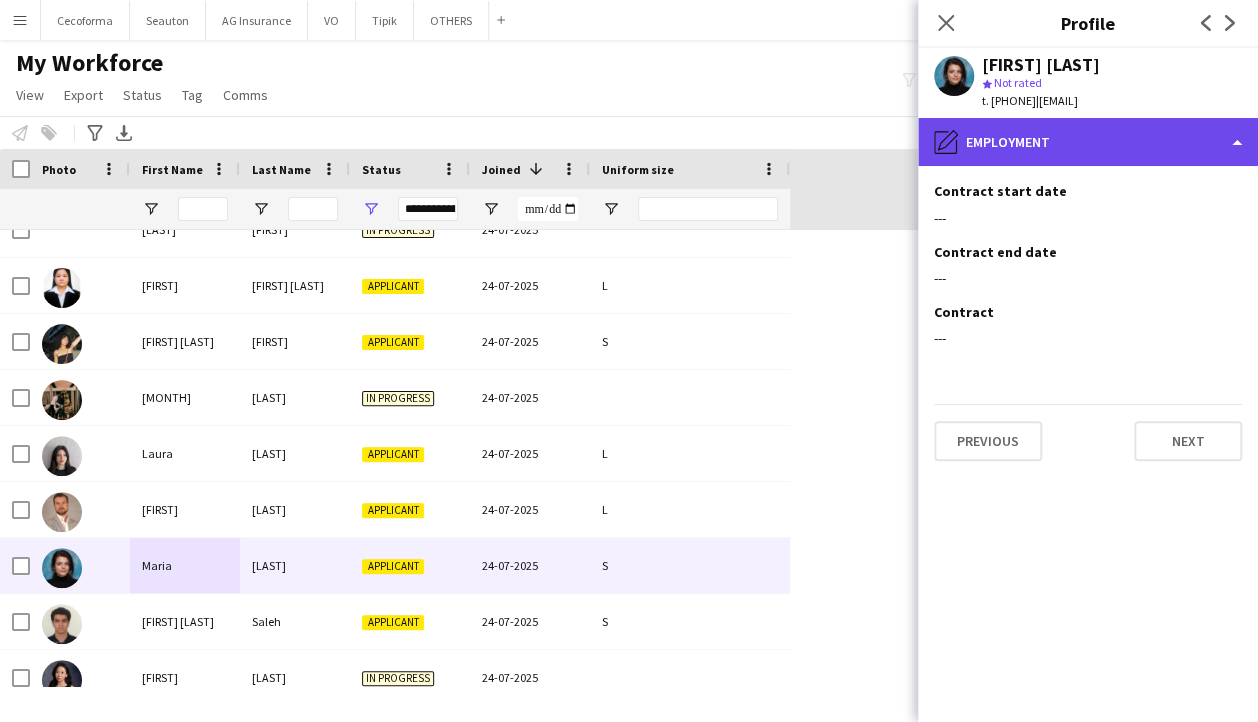click on "pencil4
Employment" 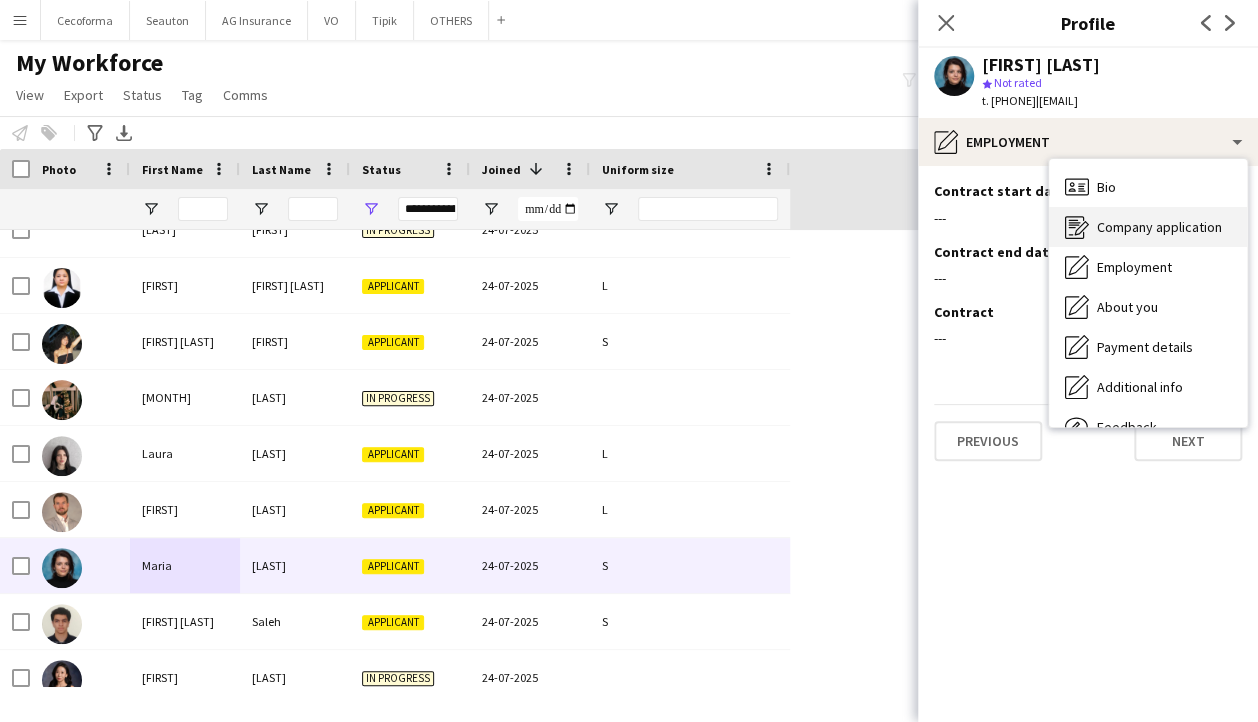 click on "Company application" at bounding box center [1159, 227] 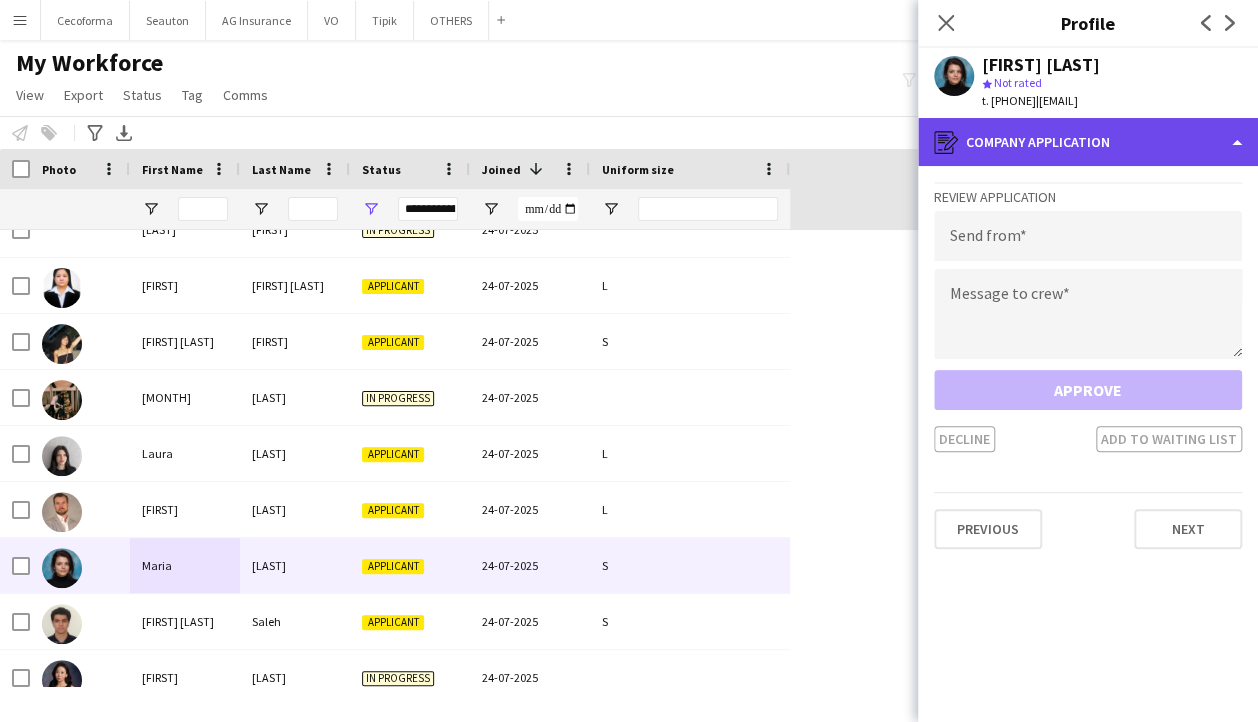 click on "register
Company application" 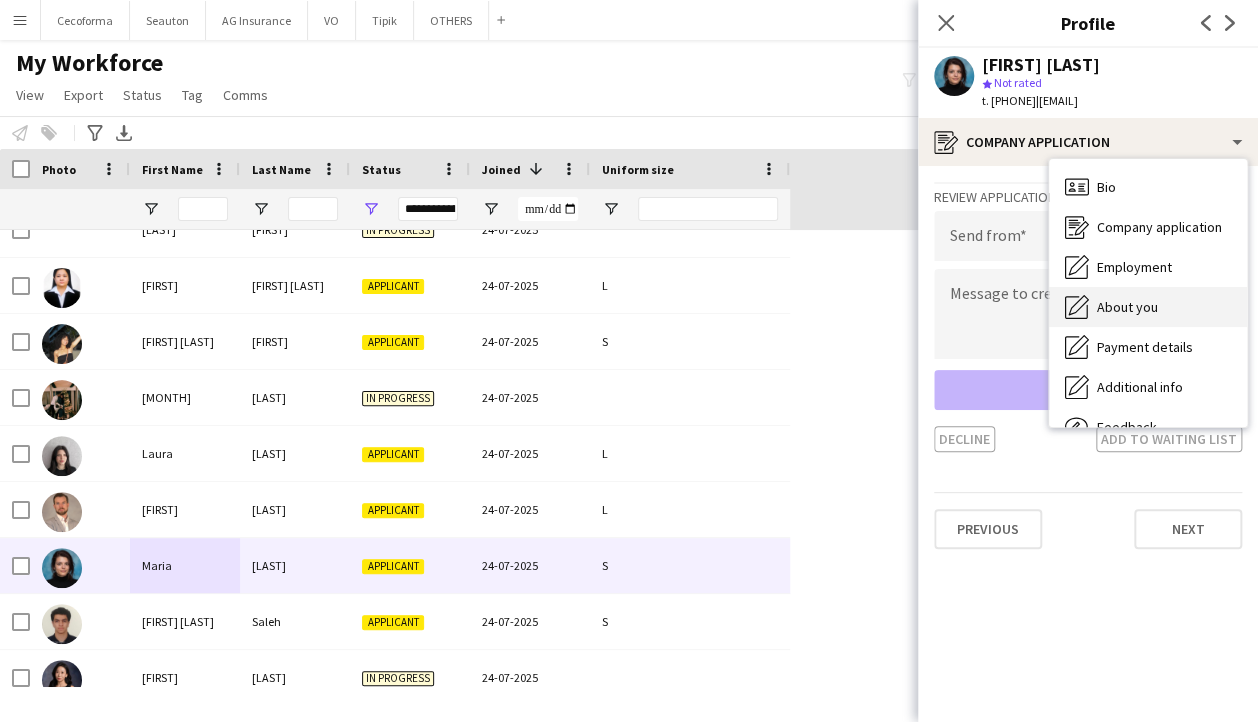 click on "About you" at bounding box center [1127, 307] 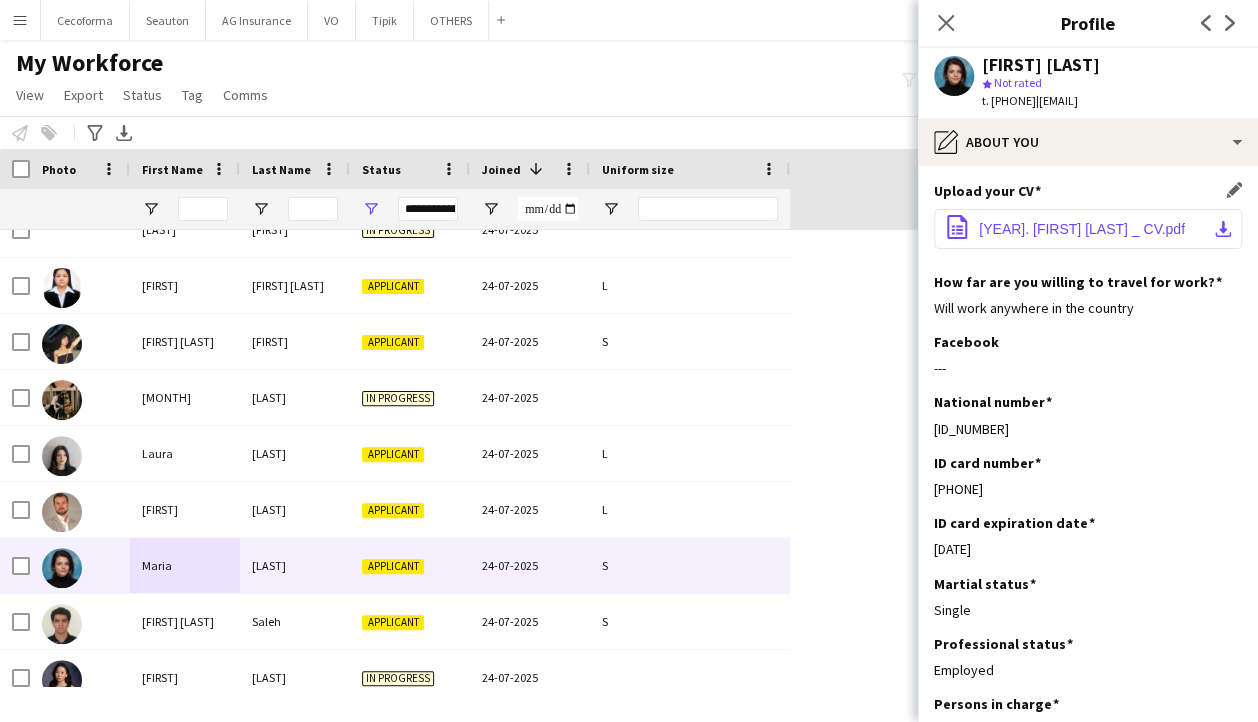 click on "1. L.M. (Maria) Martinut _ CV.pdf" 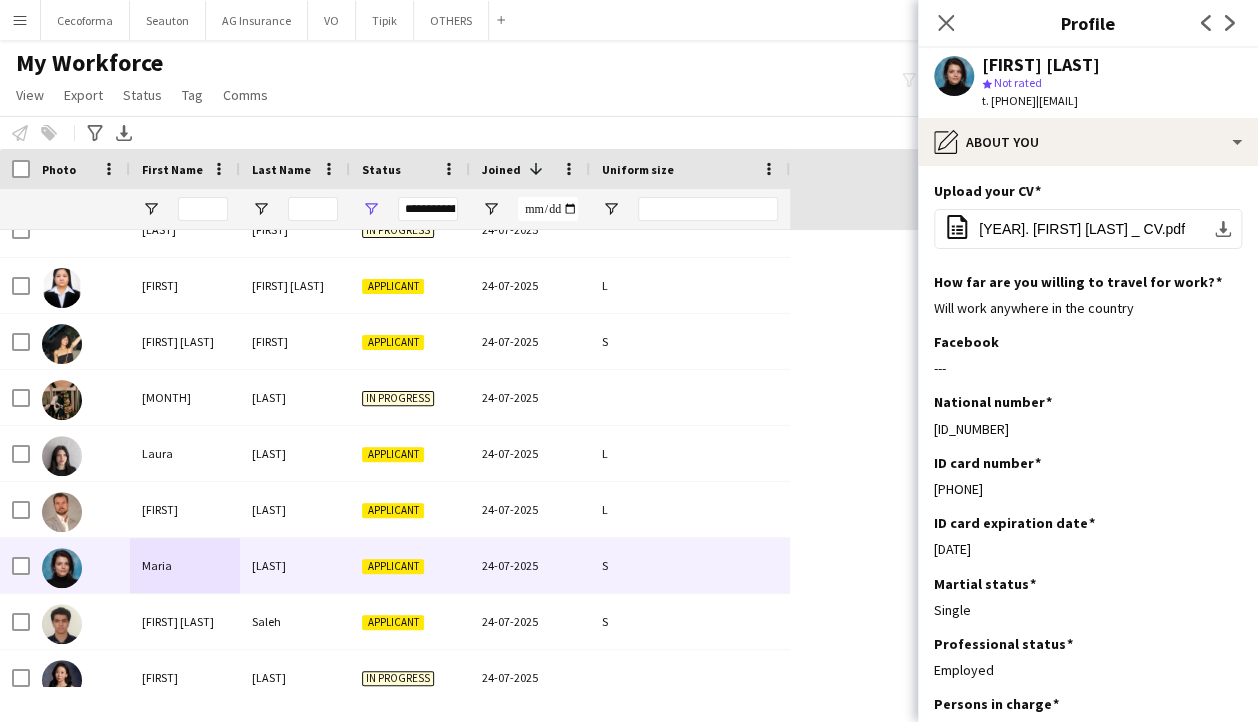 click on "Maria Martinut
star
Not rated   t. +31625106120   |   l.m.martinut@gmail.com" 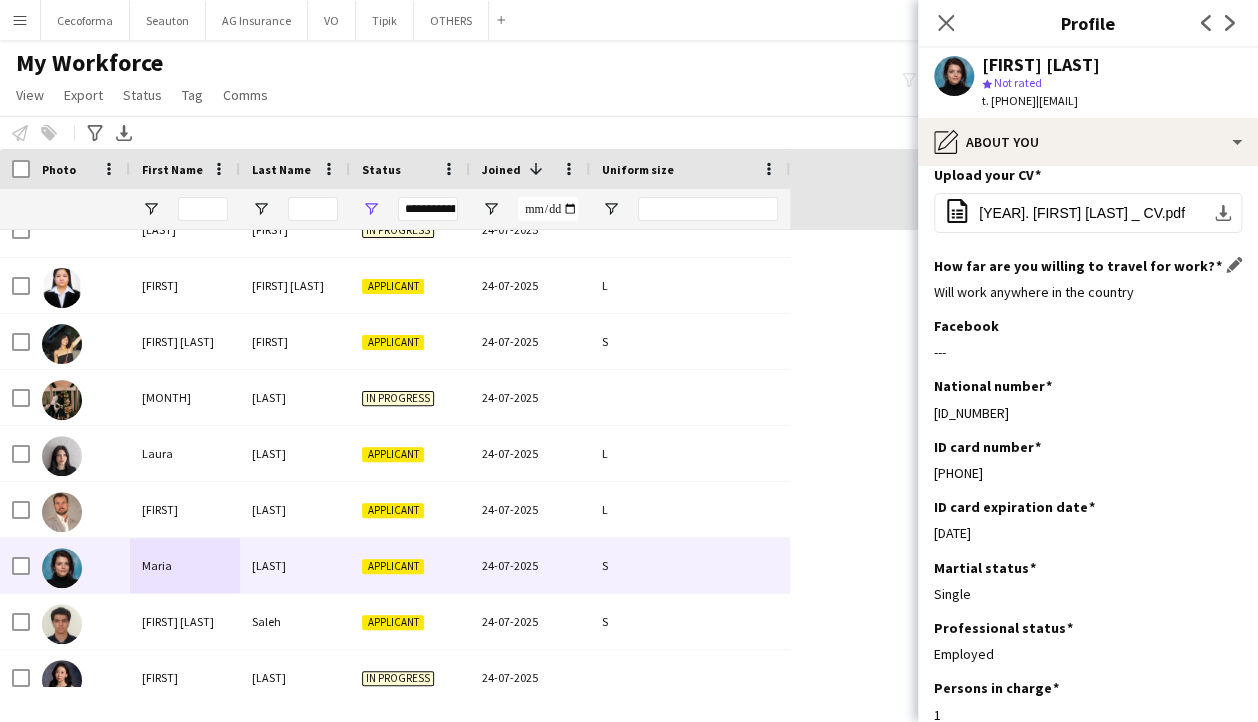 scroll, scrollTop: 0, scrollLeft: 0, axis: both 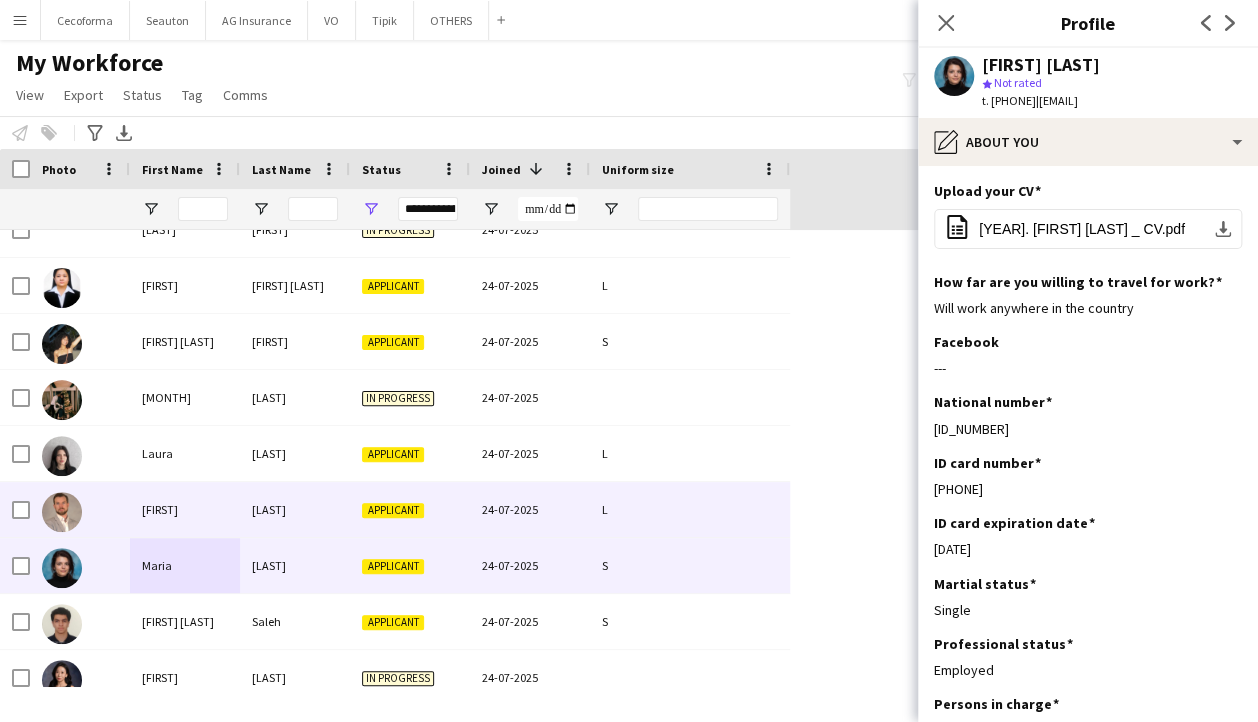 click on "Ludwig" at bounding box center (185, 509) 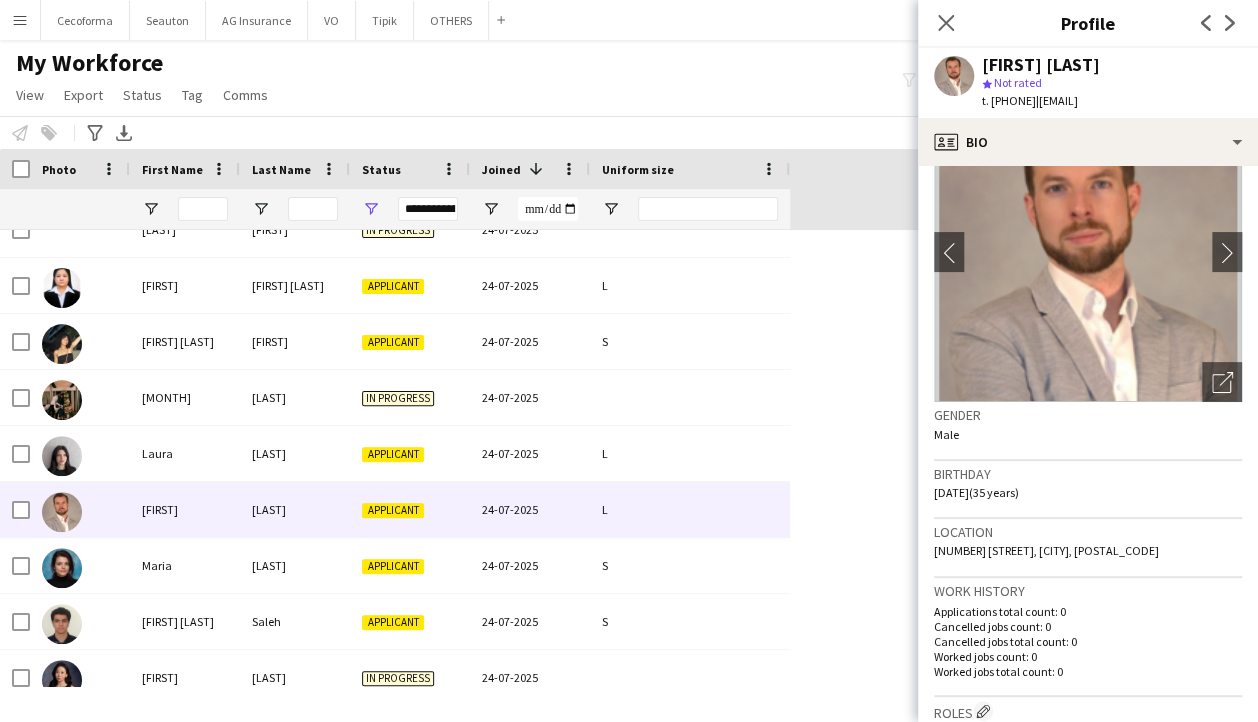 scroll, scrollTop: 0, scrollLeft: 0, axis: both 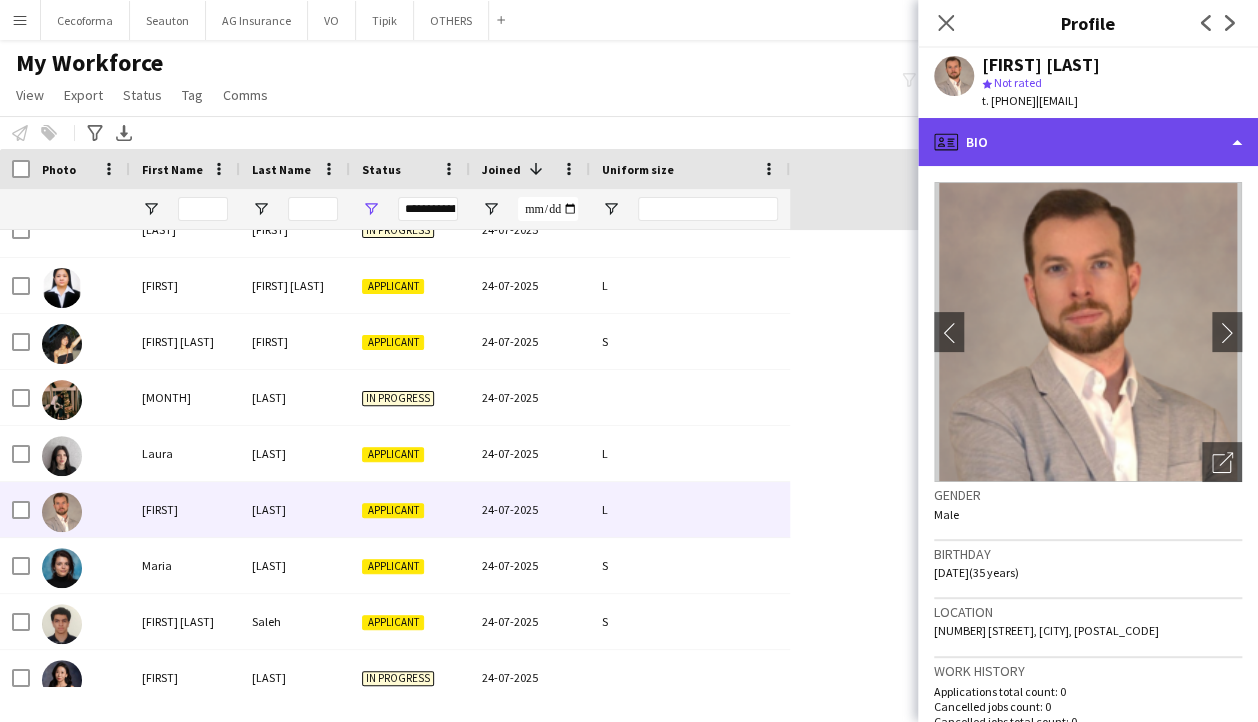 click on "profile
Bio" 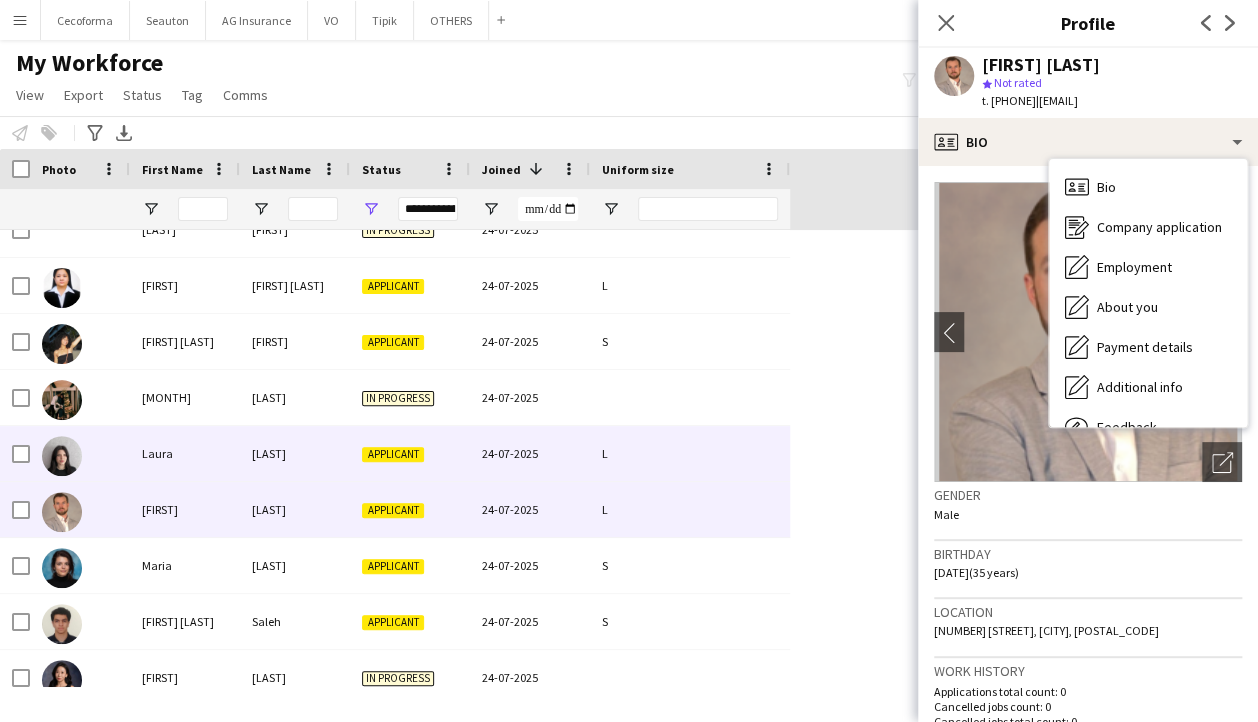 click on "Laura" at bounding box center [185, 453] 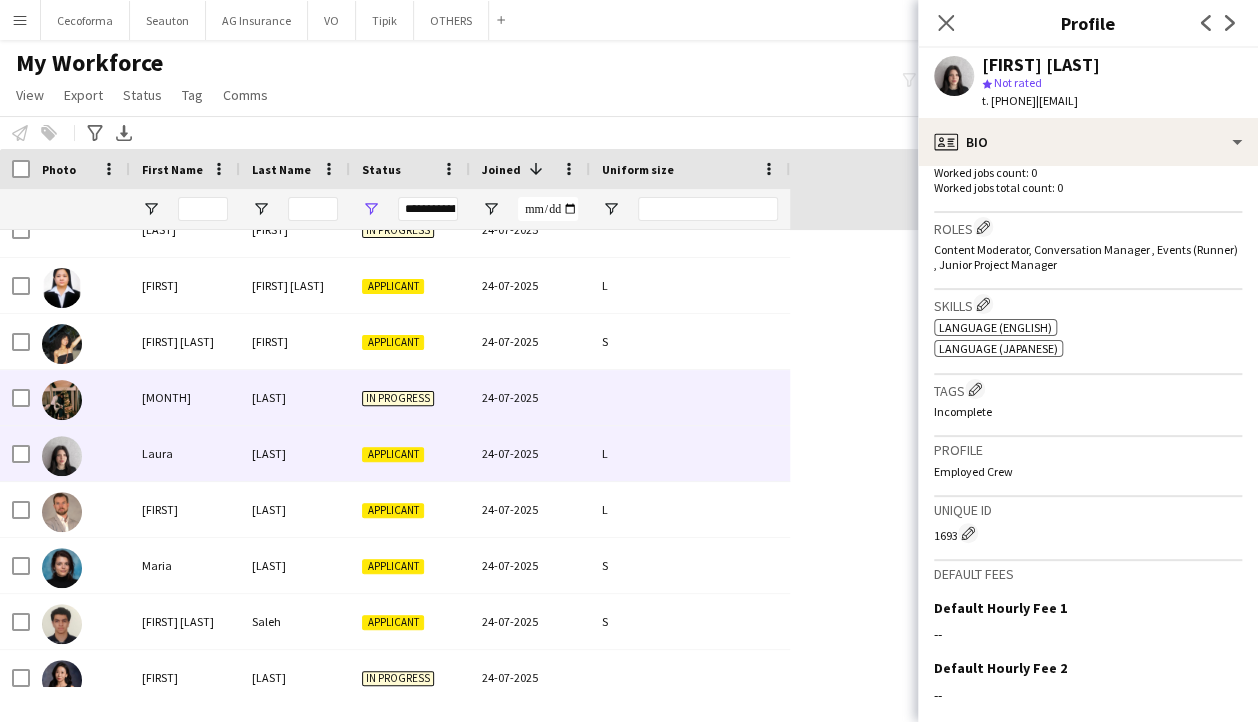 scroll, scrollTop: 554, scrollLeft: 0, axis: vertical 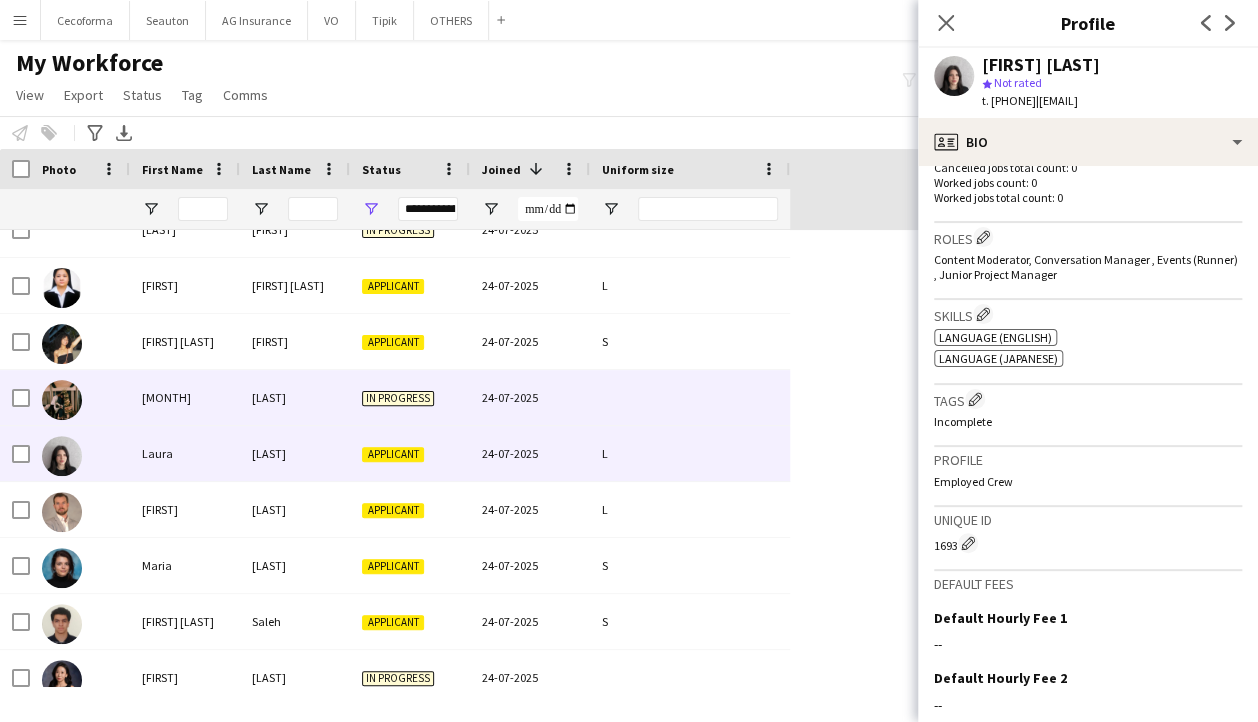 click on "july" at bounding box center (185, 397) 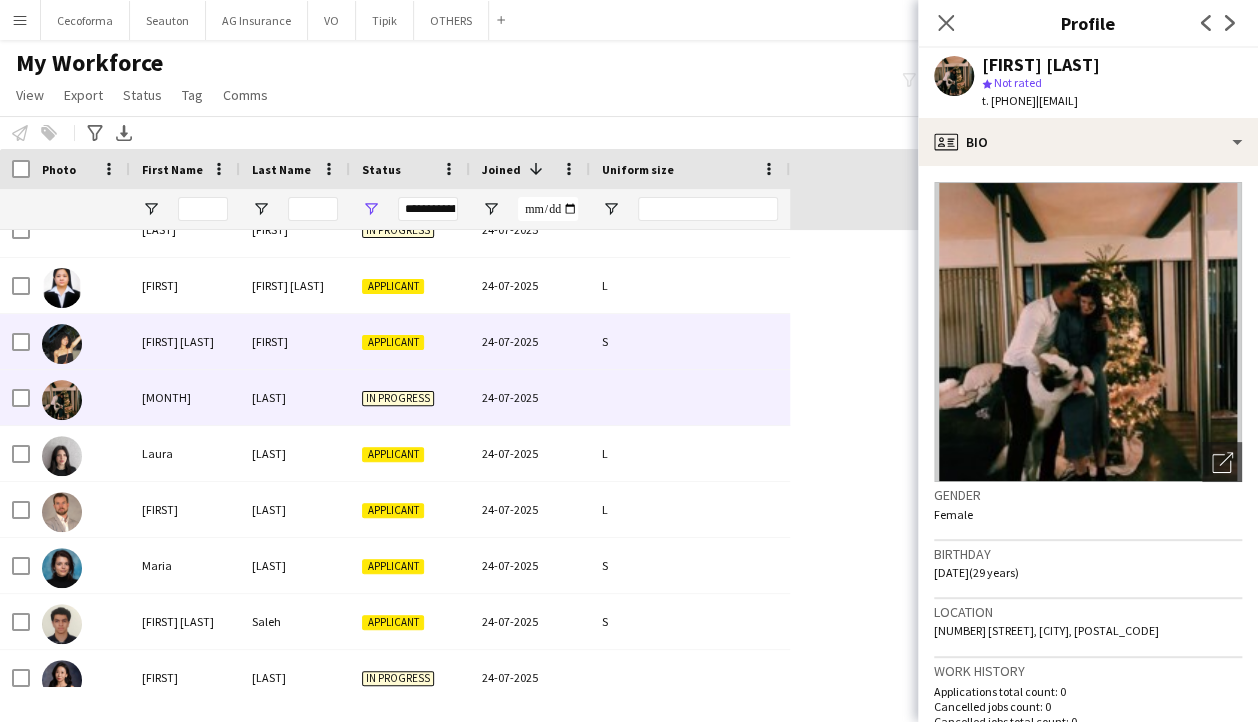 click on "Imene Boumedien" at bounding box center (185, 341) 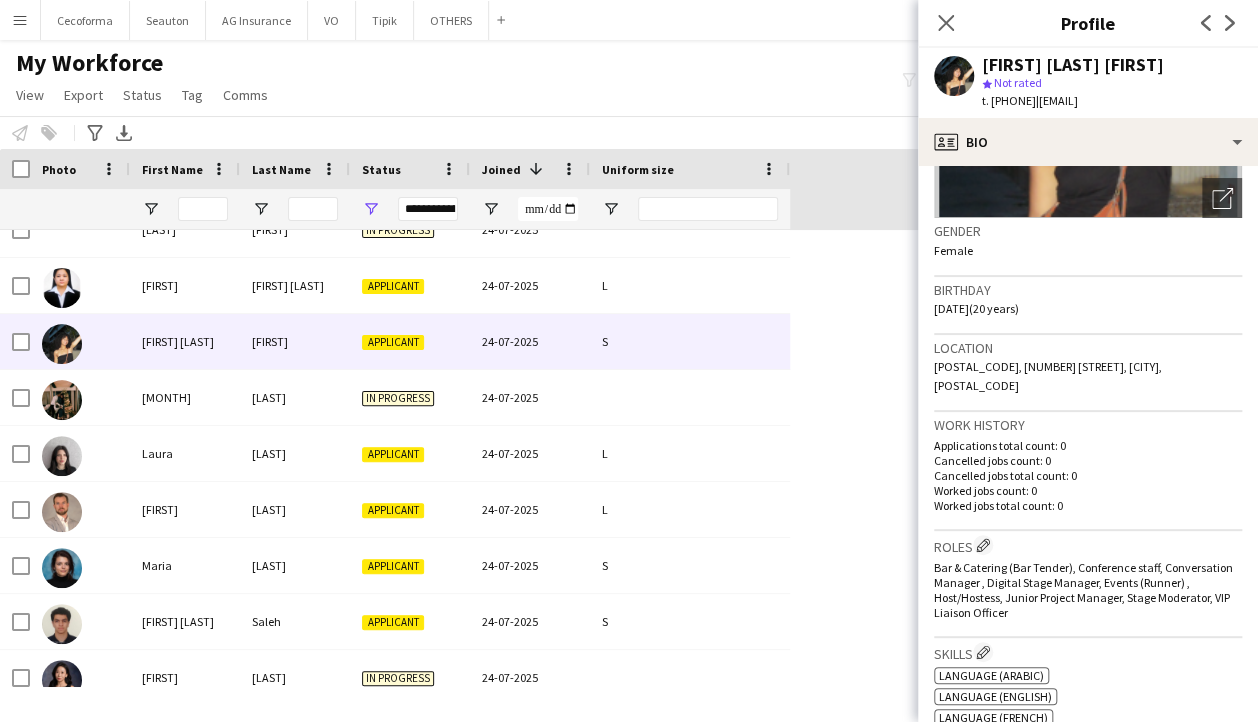 scroll, scrollTop: 0, scrollLeft: 0, axis: both 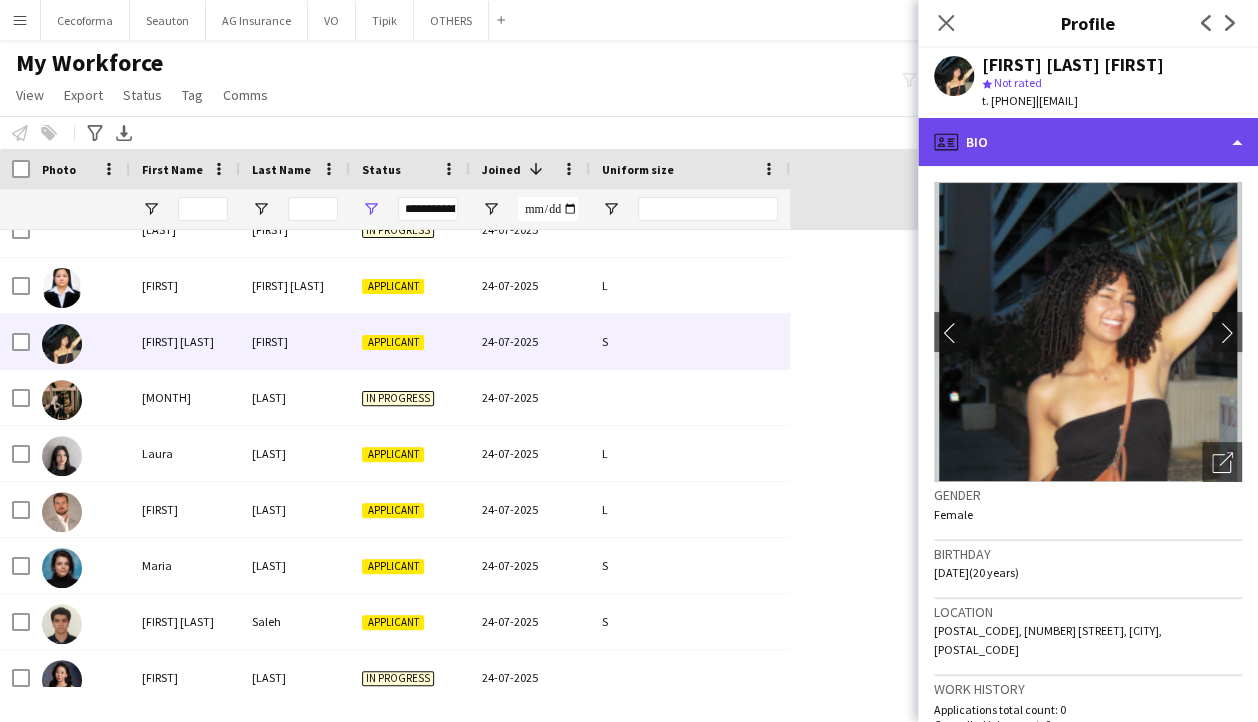 click on "profile
Bio" 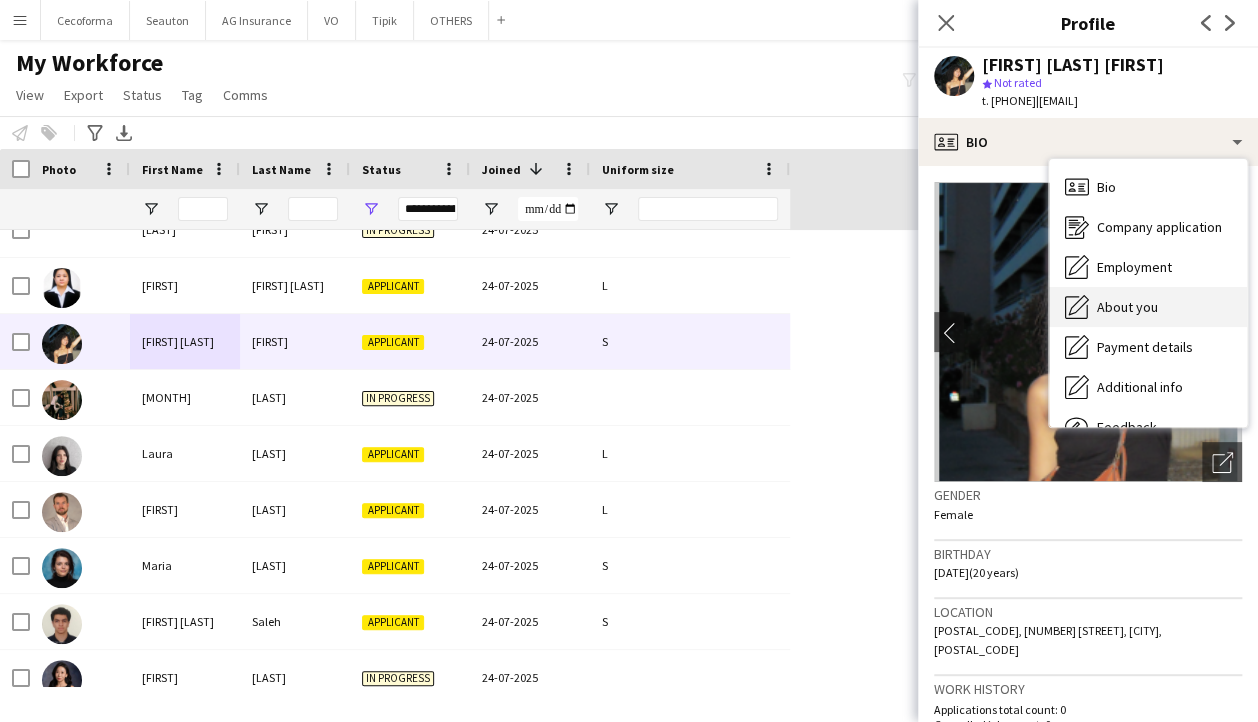 click on "About you" at bounding box center [1127, 307] 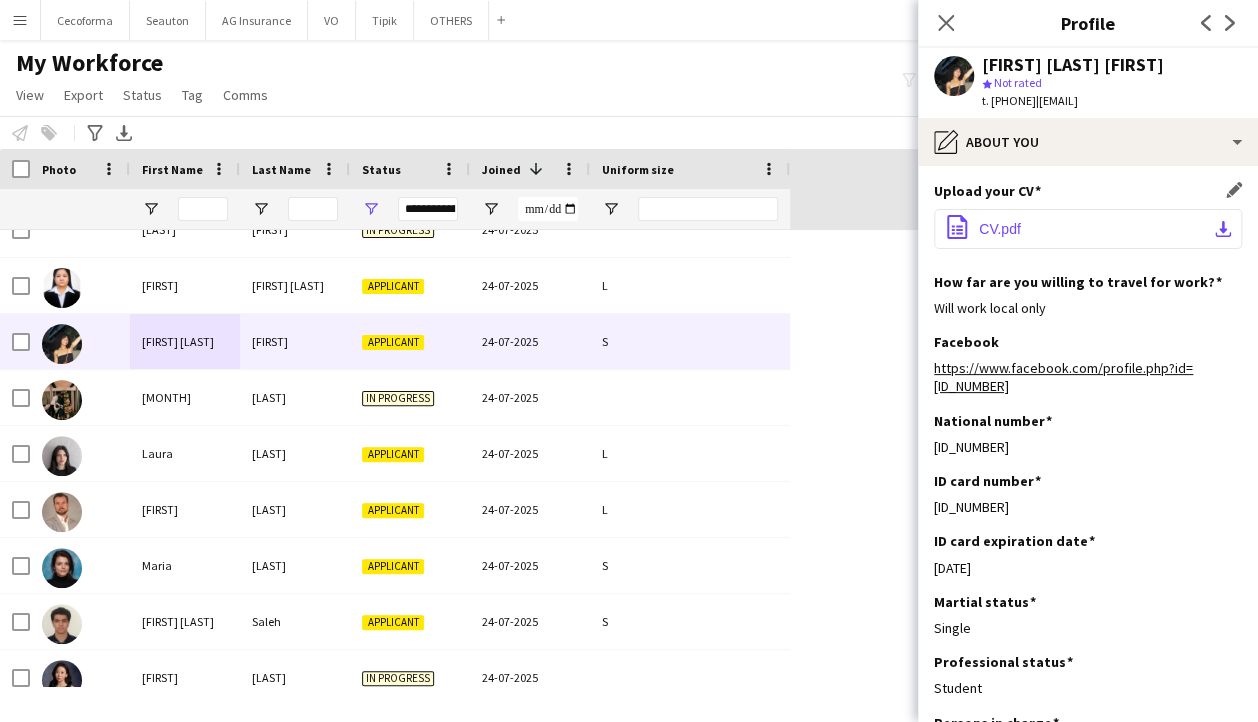 click on "CV.pdf" 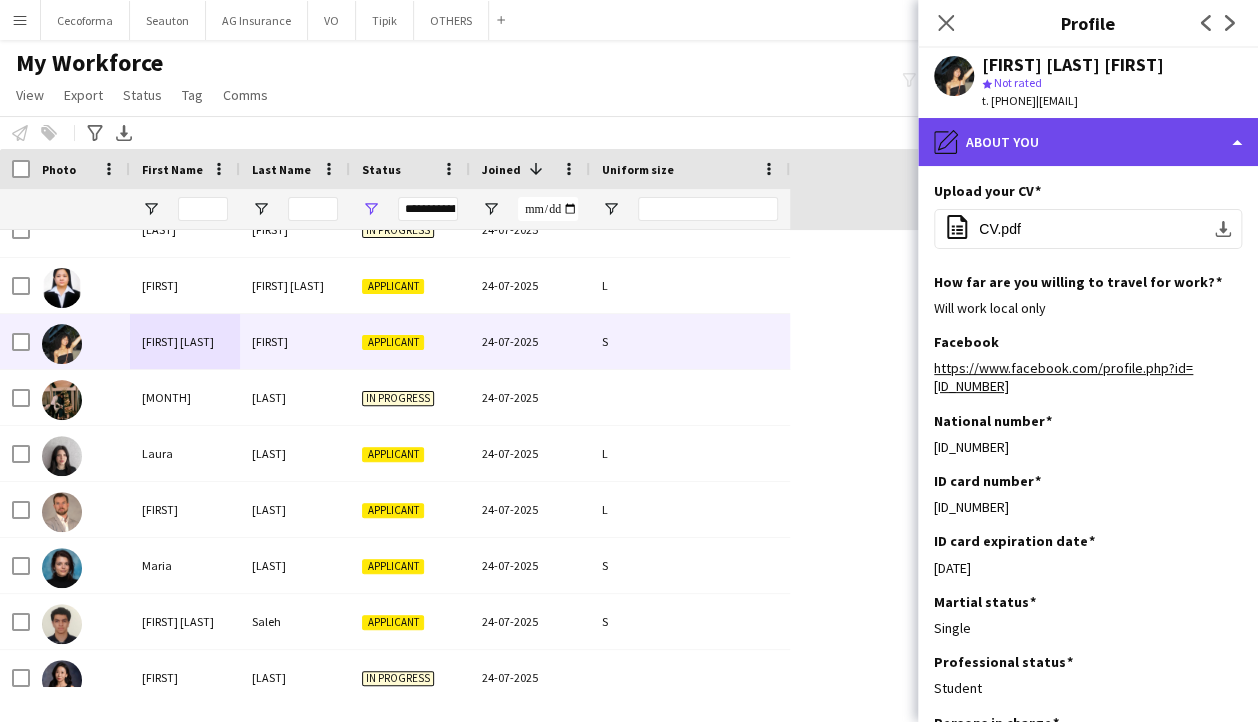 click on "pencil4
About you" 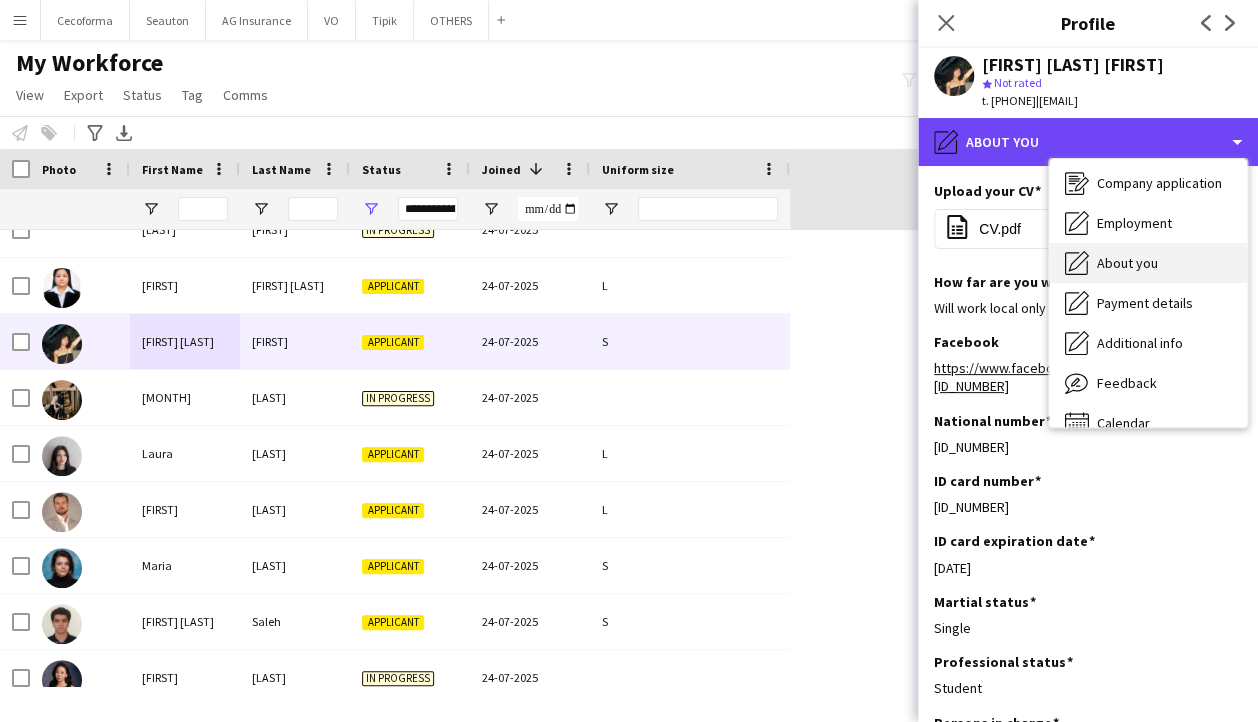 scroll, scrollTop: 68, scrollLeft: 0, axis: vertical 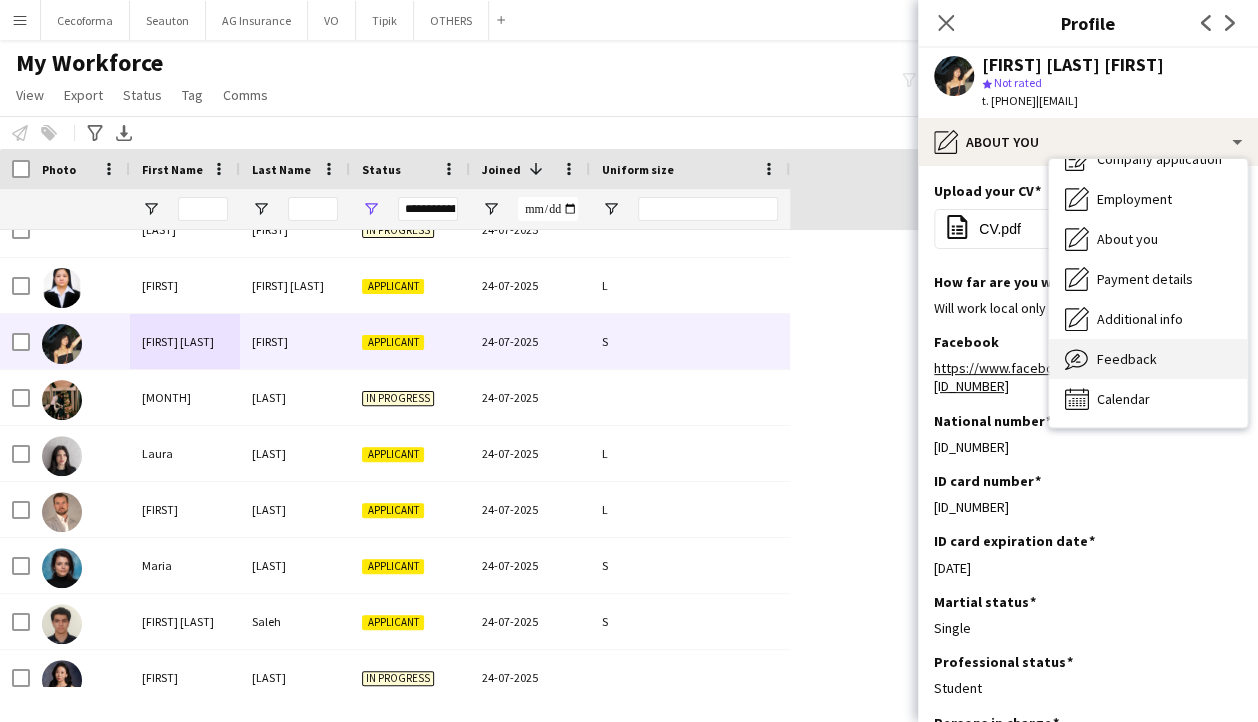 click on "Feedback" at bounding box center [1127, 359] 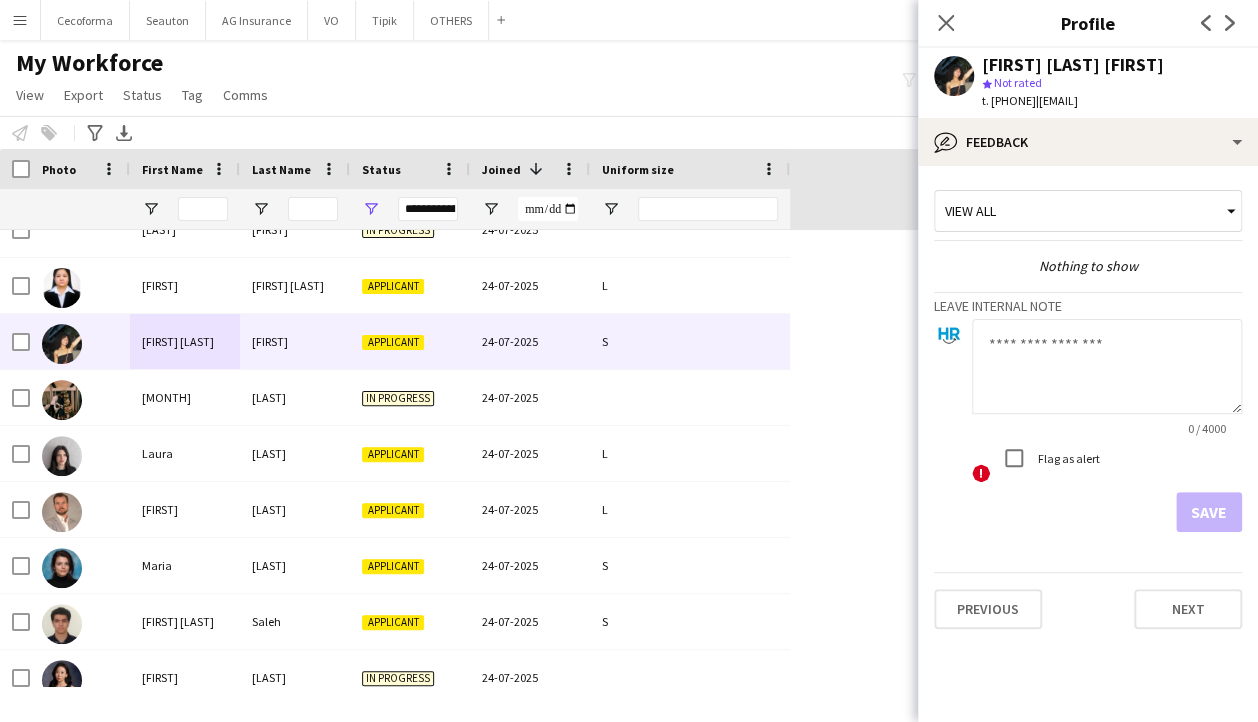 click on "View all" at bounding box center (1078, 211) 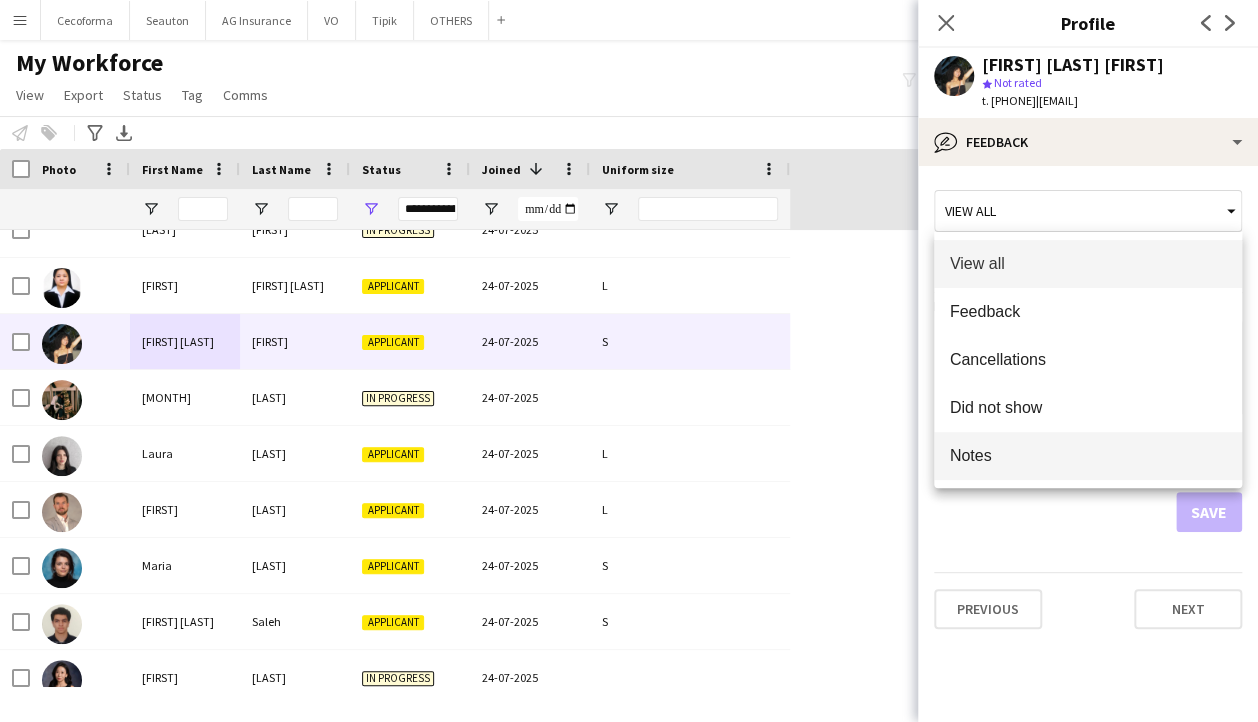 click on "Notes" at bounding box center (1088, 455) 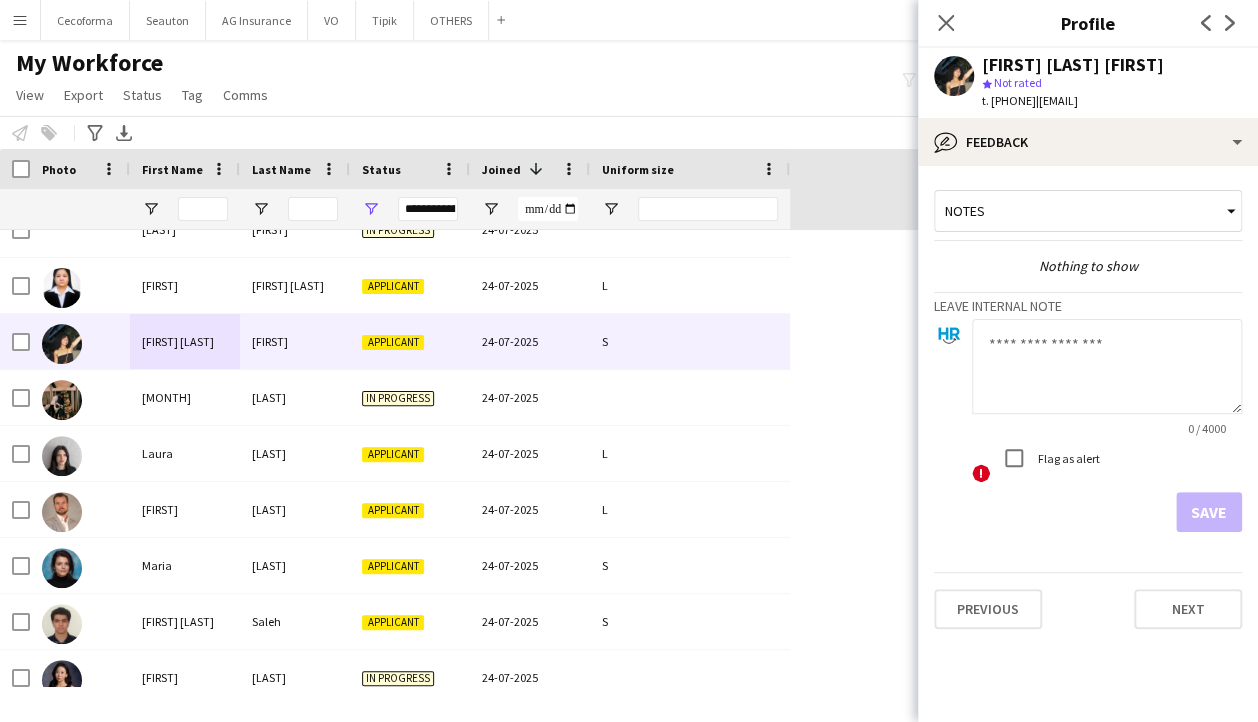 click 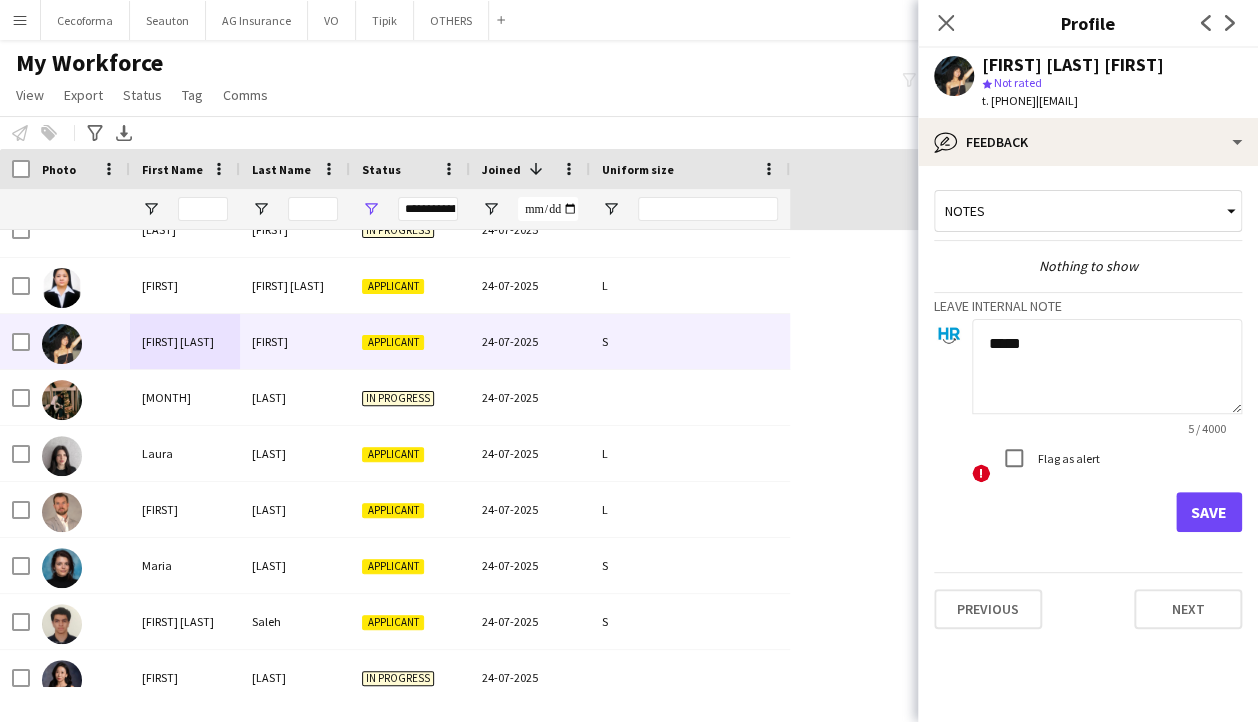 type on "*****" 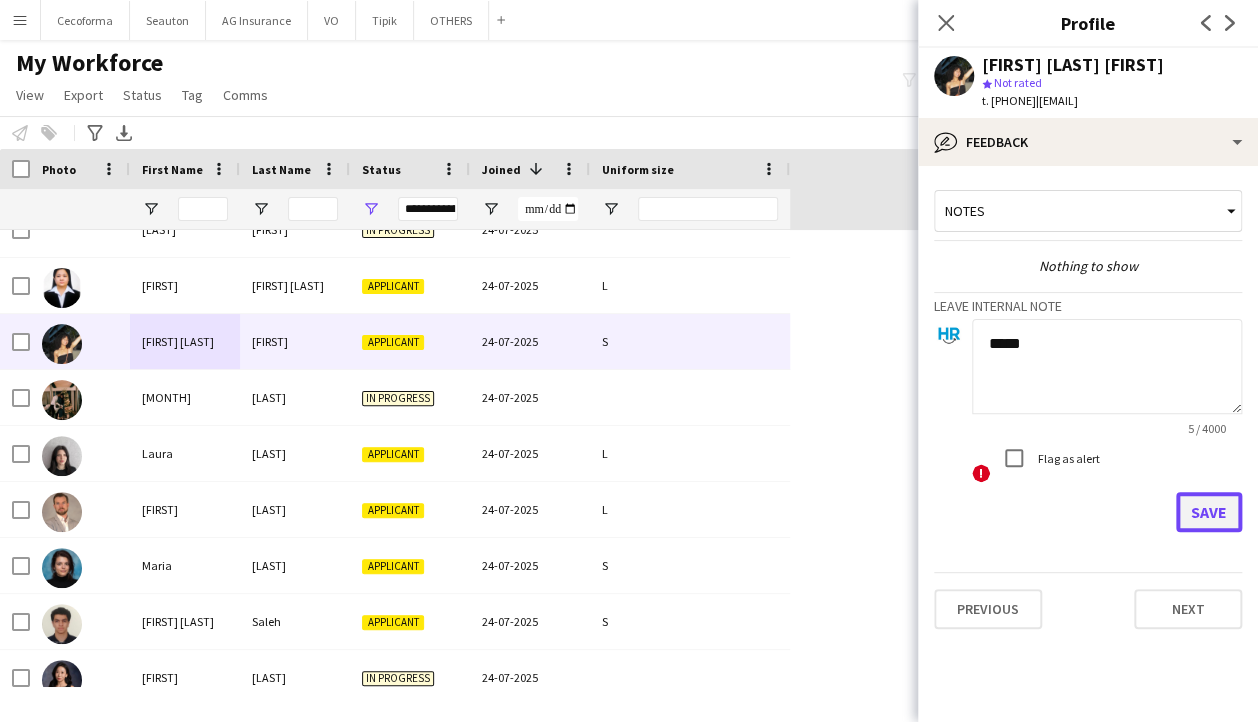 click on "Save" 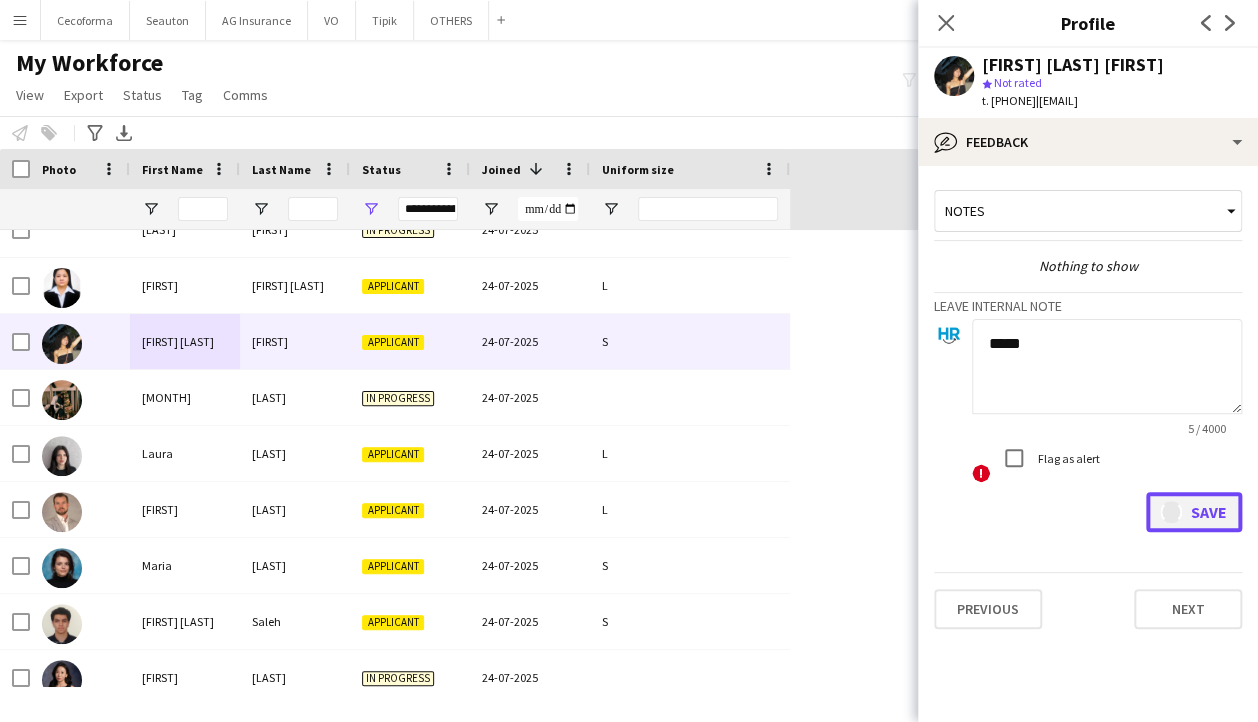 type 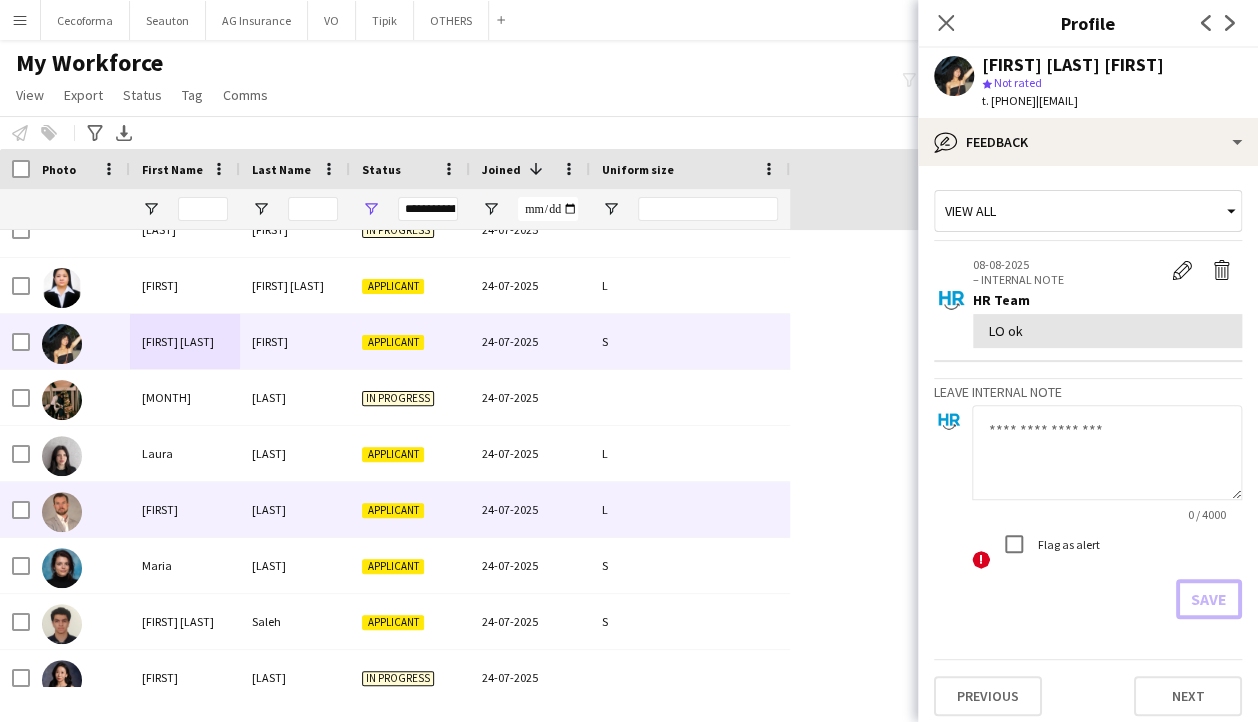 scroll, scrollTop: 3433, scrollLeft: 0, axis: vertical 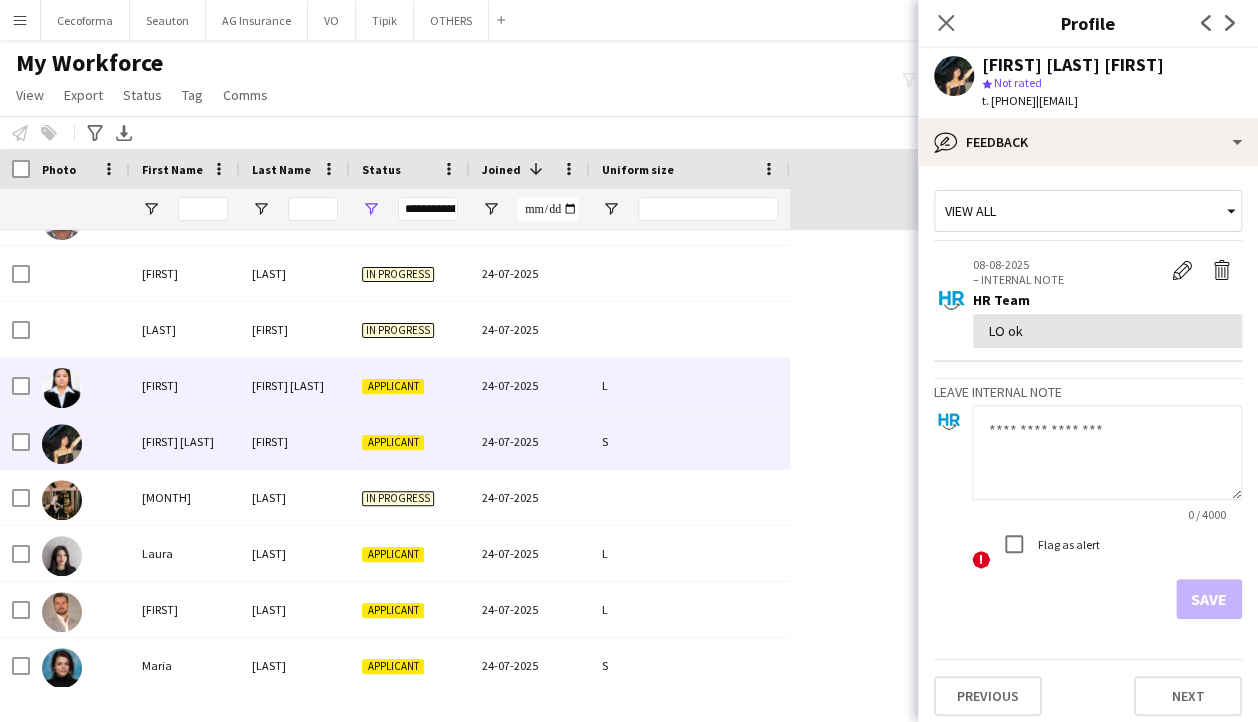 click on "Hnin" at bounding box center (185, 385) 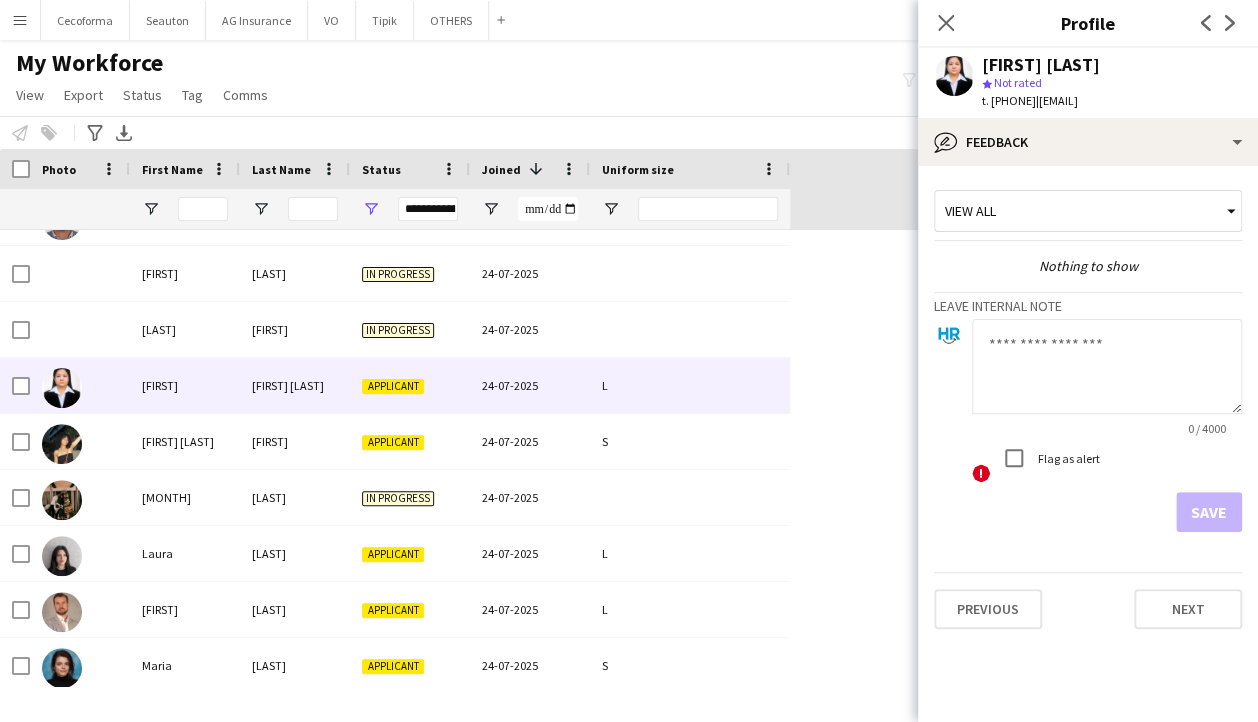 click on "View all" at bounding box center (1078, 211) 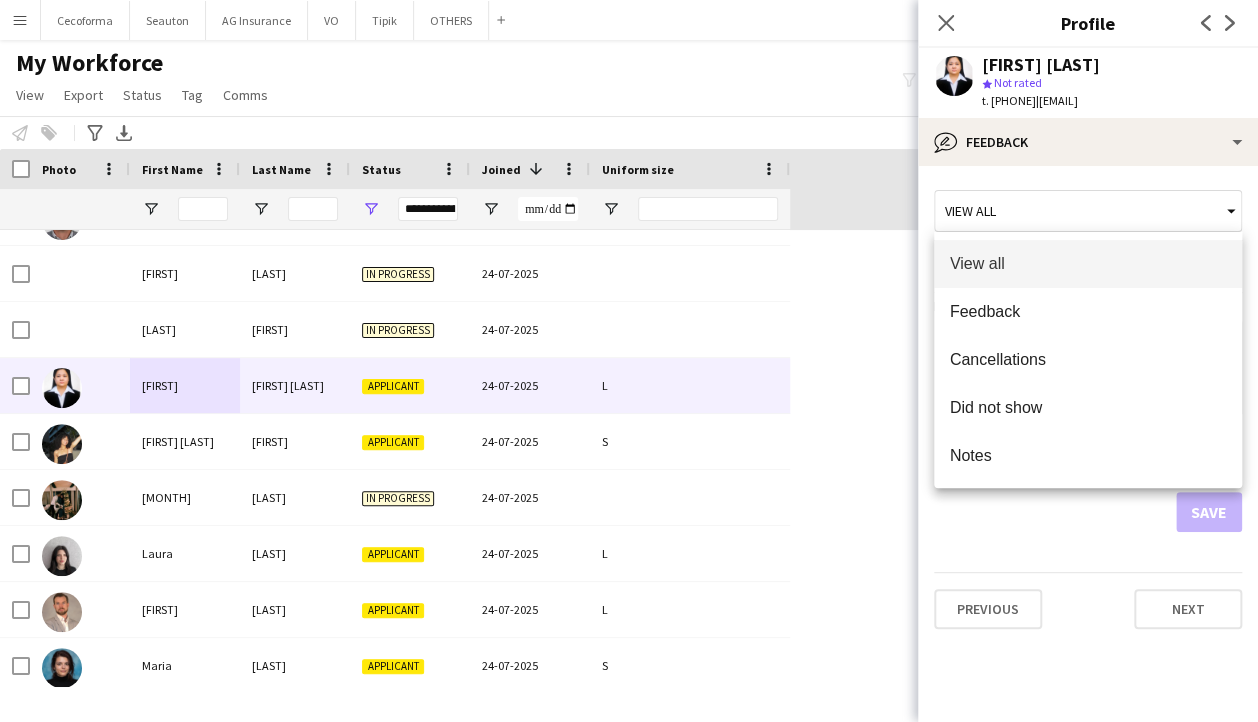 click at bounding box center (629, 361) 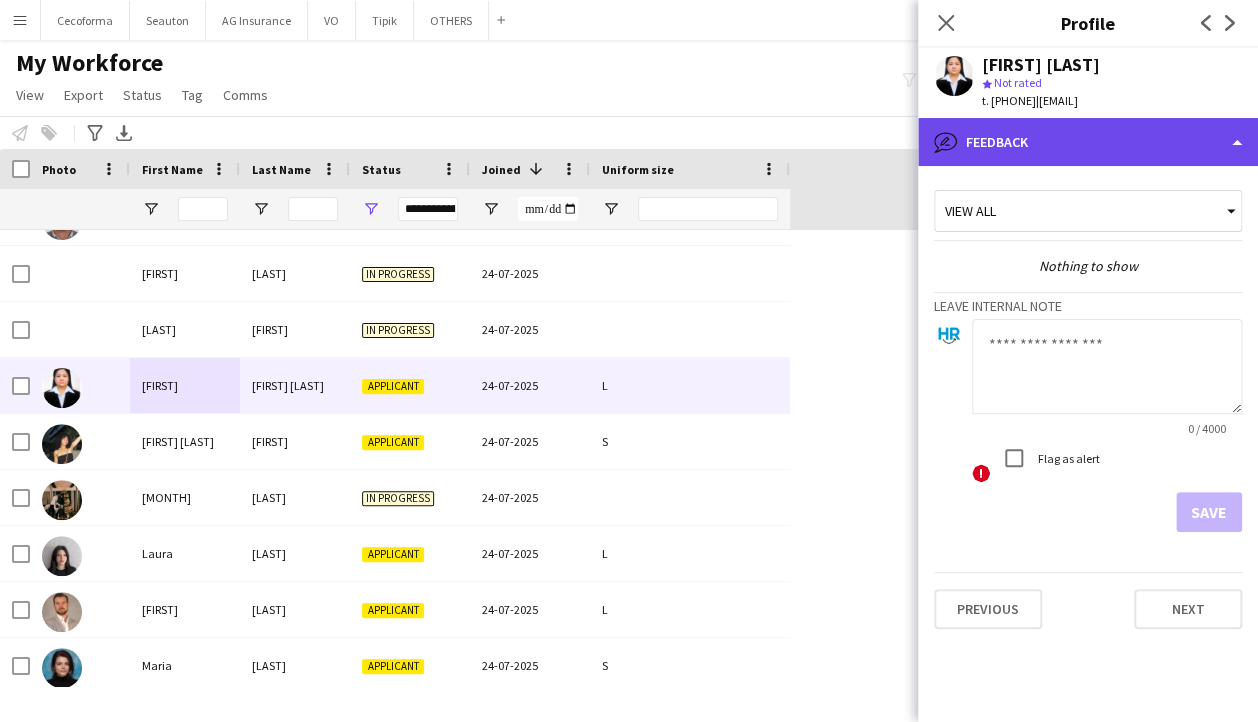click on "bubble-pencil
Feedback" 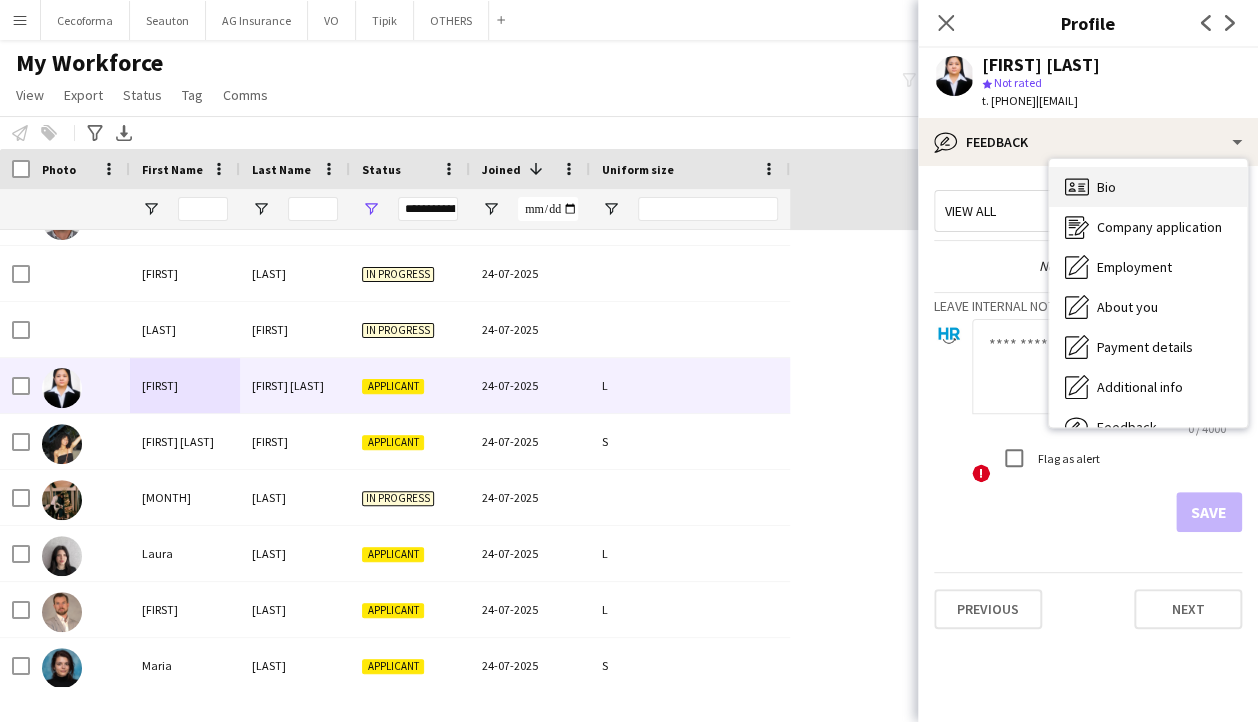 click on "Bio" at bounding box center [1106, 187] 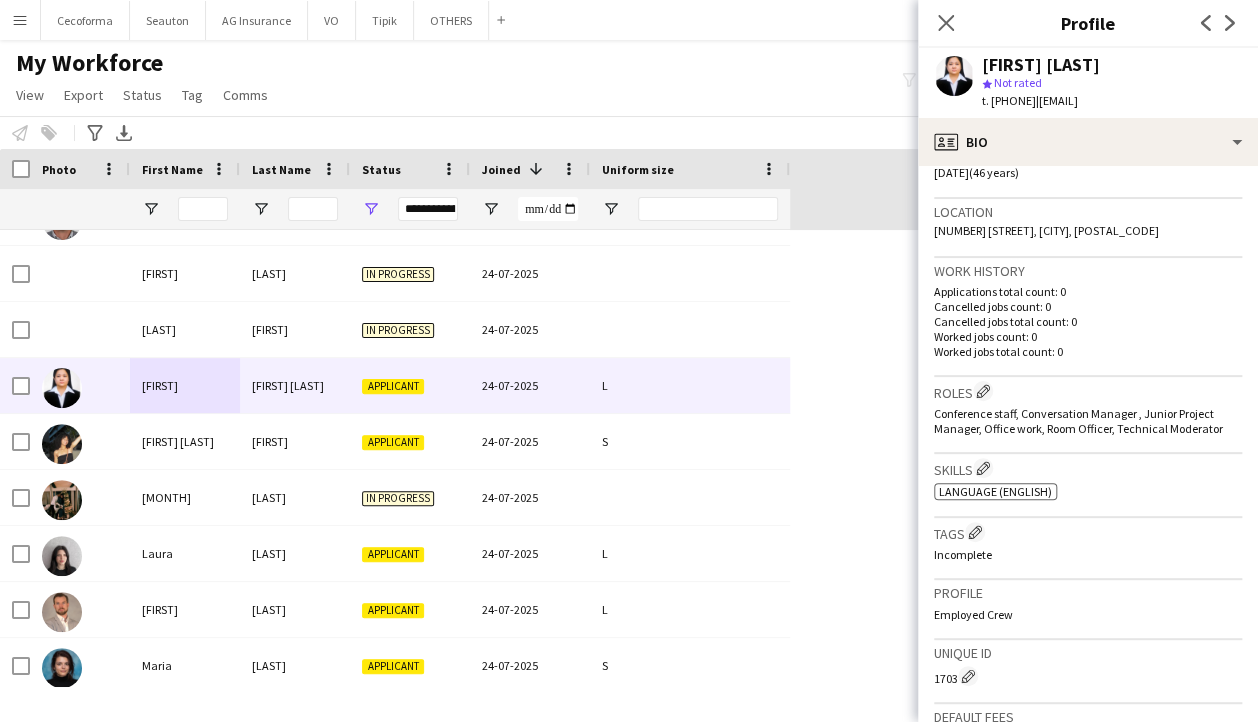 scroll, scrollTop: 0, scrollLeft: 0, axis: both 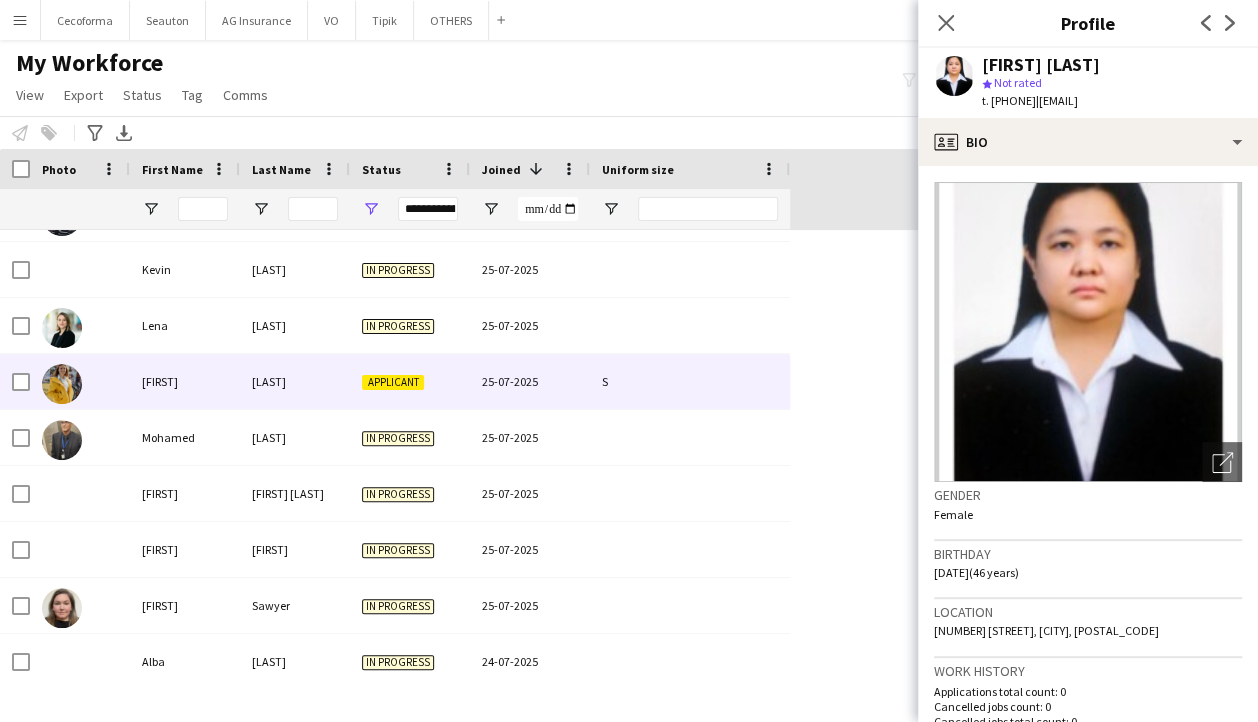 click on "Lorena" at bounding box center (185, 381) 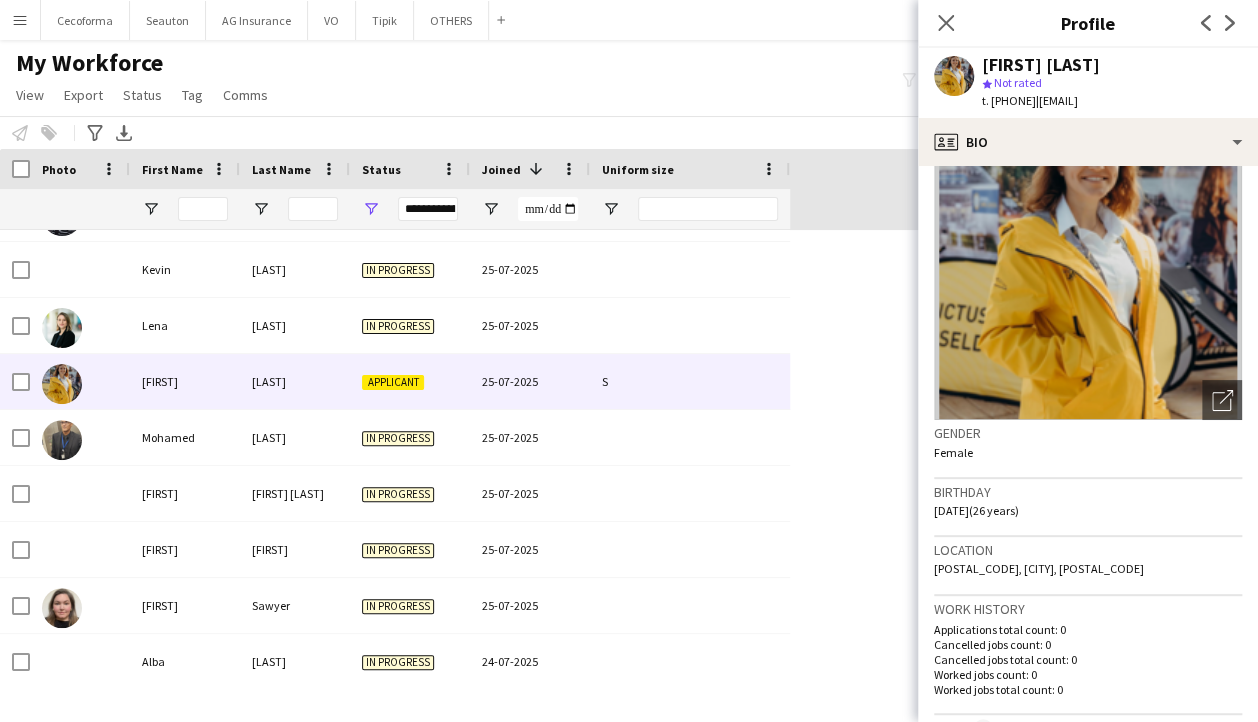 scroll, scrollTop: 0, scrollLeft: 0, axis: both 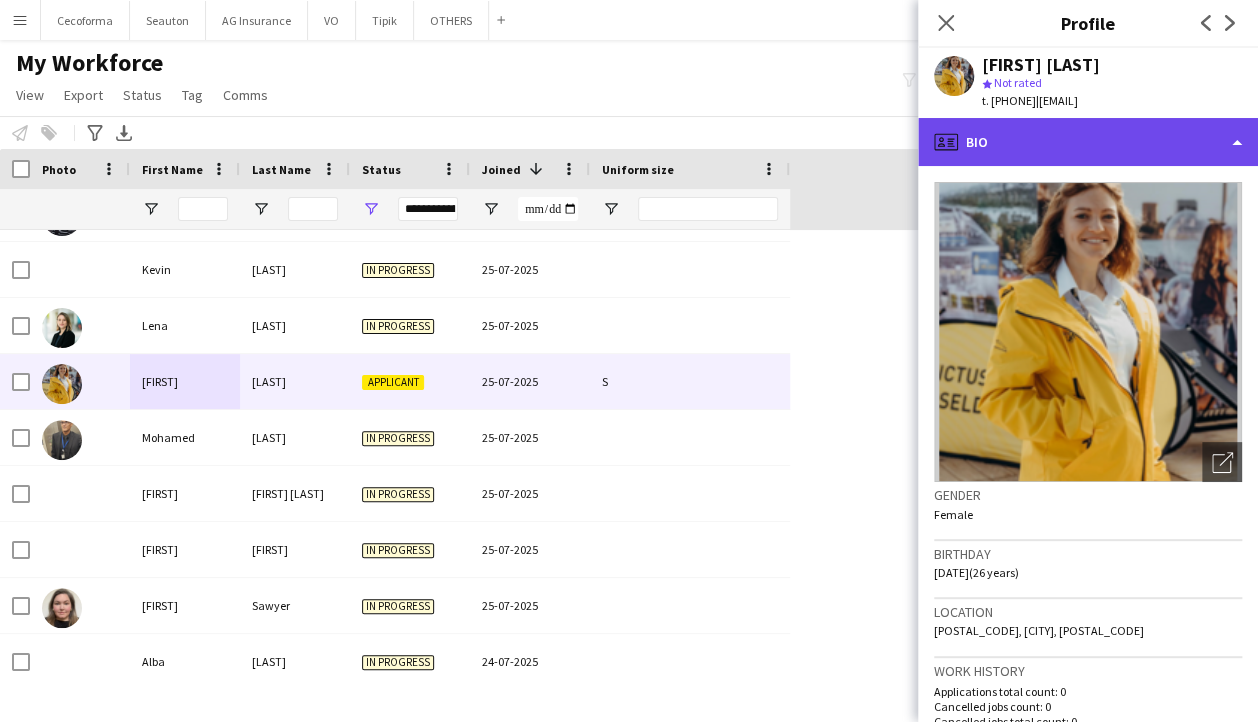 click on "profile
Bio" 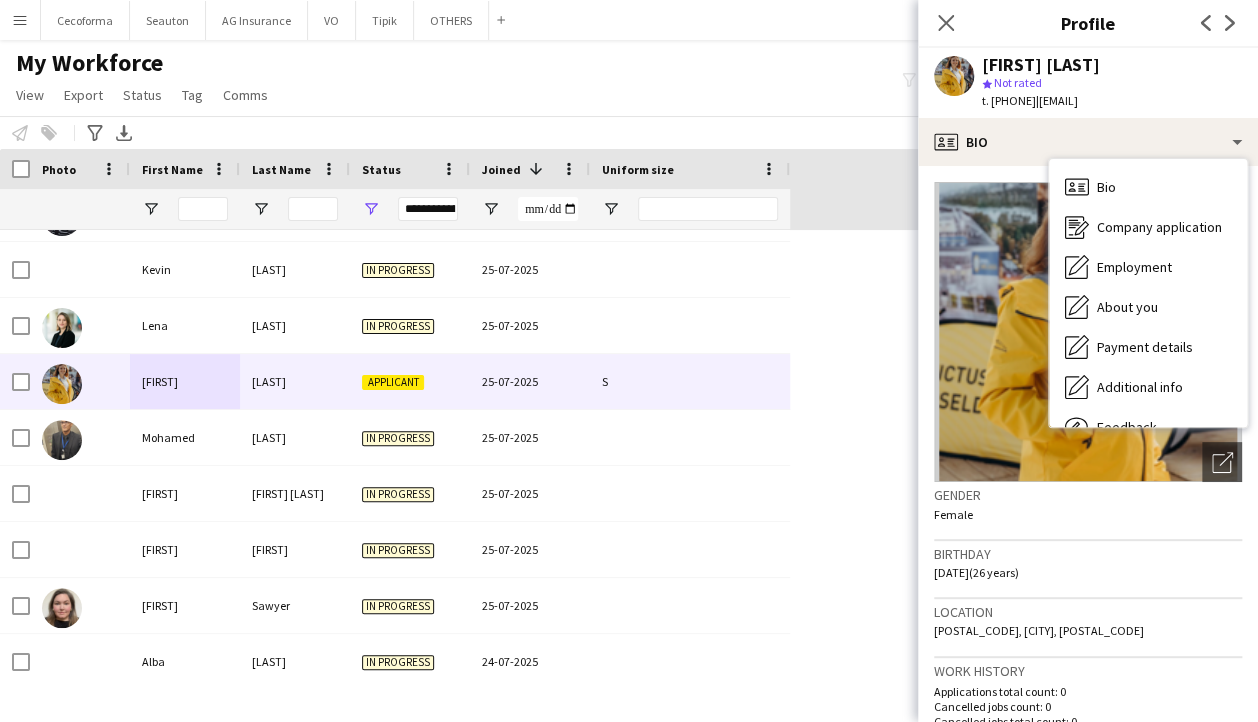 click on "Lorena Mahle" 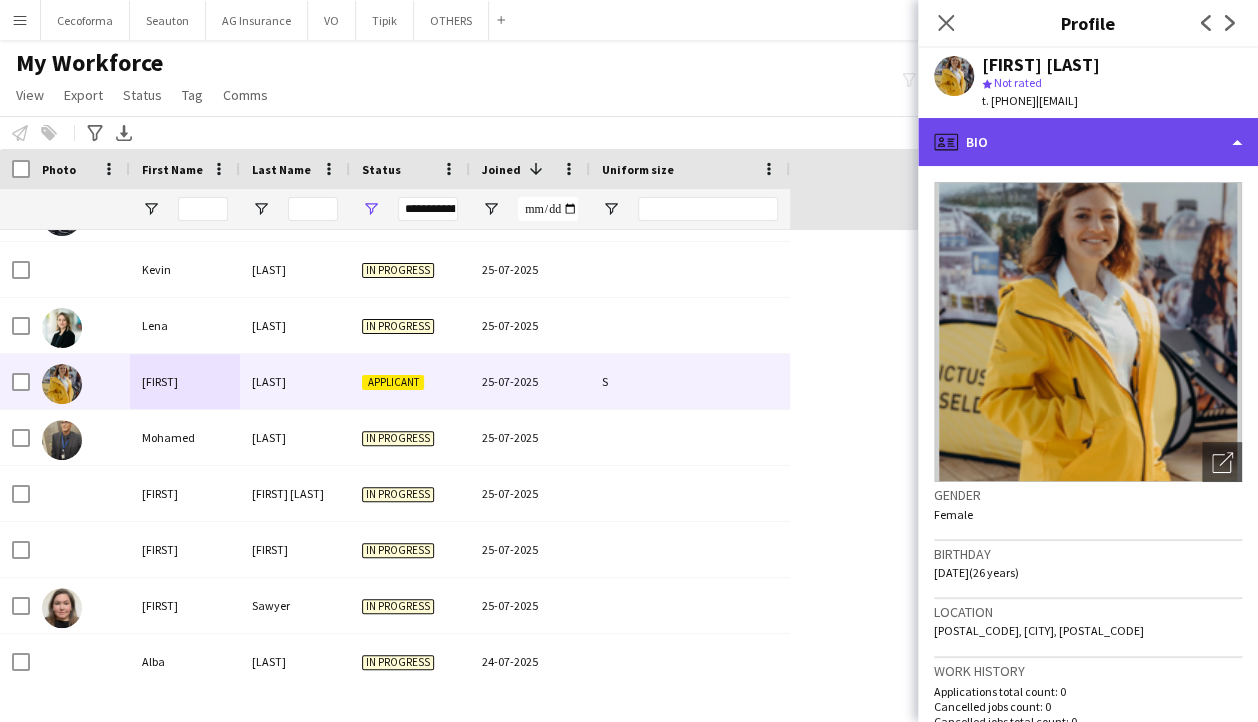 click on "profile
Bio" 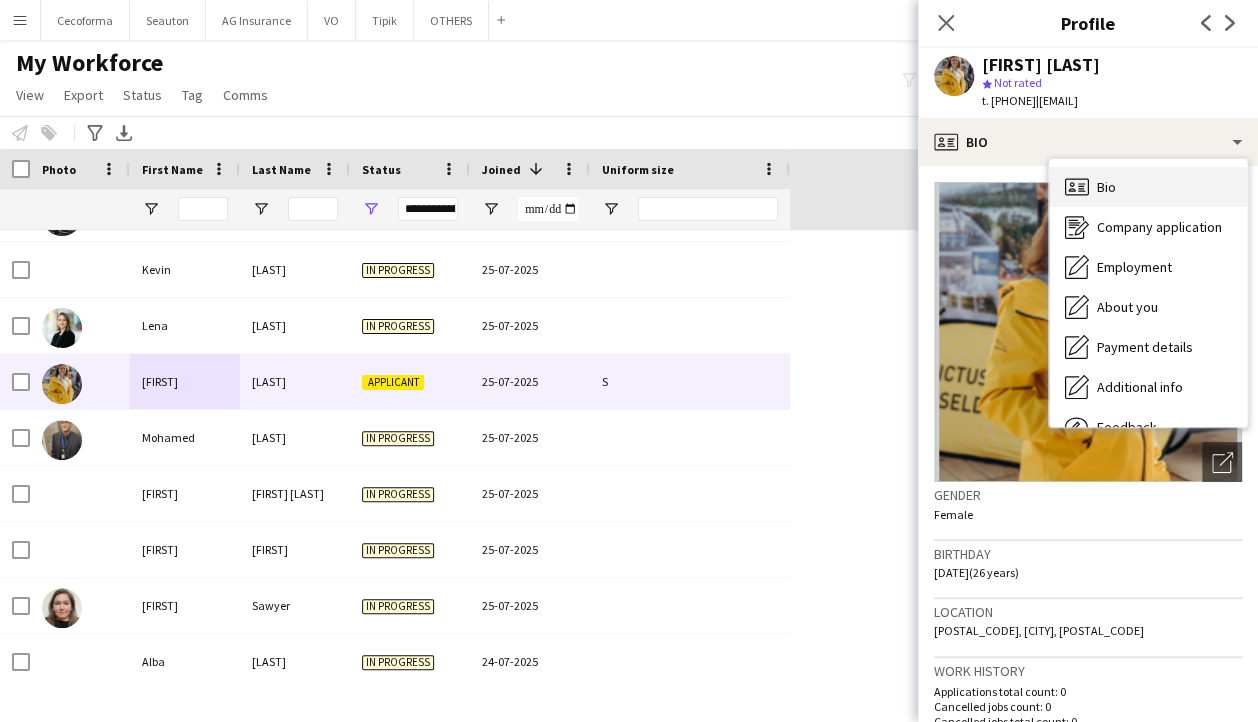 click on "Bio
Bio" at bounding box center (1148, 187) 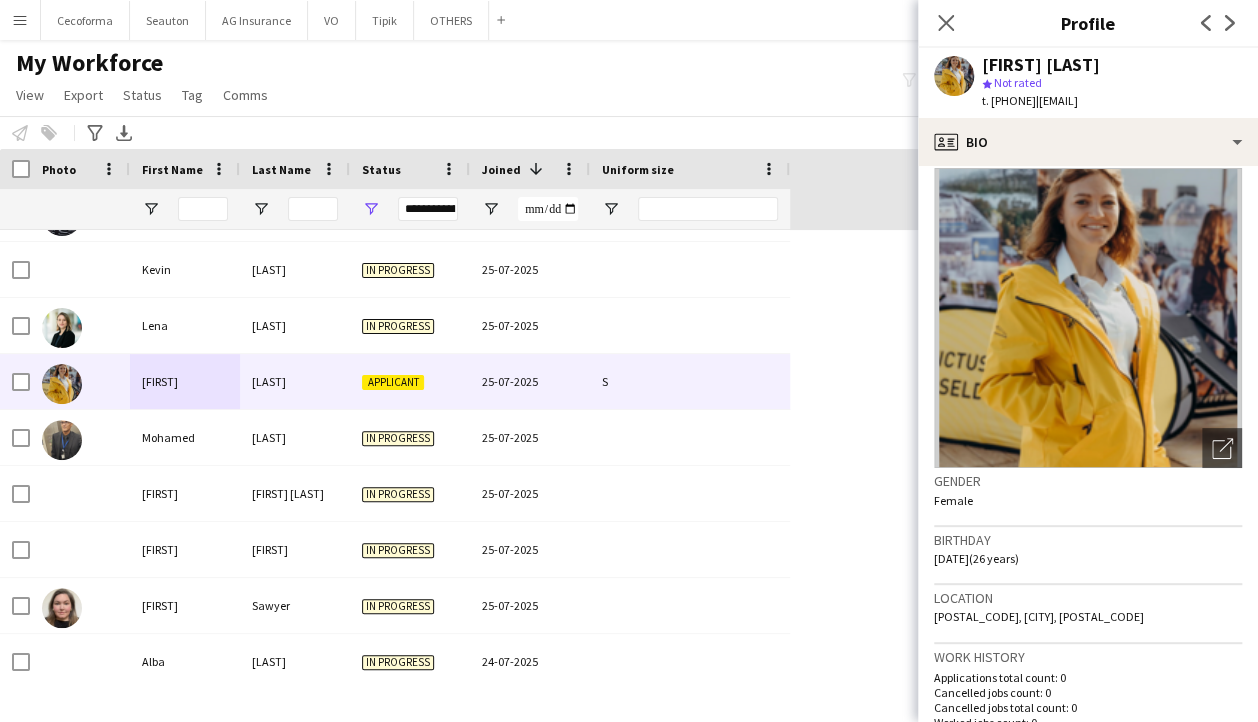 scroll, scrollTop: 0, scrollLeft: 0, axis: both 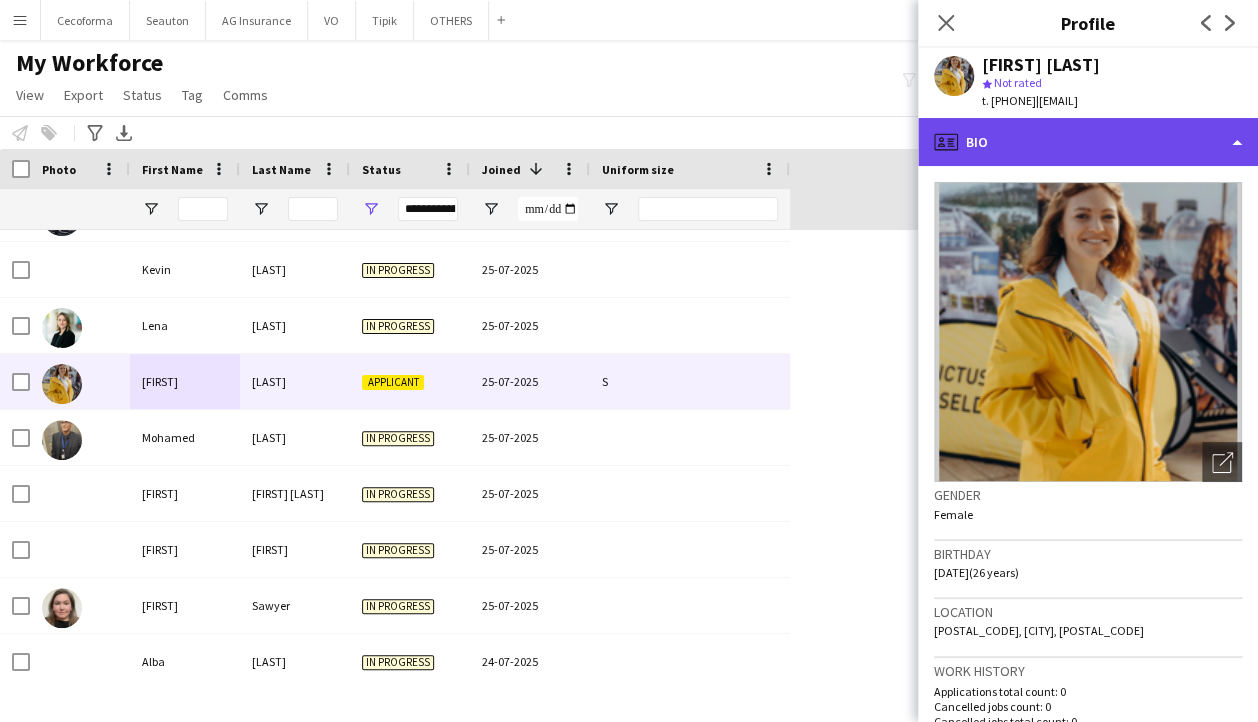 click on "profile
Bio" 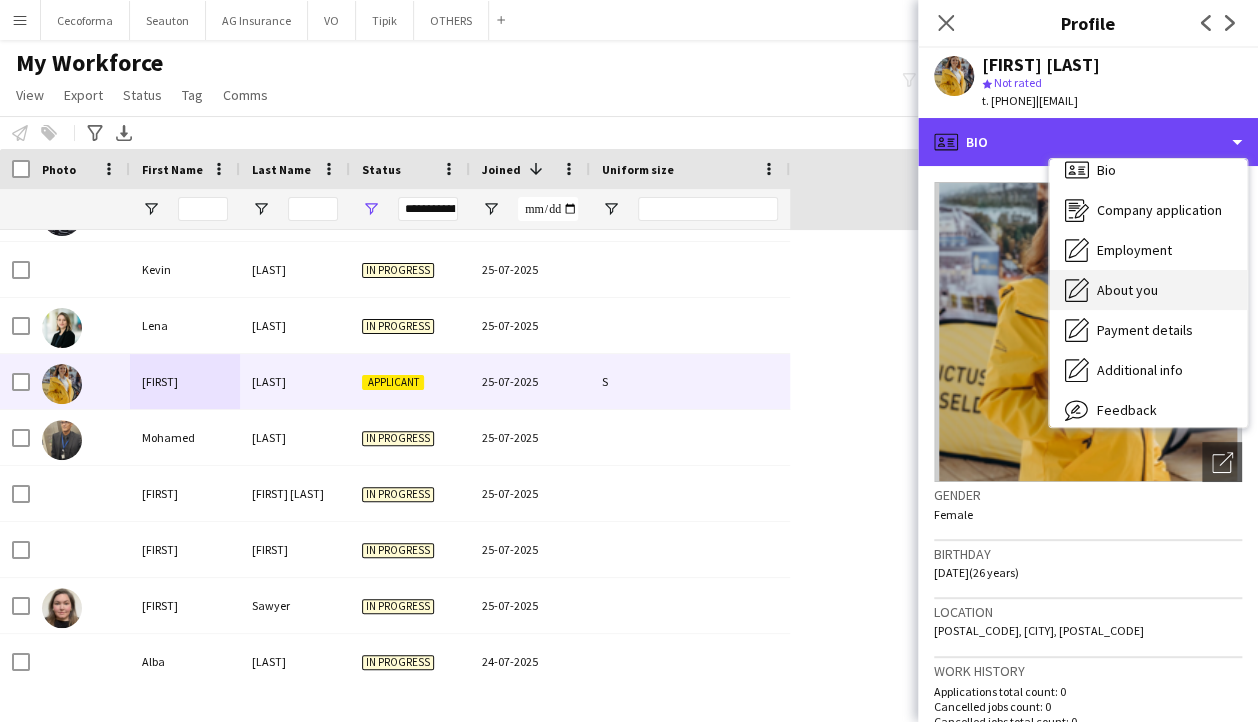 scroll, scrollTop: 68, scrollLeft: 0, axis: vertical 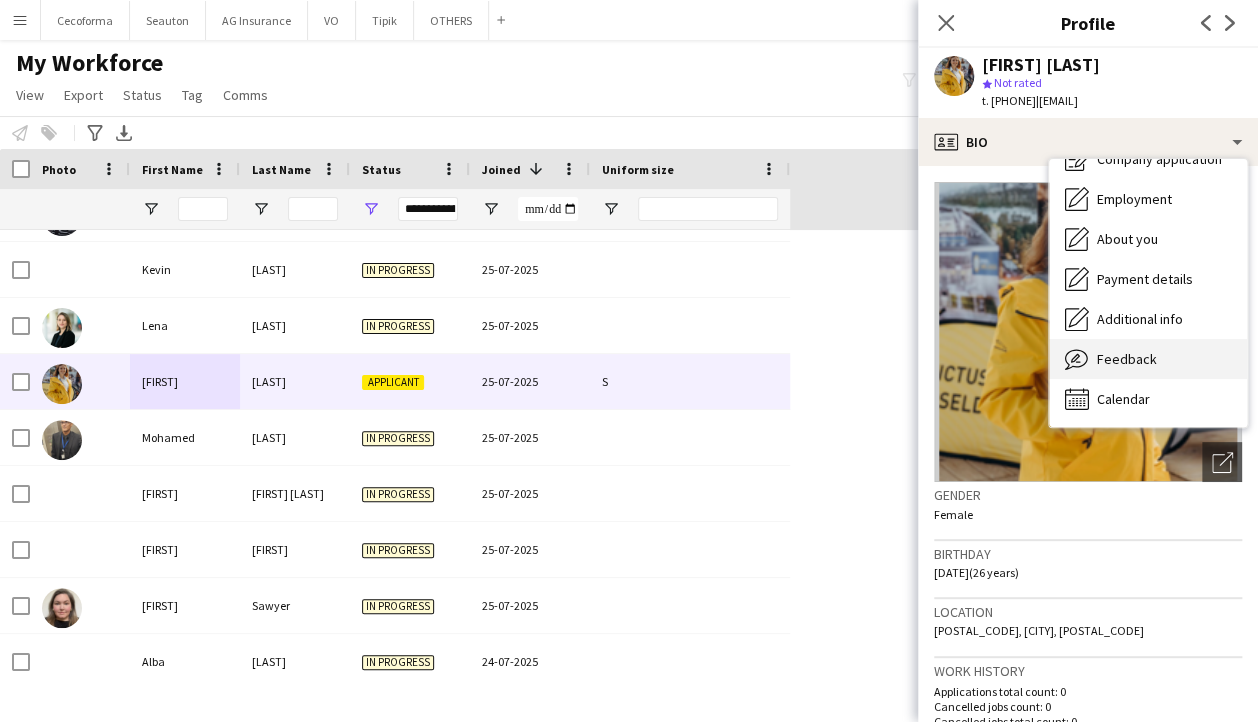 click on "Feedback" at bounding box center (1127, 359) 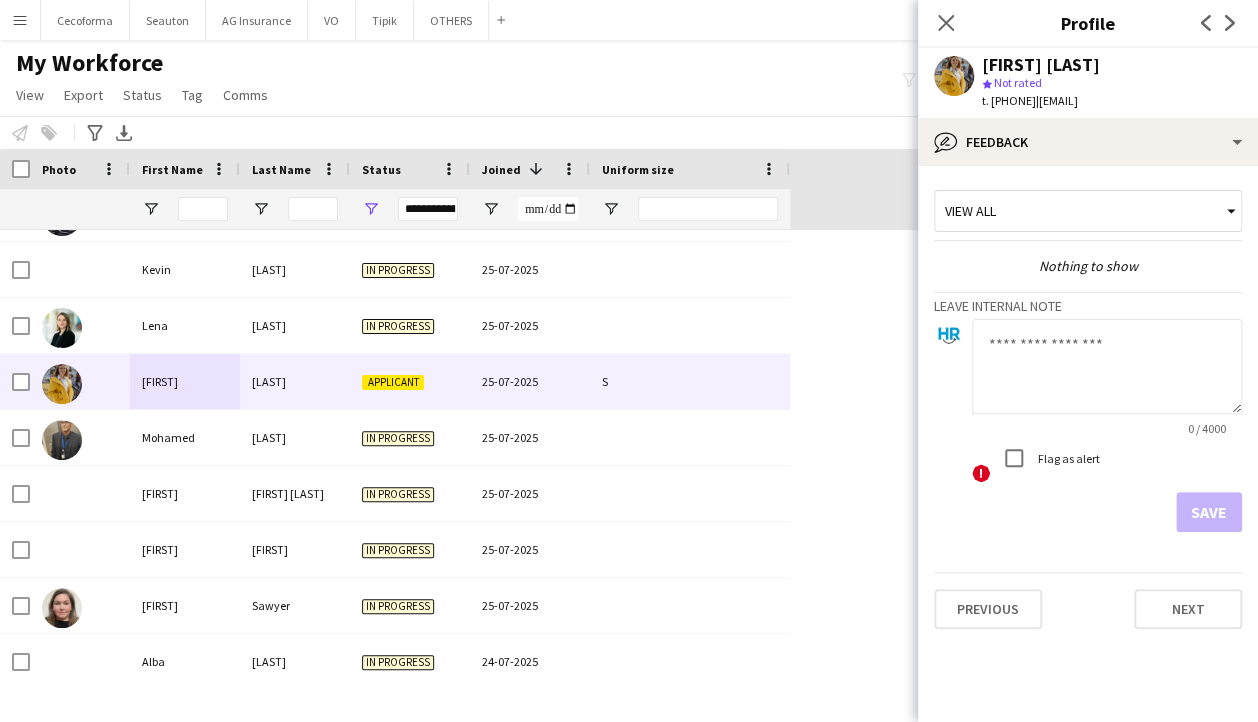 click on "View all" at bounding box center (1078, 211) 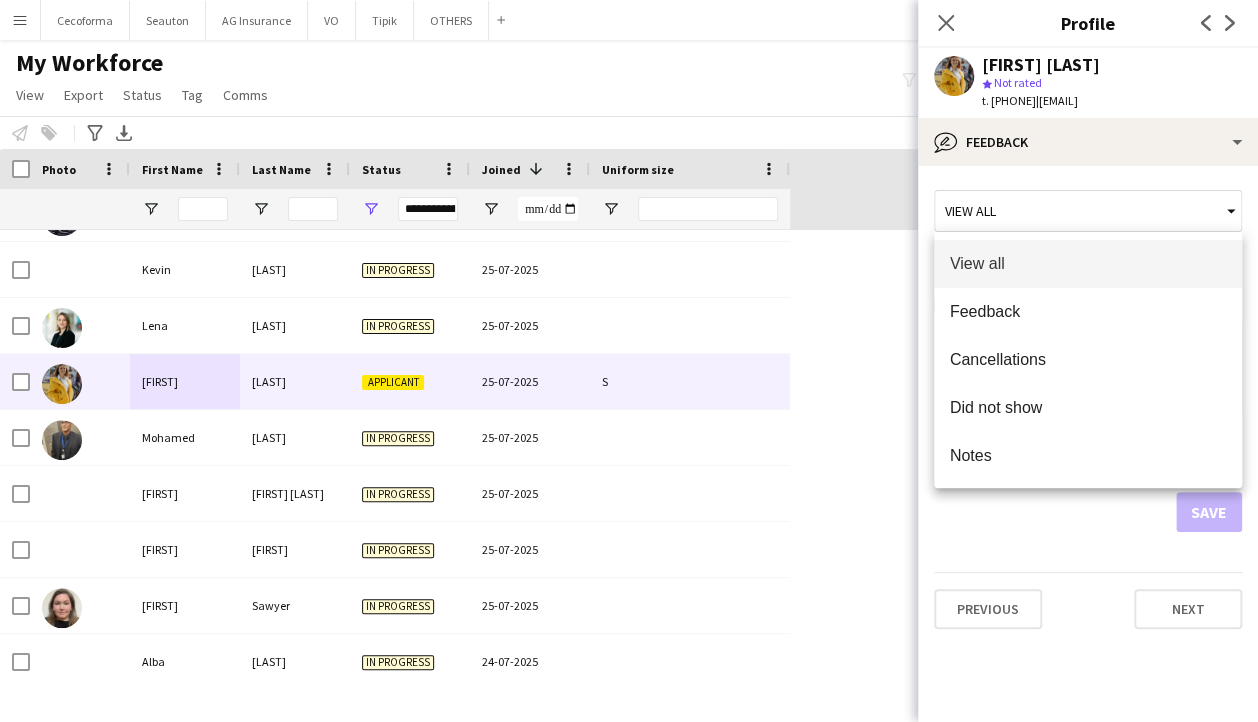 click at bounding box center [629, 361] 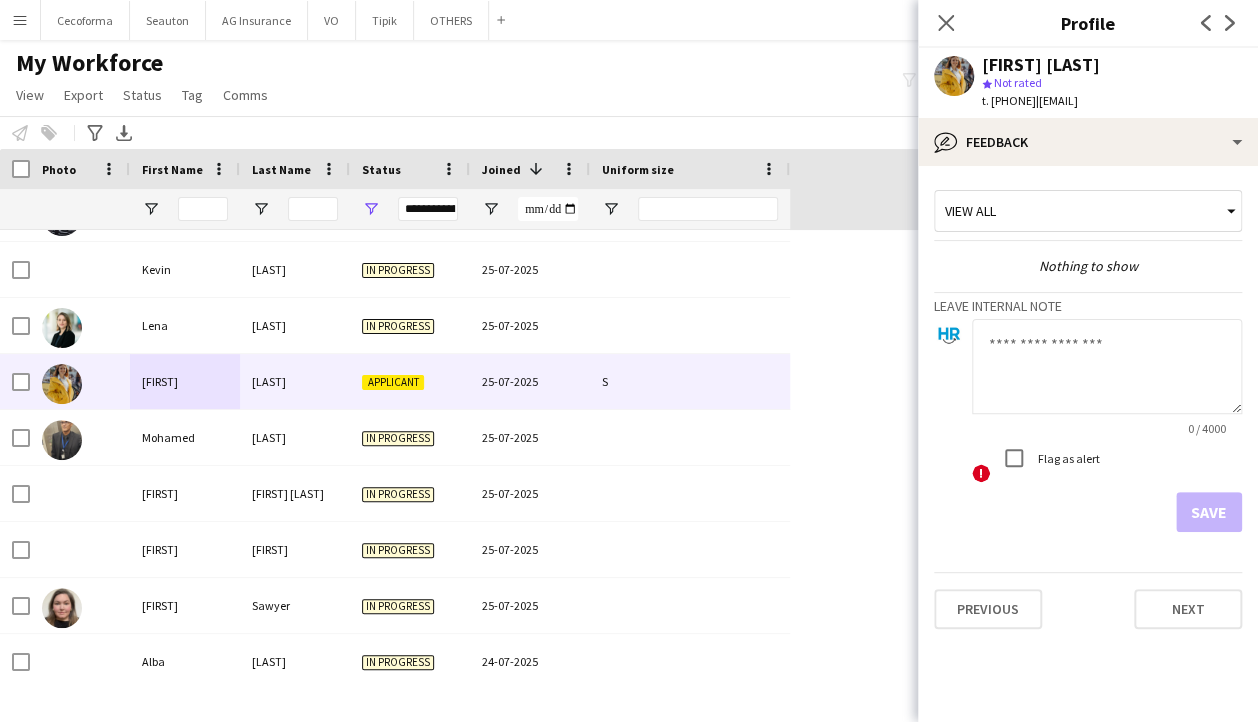 click on "View all" at bounding box center [1078, 211] 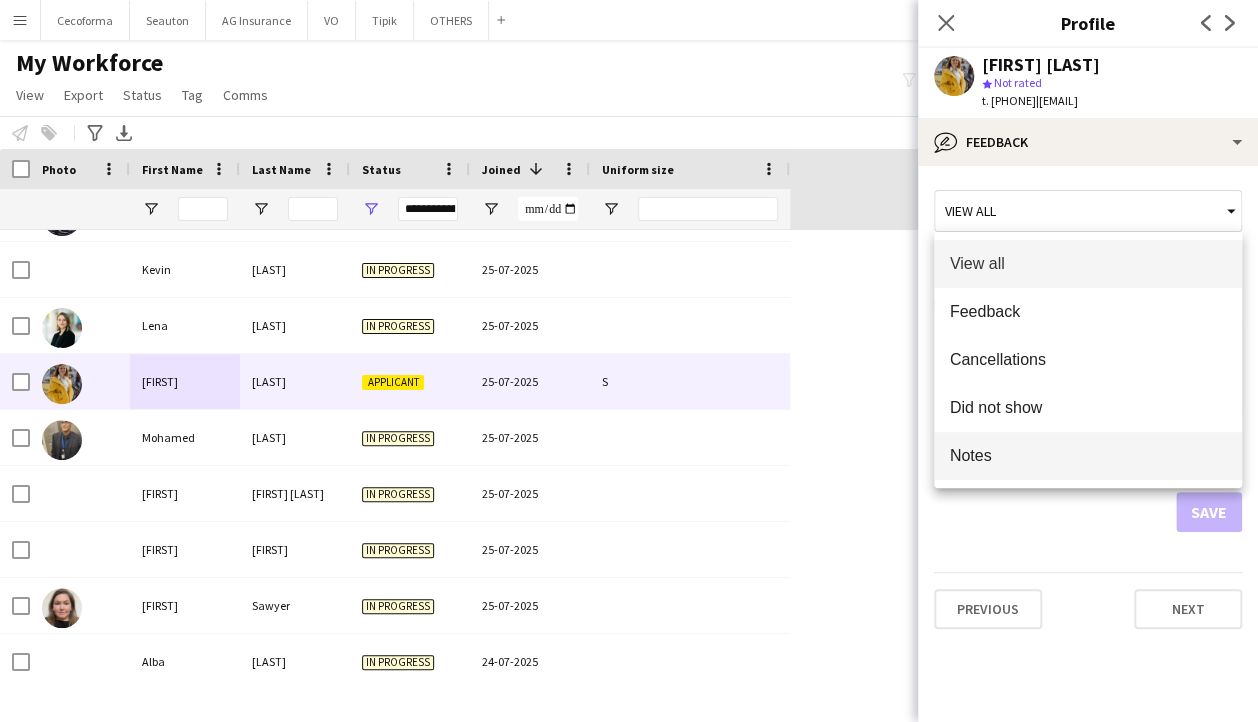 click on "Notes" at bounding box center [1088, 455] 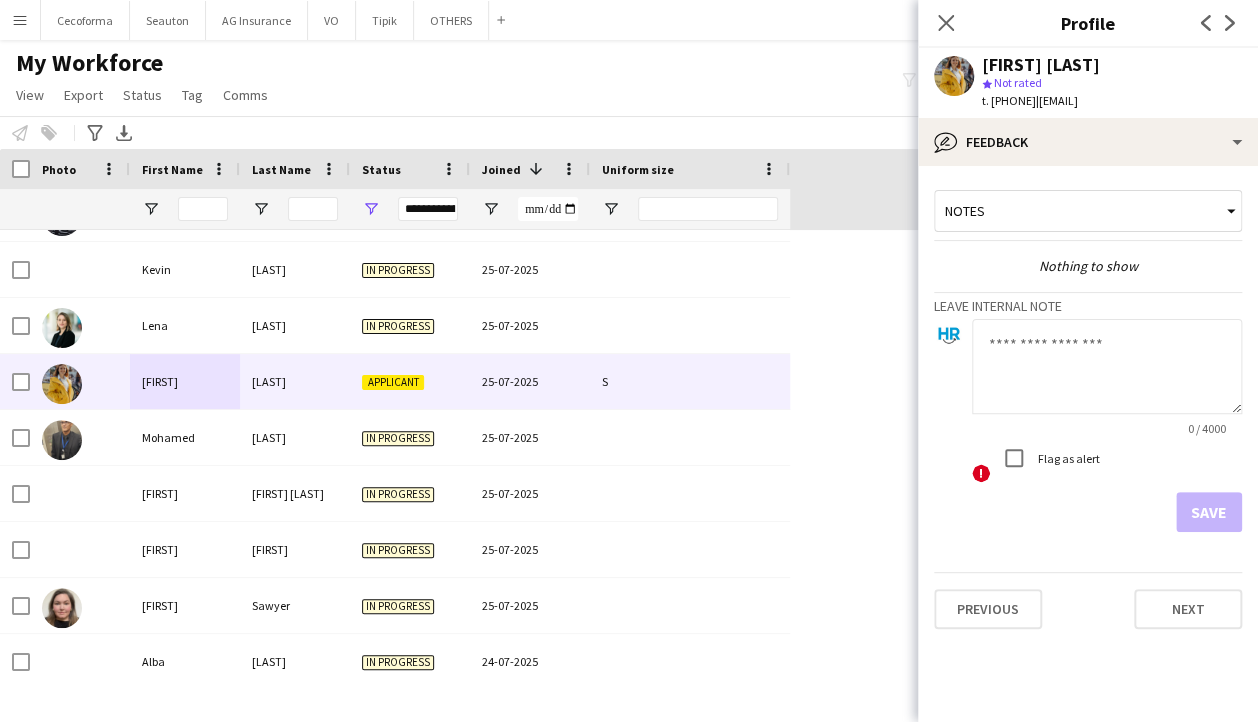click 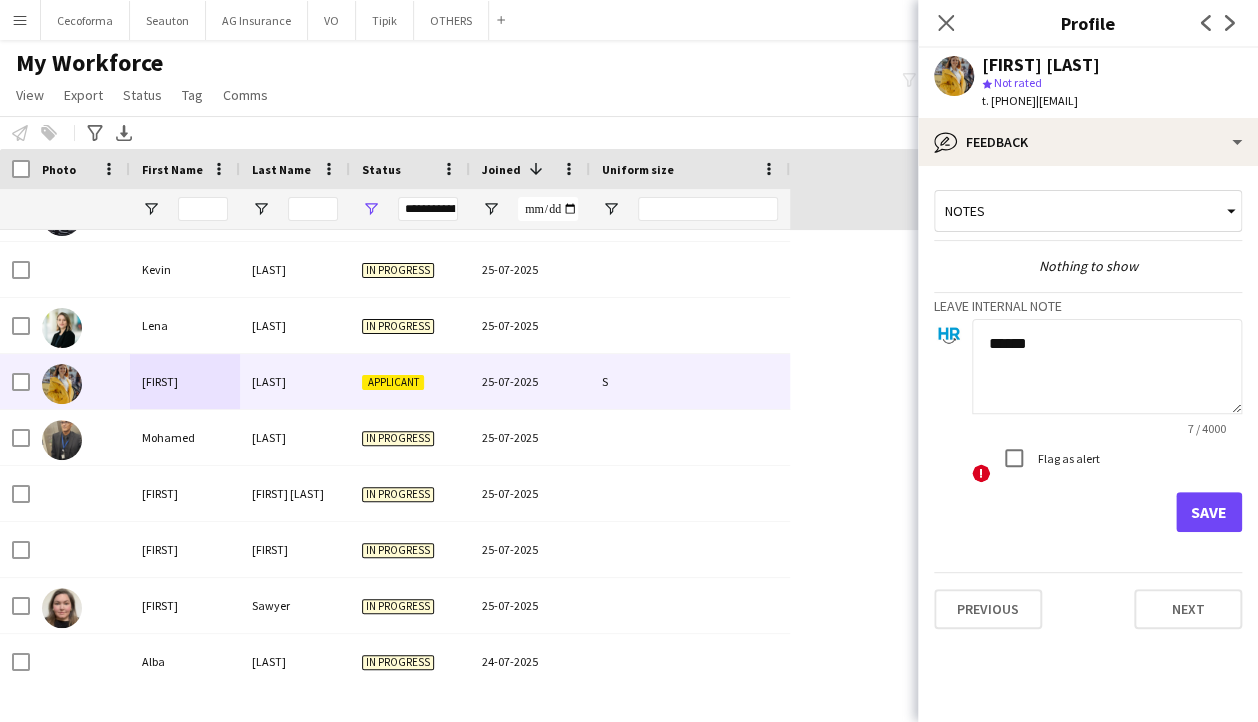type on "*****" 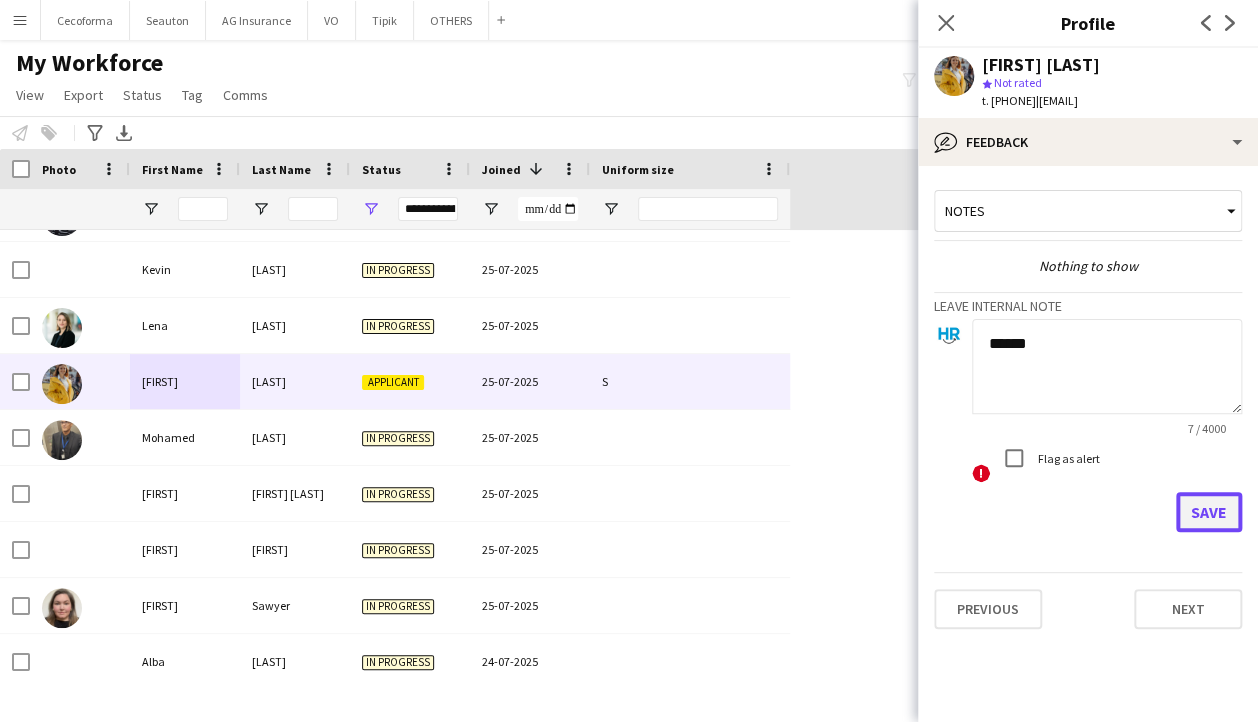 click on "Save" 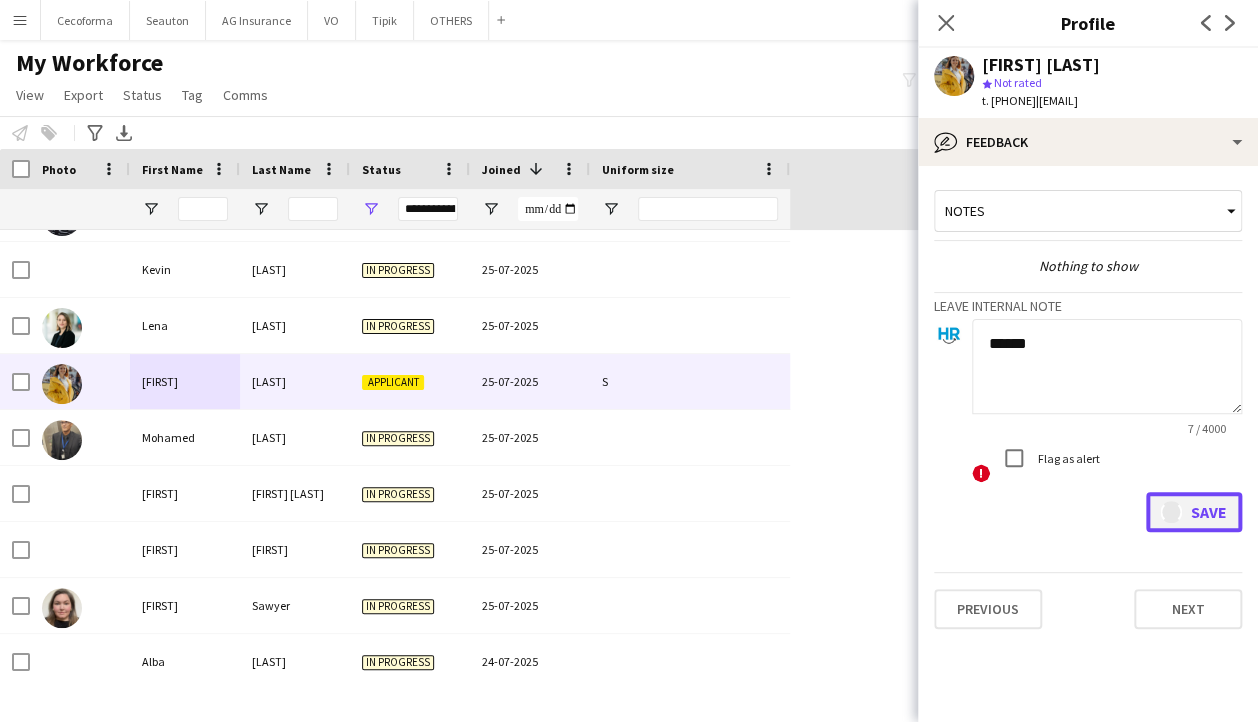 type 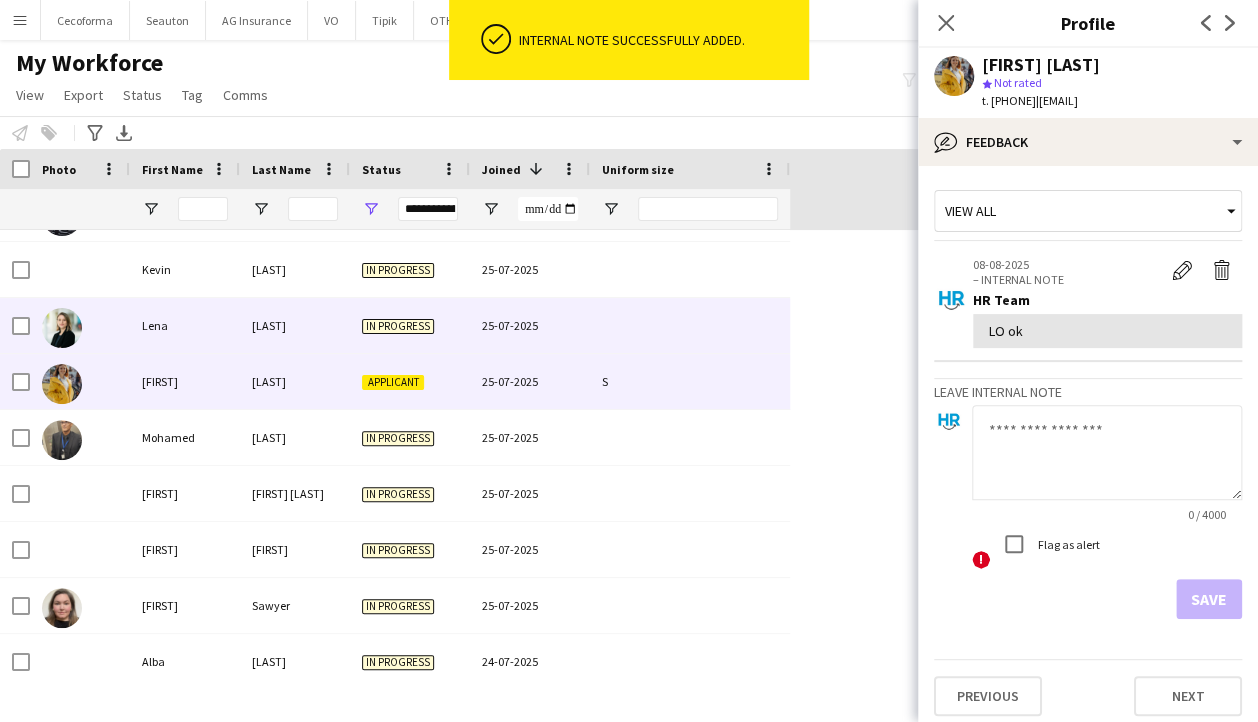 click on "Lena" at bounding box center (185, 325) 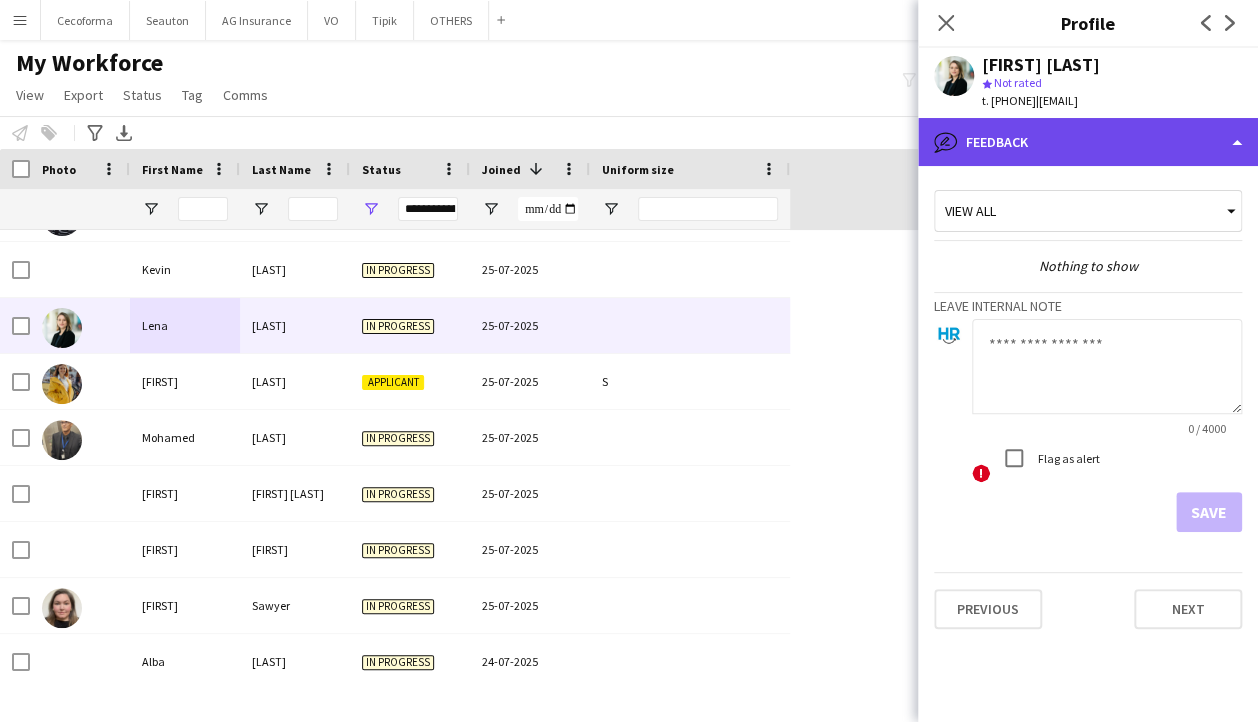 click on "bubble-pencil
Feedback" 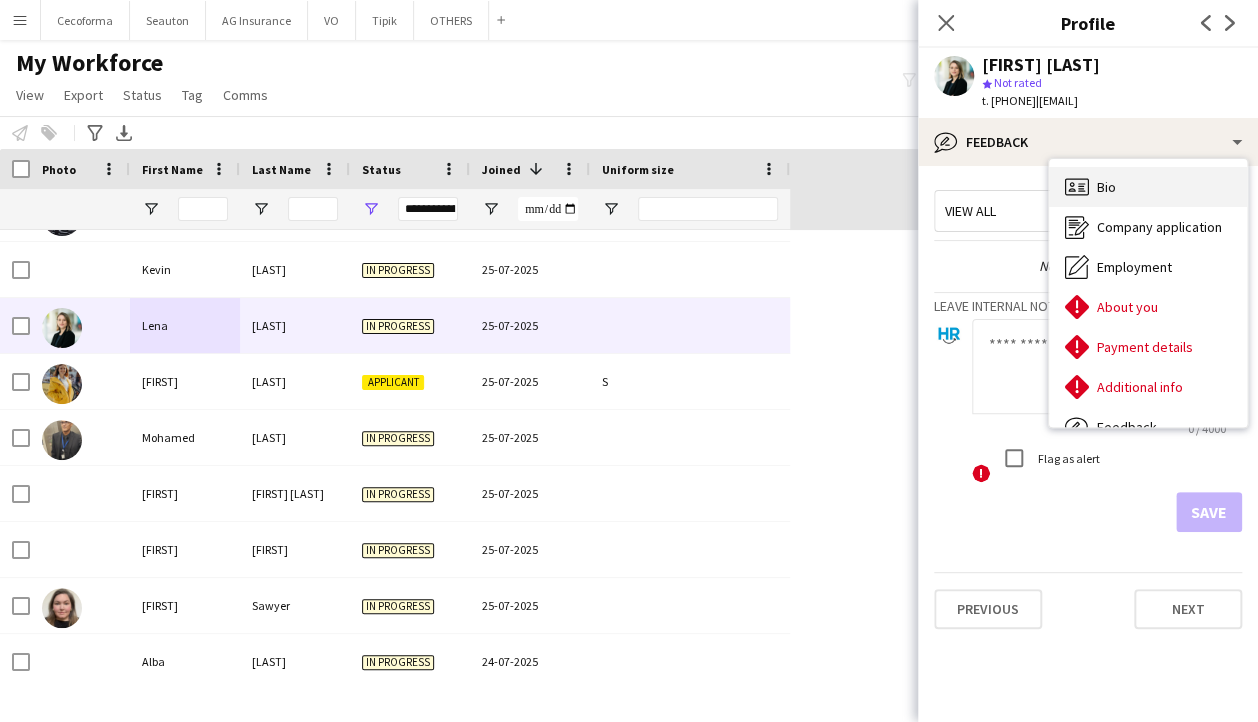 click on "Bio
Bio" at bounding box center (1148, 187) 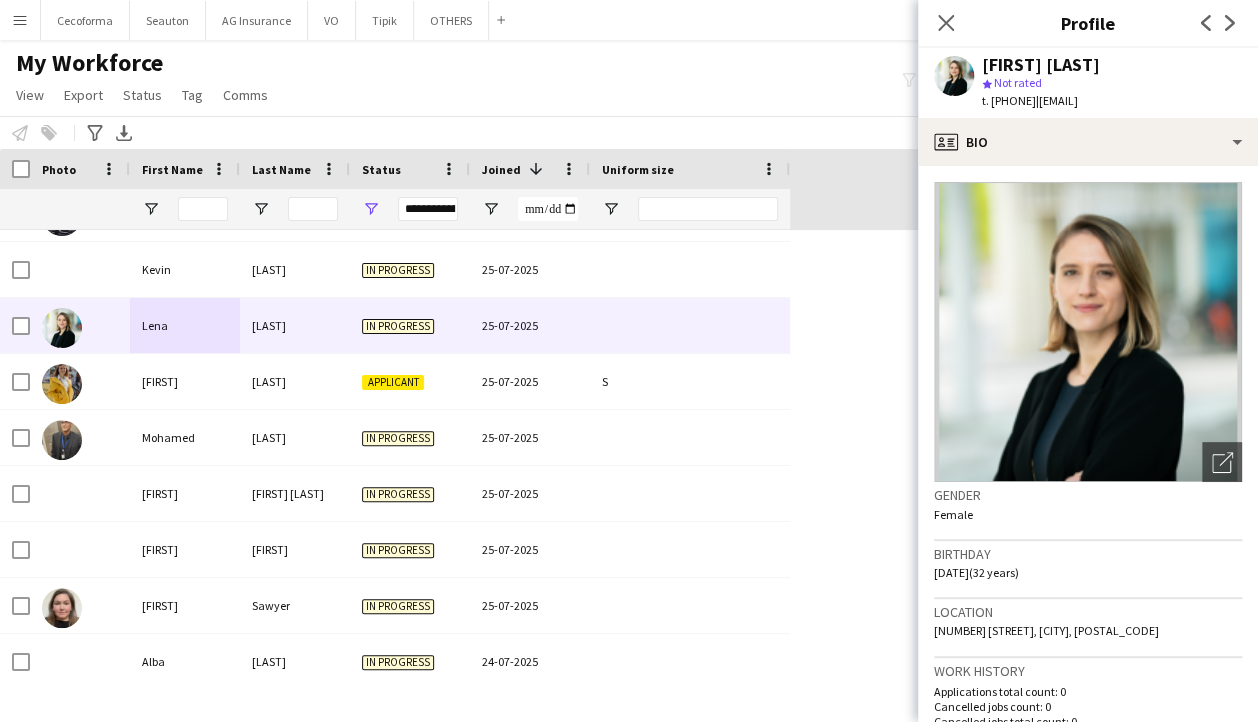 scroll, scrollTop: 400, scrollLeft: 0, axis: vertical 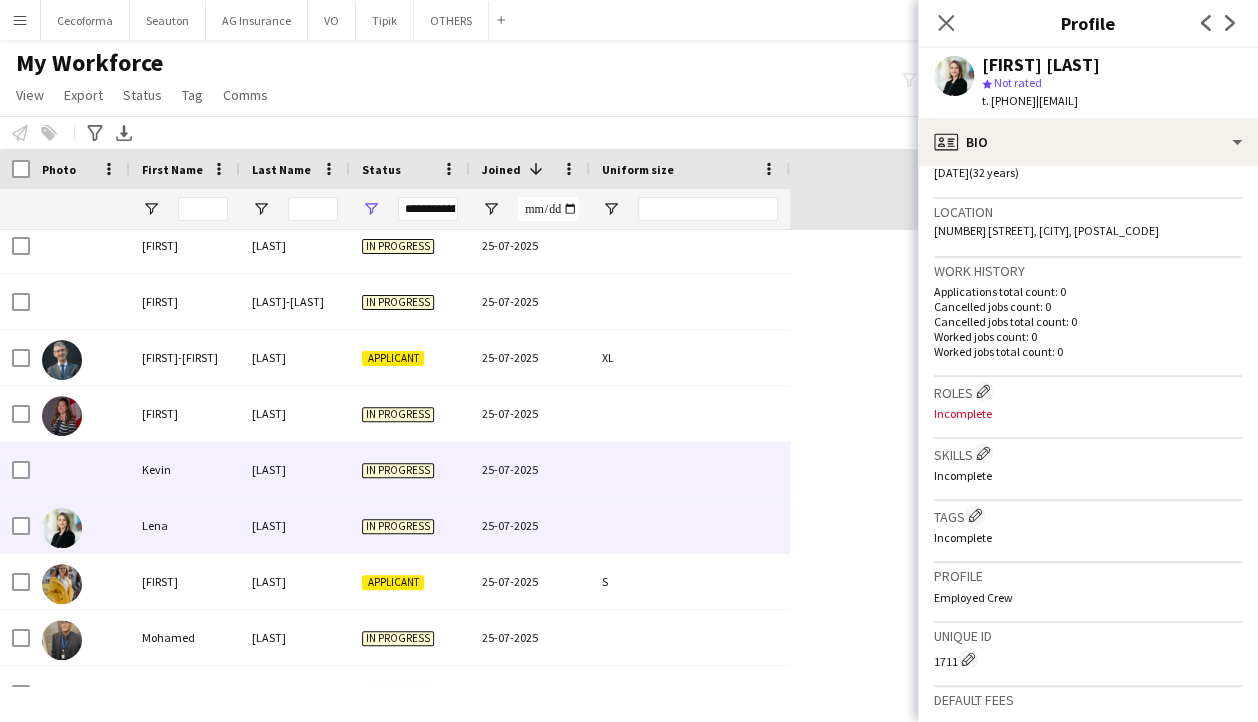 click on "Kevin" at bounding box center (185, 469) 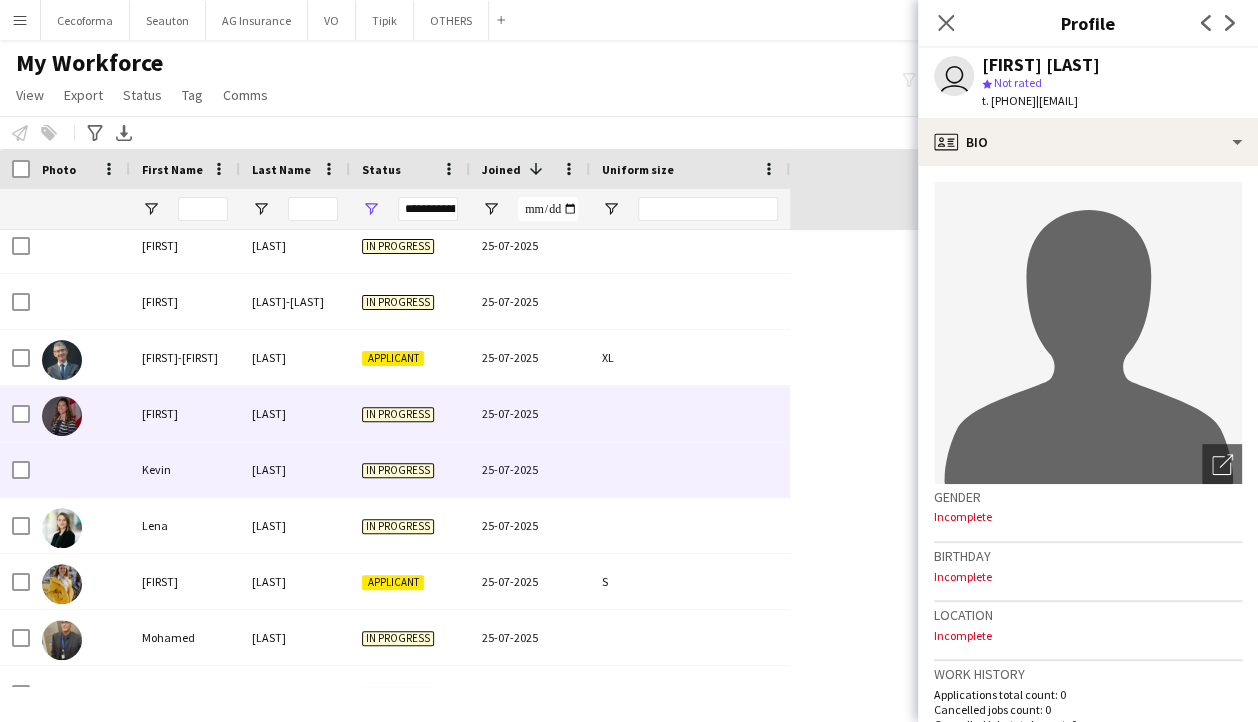 click on "Guild" at bounding box center (295, 413) 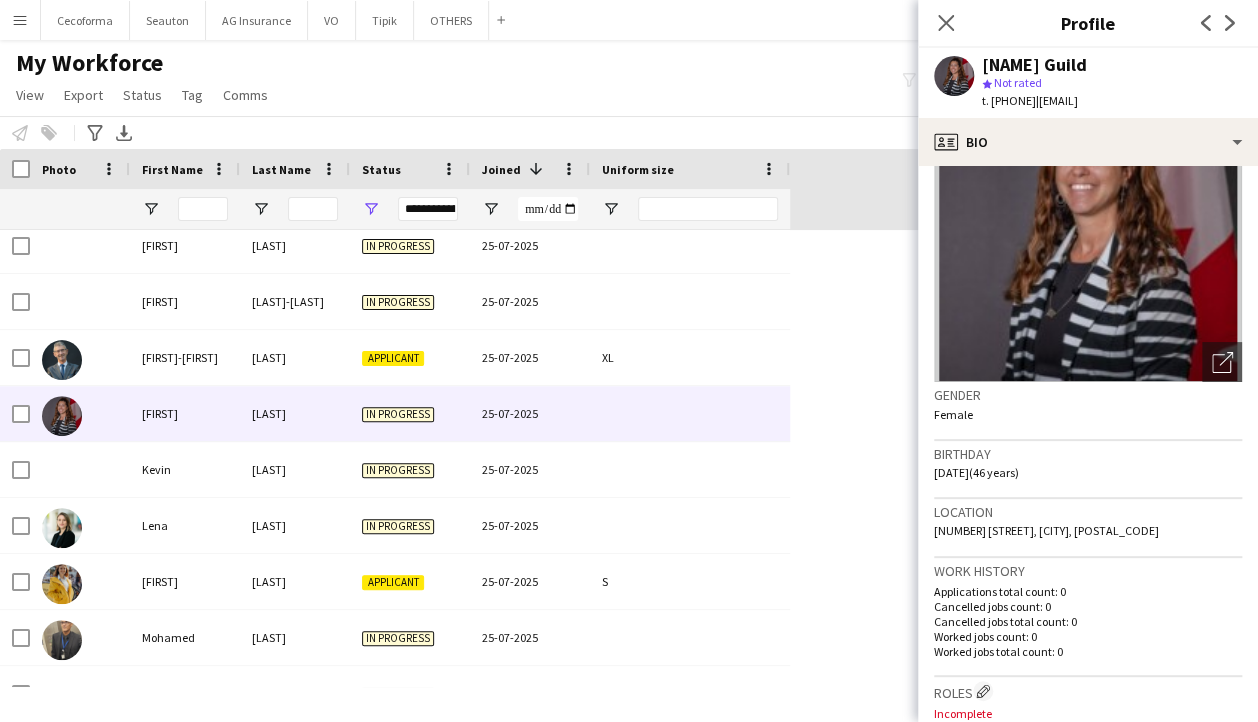 scroll, scrollTop: 0, scrollLeft: 0, axis: both 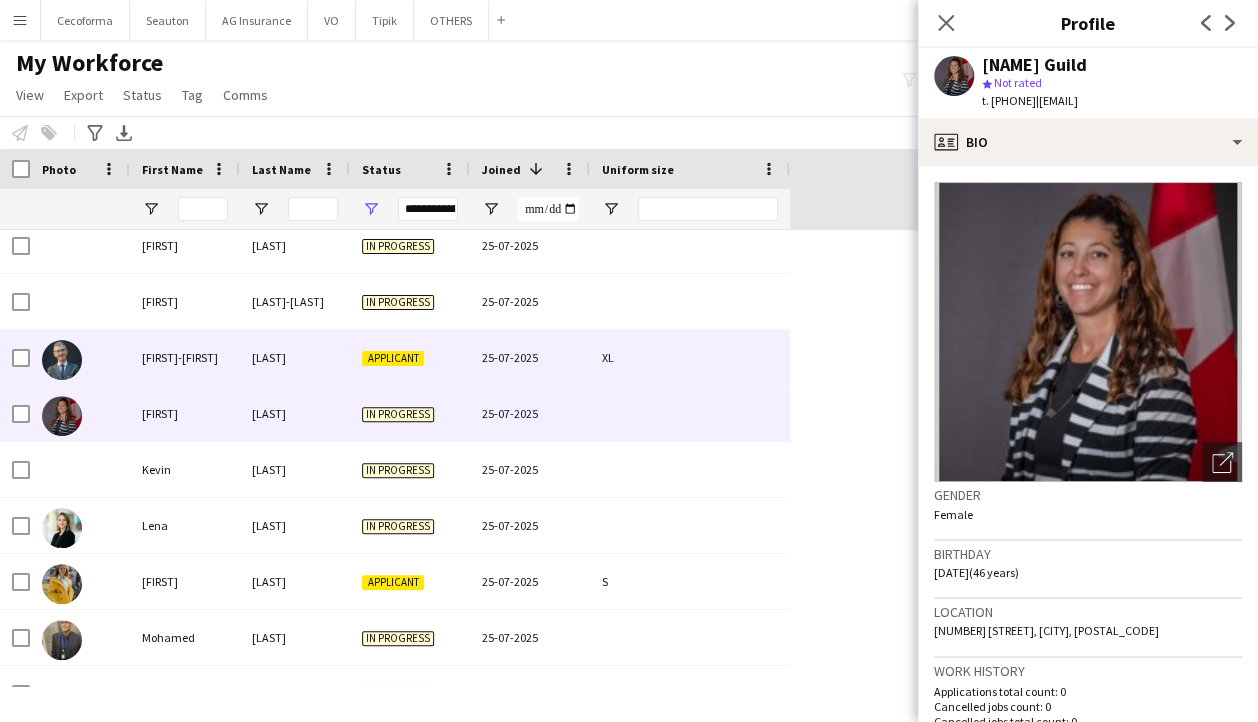 click on "Jean-Yves" at bounding box center [185, 357] 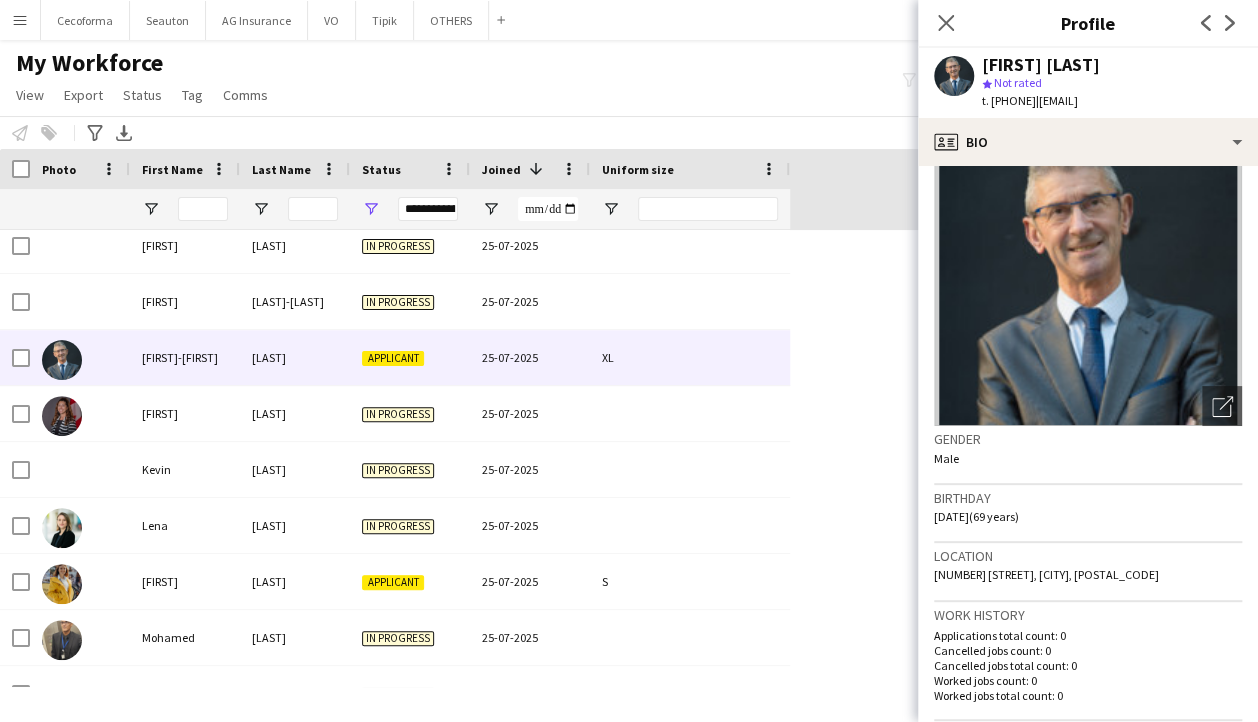 scroll, scrollTop: 200, scrollLeft: 0, axis: vertical 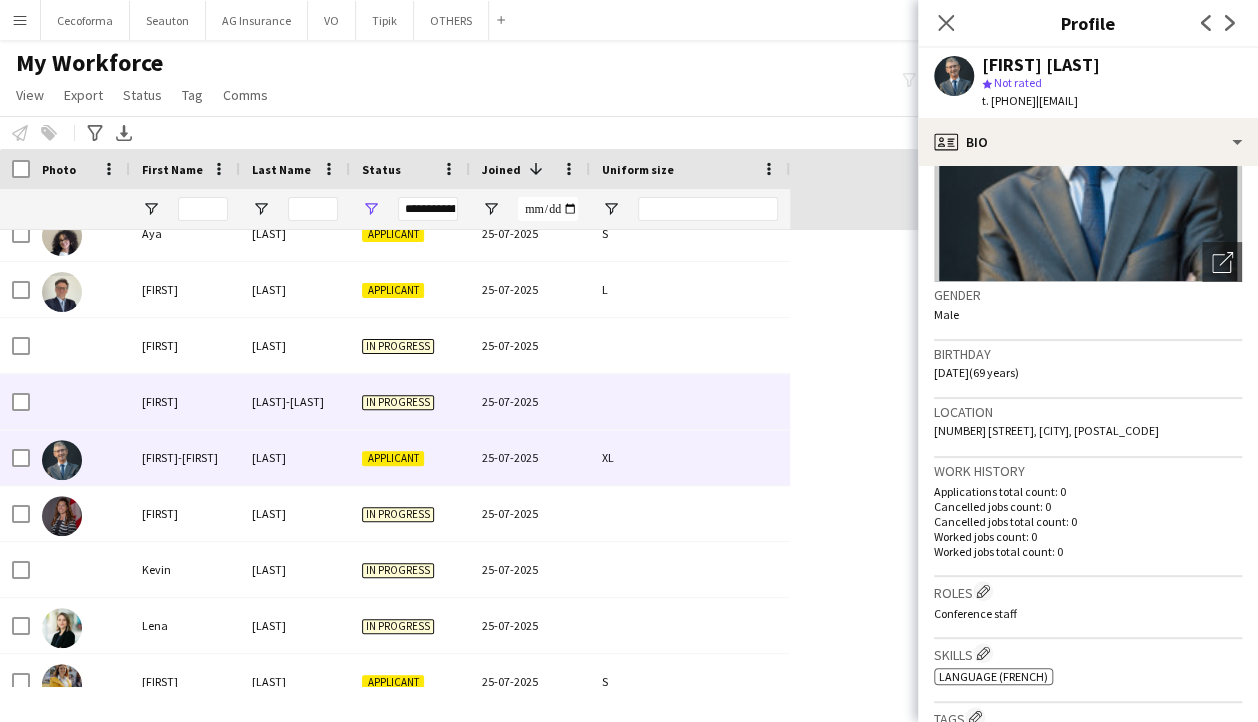 click on "Farnaz" at bounding box center [185, 401] 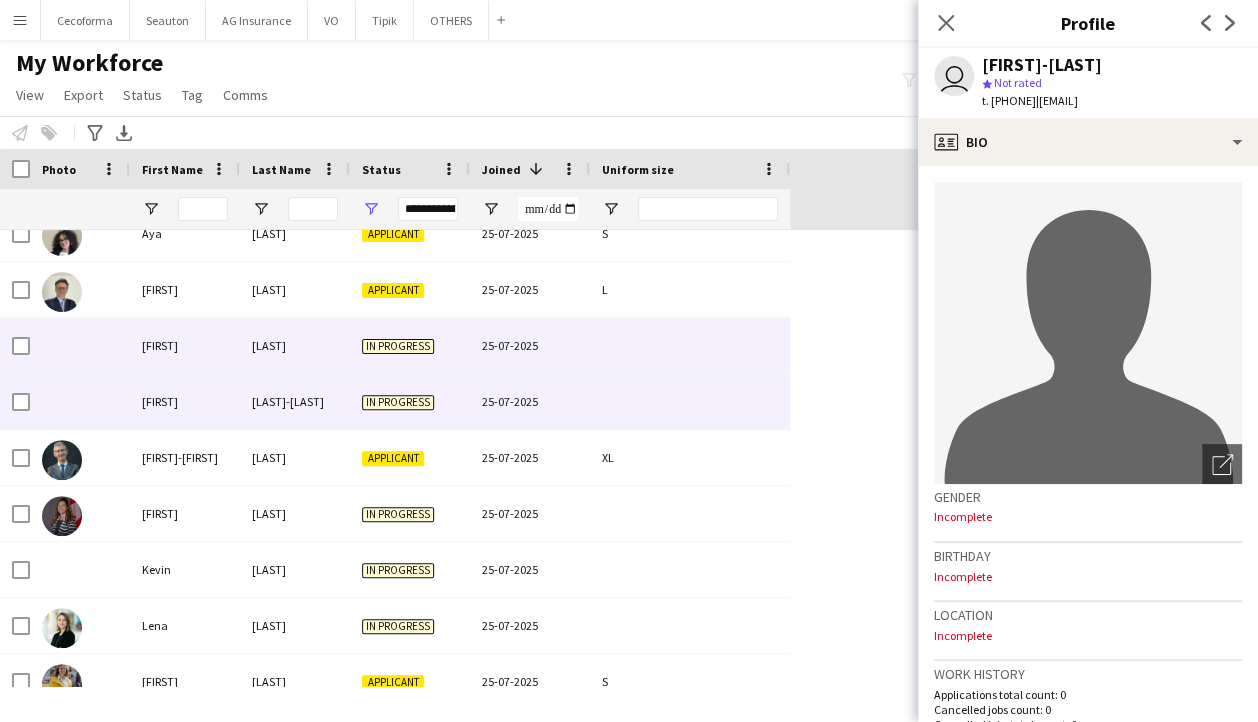 click on "Duja" at bounding box center (185, 345) 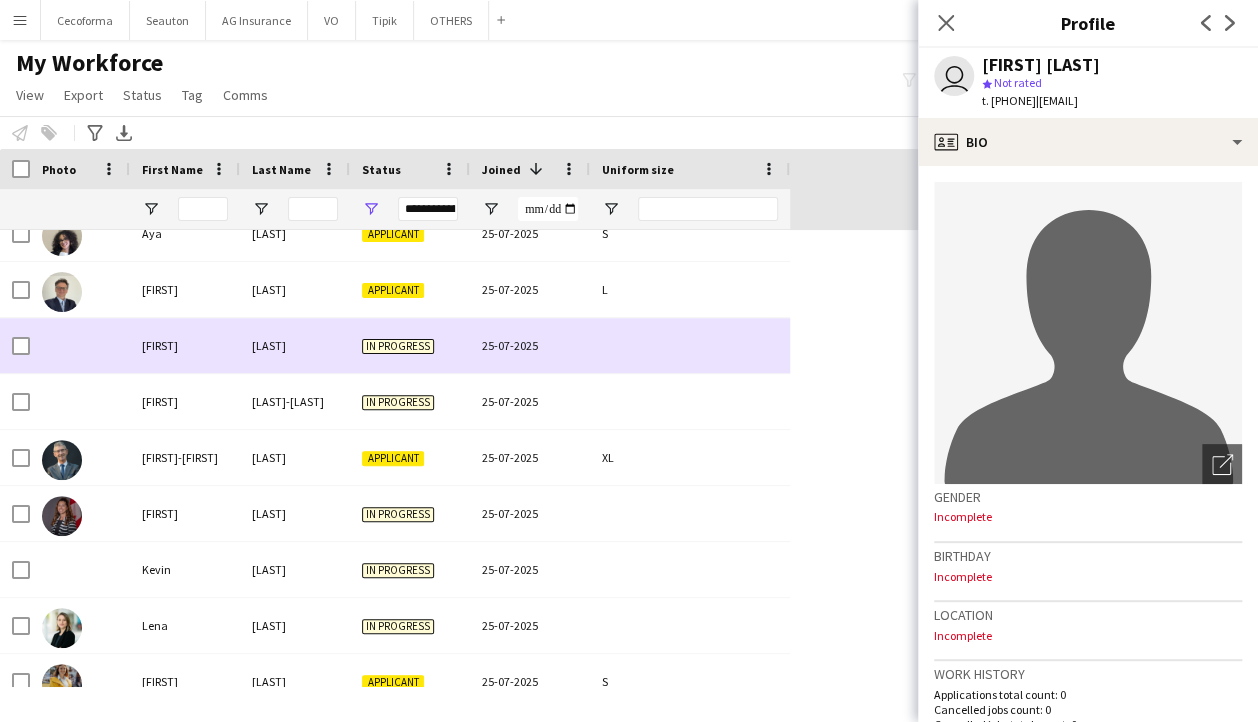 scroll, scrollTop: 2528, scrollLeft: 0, axis: vertical 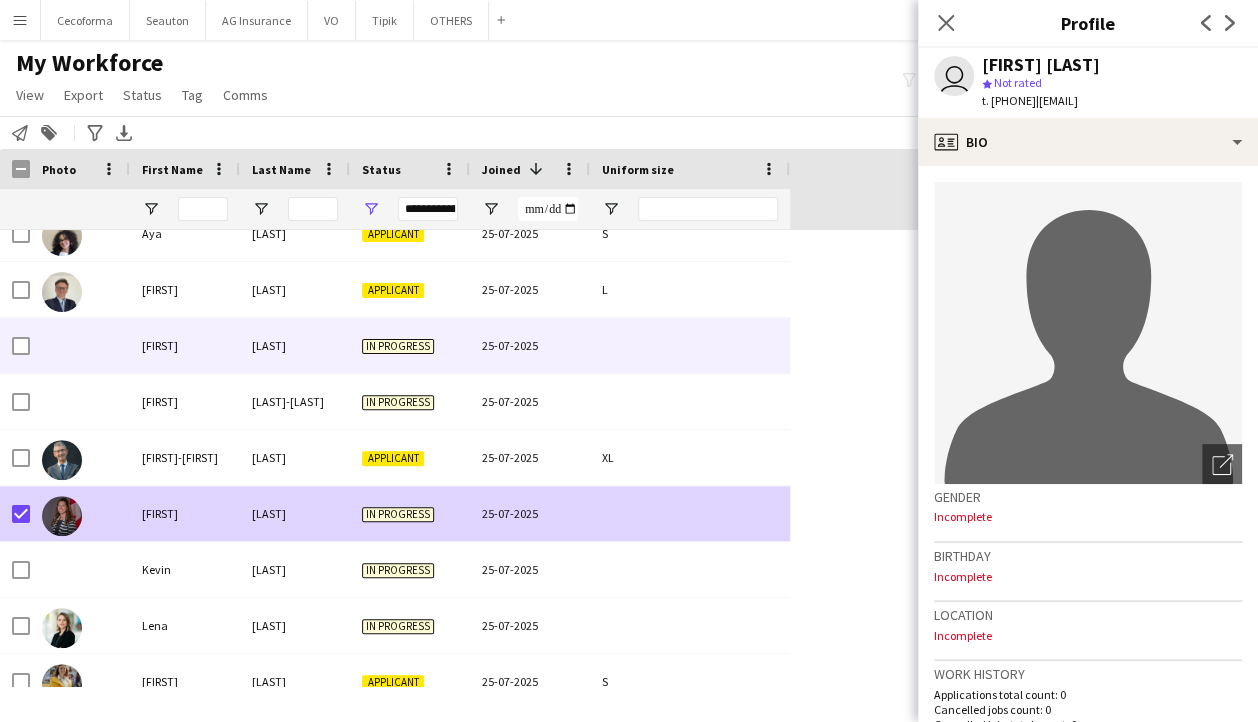 click on "Jimena" at bounding box center [185, 513] 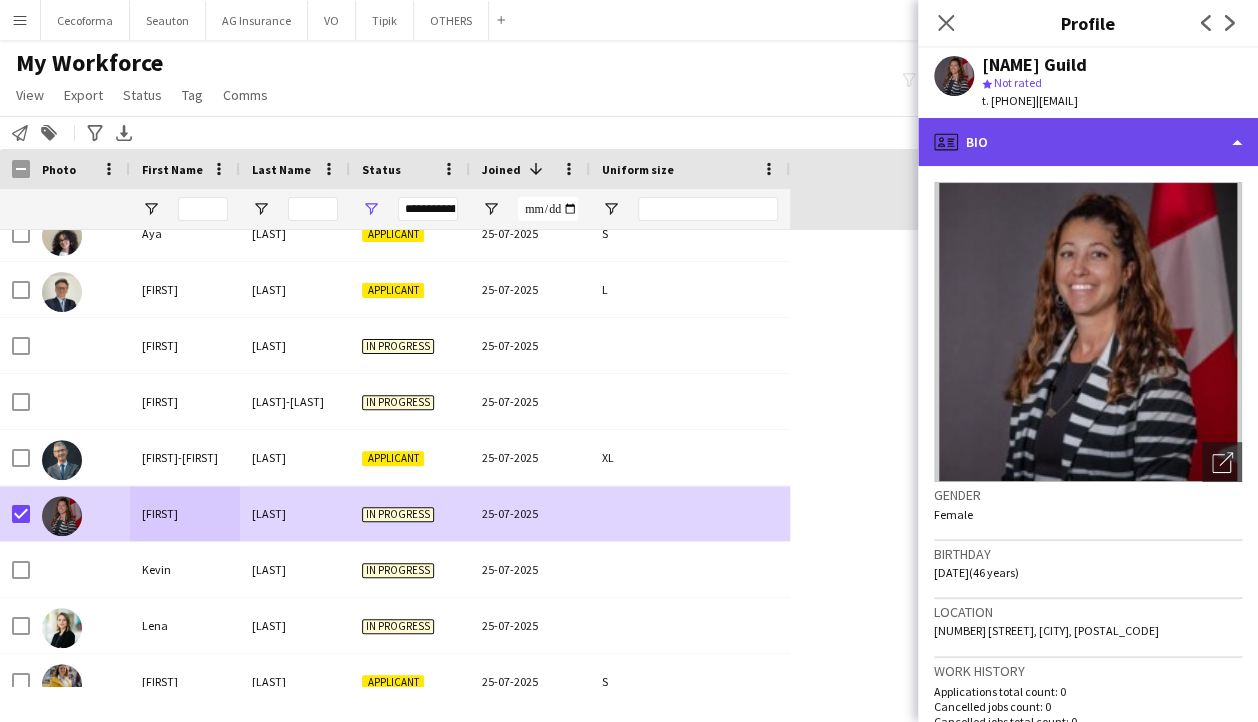 click on "profile
Bio" 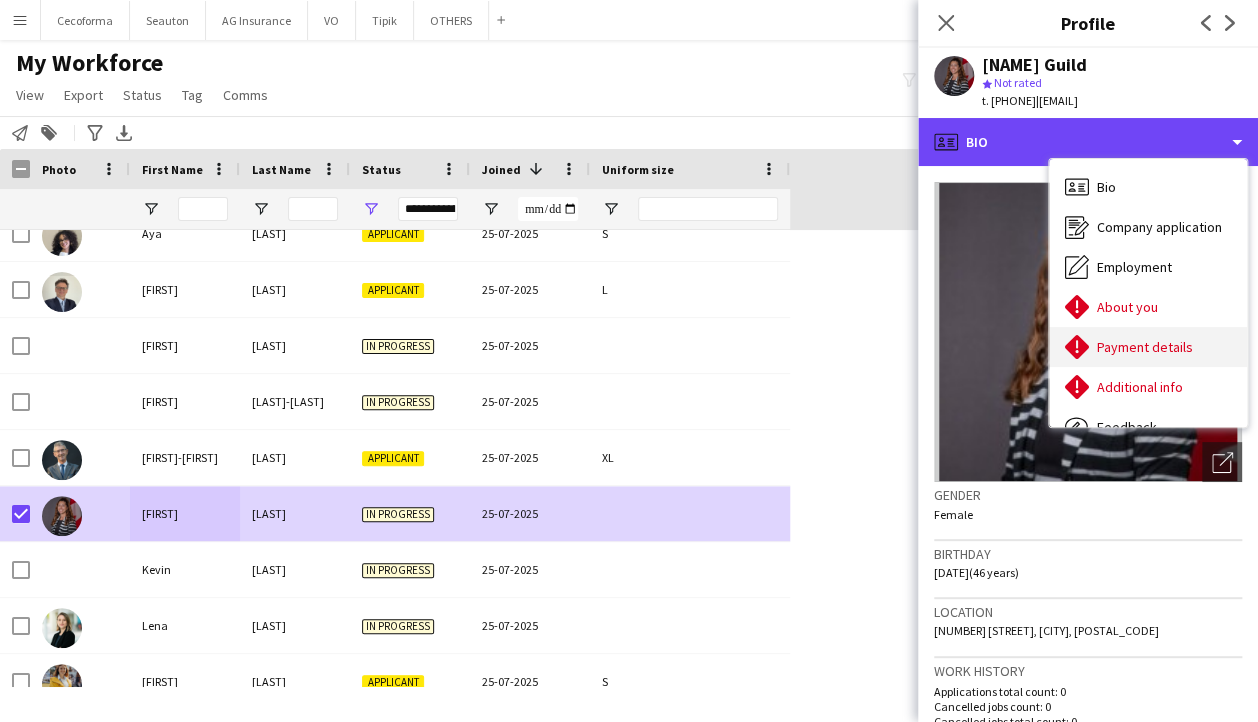 scroll, scrollTop: 68, scrollLeft: 0, axis: vertical 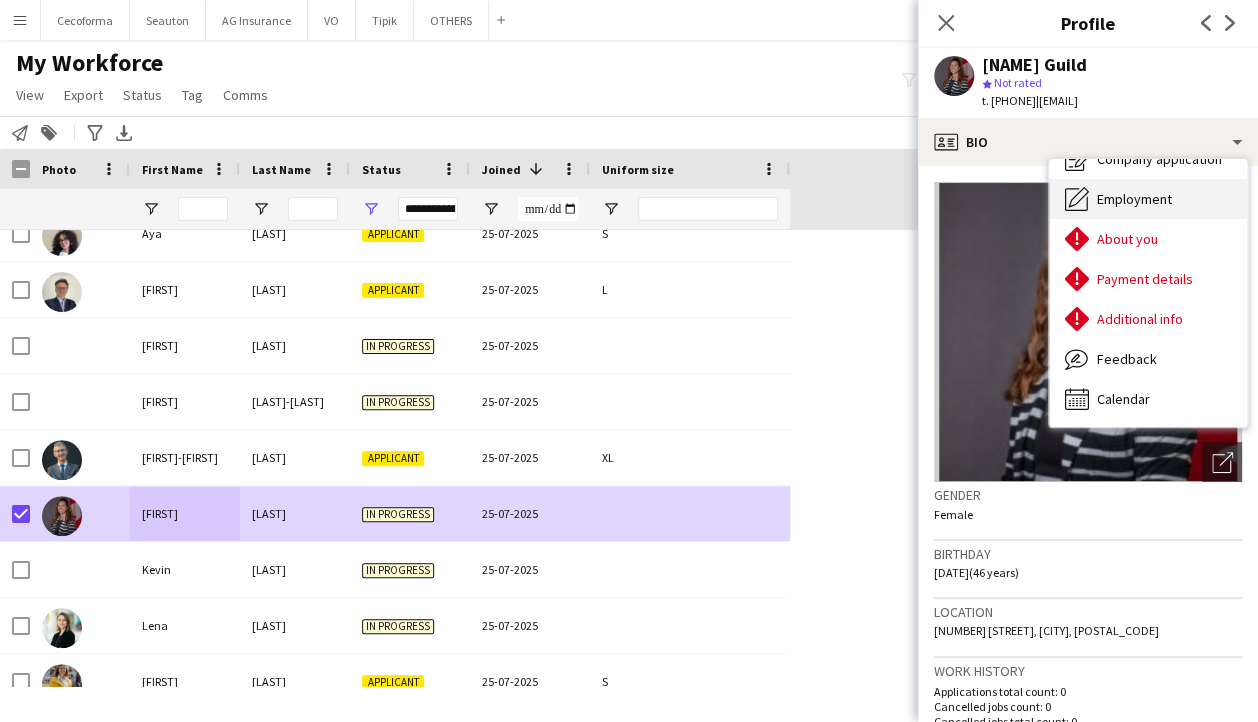 click on "Employment
Employment" at bounding box center (1148, 199) 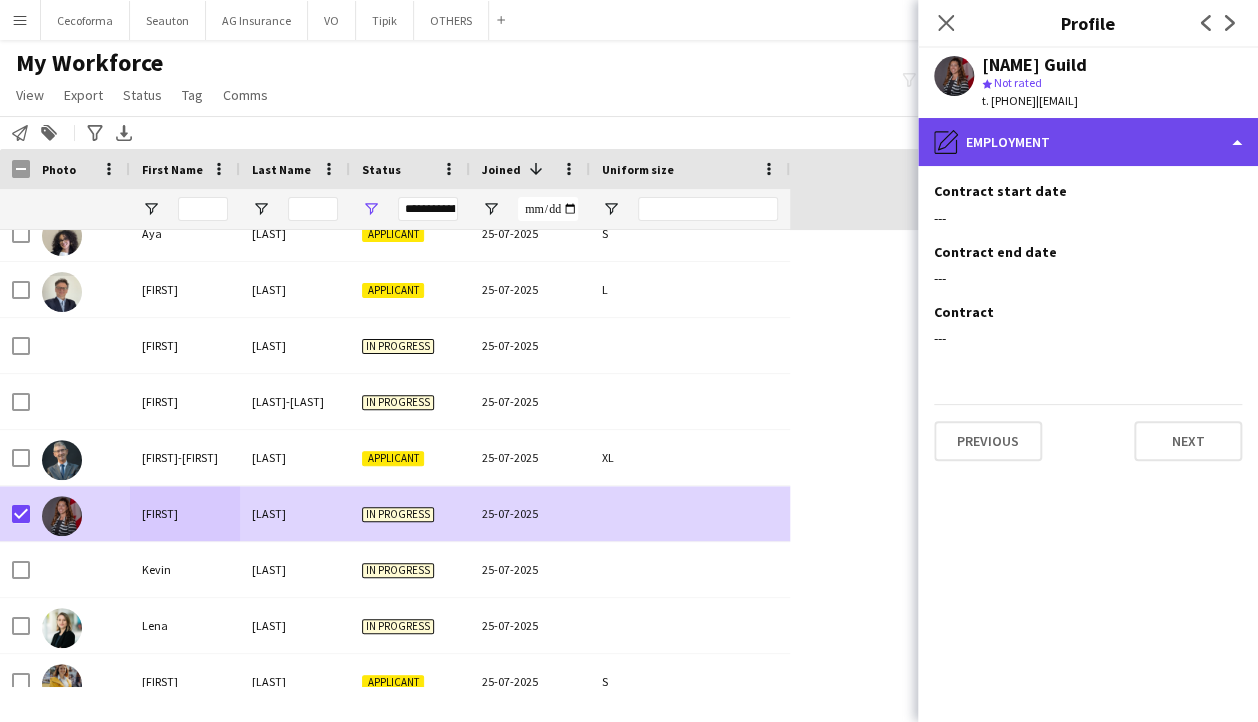 click on "pencil4
Employment" 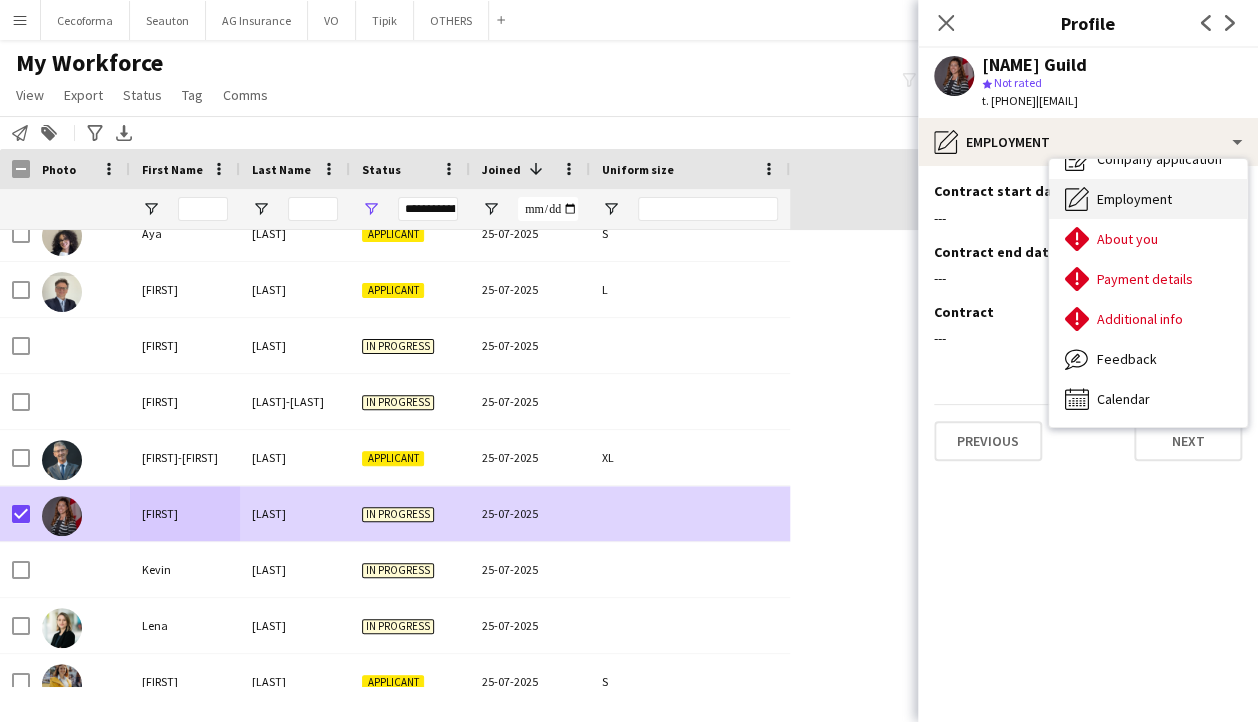 click on "Employment" at bounding box center (1134, 199) 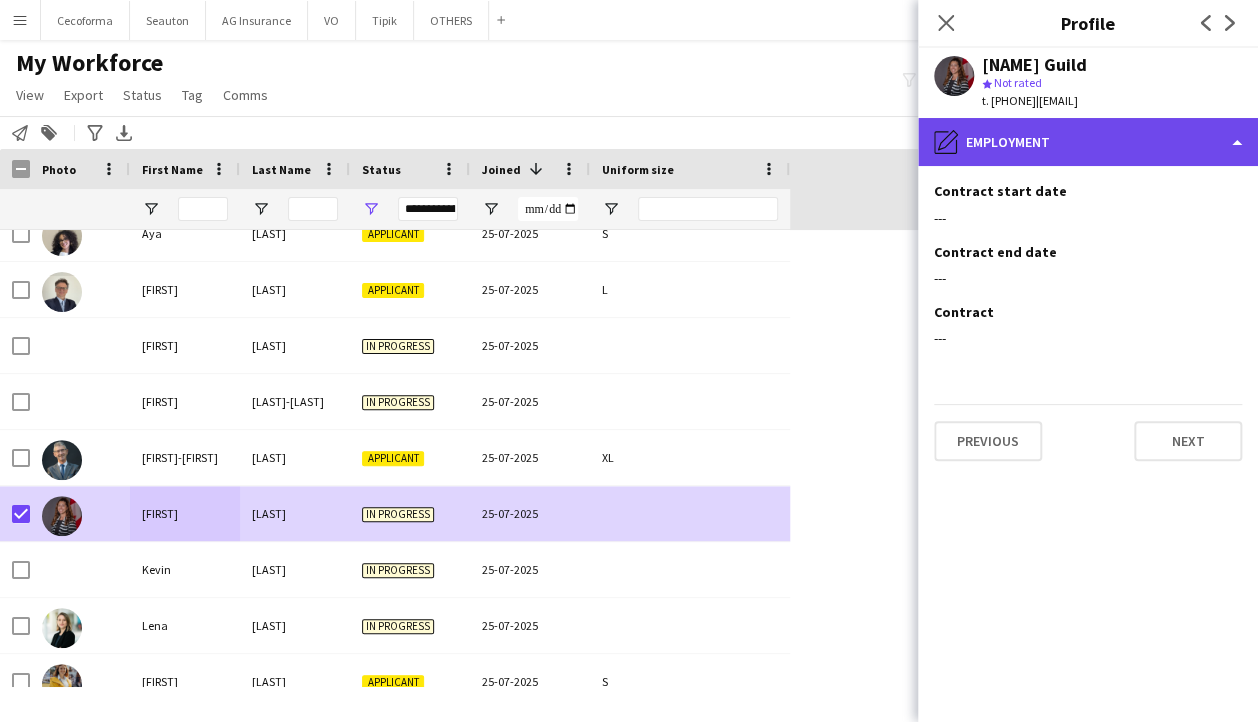 click on "pencil4
Employment" 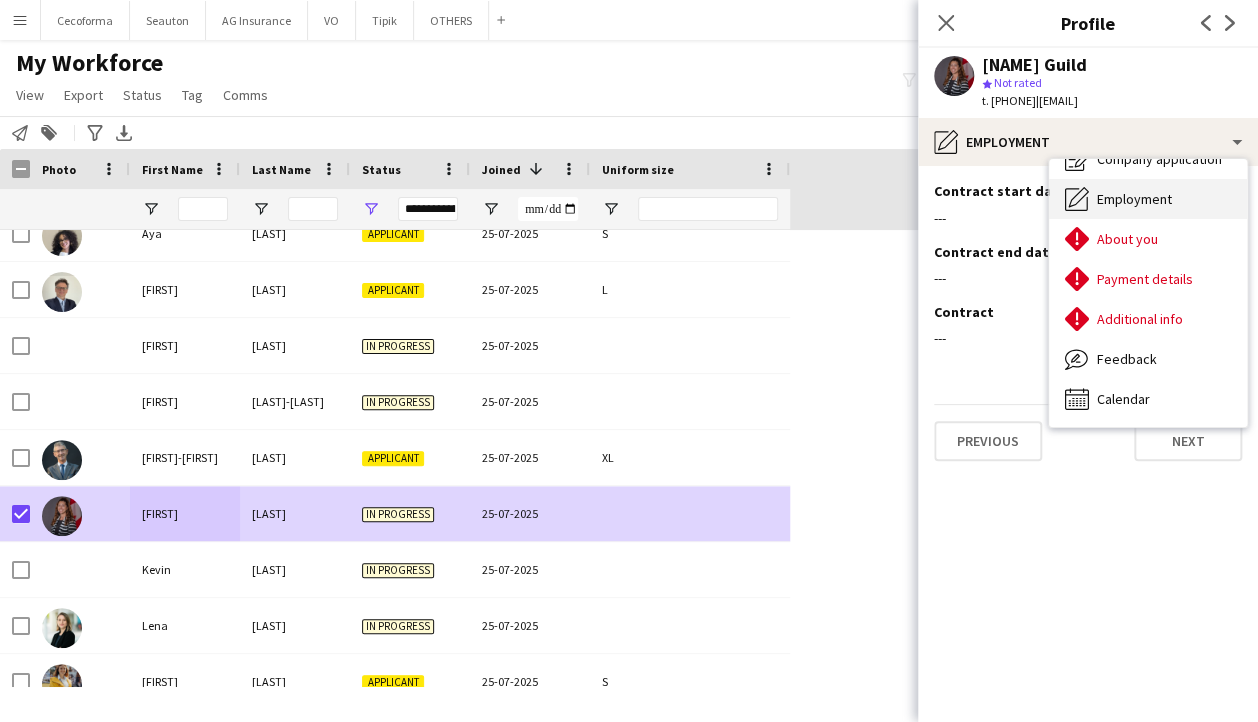 click on "Employment" at bounding box center [1134, 199] 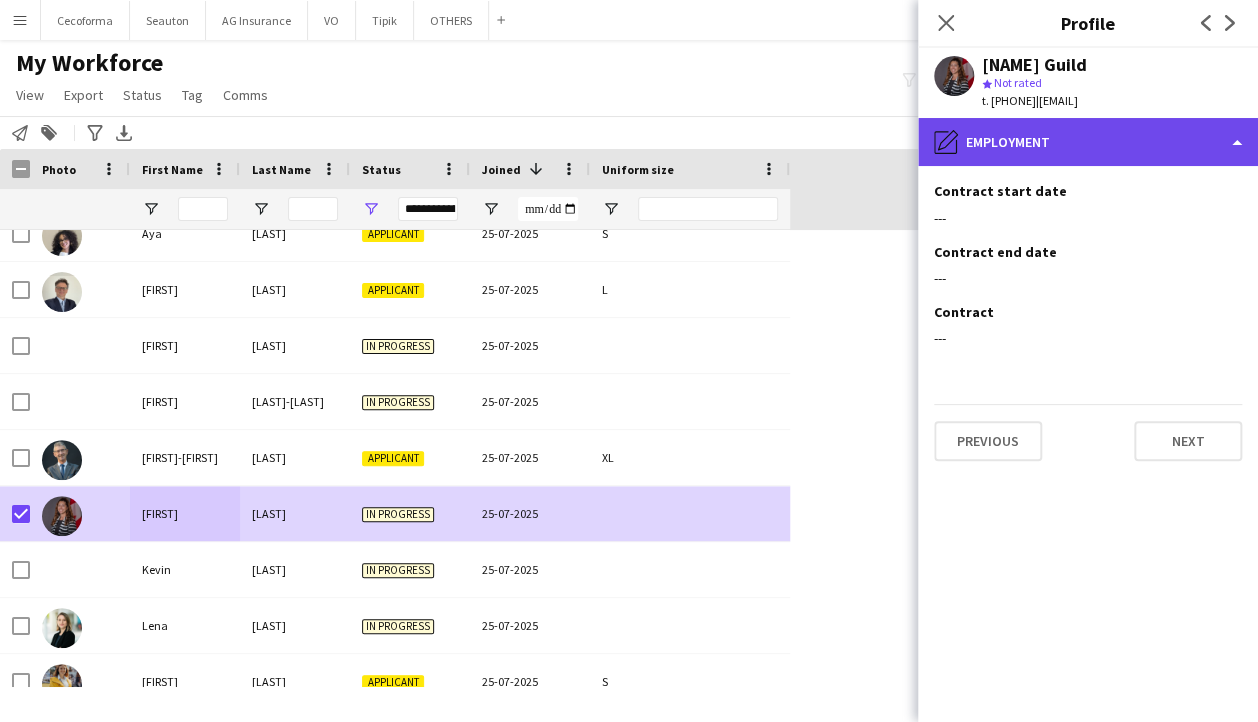 click on "pencil4
Employment" 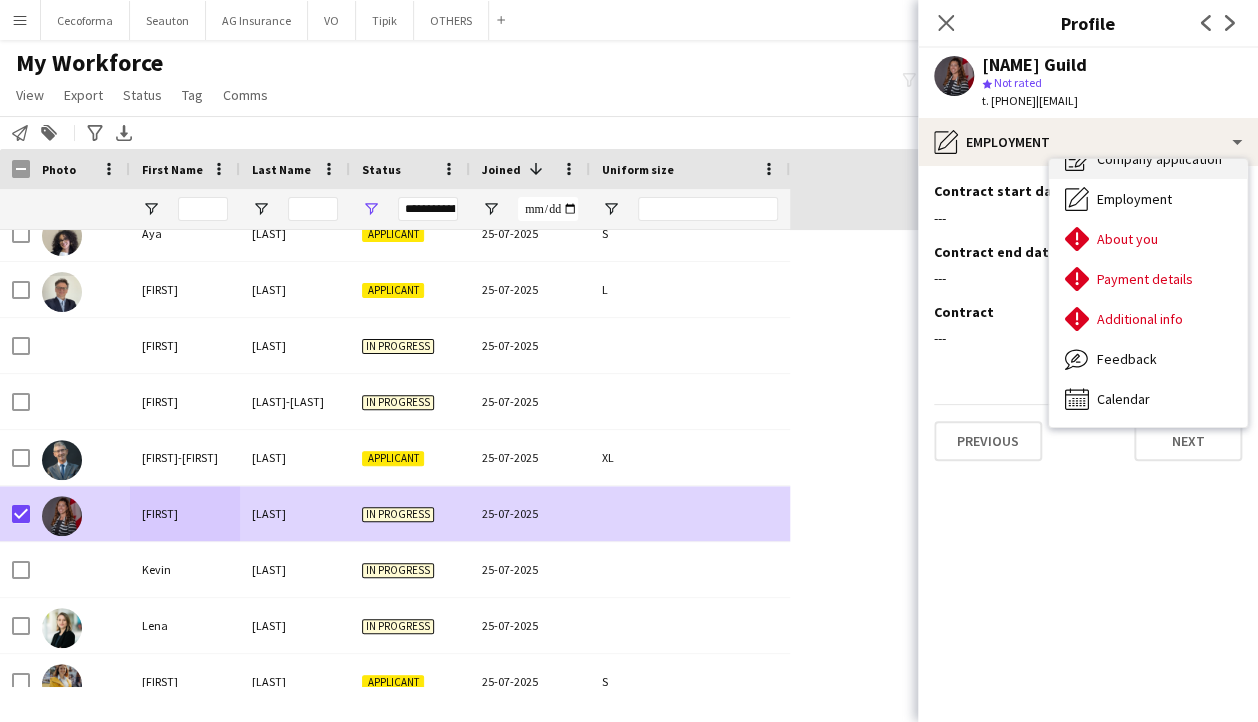 click on "Company application
Company application" at bounding box center (1148, 159) 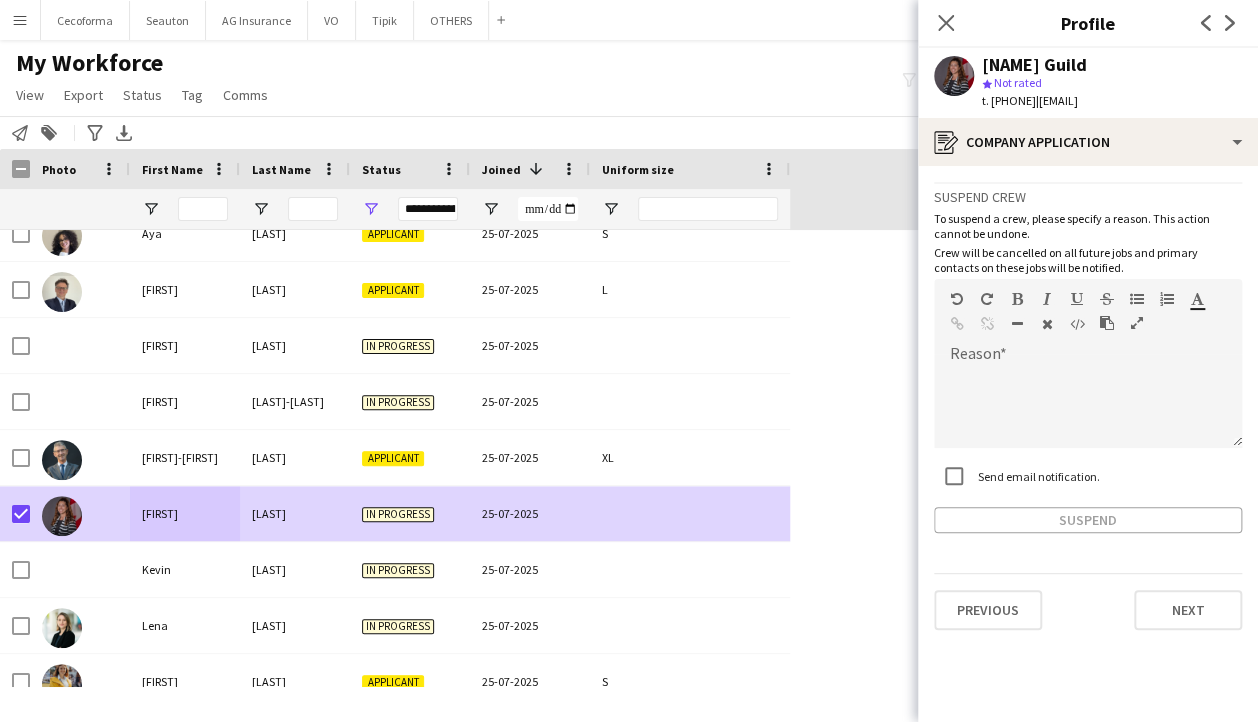 click on "My Workforce   View   Views  Default view New view Update view Delete view Edit name Customise view Customise filters Reset Filters Reset View Reset All  Export  New starters report Export as XLSX Export as PDF  Status  Edit  Tag  New tag  Edit tag  ACEA 11/12/2024 (1) Busworld 2025 (27) Dutch (0) Export (0) French (0) Open Day 2025 (32)  Add to tag  ACEA 11/12/2024 (1) Busworld 2025 (27) Dutch (0) Export (0) French (0) Open Day 2025 (32)  Untag  ACEA 11/12/2024 (1) Busworld 2025 (27) Dutch (0) Export (0) French (0) Open Day 2025 (32)  Tag chat  ACEA 11/12/2024 (1) Busworld 2025 (27) Dutch (0) Export (0) French (0) Open Day 2025 (32)  Tag share page  ACEA 11/12/2024 (1) Busworld 2025 (27) Dutch (0) Export (0) French (0) Open Day 2025 (32)  Comms  Send notification
filter-1
Everyone   1,150   Applicants   314   Waiting list   1" 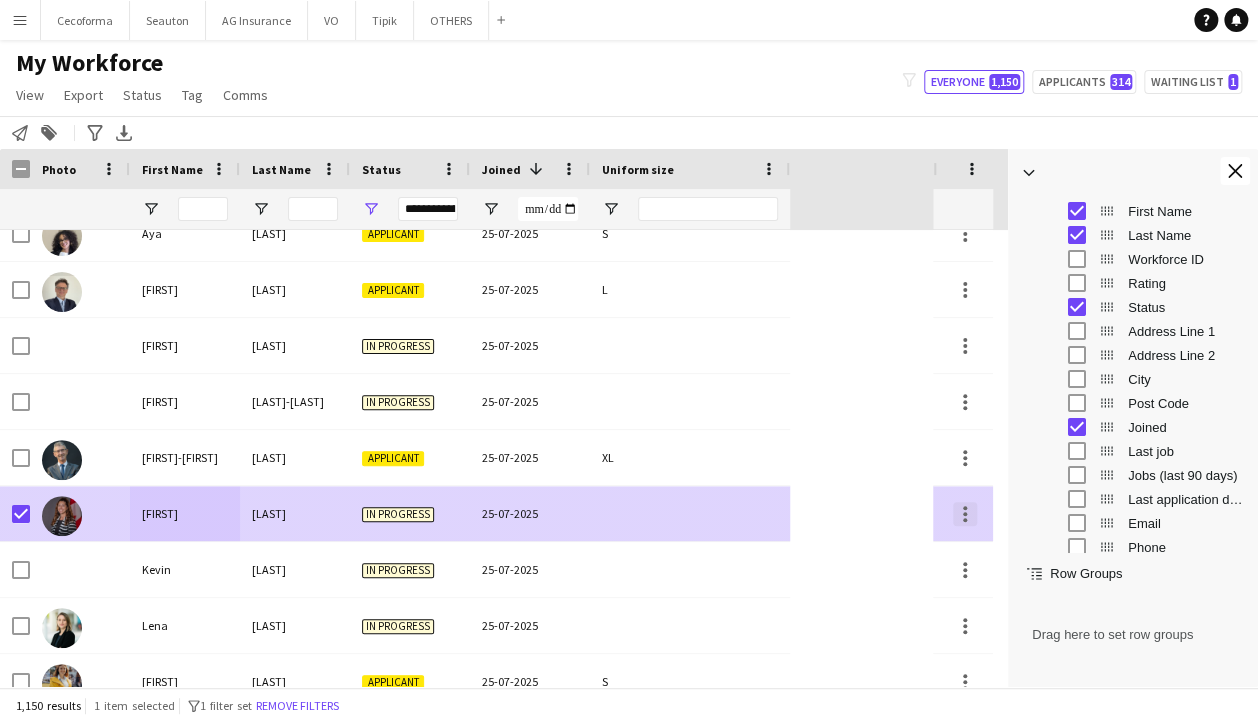 click at bounding box center [965, 514] 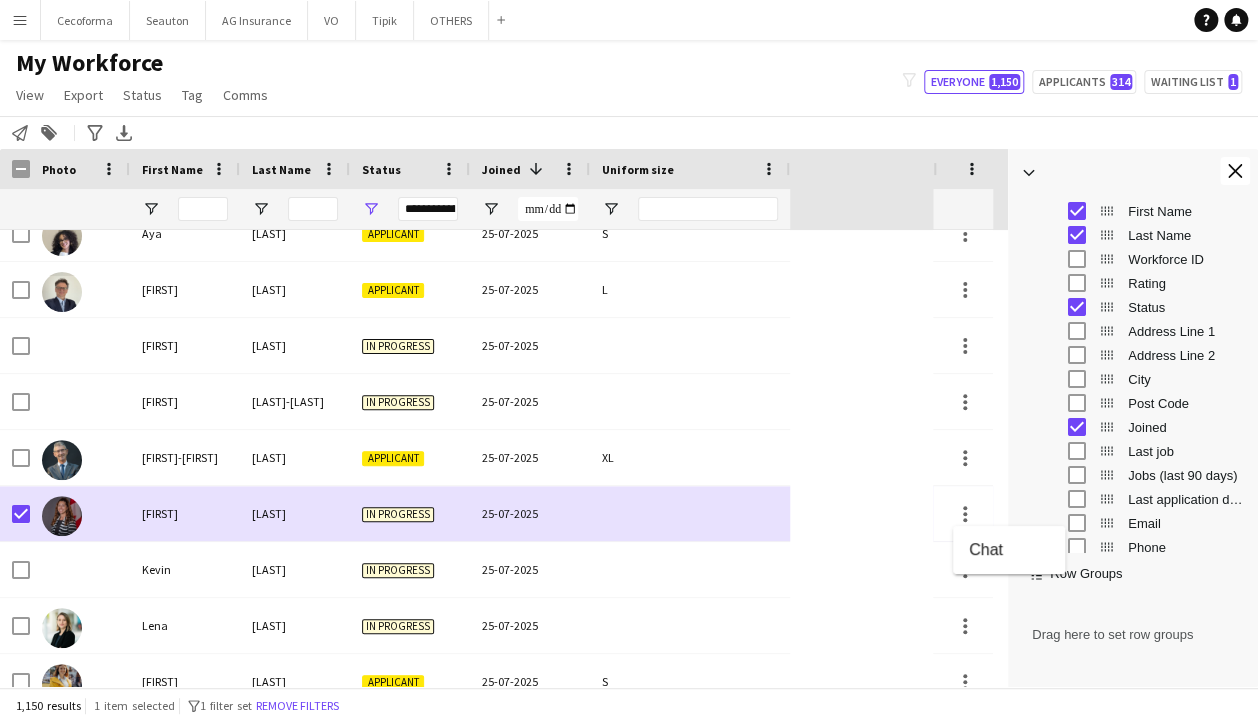 click at bounding box center (629, 361) 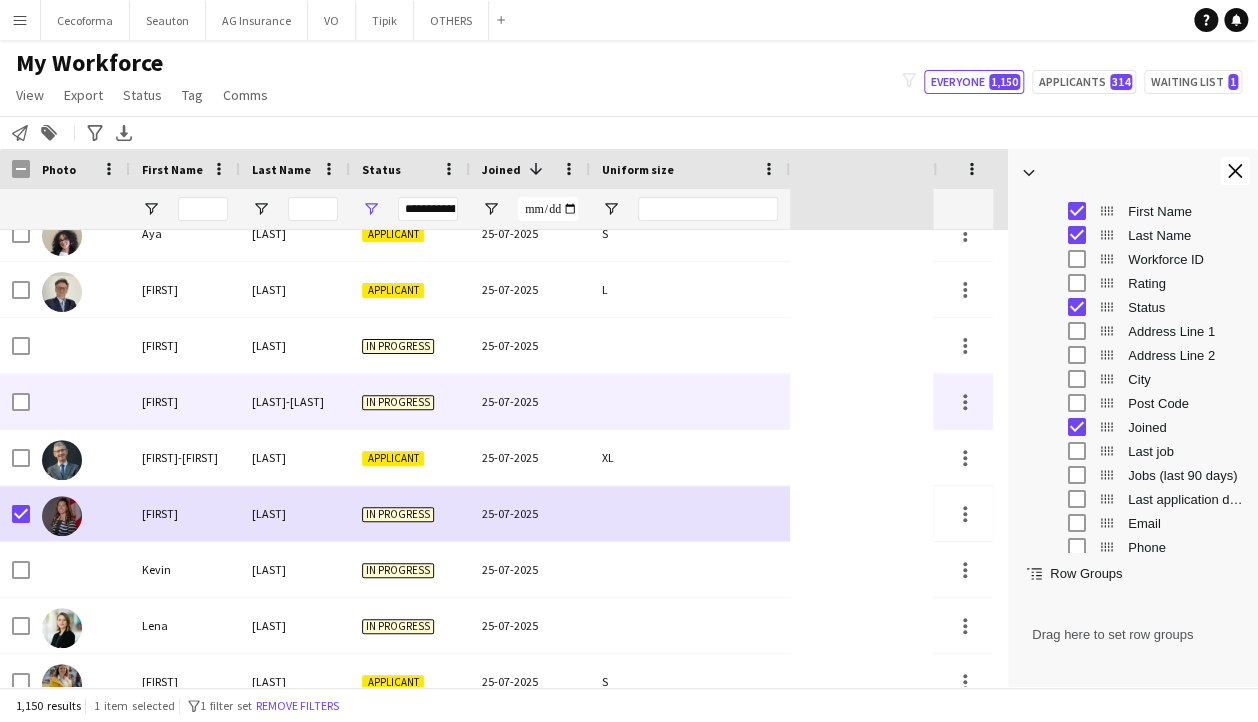 click on "Farnaz" at bounding box center (185, 401) 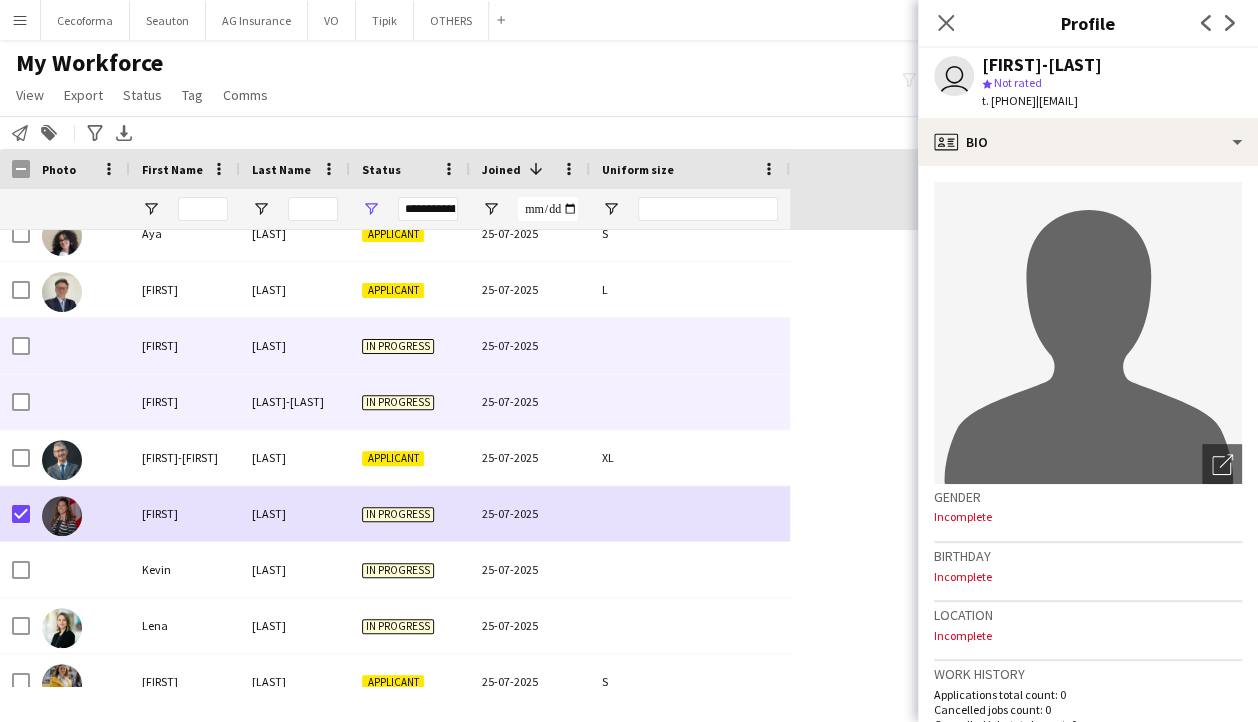 click on "Duja" at bounding box center [185, 345] 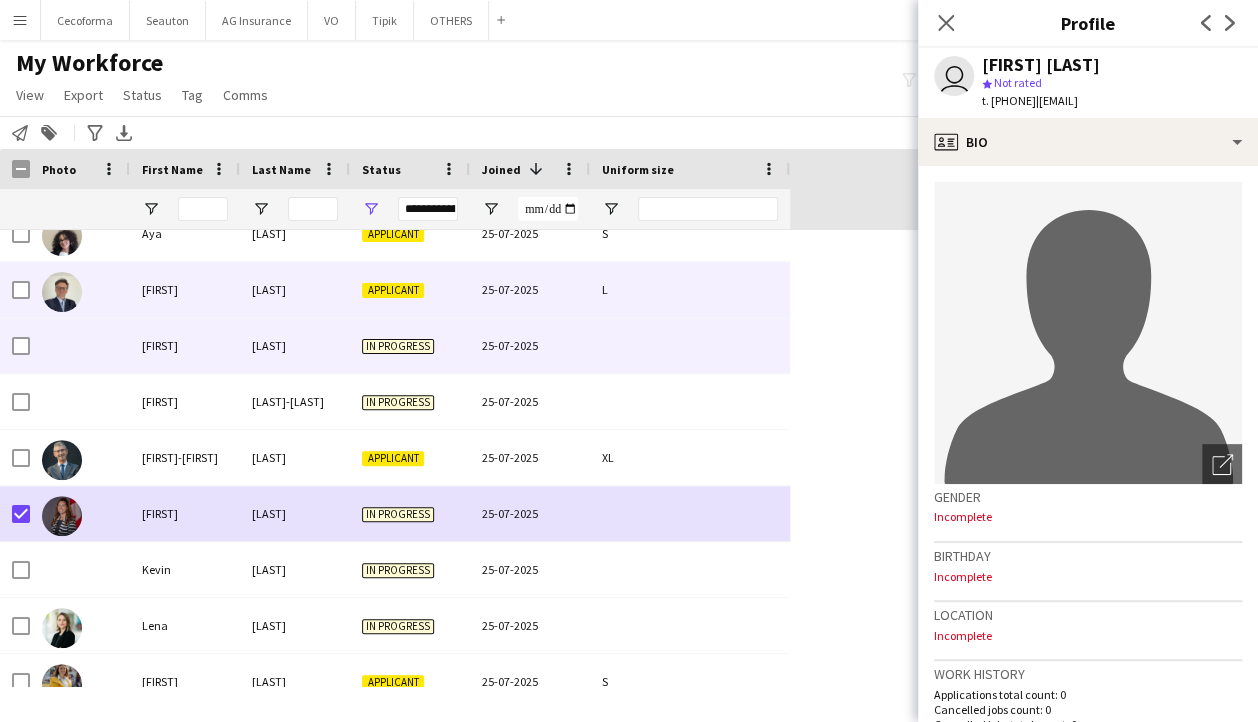 click on "Didier" at bounding box center [185, 289] 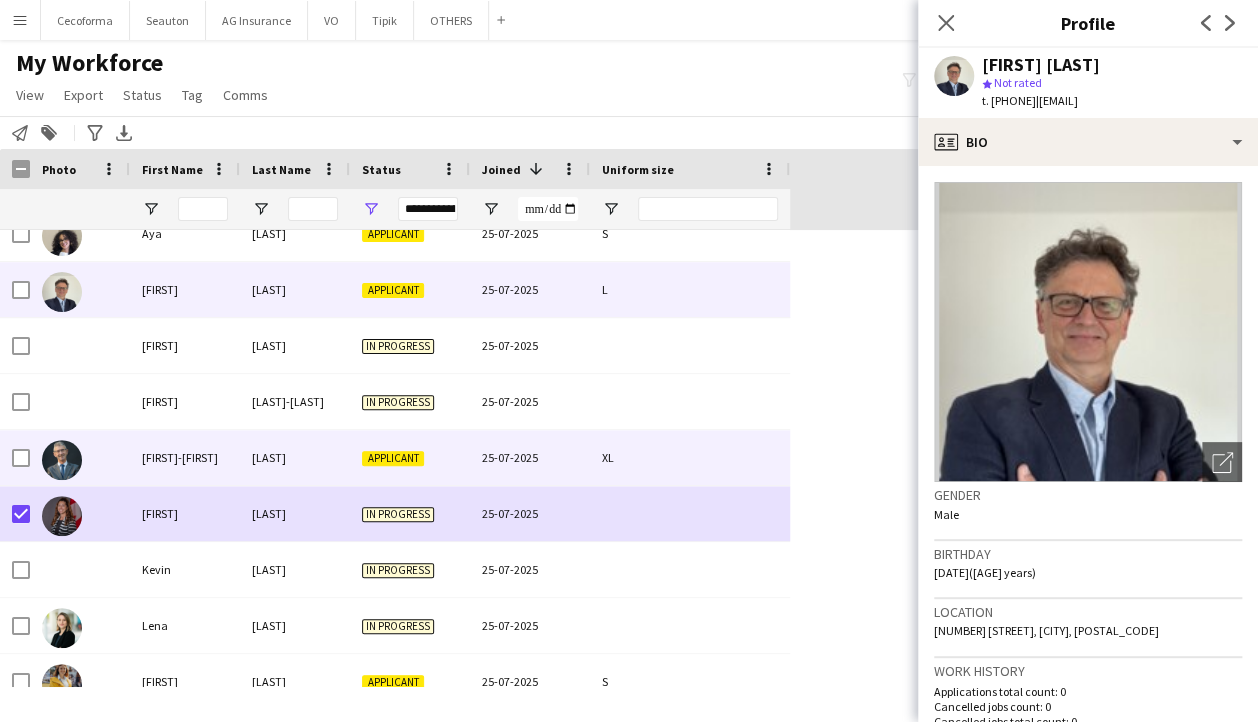 scroll, scrollTop: 2532, scrollLeft: 0, axis: vertical 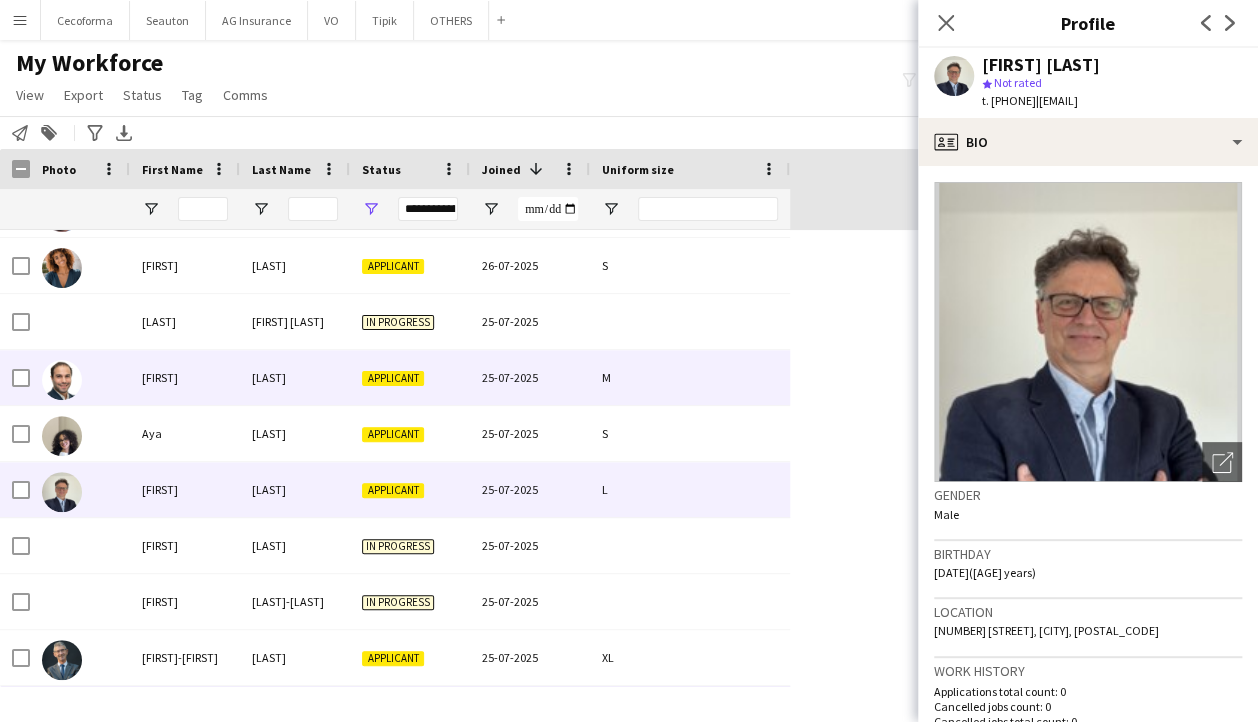 click on "[FIRST]" at bounding box center (185, 377) 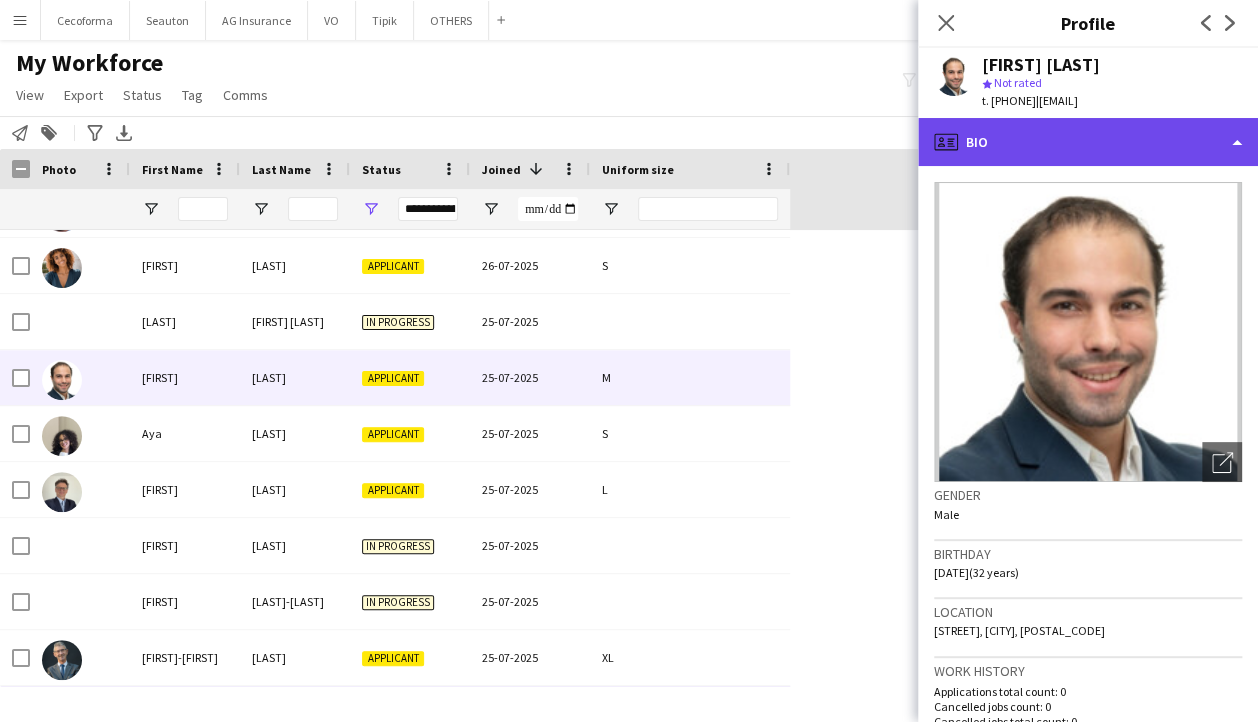 click on "profile
Bio" 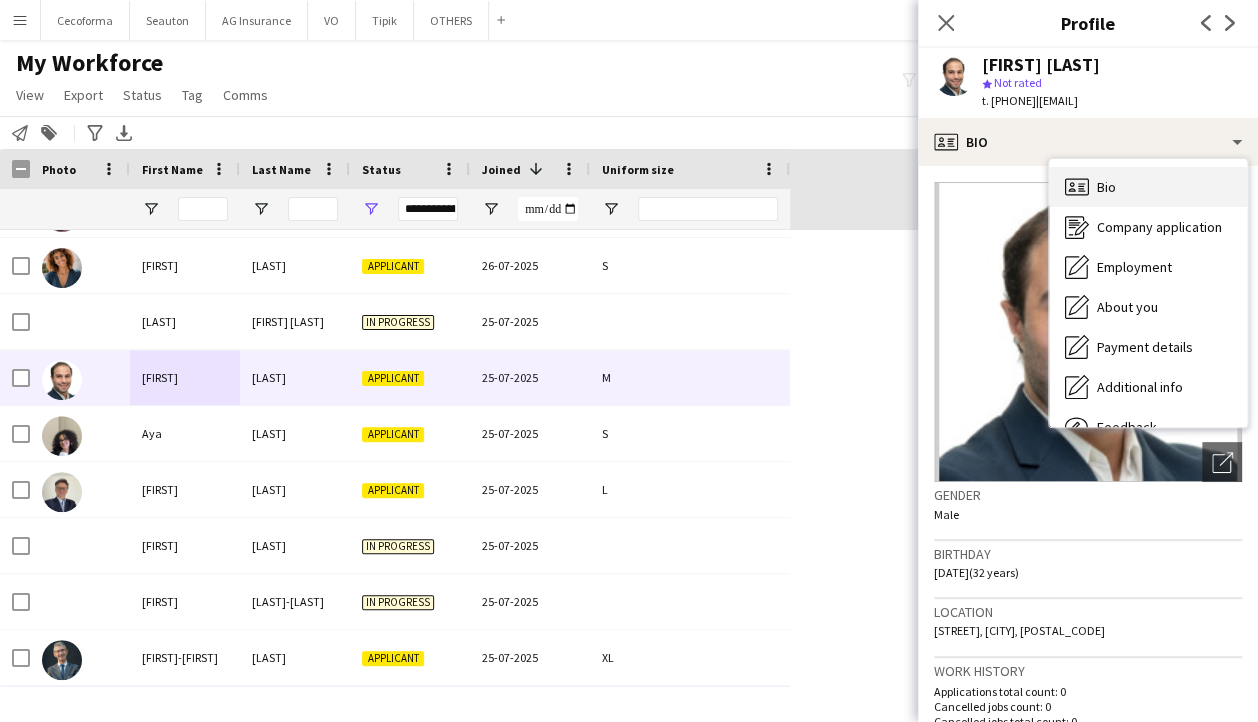 click on "Bio" at bounding box center [1106, 187] 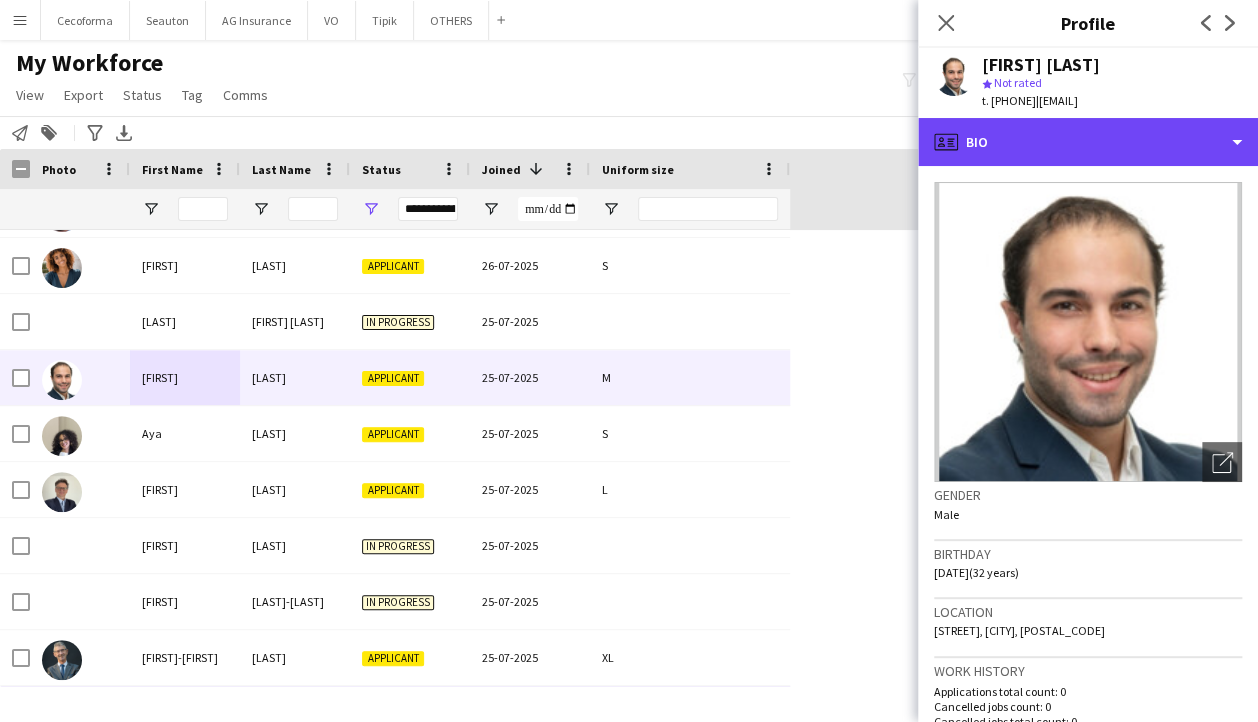 click on "profile
Bio" 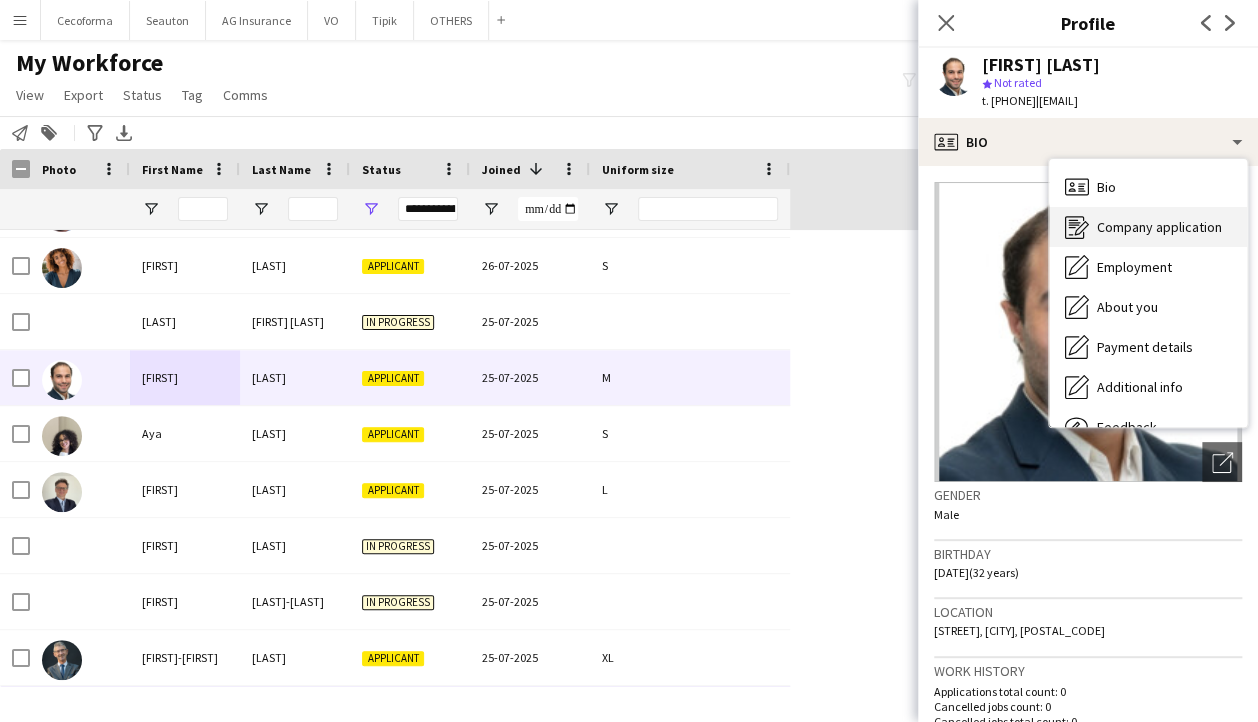 click on "Company application" at bounding box center (1159, 227) 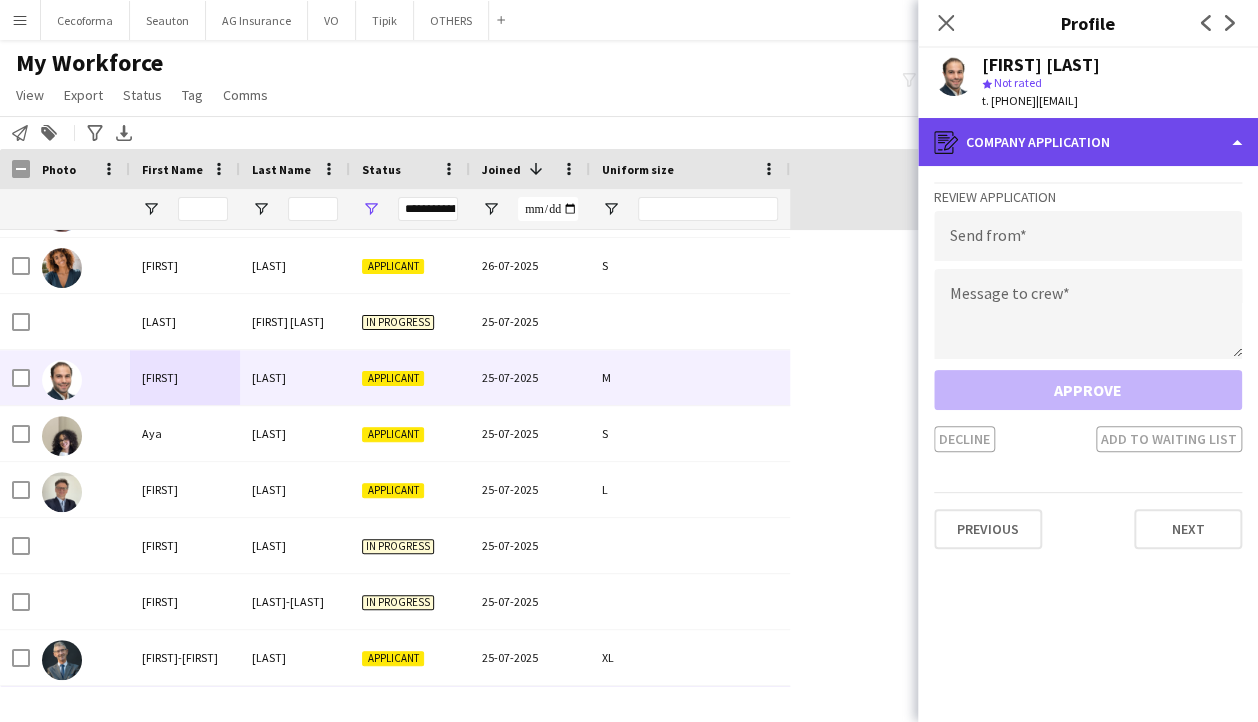 click on "register
Company application" 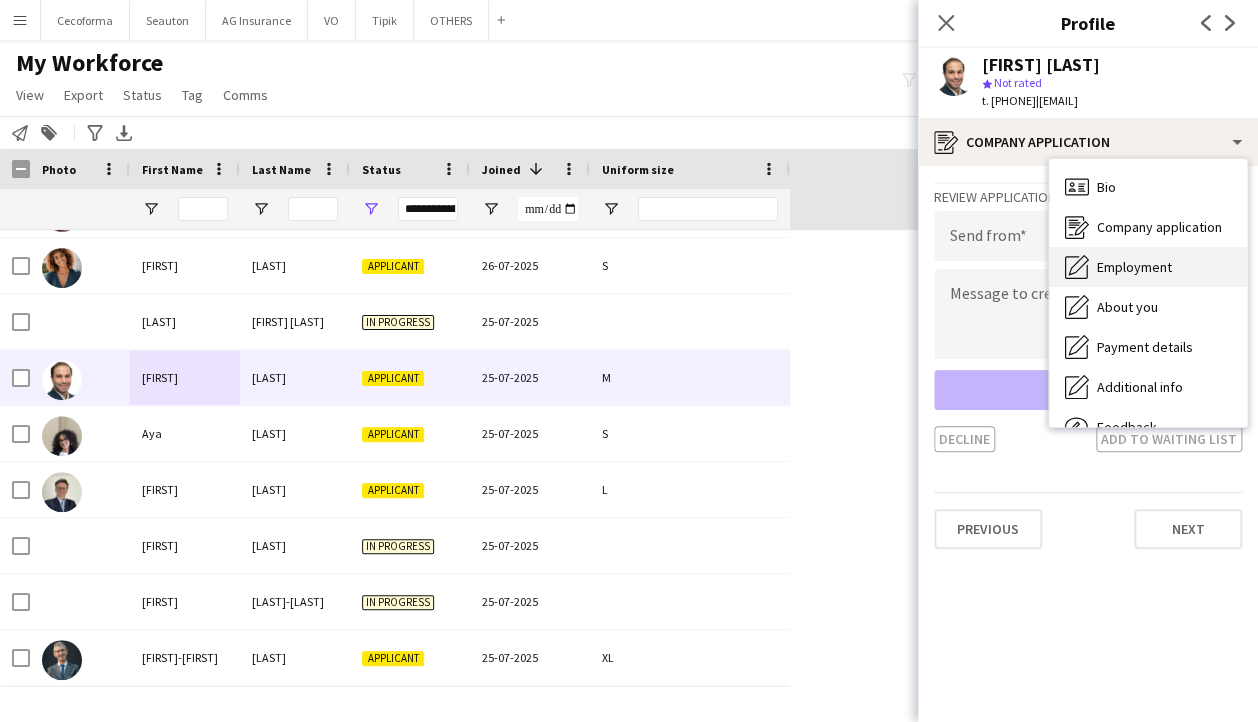 click on "Employment" at bounding box center [1134, 267] 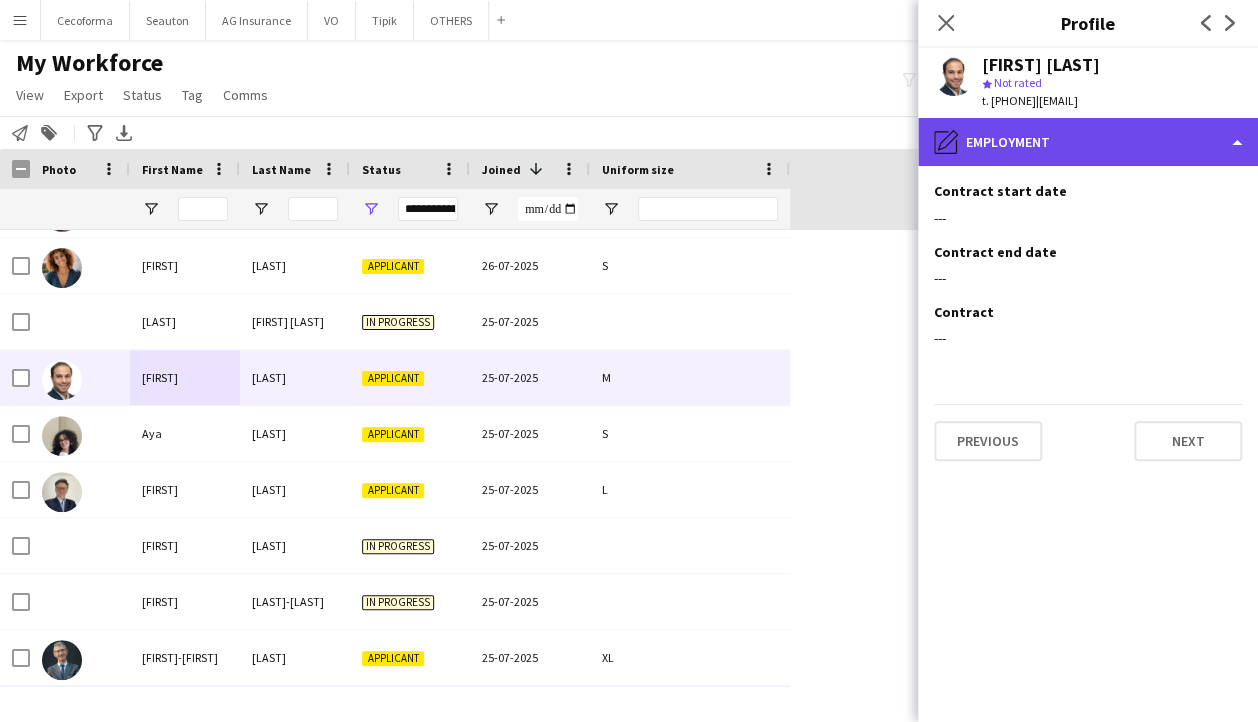click on "pencil4
Employment" 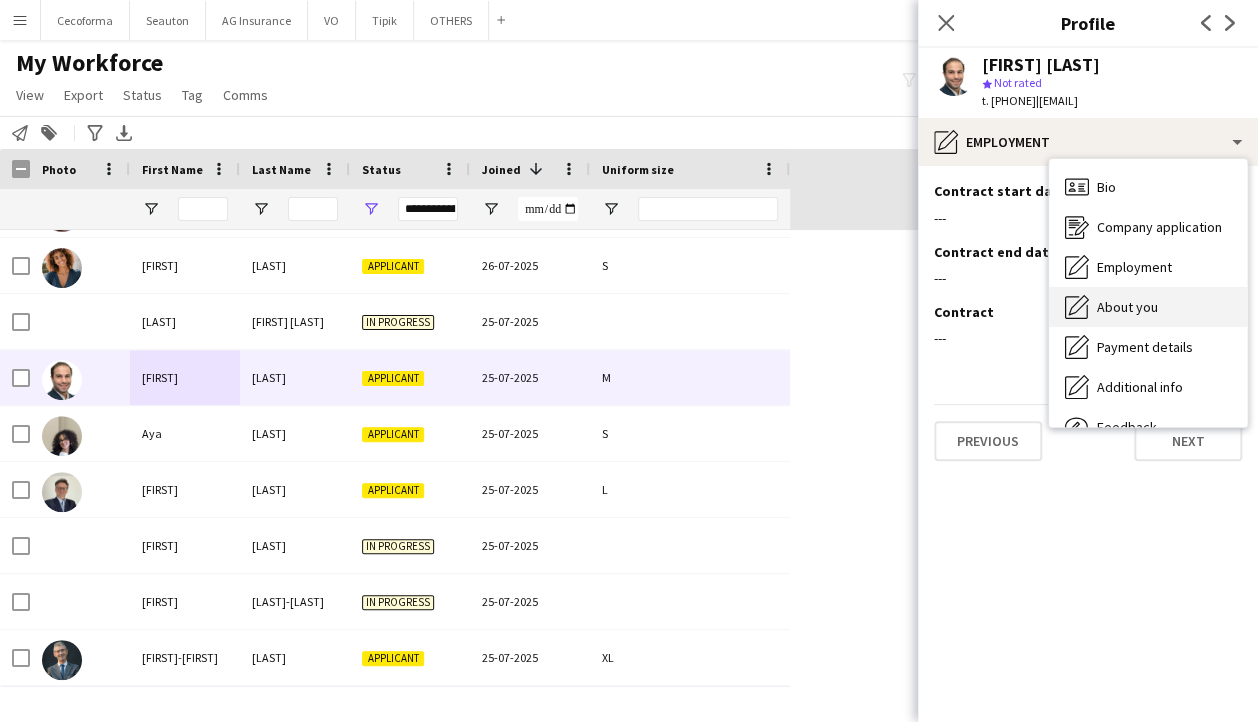 click on "About you" at bounding box center (1127, 307) 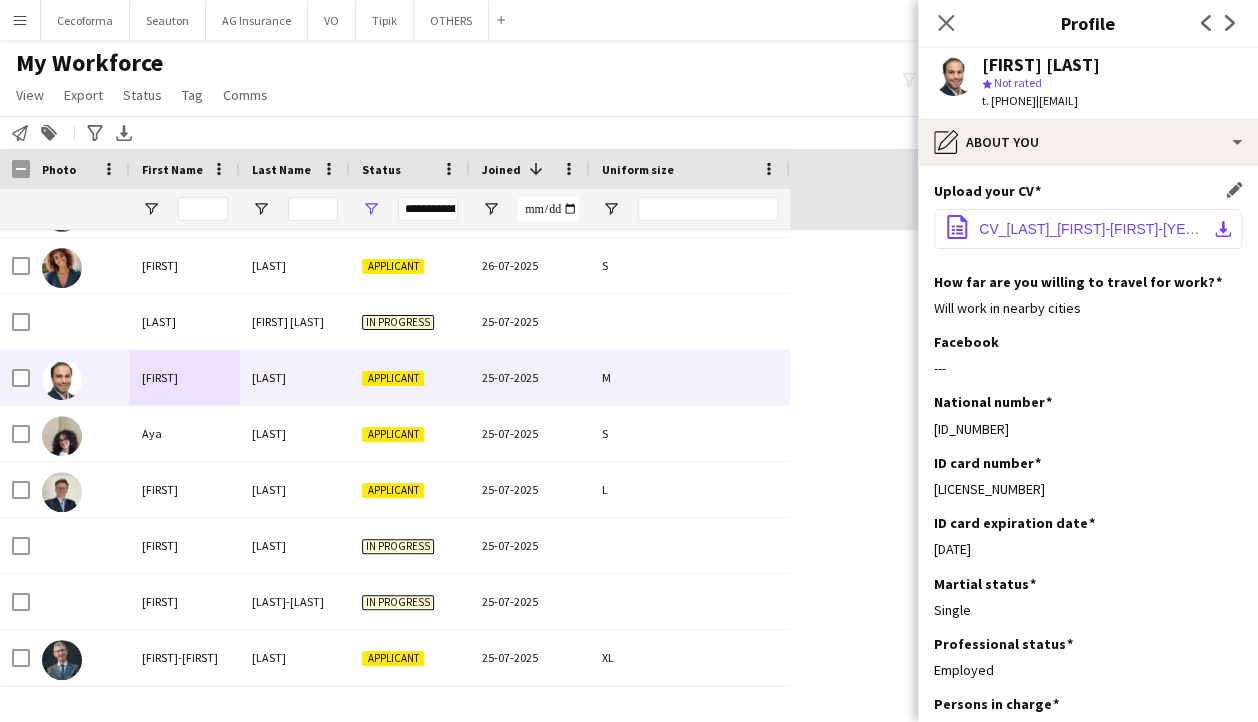 click on "CV_Stylianou_Raphael-Antonis_EN_2025.06.pdf" 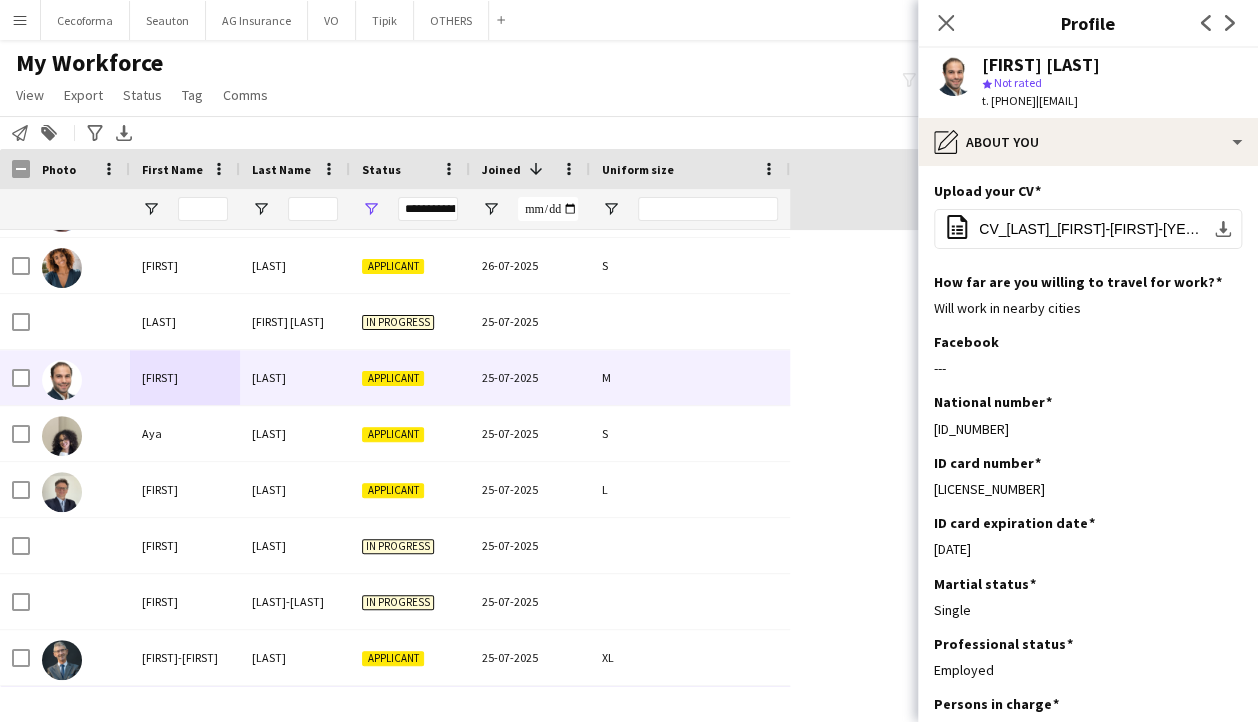 click on "Antonis Stylianou" 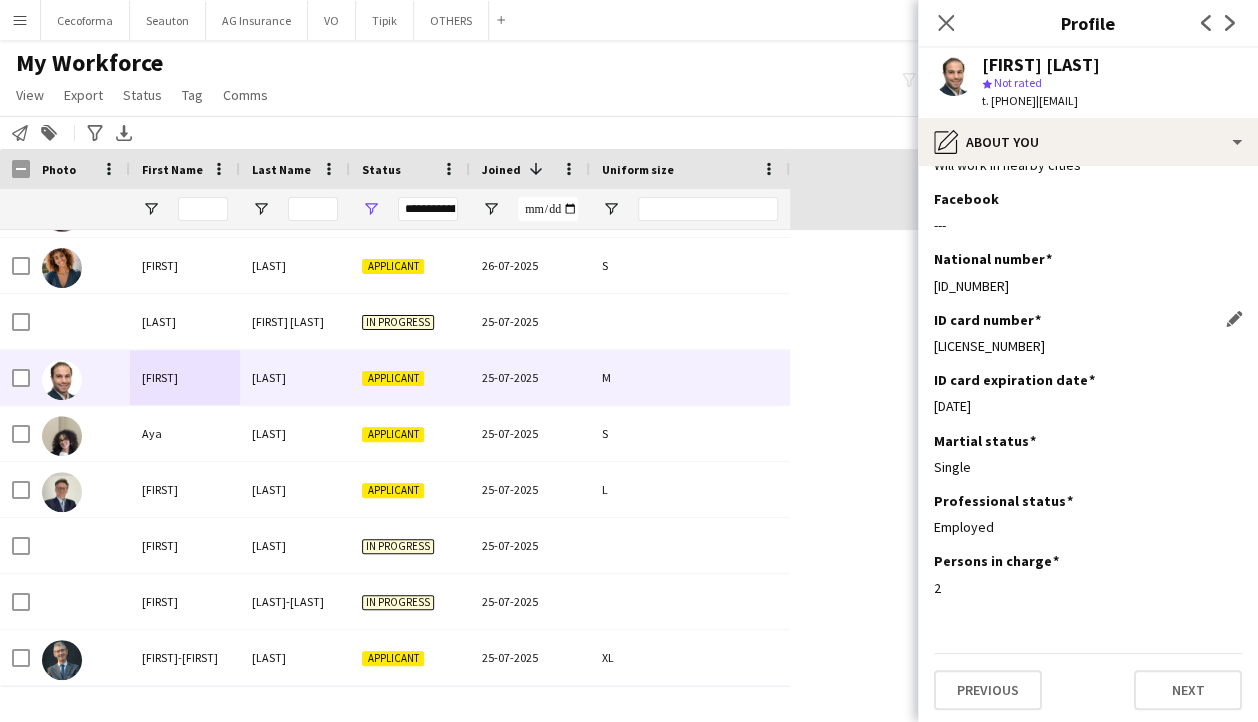 scroll, scrollTop: 146, scrollLeft: 0, axis: vertical 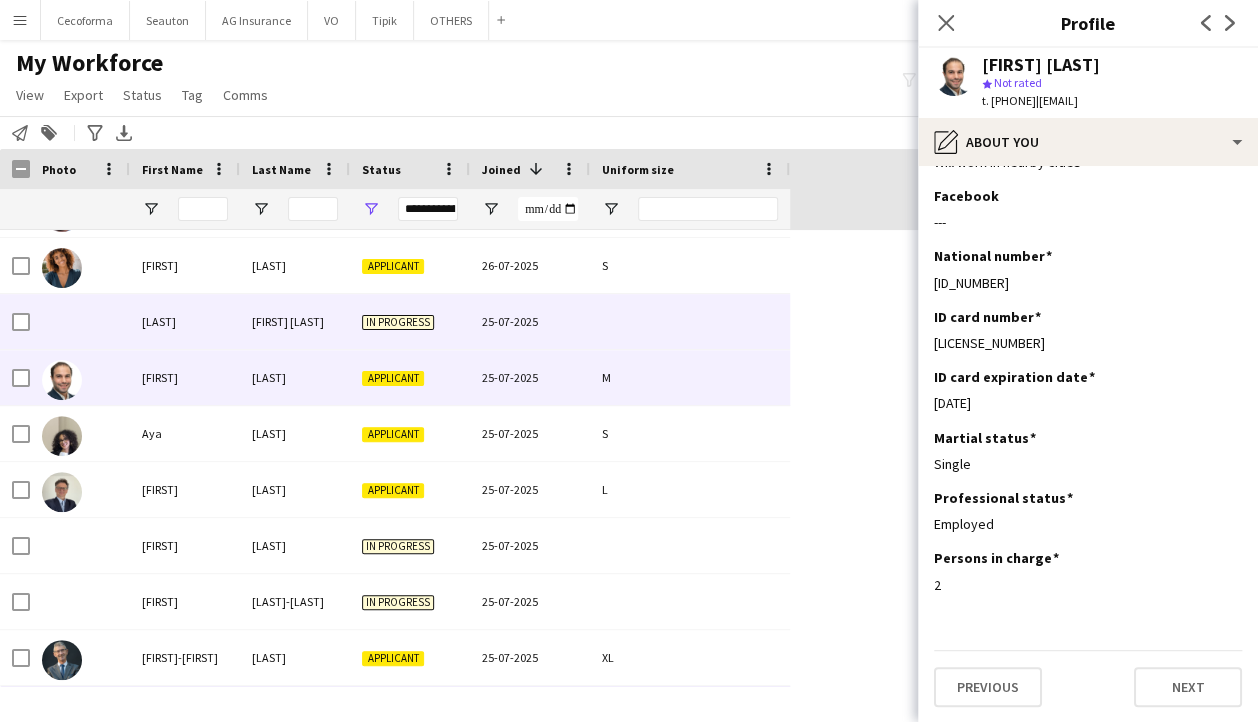 click on "[LAST]" at bounding box center (185, 321) 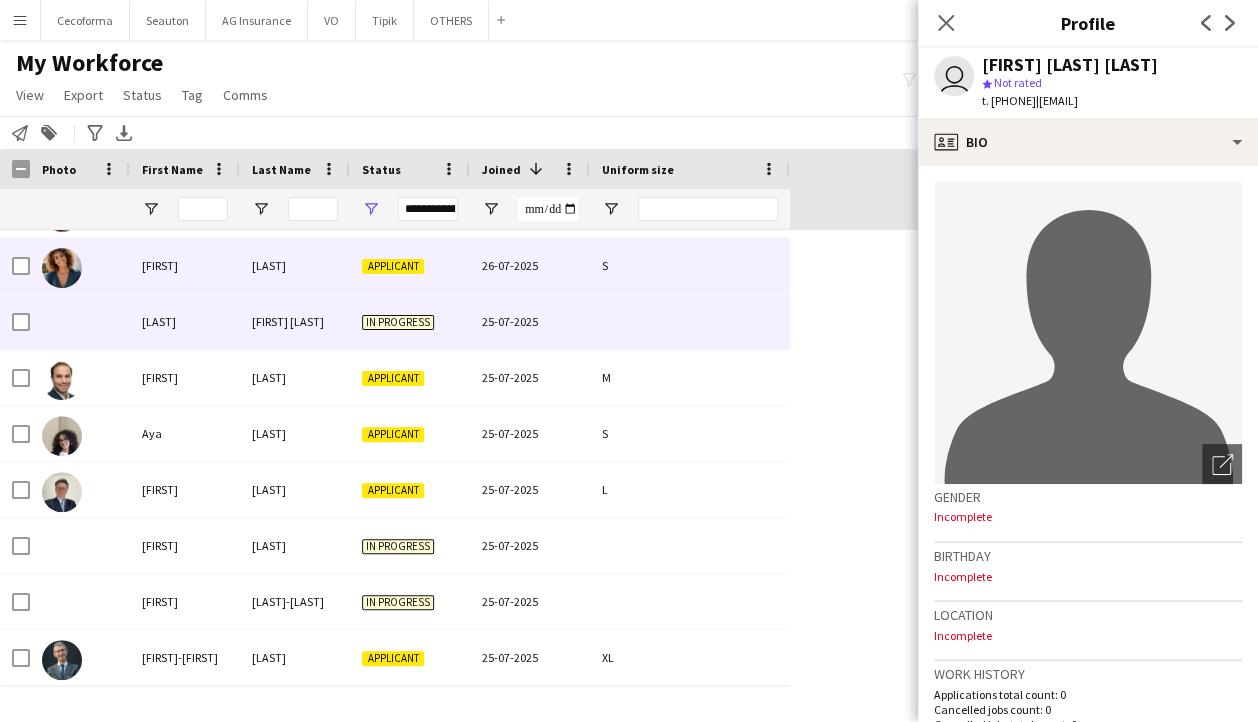 click on "[FIRST]" at bounding box center [185, 265] 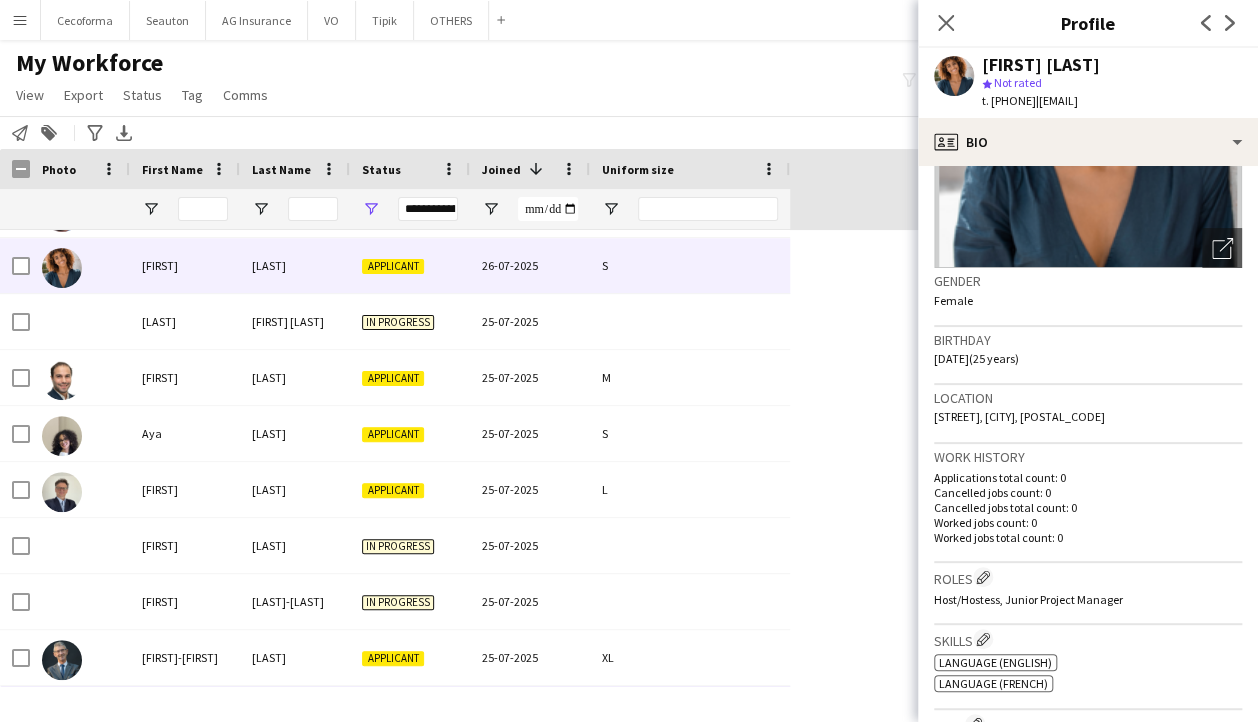 scroll, scrollTop: 400, scrollLeft: 0, axis: vertical 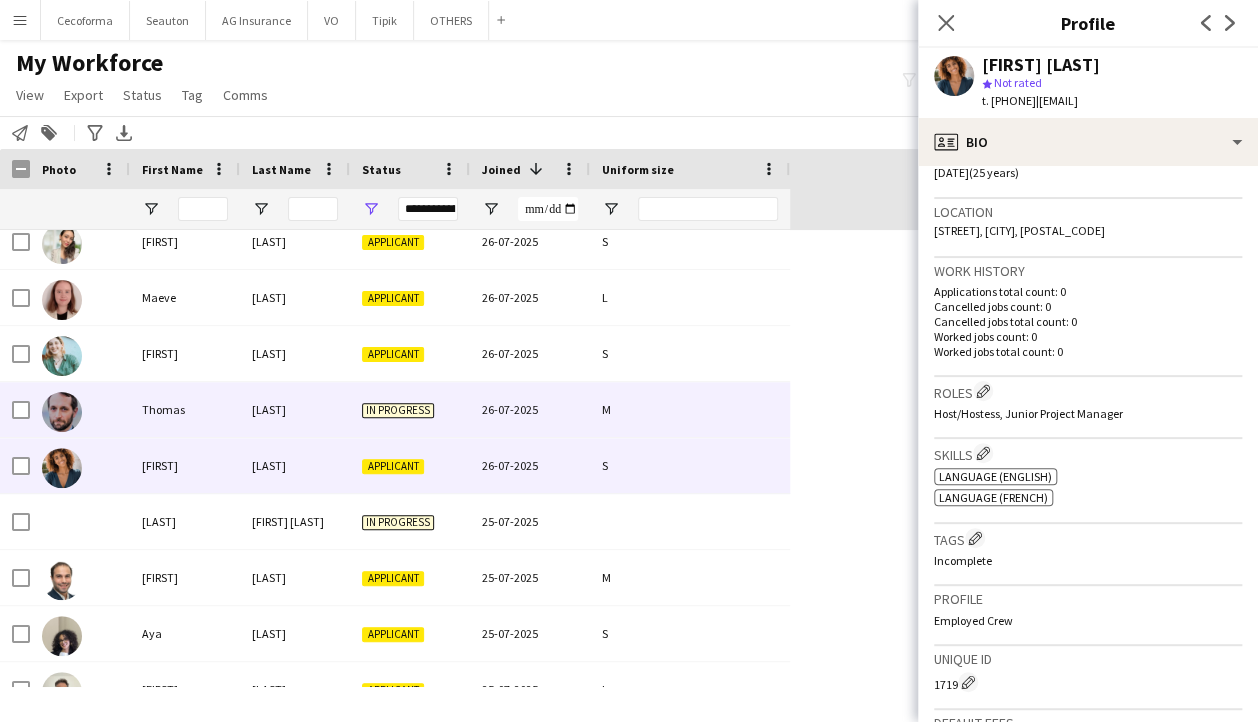 click on "Thomas" at bounding box center (185, 409) 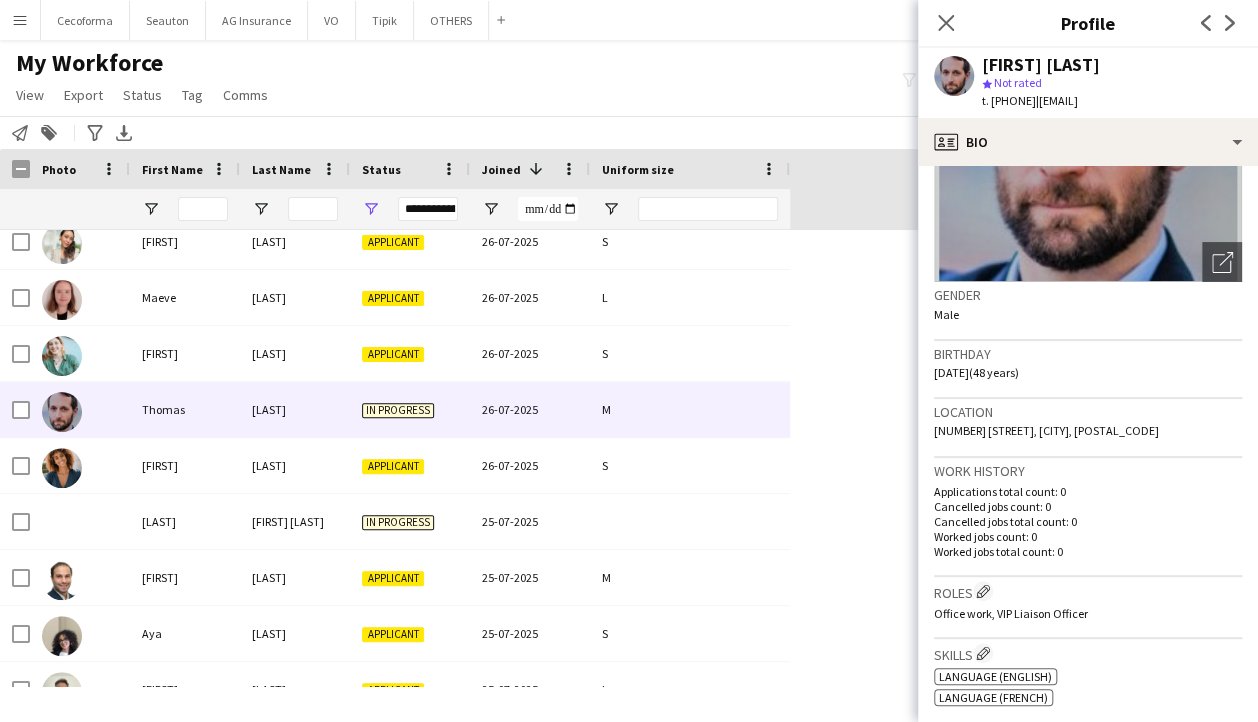 scroll, scrollTop: 0, scrollLeft: 0, axis: both 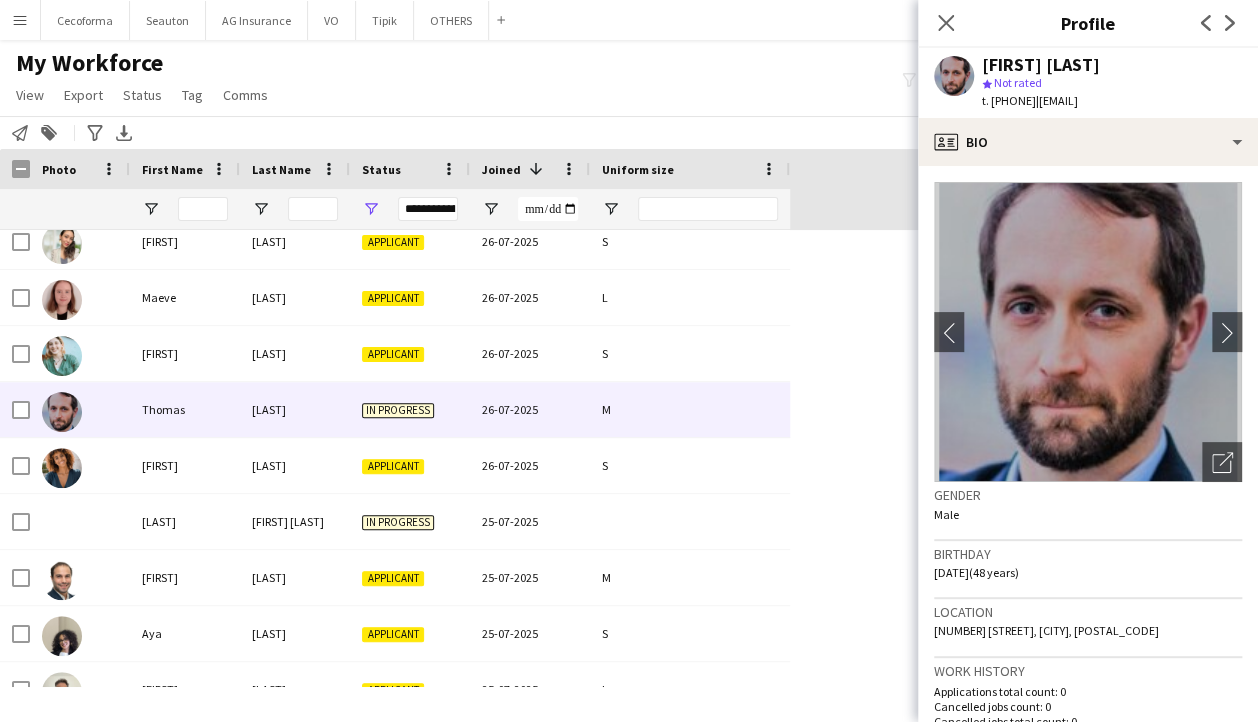 click on "chevron-left
chevron-right
Open photos pop-in
Gender   Male   Birthday   24-12-1976   (48 years)   Location   245 Rue Georges Mandel, Toulon, 83000   Work history   Applications total count: 0   Cancelled jobs count: 0   Cancelled jobs total count: 0   Worked jobs count: 0   Worked jobs total count: 0   Roles
Edit crew company roles
Office work, VIP Liaison Officer   Skills
Edit crew company skills
ok-circled2
background
Layer 1
cross-circle-red
background
Layer 1
Language (English)
Freelancer has uploaded a photo validation of skill. Click to see
ok-circled2
background
Layer 1
cross-circle-red
background
Layer 1" 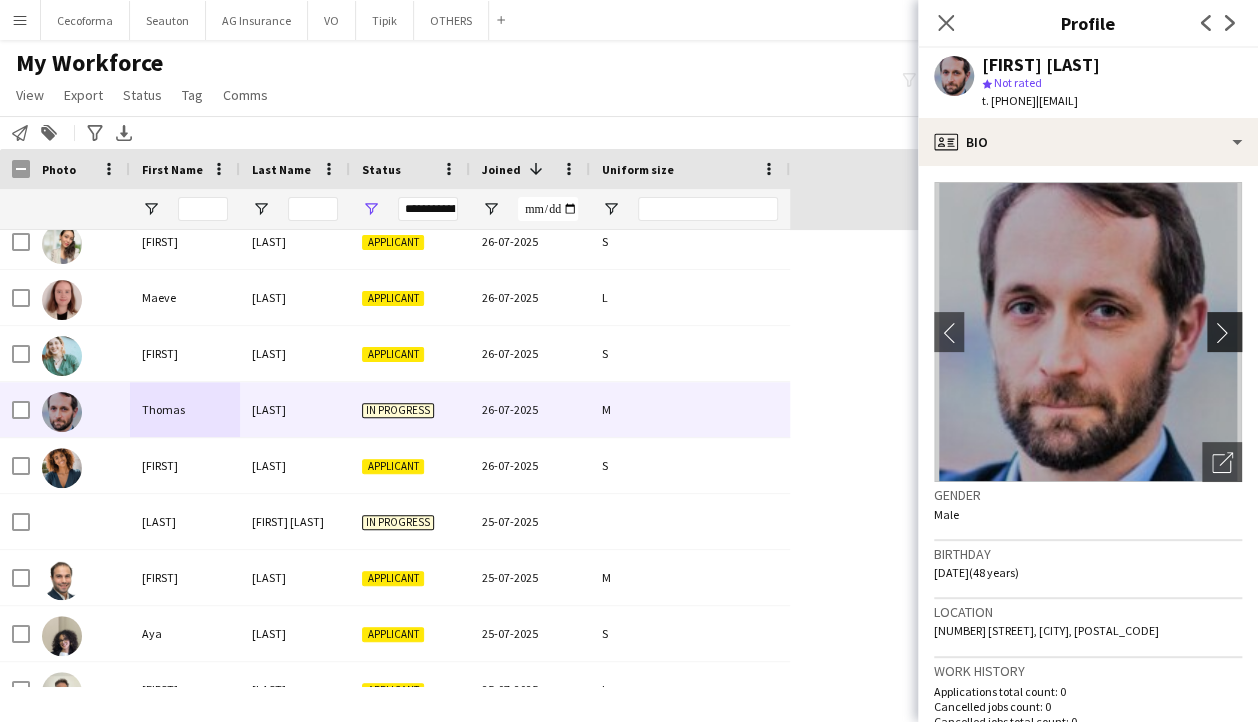 click on "chevron-right" 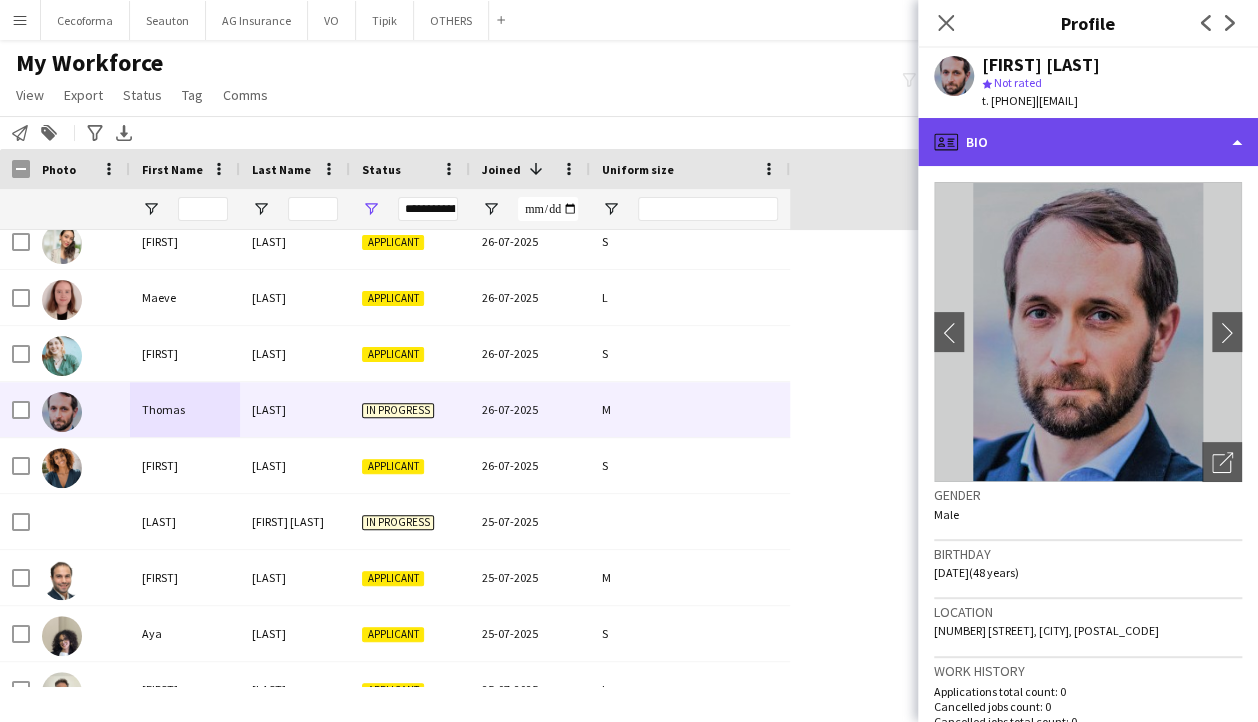 click on "profile
Bio" 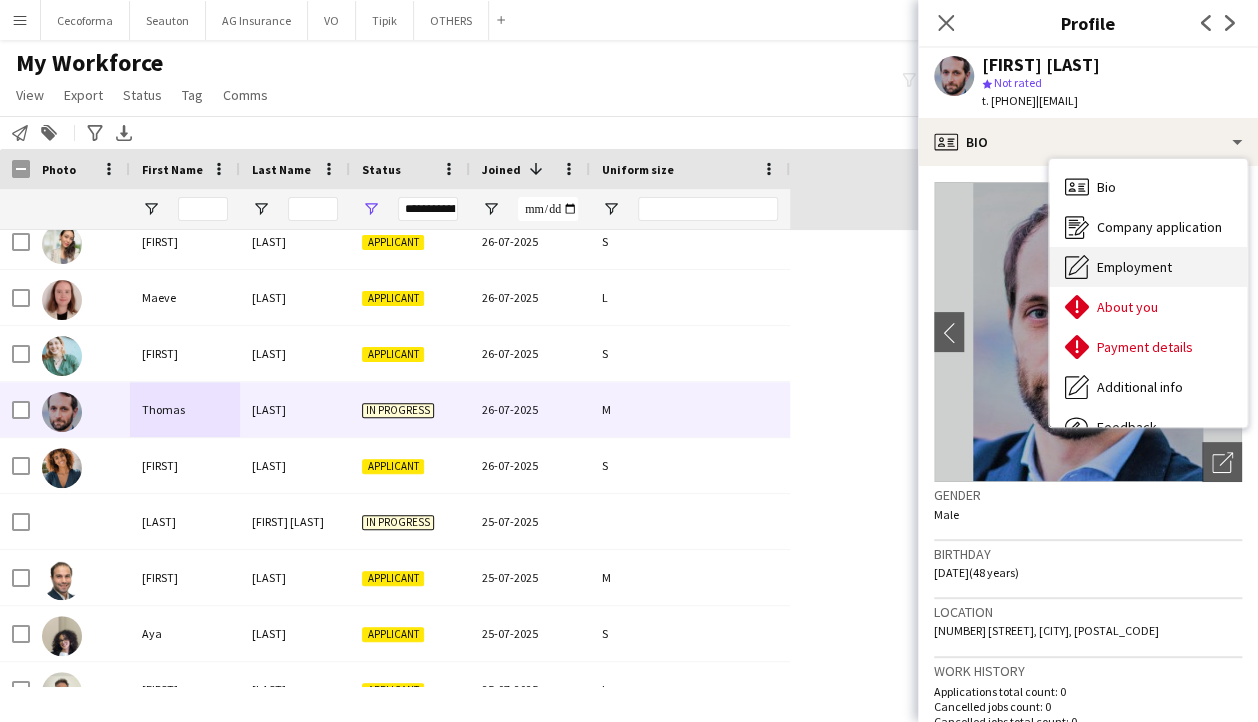 click on "Employment" at bounding box center (1134, 267) 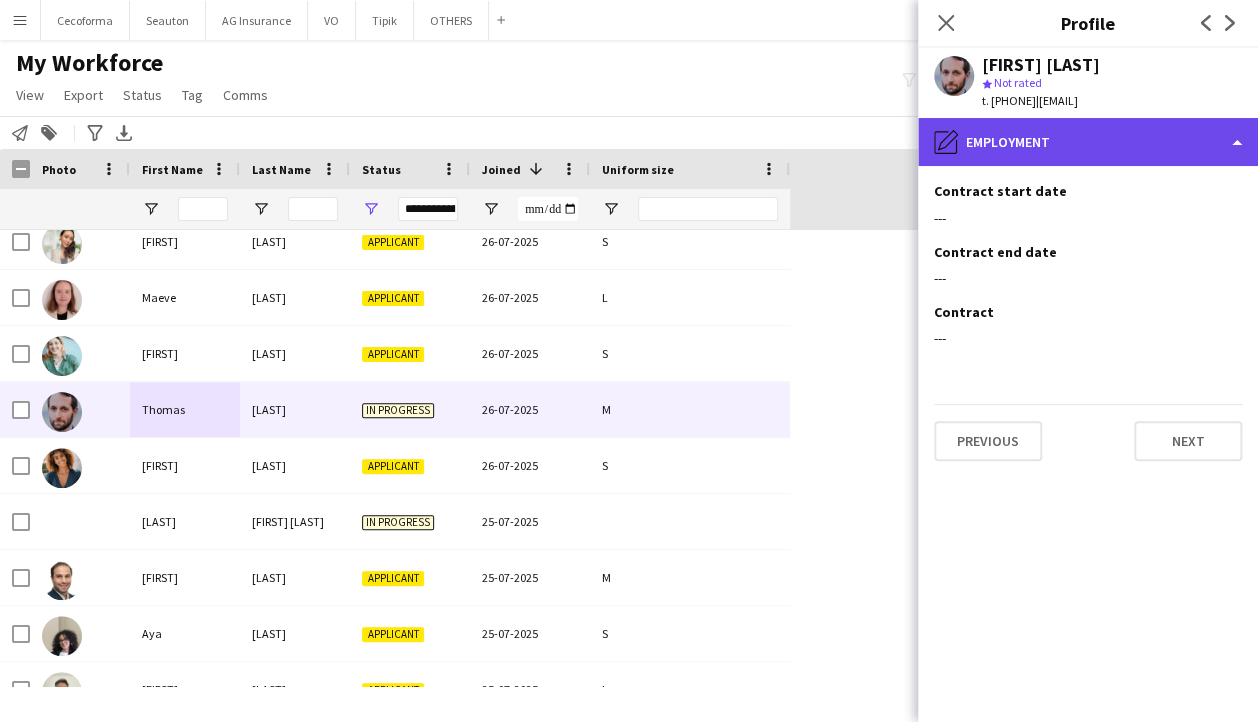 click on "pencil4
Employment" 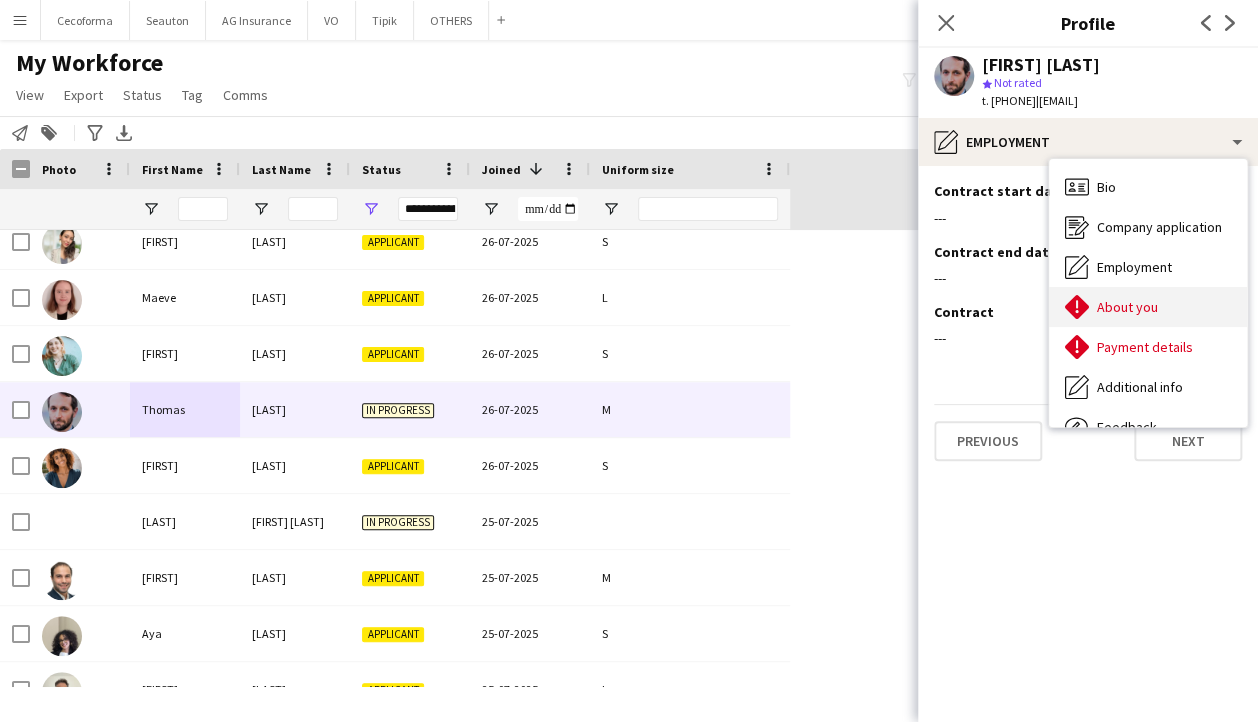 click on "About you
About you" at bounding box center (1148, 307) 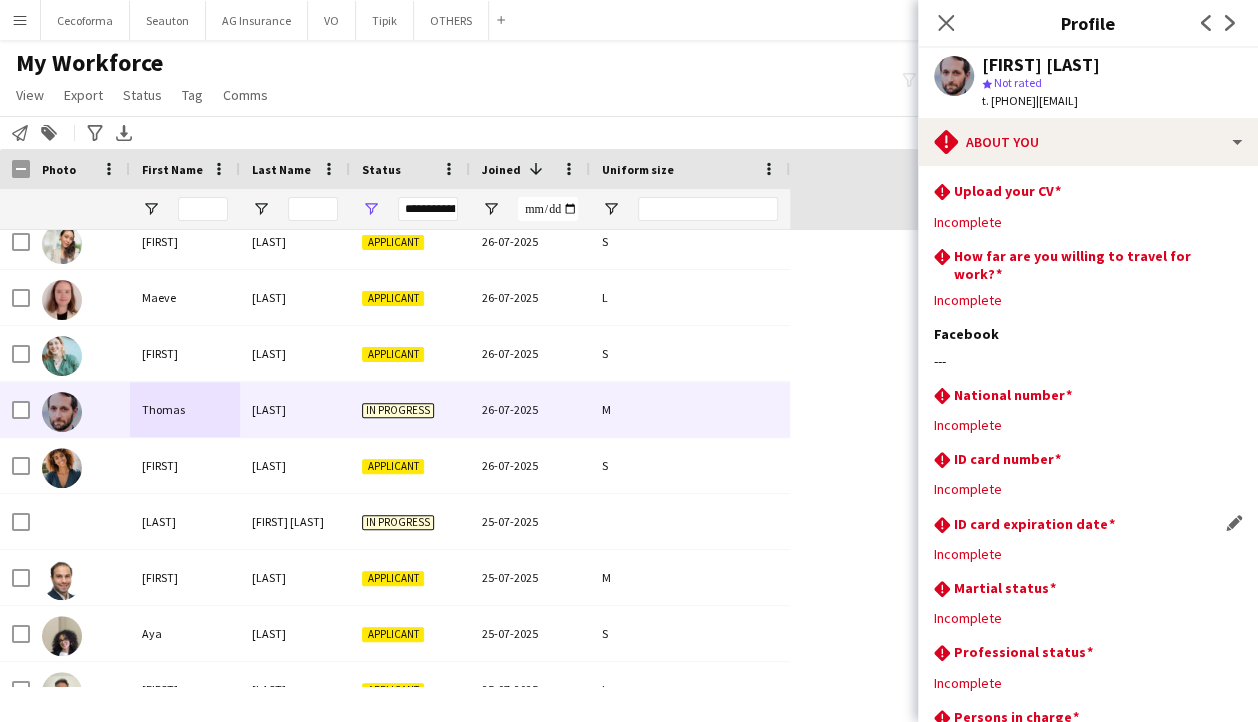 scroll, scrollTop: 165, scrollLeft: 0, axis: vertical 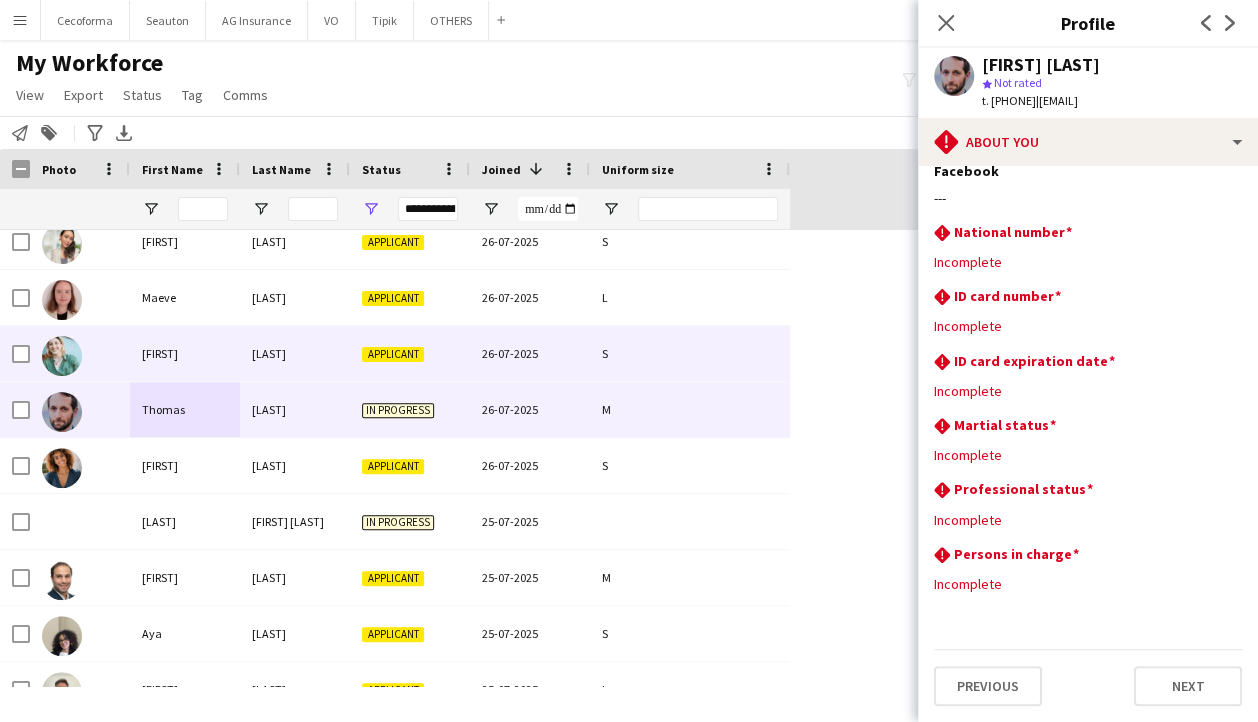 click on "[LAST]" at bounding box center (185, 353) 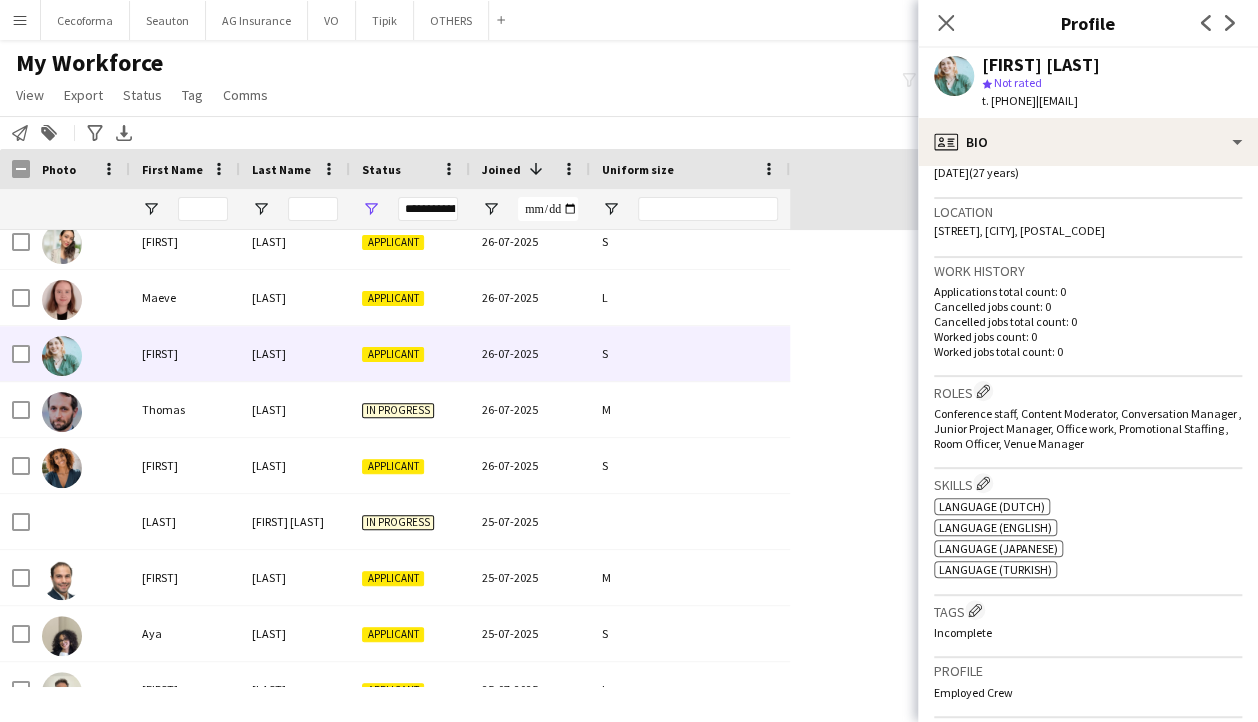 scroll, scrollTop: 0, scrollLeft: 0, axis: both 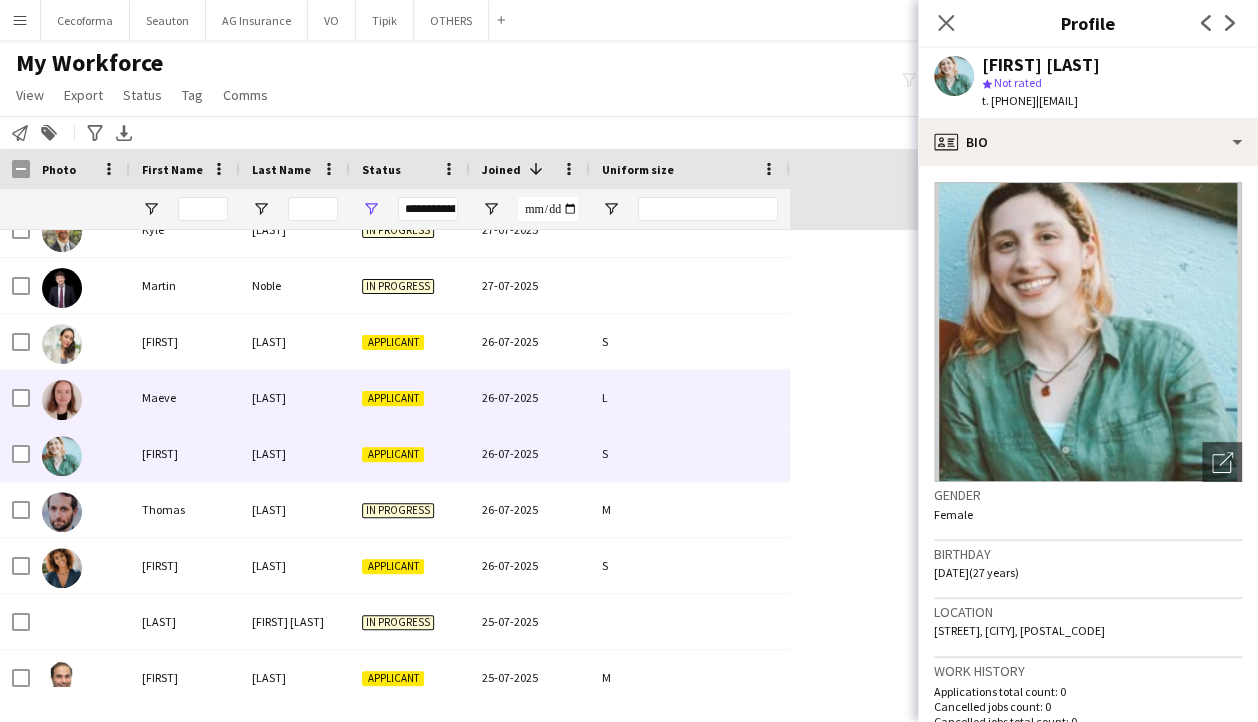 click on "Maeve" at bounding box center [185, 397] 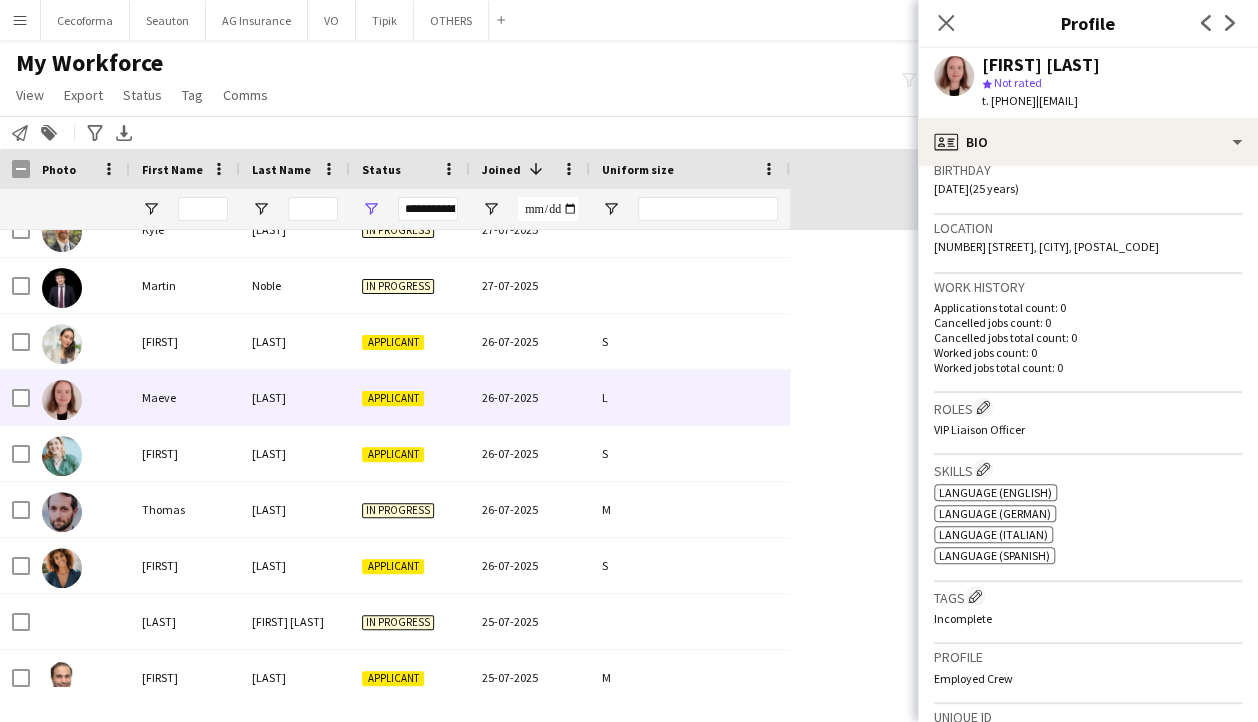 scroll, scrollTop: 382, scrollLeft: 0, axis: vertical 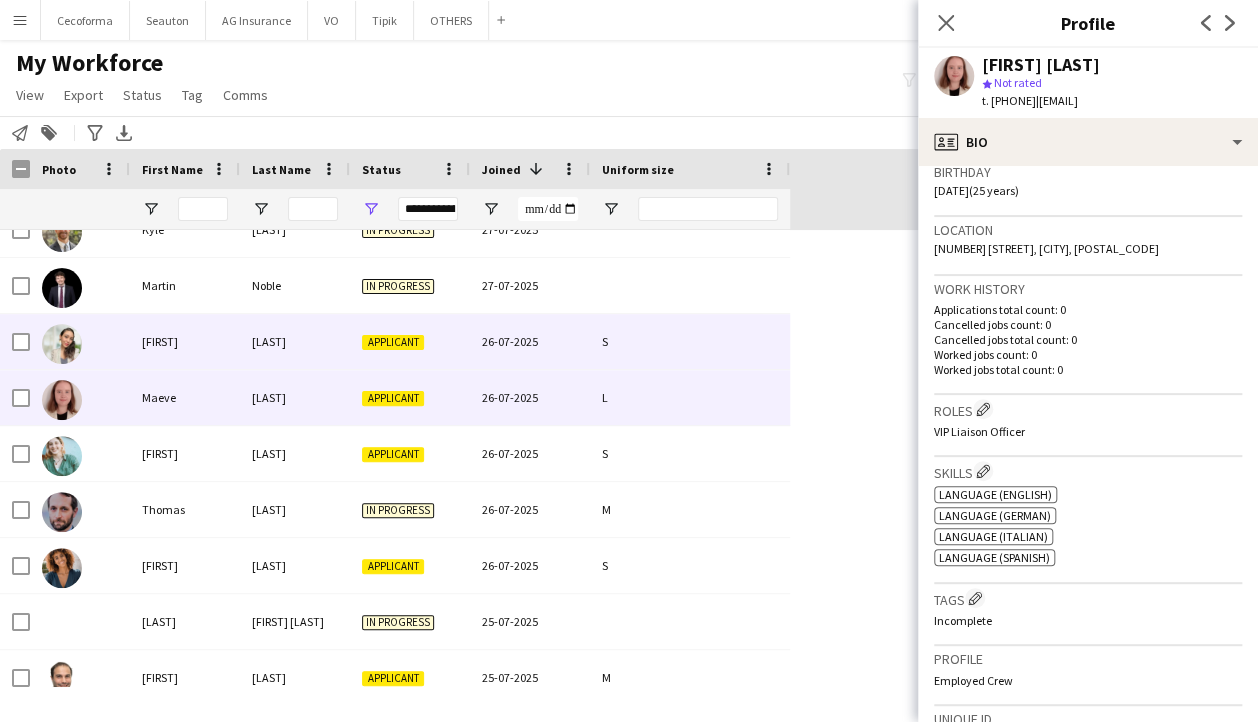click on "[FIRST]" at bounding box center (185, 341) 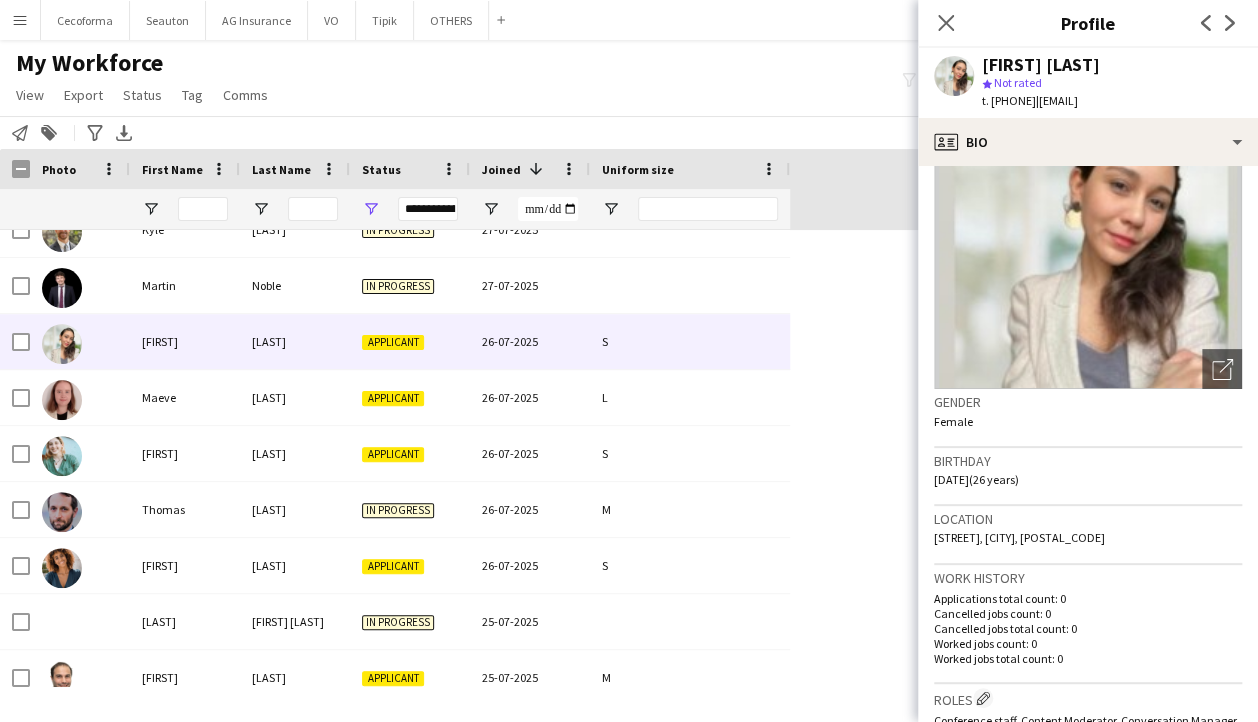 scroll, scrollTop: 300, scrollLeft: 0, axis: vertical 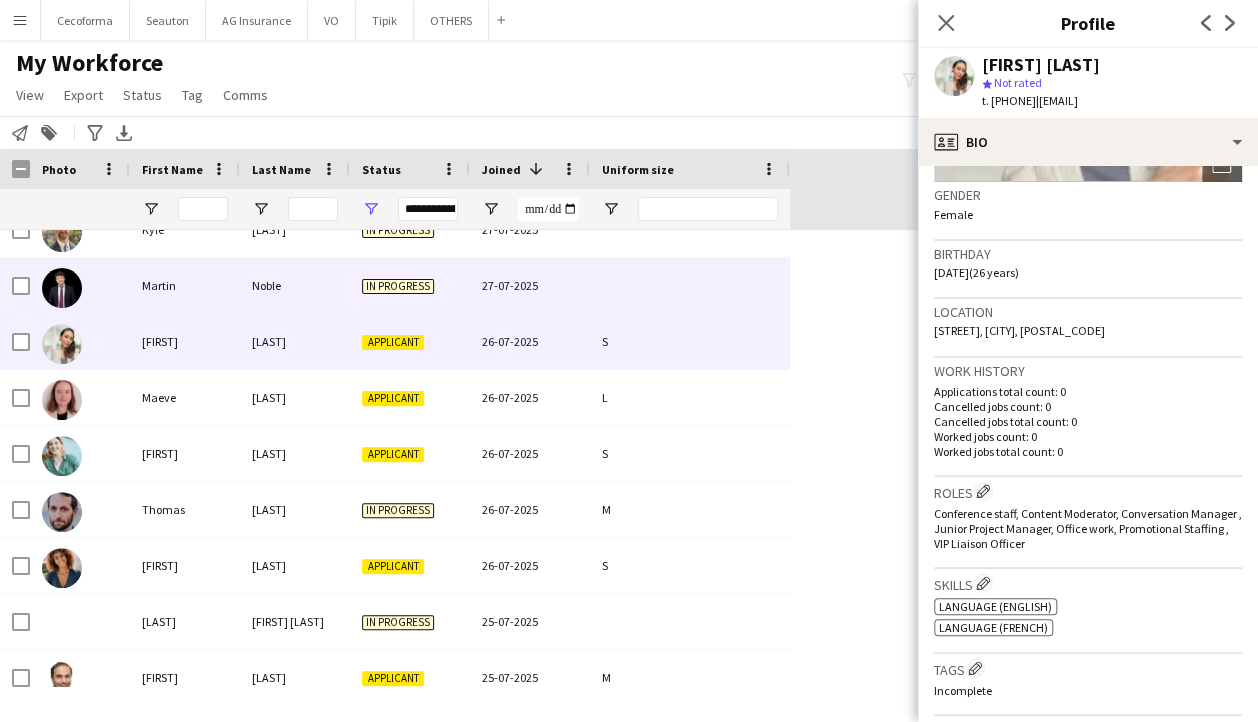 click on "Martin" at bounding box center [185, 285] 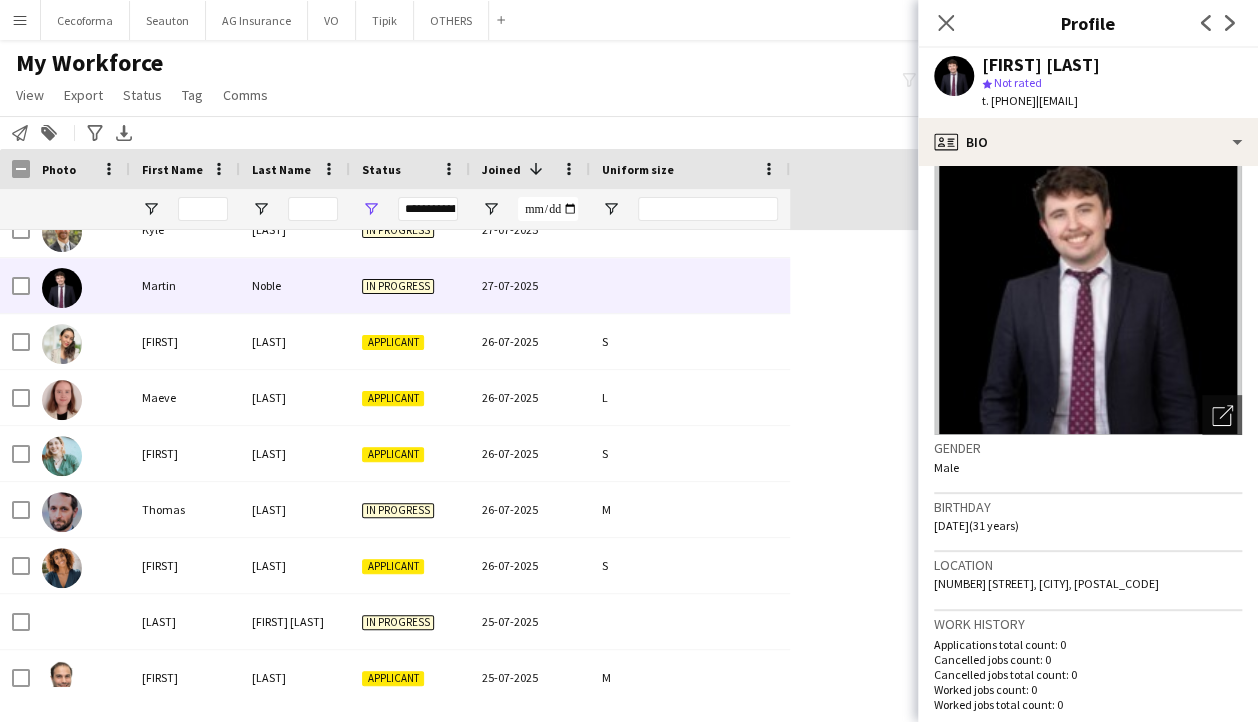 scroll, scrollTop: 0, scrollLeft: 0, axis: both 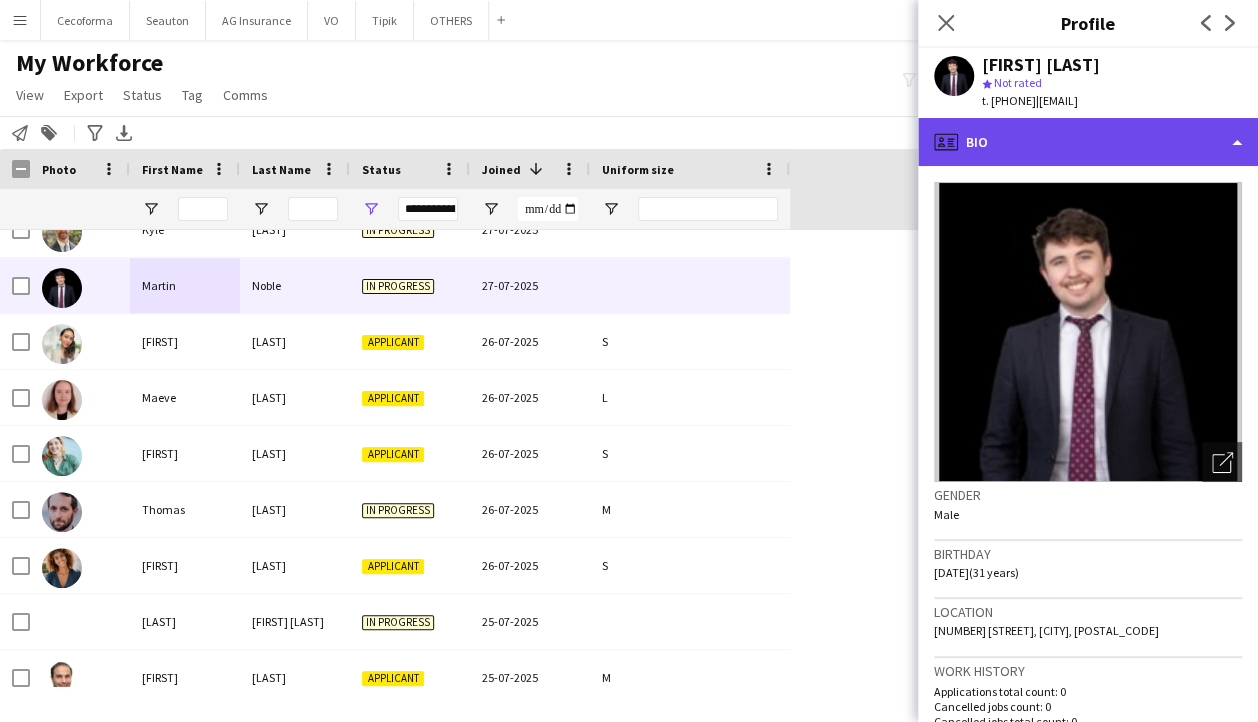 click on "profile
Bio" 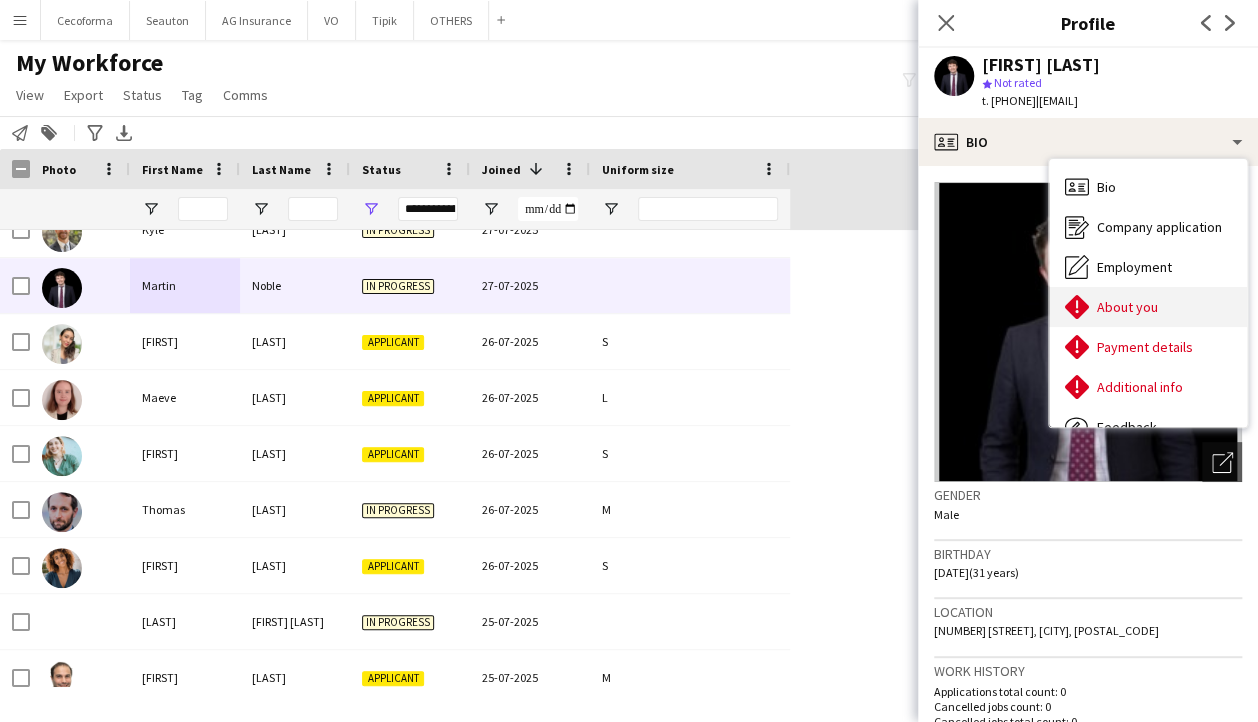 click on "About you" at bounding box center [1127, 307] 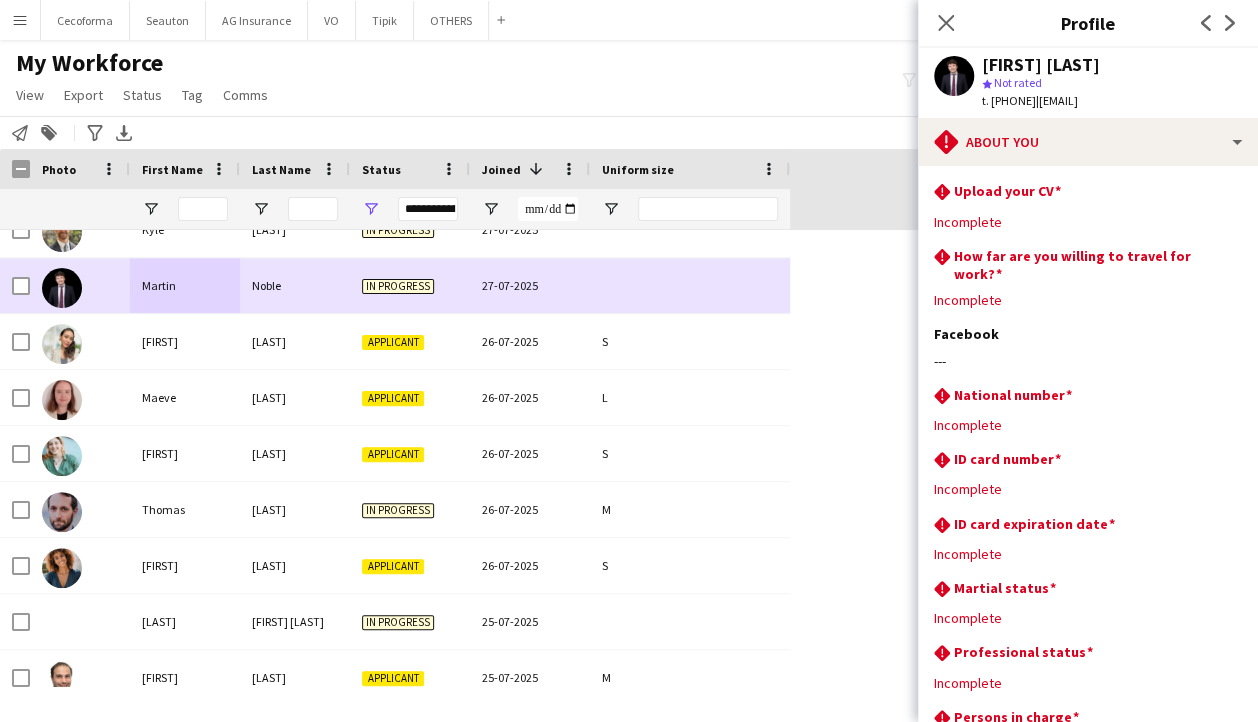 scroll, scrollTop: 2031, scrollLeft: 0, axis: vertical 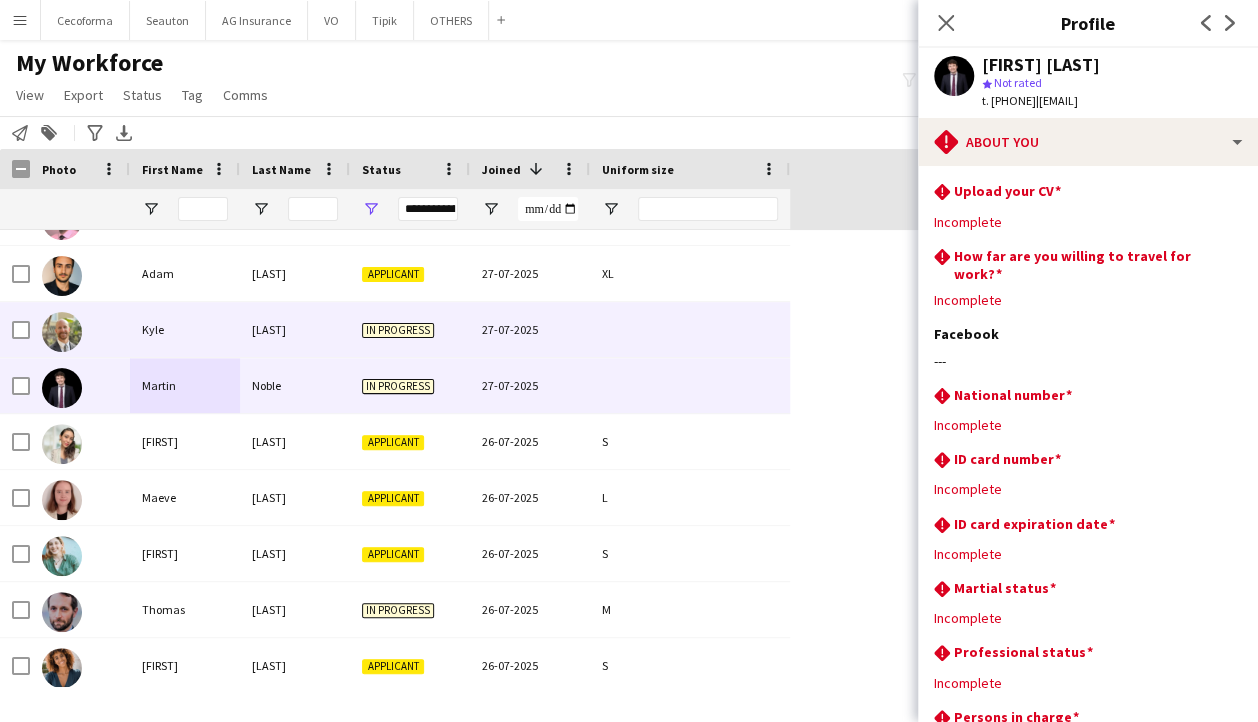 click on "Kyle" at bounding box center (185, 329) 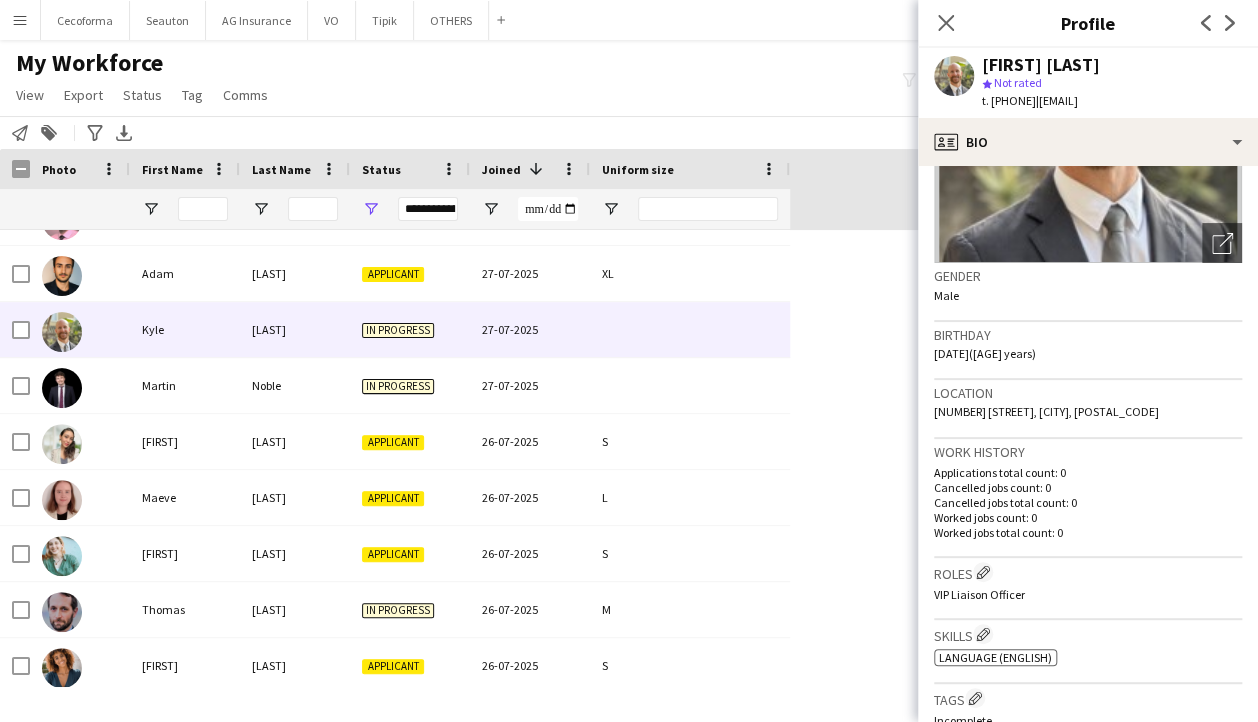 scroll, scrollTop: 217, scrollLeft: 0, axis: vertical 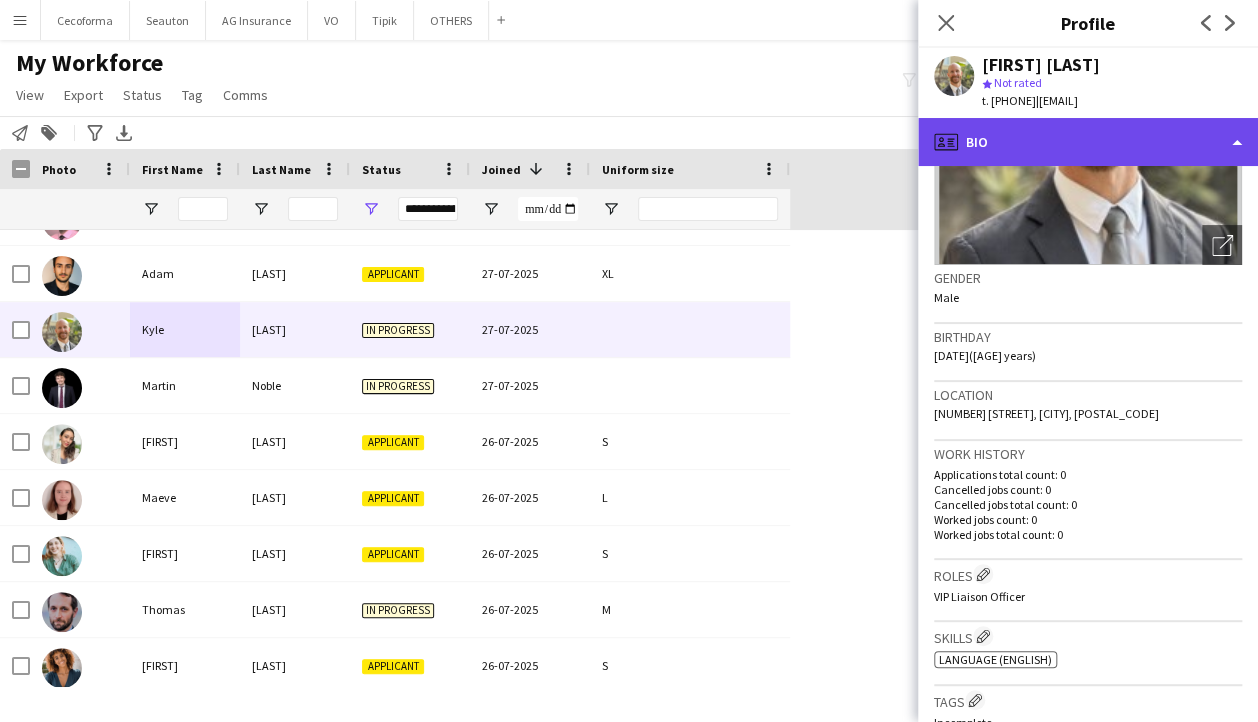 click on "profile
Bio" 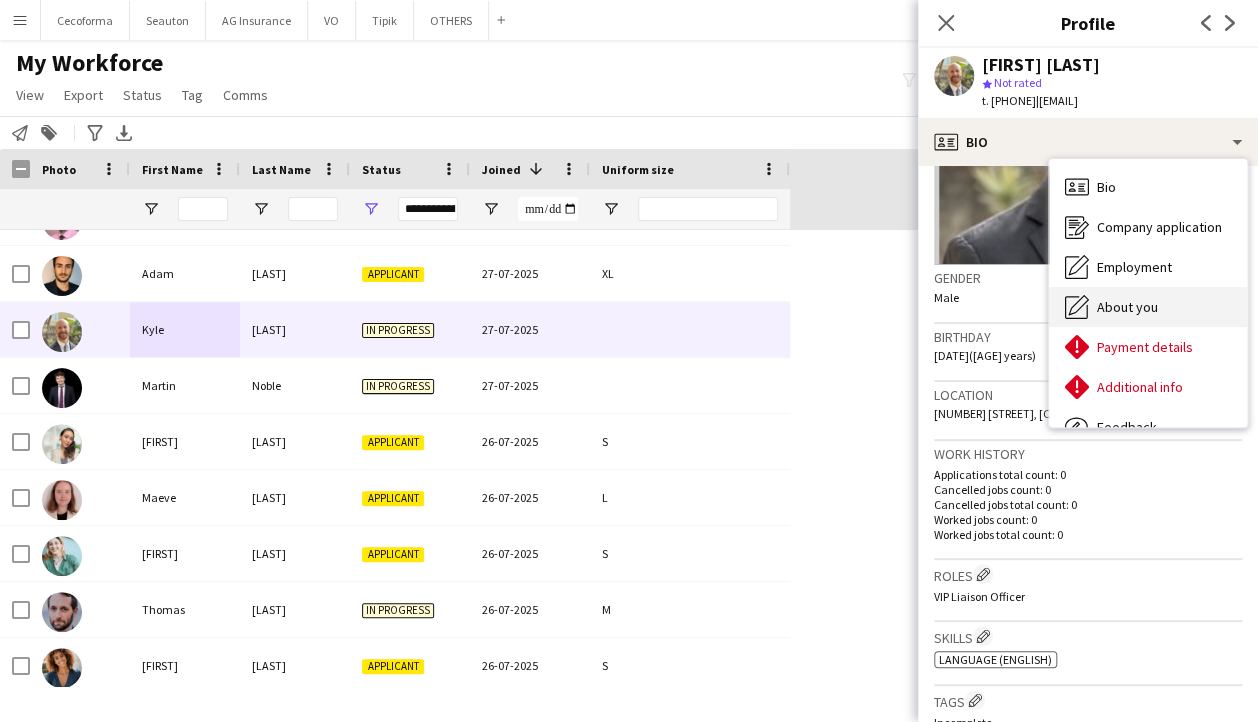click on "About you" at bounding box center [1127, 307] 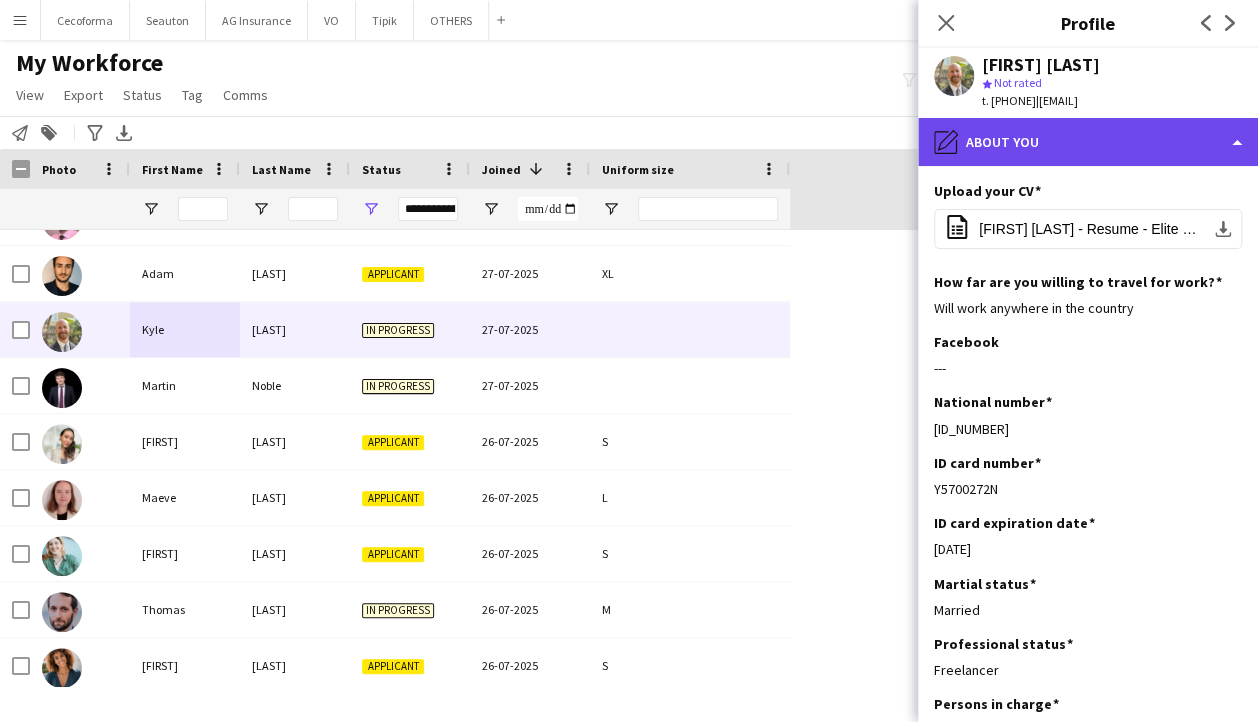click on "pencil4
About you" 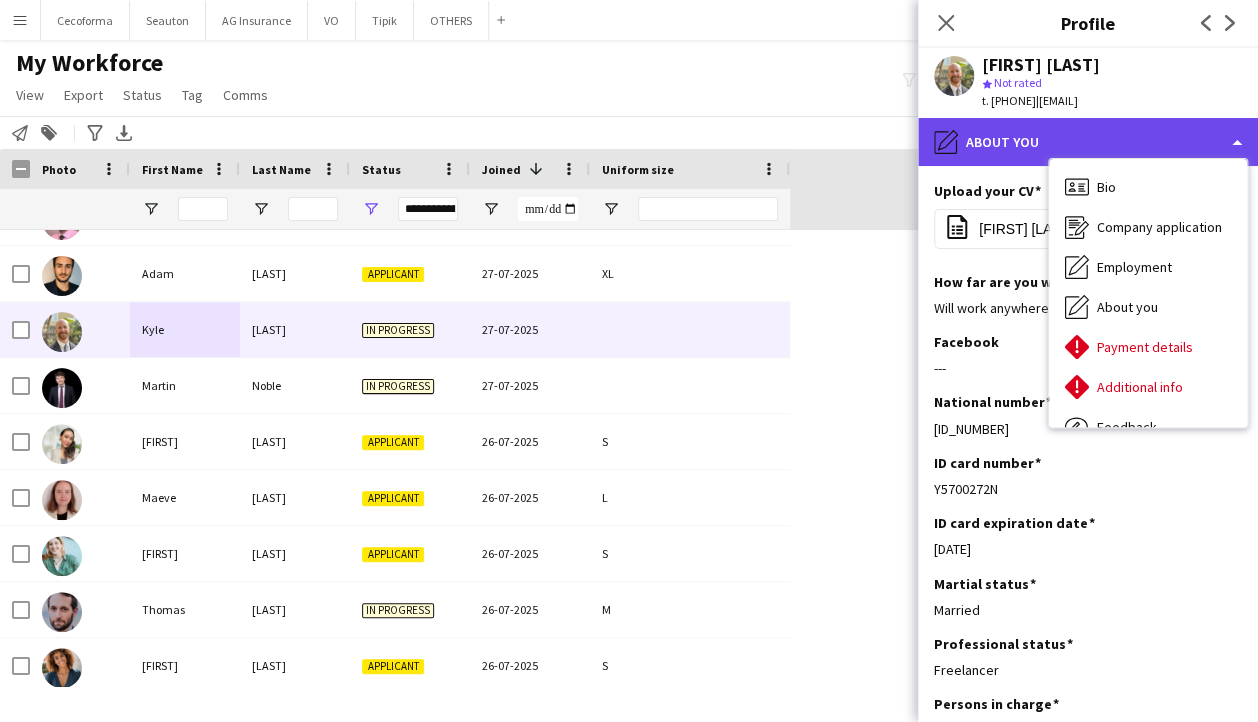 click on "pencil4
About you" 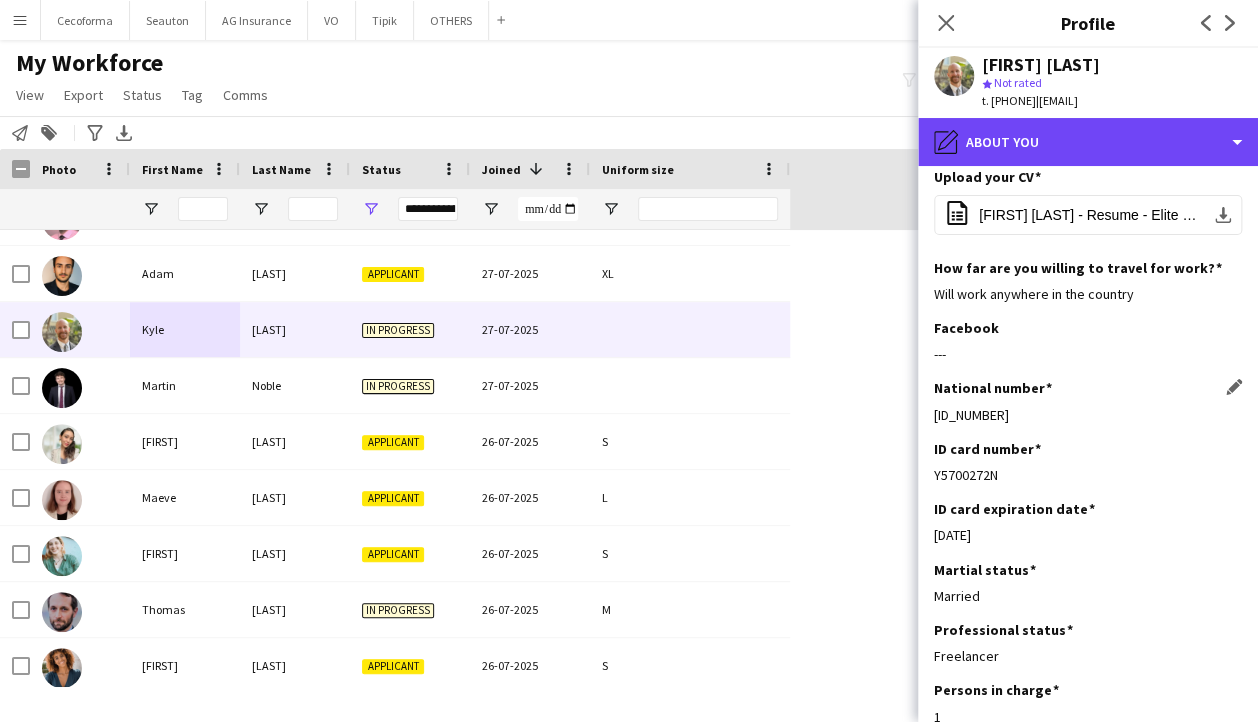 scroll, scrollTop: 0, scrollLeft: 0, axis: both 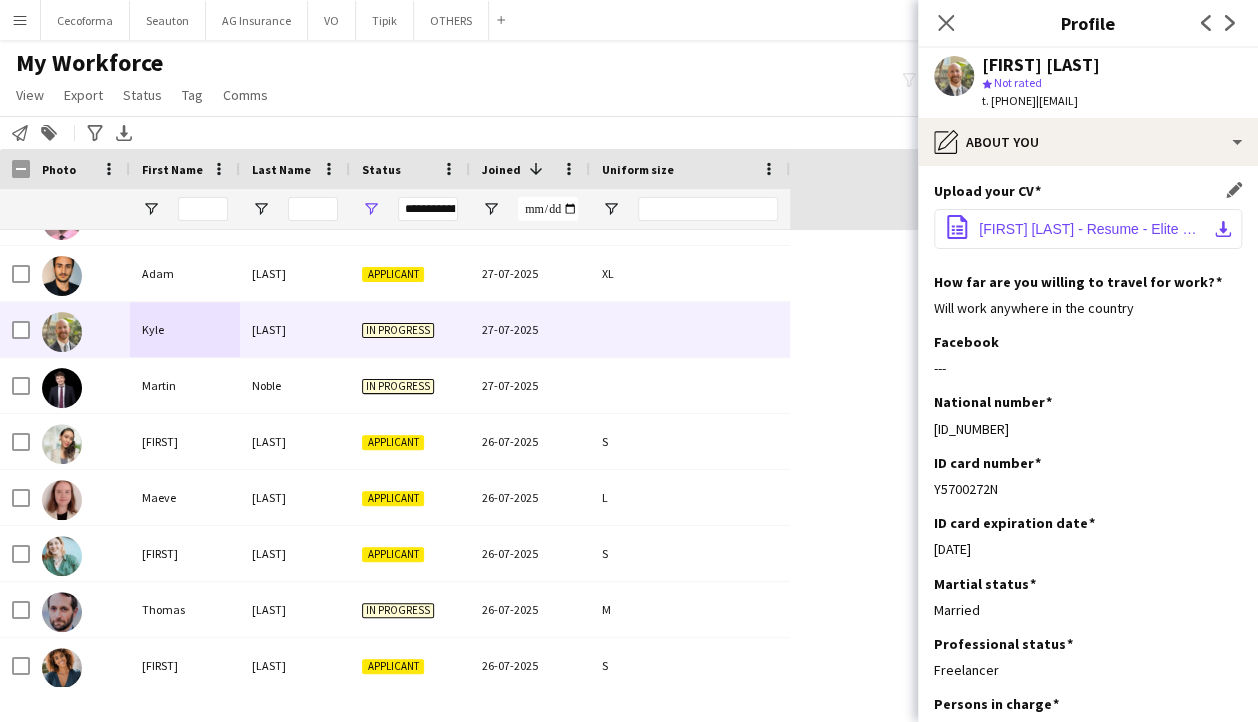 click on "Kyle Helvey - Resume - Elite Events - Liaison Officer.pdf" 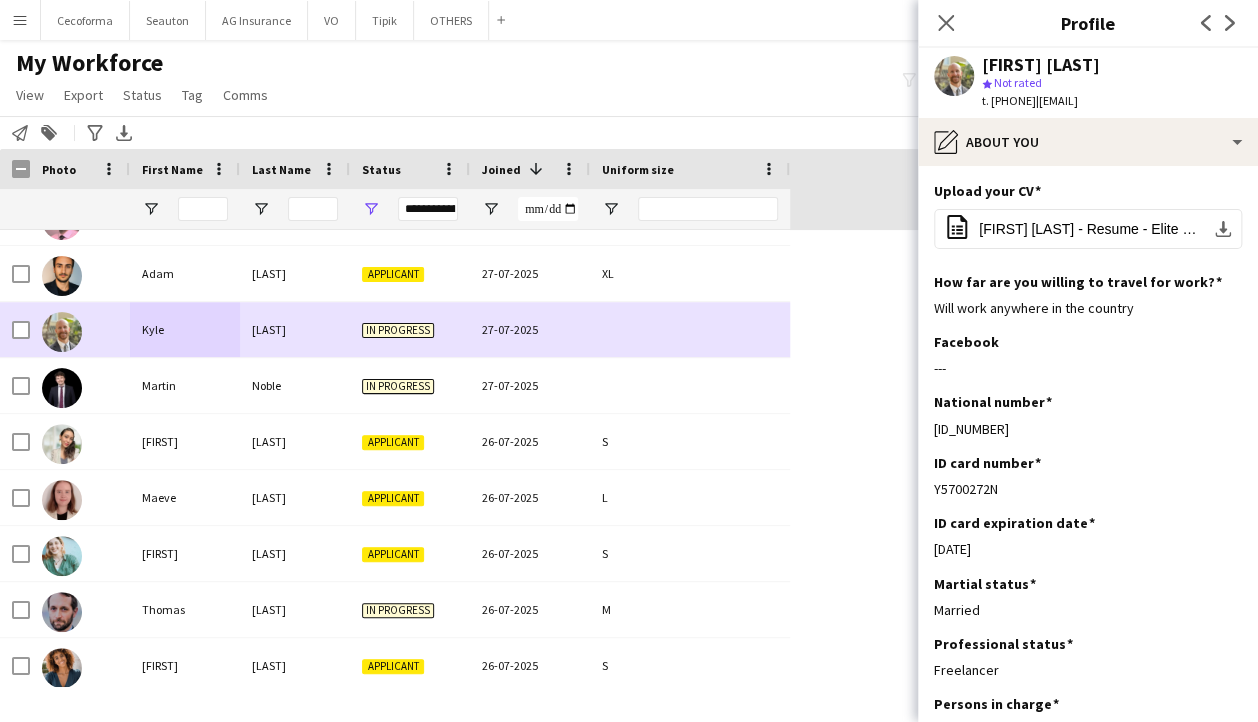 scroll, scrollTop: 1919, scrollLeft: 0, axis: vertical 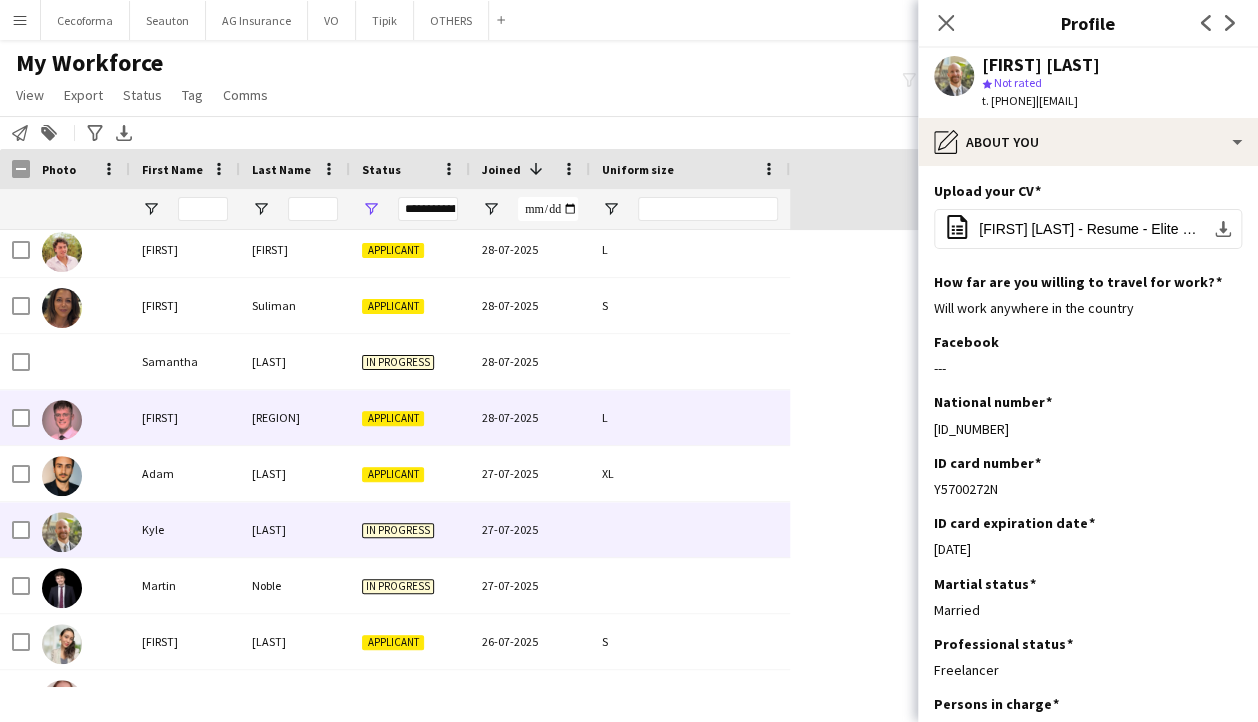 click on "[FIRST]" at bounding box center (185, 417) 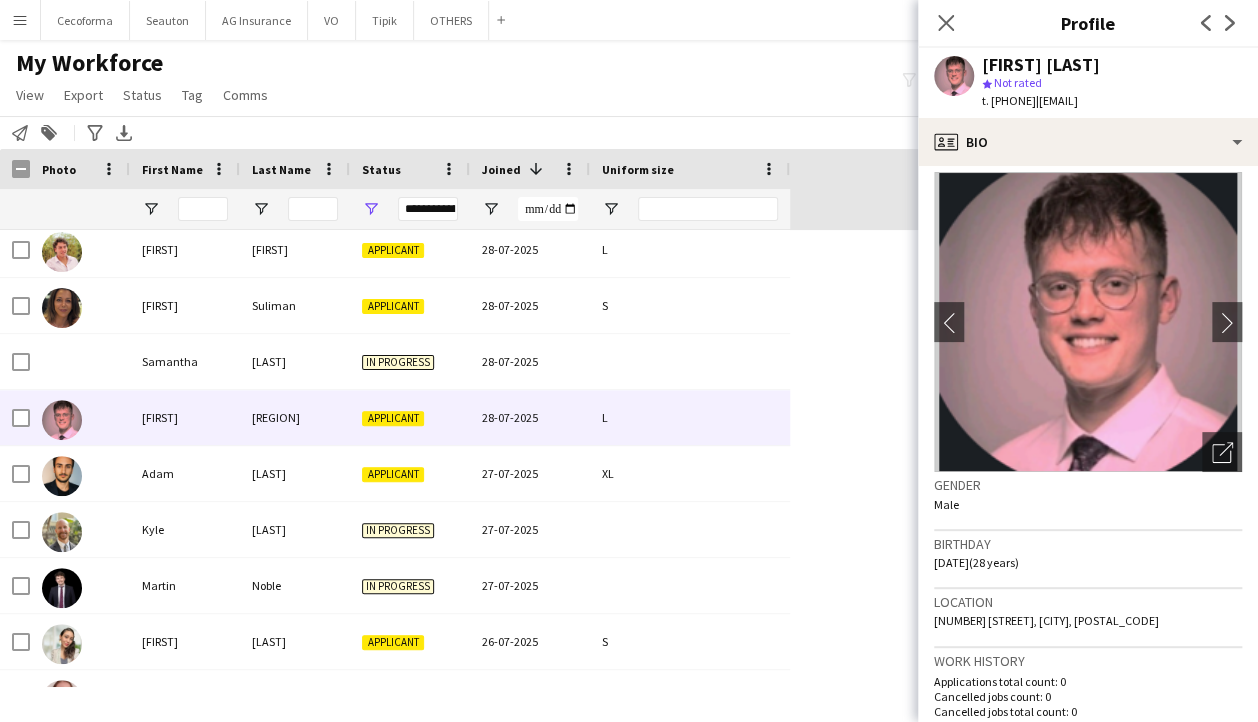 scroll, scrollTop: 0, scrollLeft: 0, axis: both 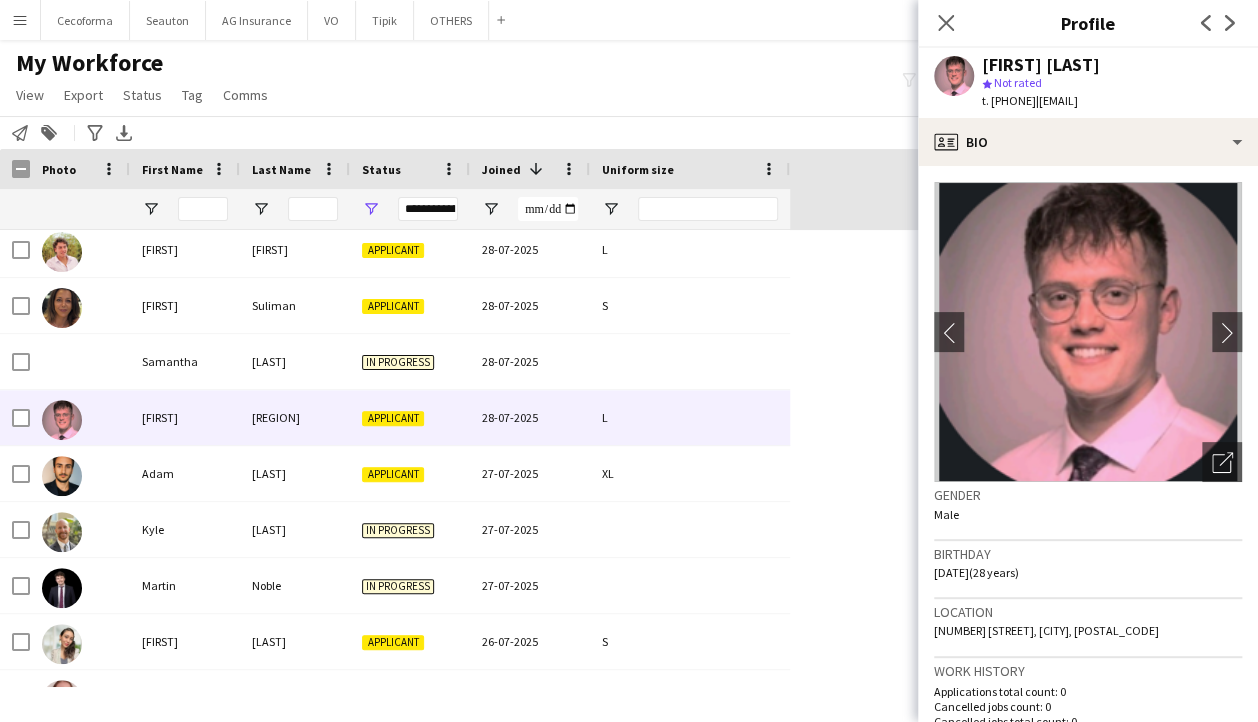 click on "chevron-left
chevron-right
Open photos pop-in
Gender   Male   Birthday   15-02-1997   (28 years)   Location   17 Rue de Spa, Bruxelles, 1000   Work history   Applications total count: 0   Cancelled jobs count: 0   Cancelled jobs total count: 0   Worked jobs count: 0   Worked jobs total count: 0   Roles
Edit crew company roles
Bar & Catering (Bar Tender), Bar & Catering (Chef de partie), Bar & Catering (Commis Chef), Bar & Catering (Waiter / waitress), Conference staff, Content Moderator, Conversation Manager , Digital Stage Manager, Events (Runner) , Host/Hostess, Junior Project Manager, Office work, Promotional Staffing , Promotional Staffing (Demo Staff), Promotional Staffing (Mascot), Room Officer, Runner, Slido Manager, Stage Moderator, Technical Moderator, Venue Manager, VIP Liaison Officer   Skills
Edit crew company skills
ok-circled2
background" 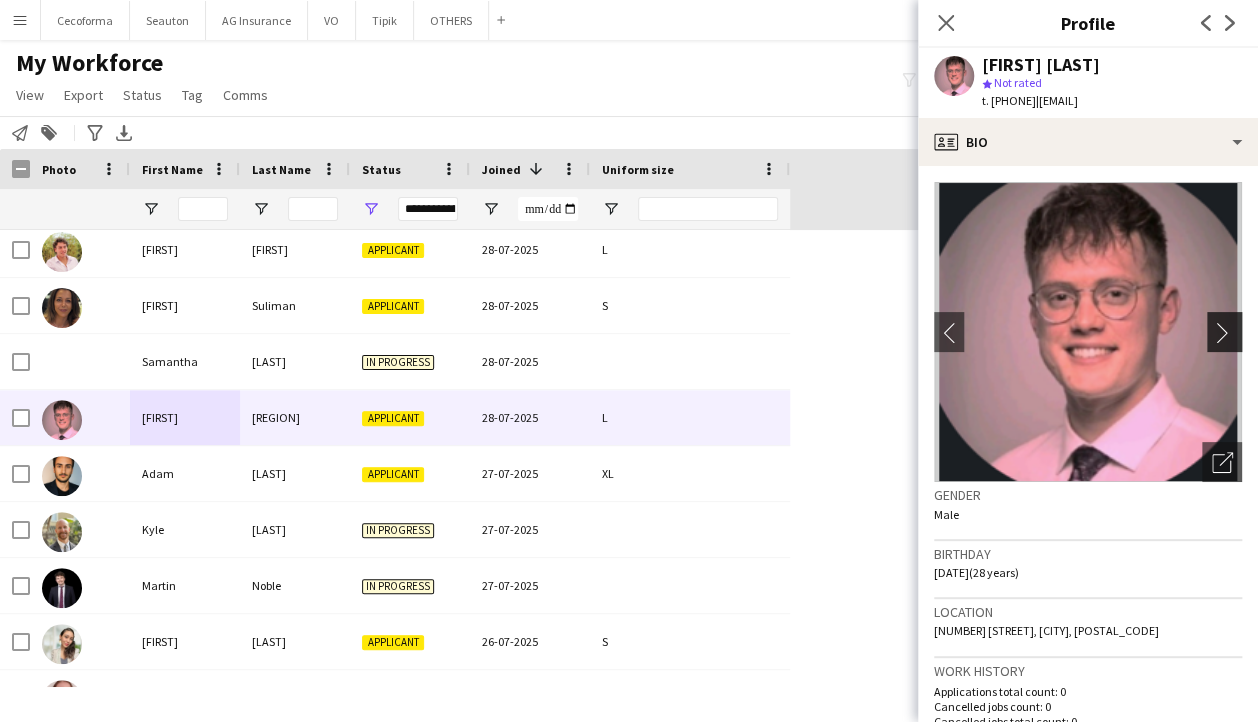 click on "chevron-right" 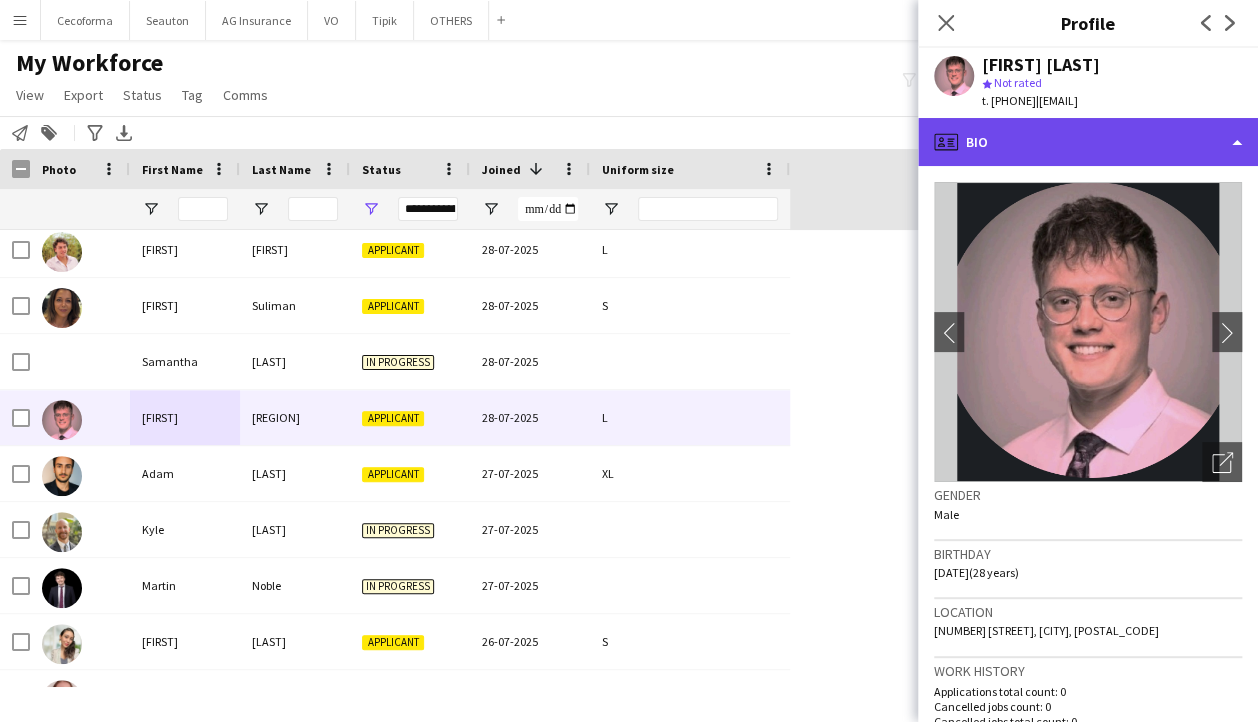 click on "profile
Bio" 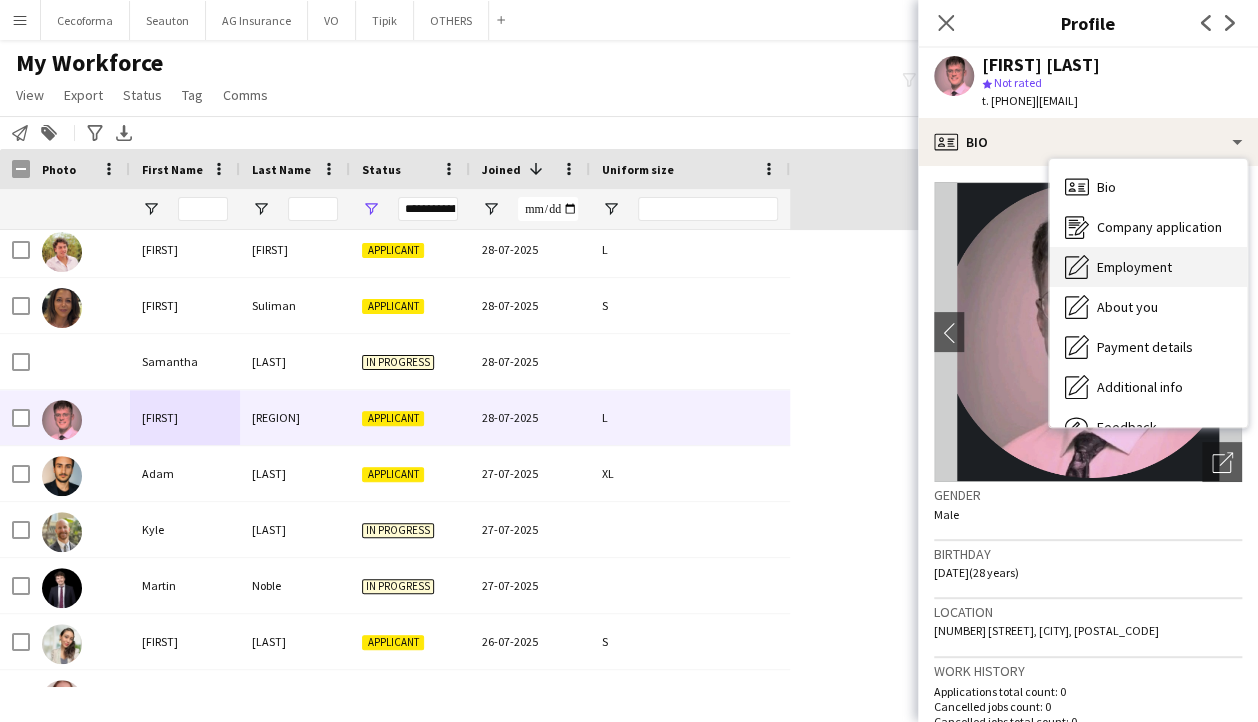 click on "Employment
Employment" at bounding box center [1148, 267] 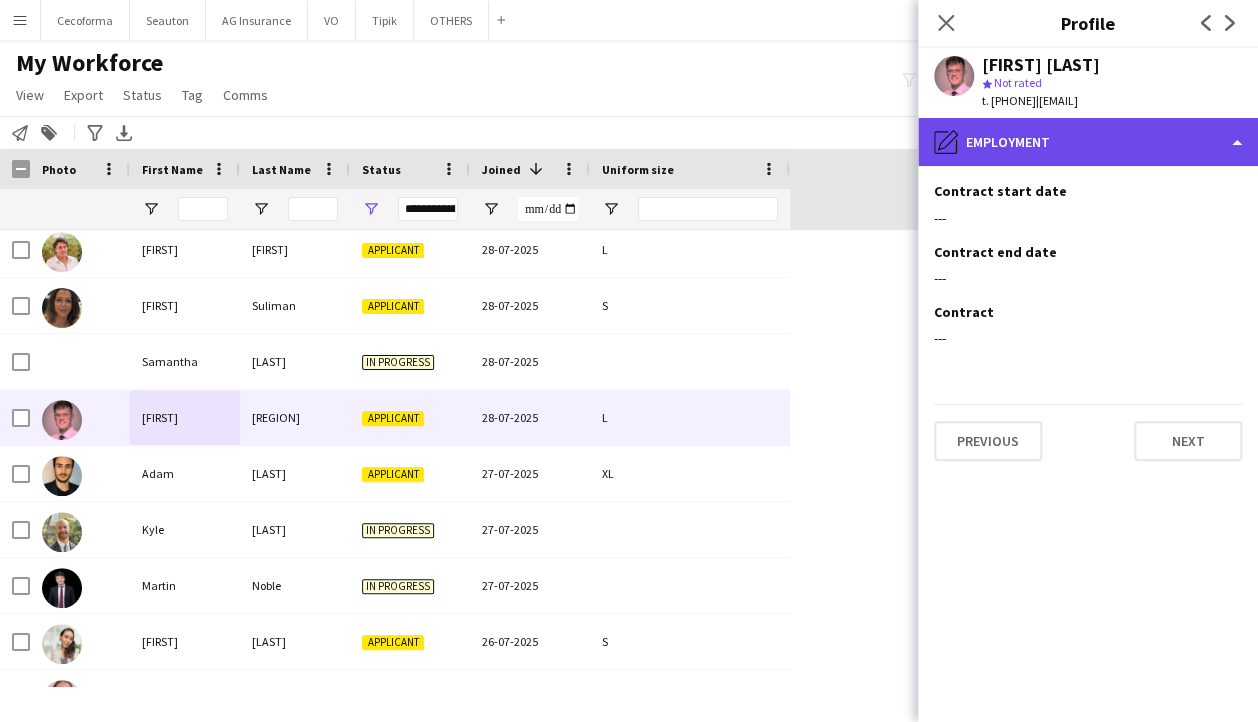 click on "pencil4
Employment" 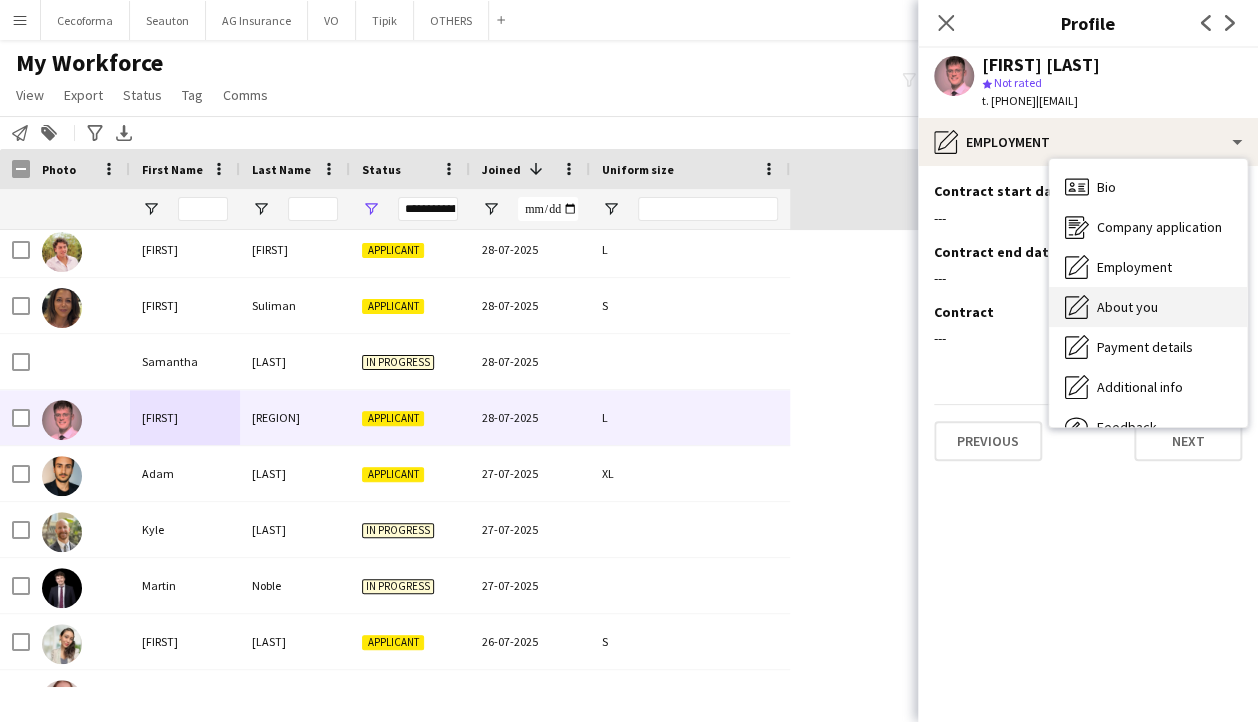 click on "About you" at bounding box center (1127, 307) 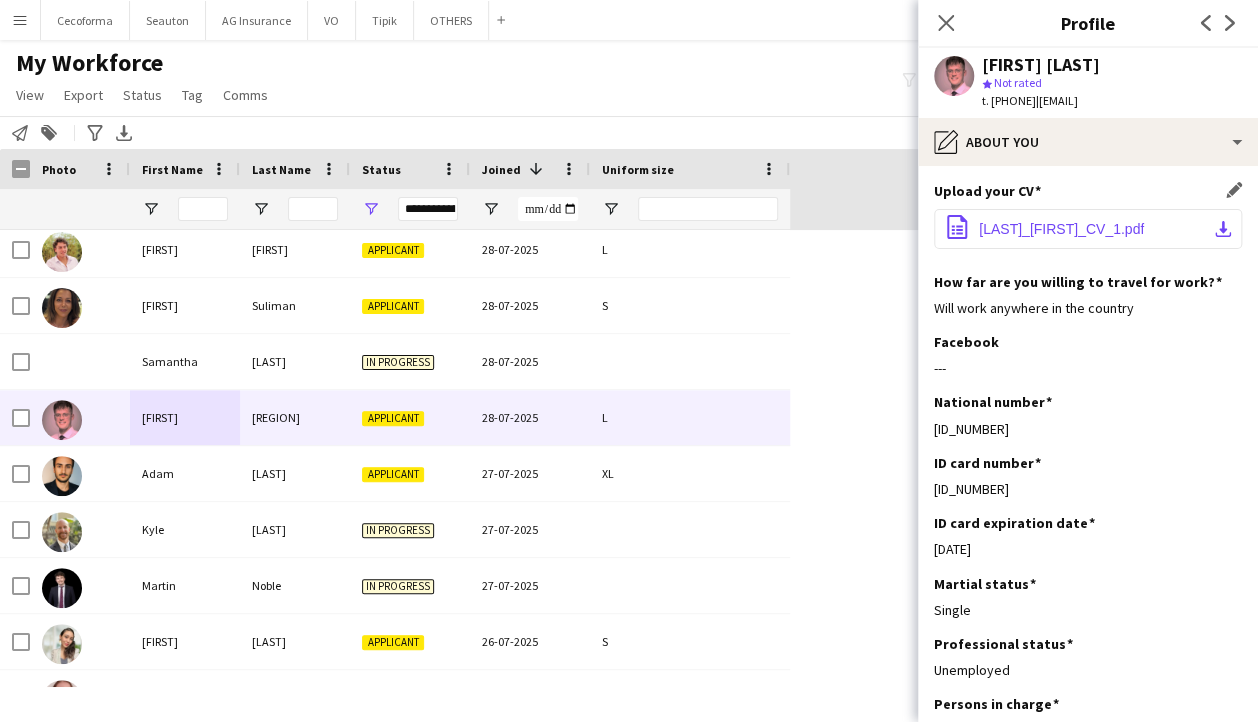 click on "HARJU_SAMI_CV_1.pdf" 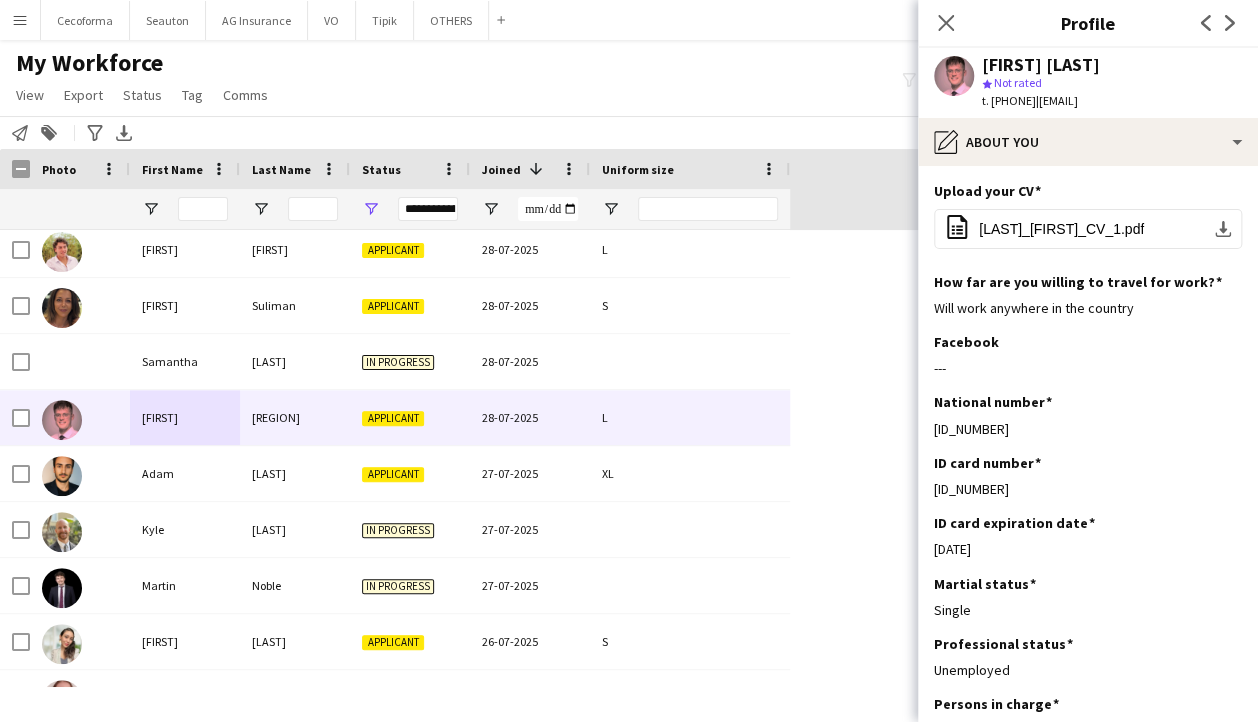 click on "Sami Harju" 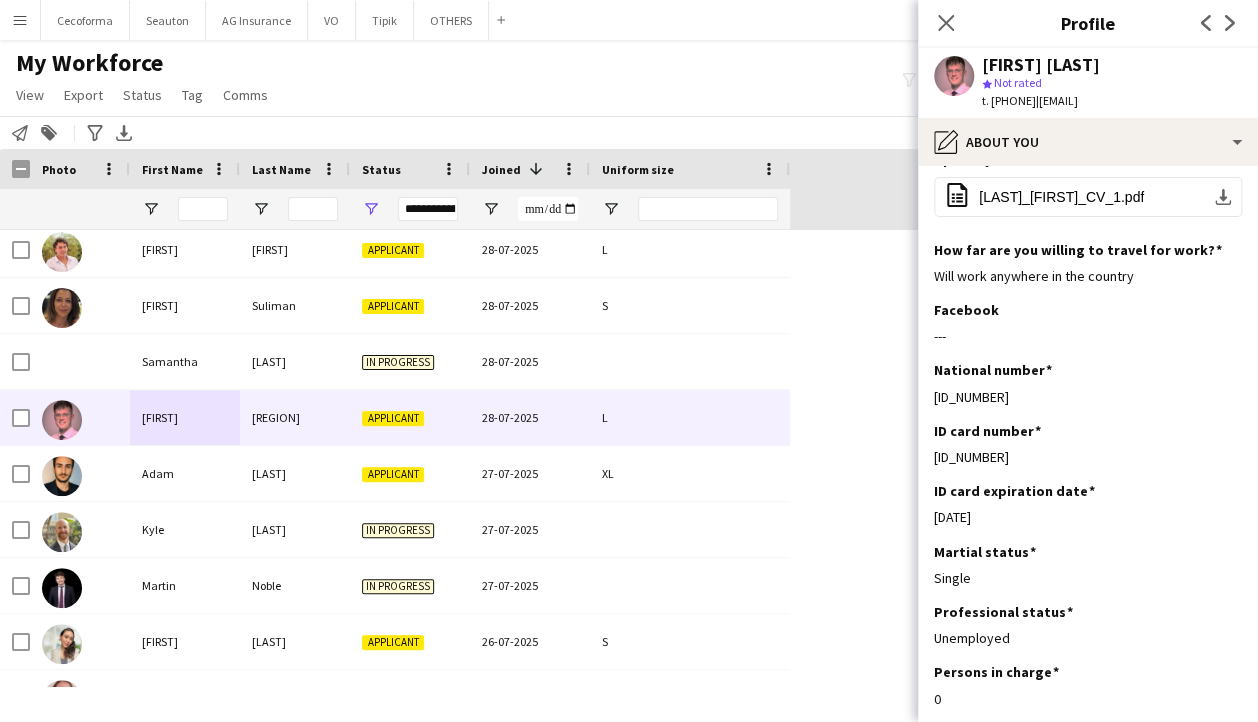 scroll, scrollTop: 0, scrollLeft: 0, axis: both 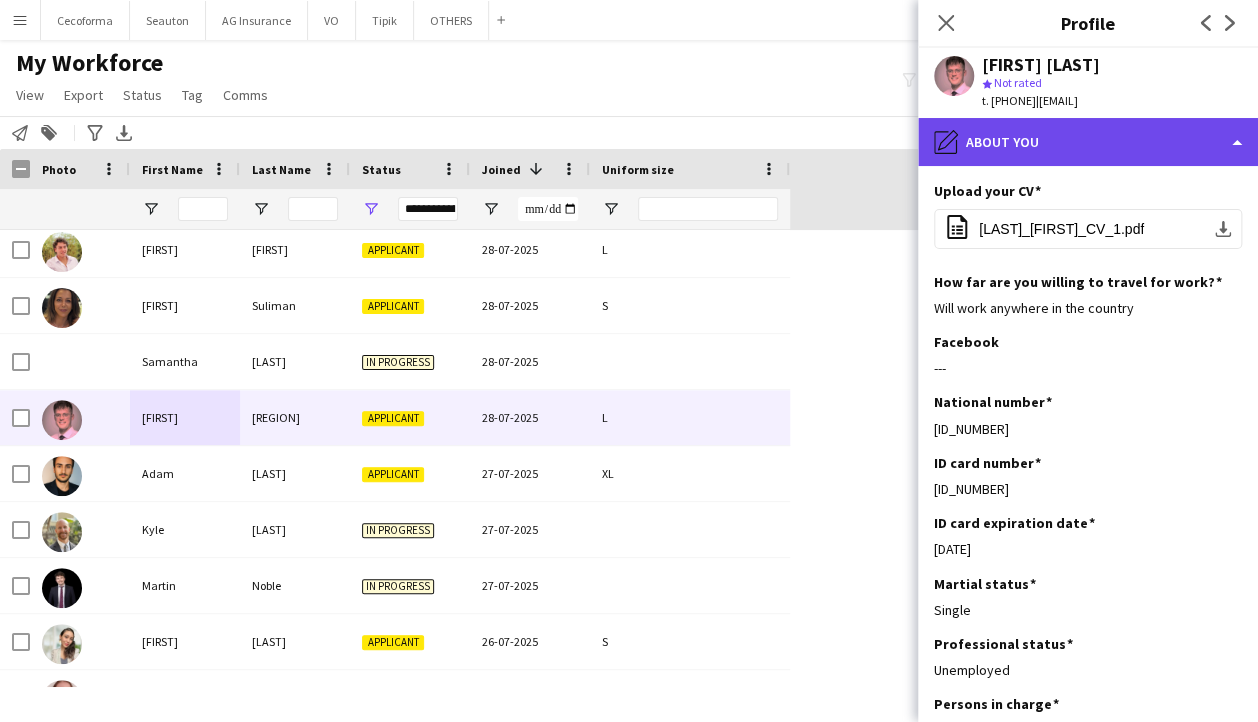 click on "pencil4
About you" 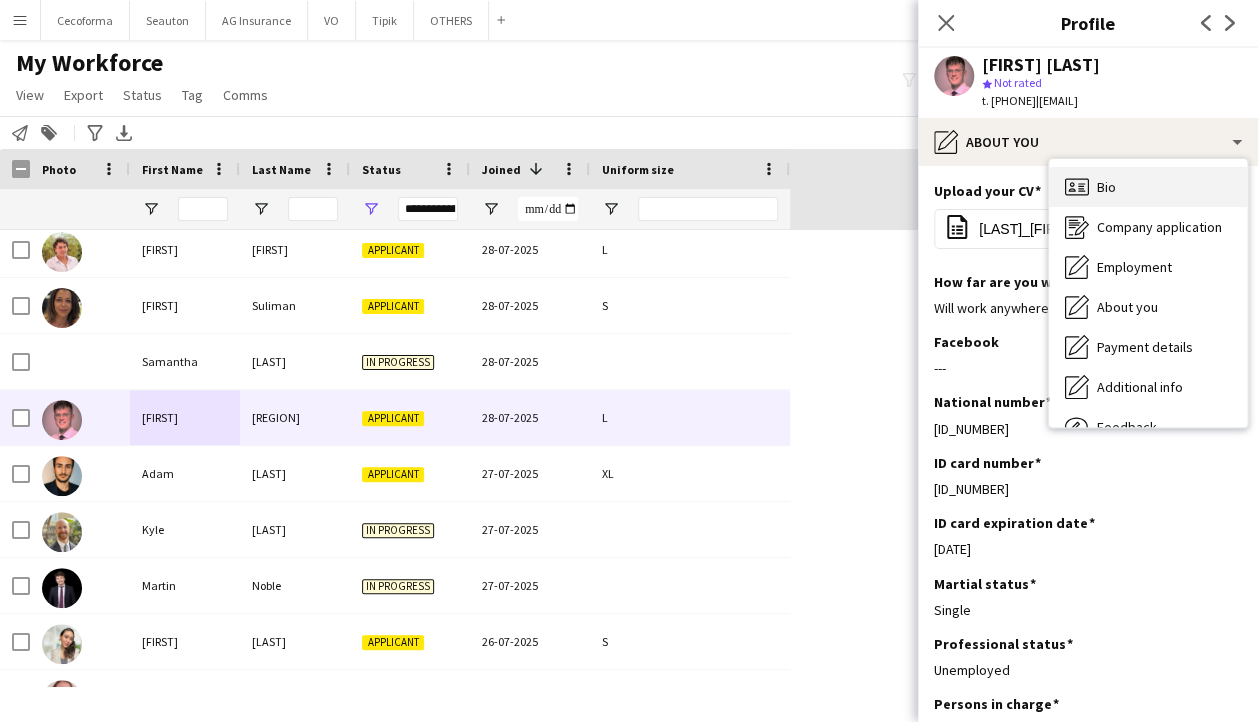 click on "Bio" at bounding box center (1106, 187) 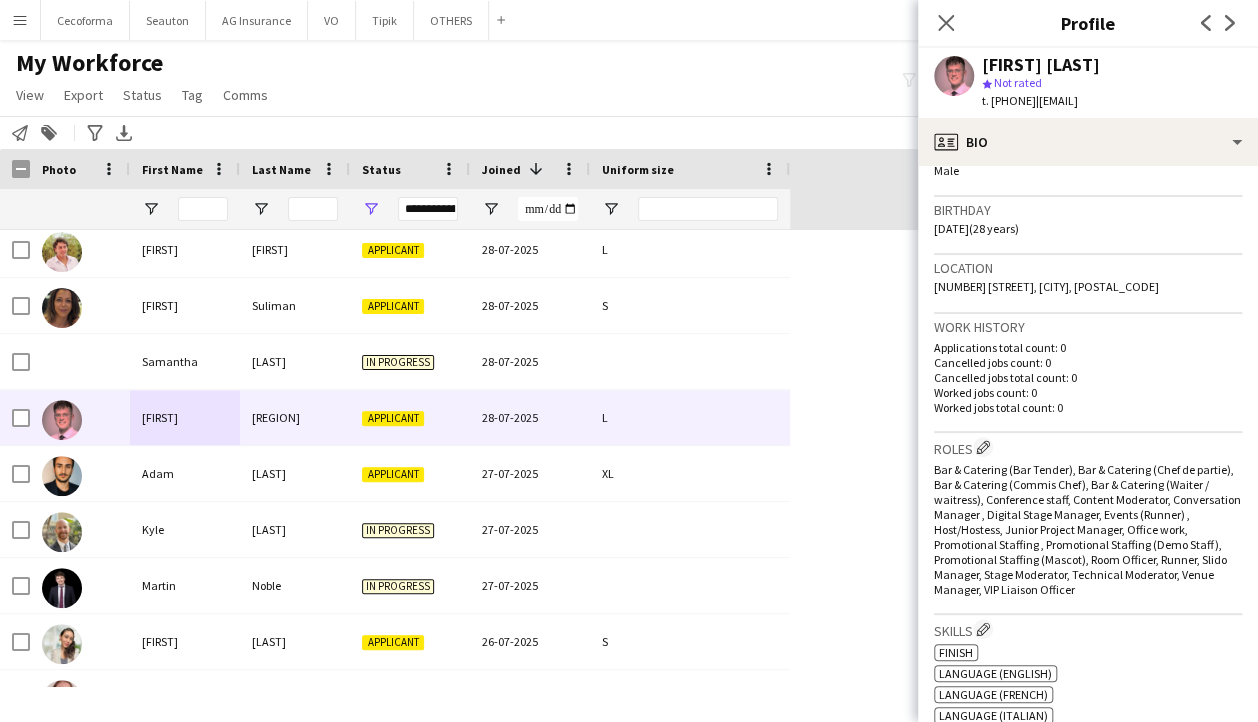 scroll, scrollTop: 600, scrollLeft: 0, axis: vertical 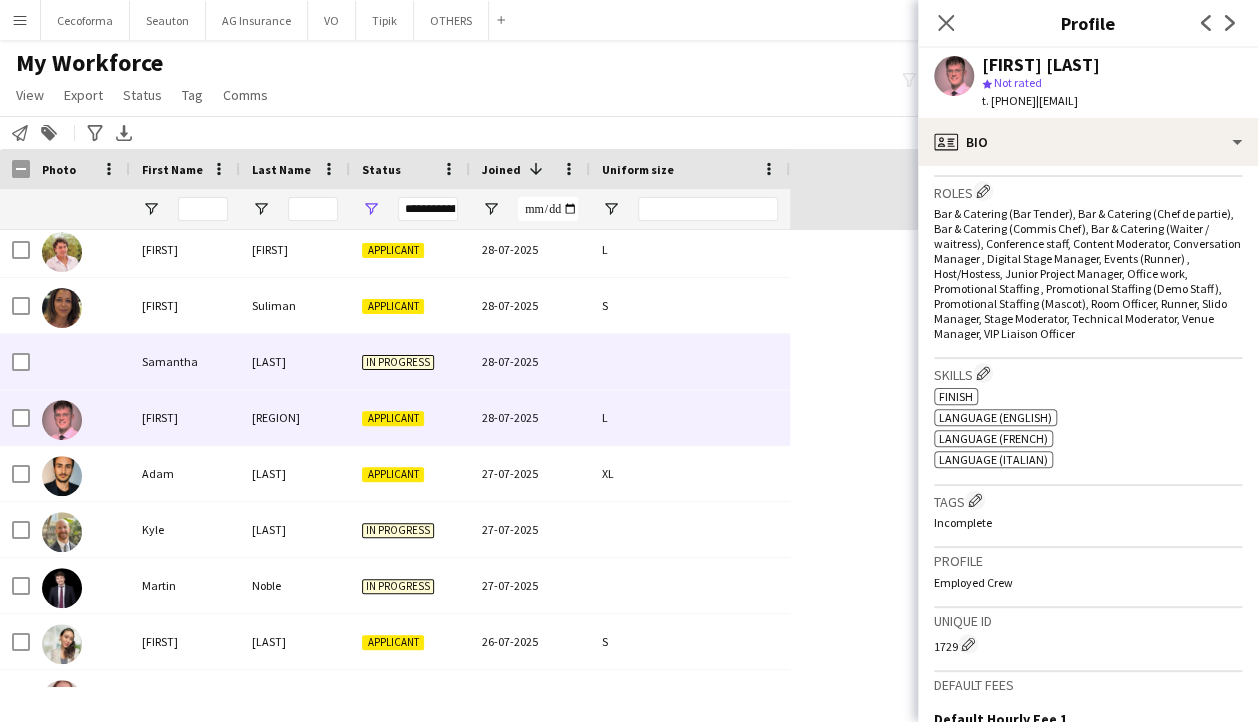 click on "Samantha" at bounding box center [185, 361] 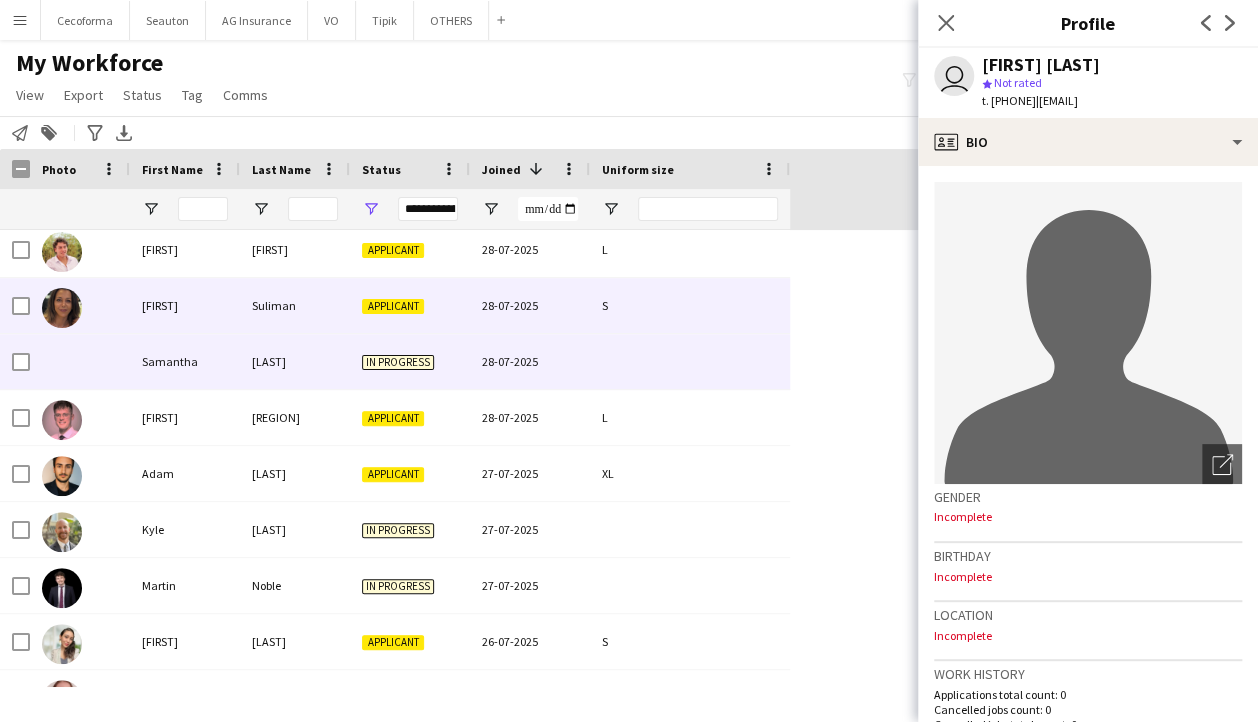 click on "[NAME]" at bounding box center (185, 305) 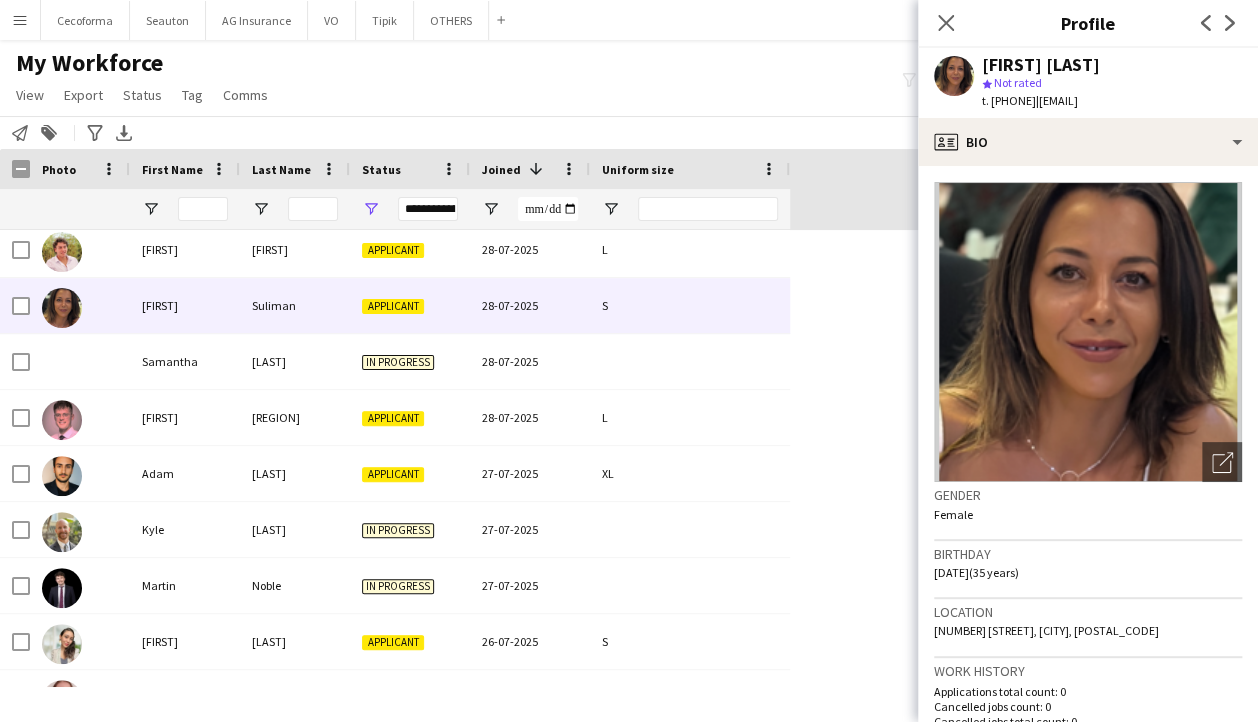 scroll, scrollTop: 400, scrollLeft: 0, axis: vertical 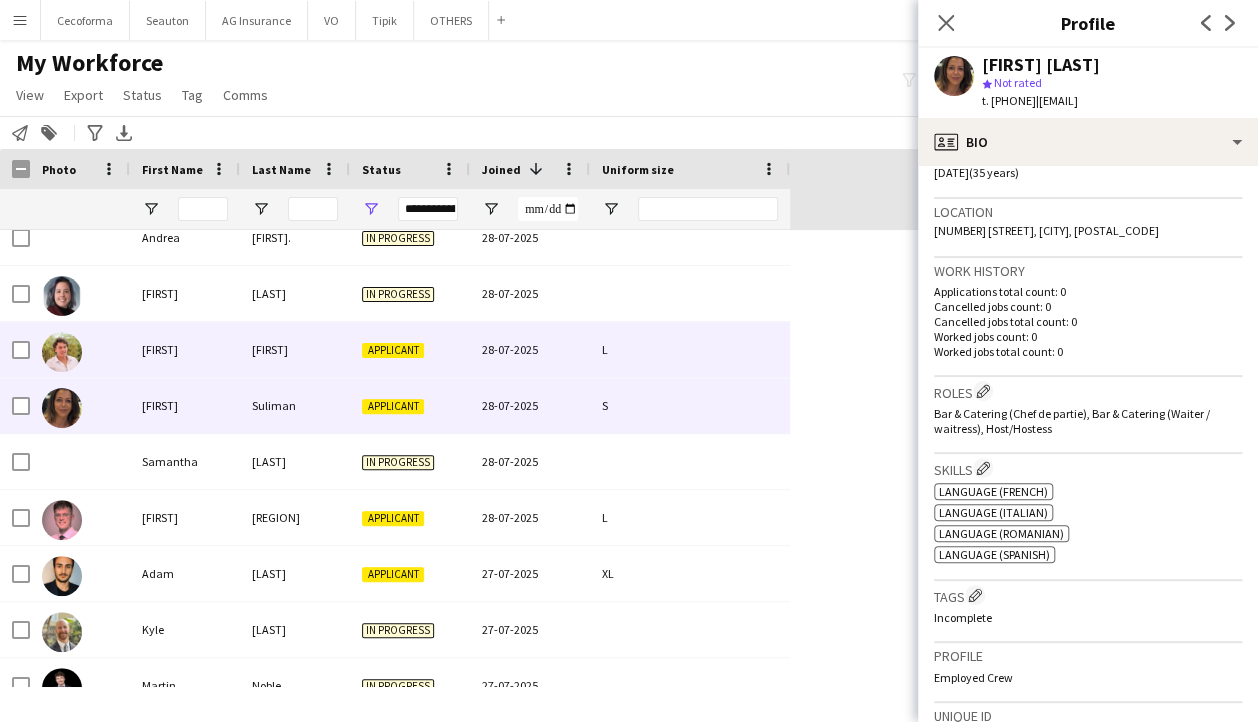 click on "[FIRST]" at bounding box center (185, 349) 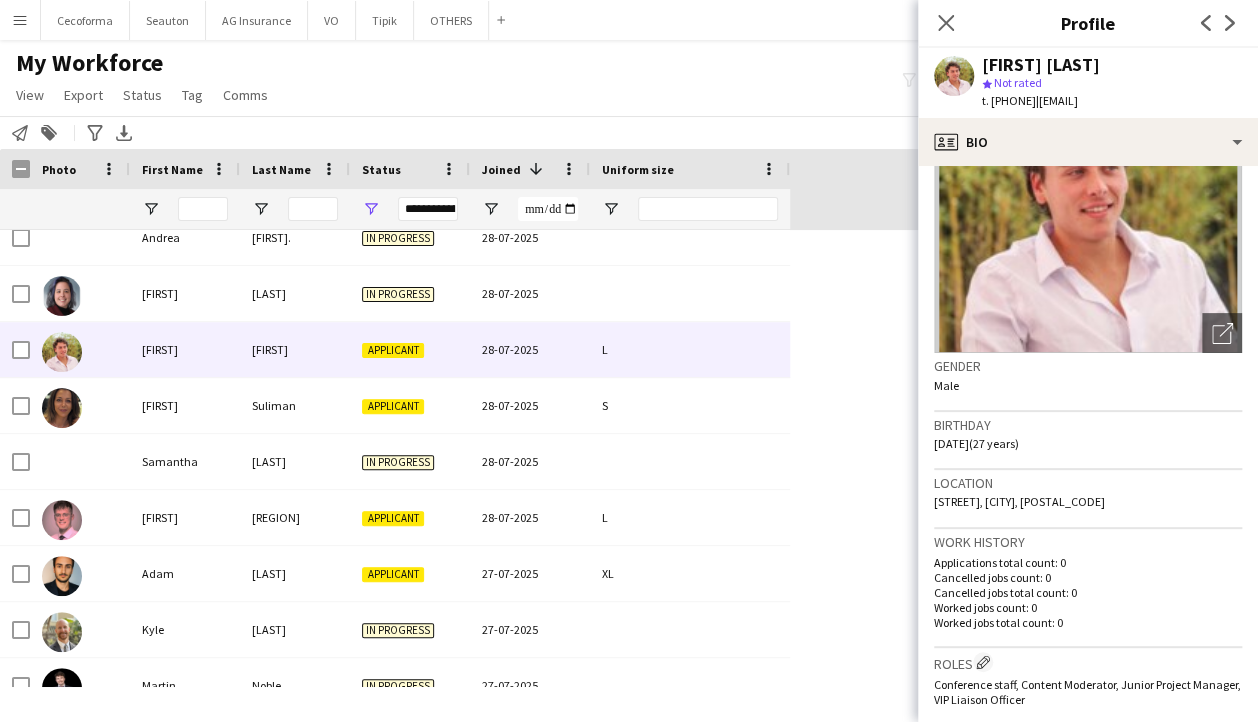 scroll, scrollTop: 100, scrollLeft: 0, axis: vertical 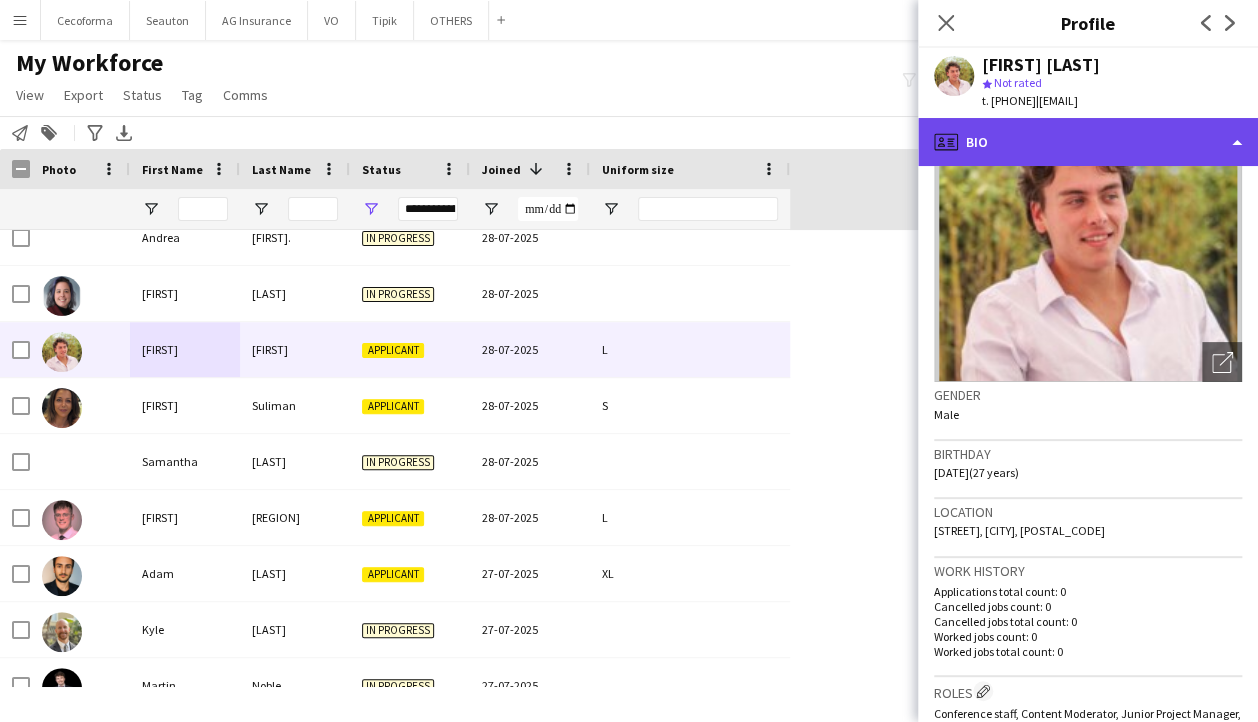 click on "profile
Bio" 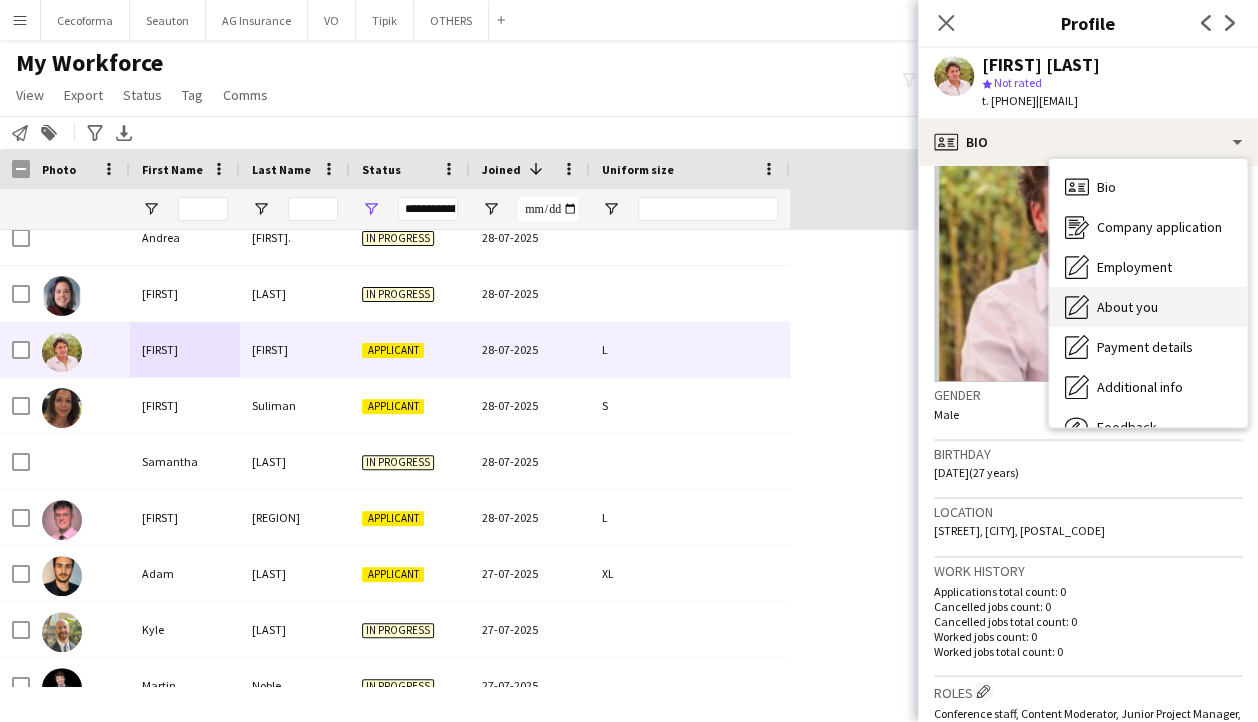click on "About you" at bounding box center (1127, 307) 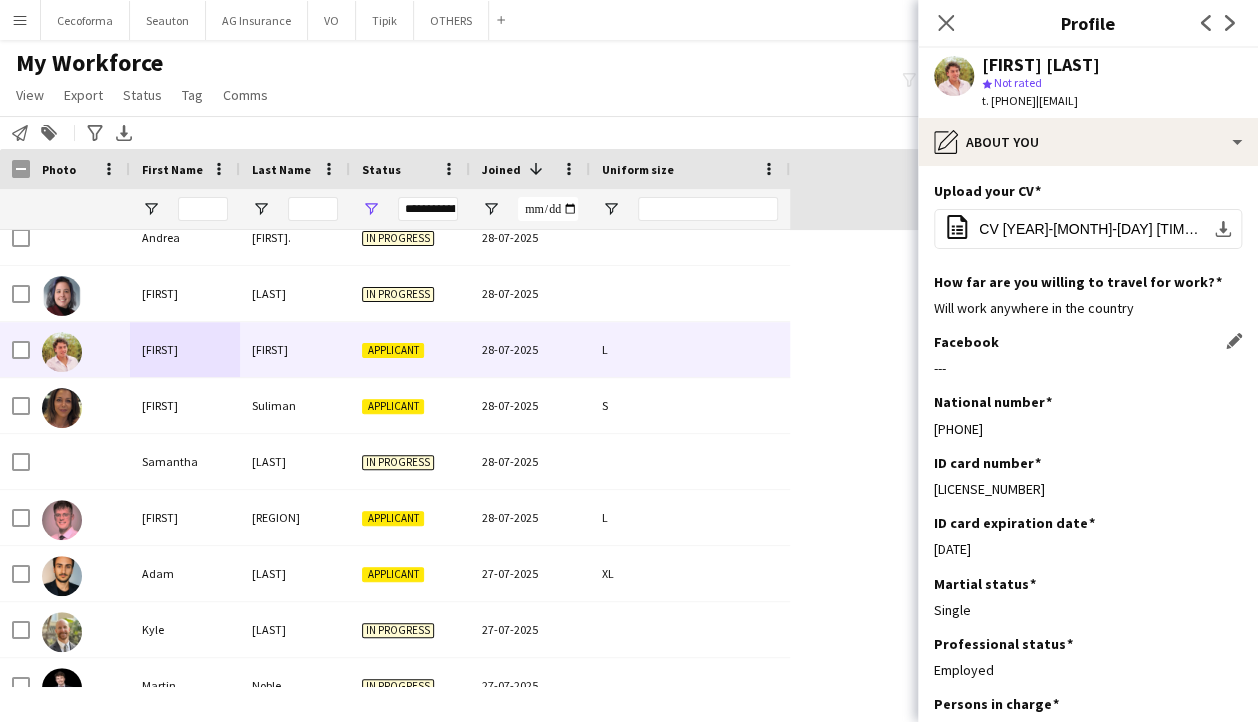 scroll, scrollTop: 0, scrollLeft: 0, axis: both 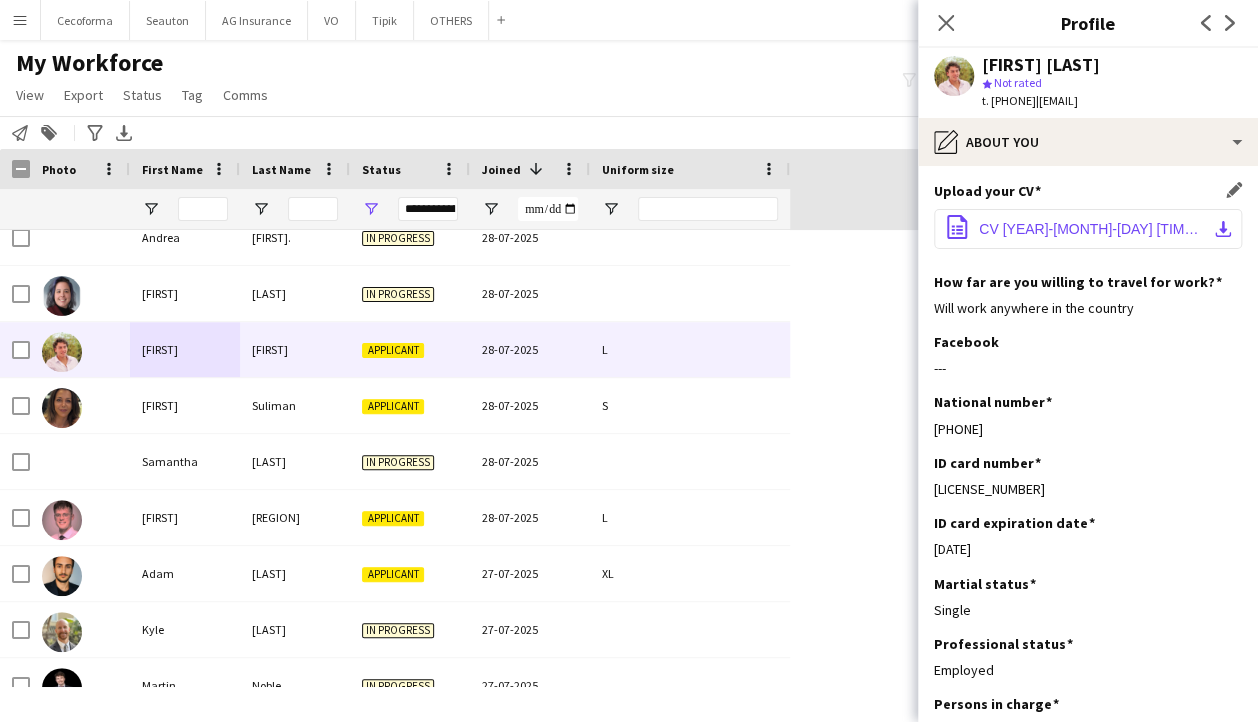 click on "CV ONU 2025-06-11 15_02_13.pdf" 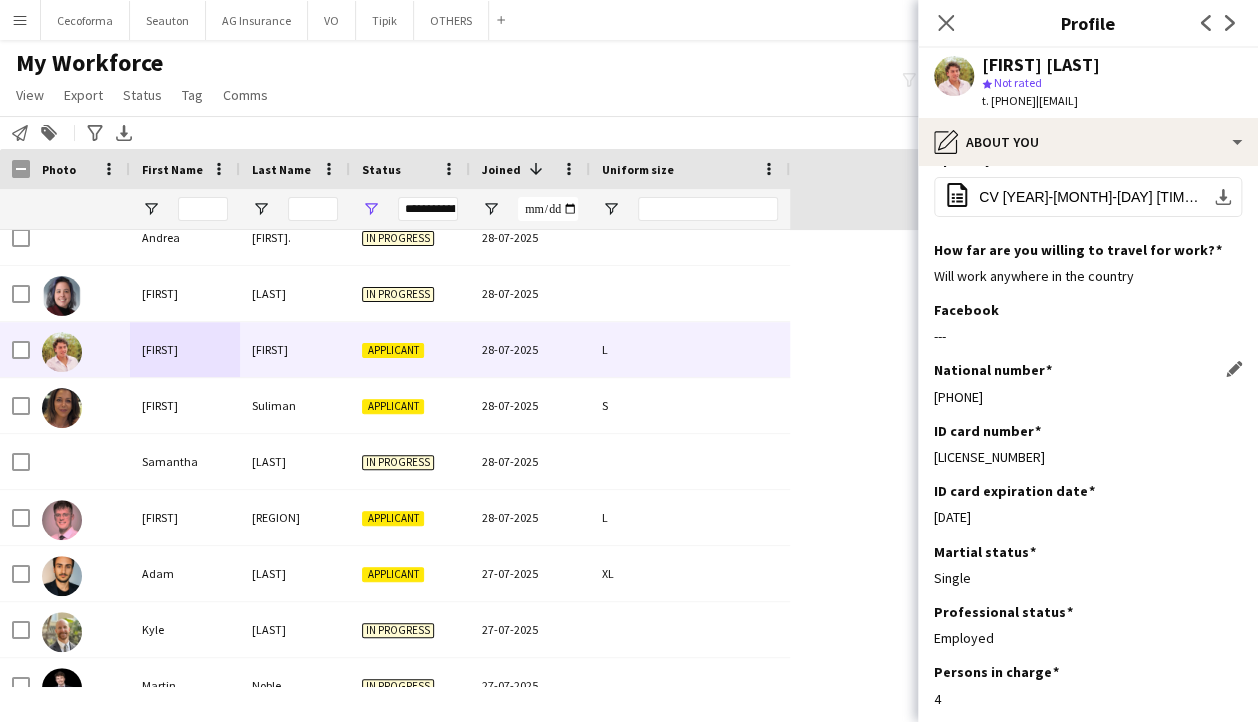 scroll, scrollTop: 0, scrollLeft: 0, axis: both 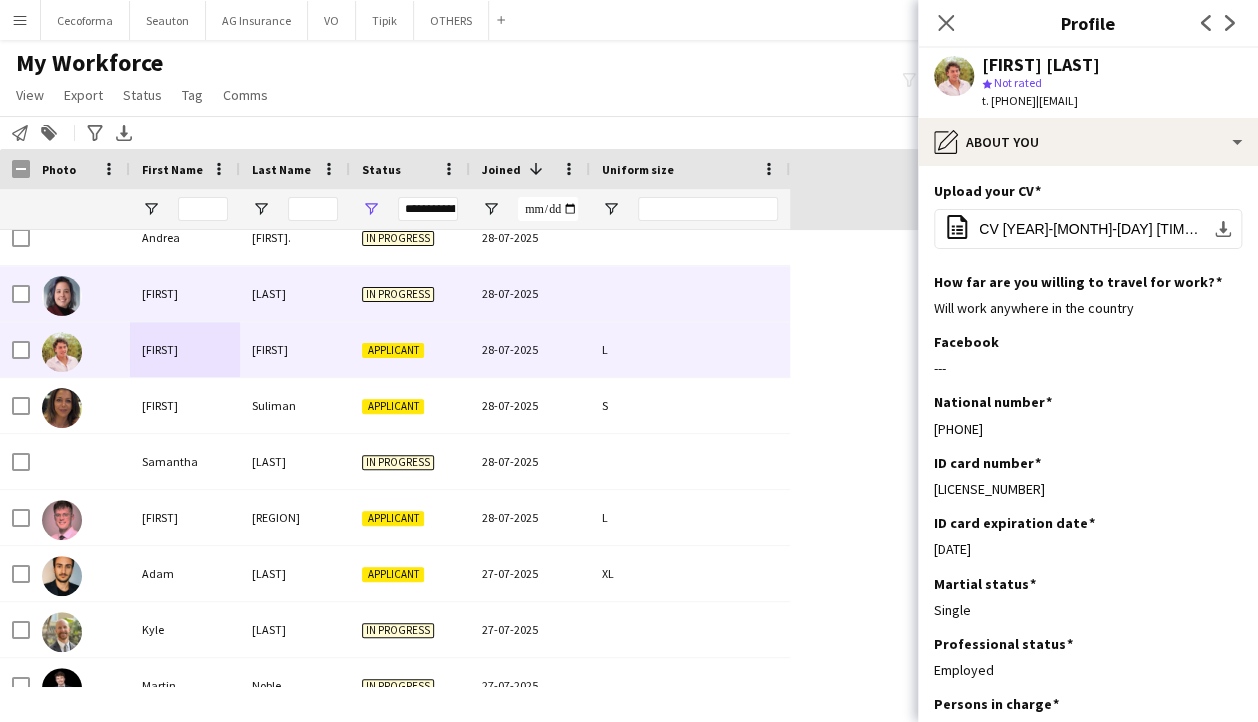 click on "[NAME]" at bounding box center (185, 293) 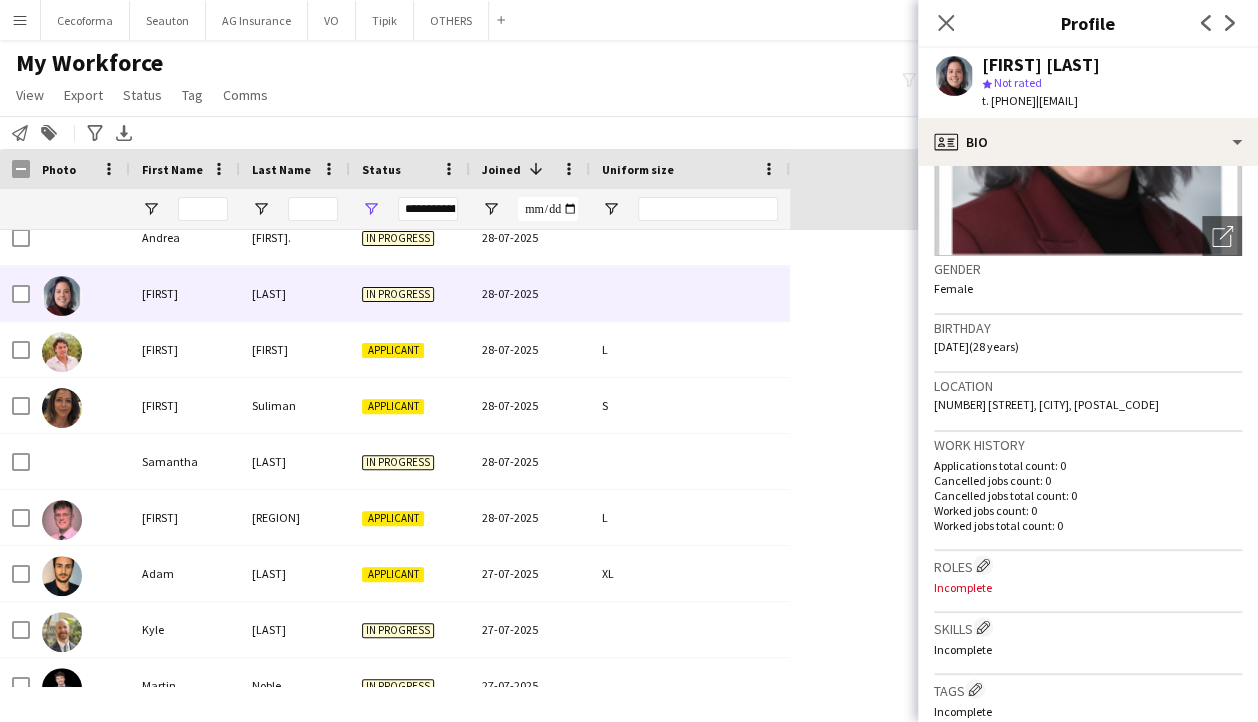 scroll, scrollTop: 0, scrollLeft: 0, axis: both 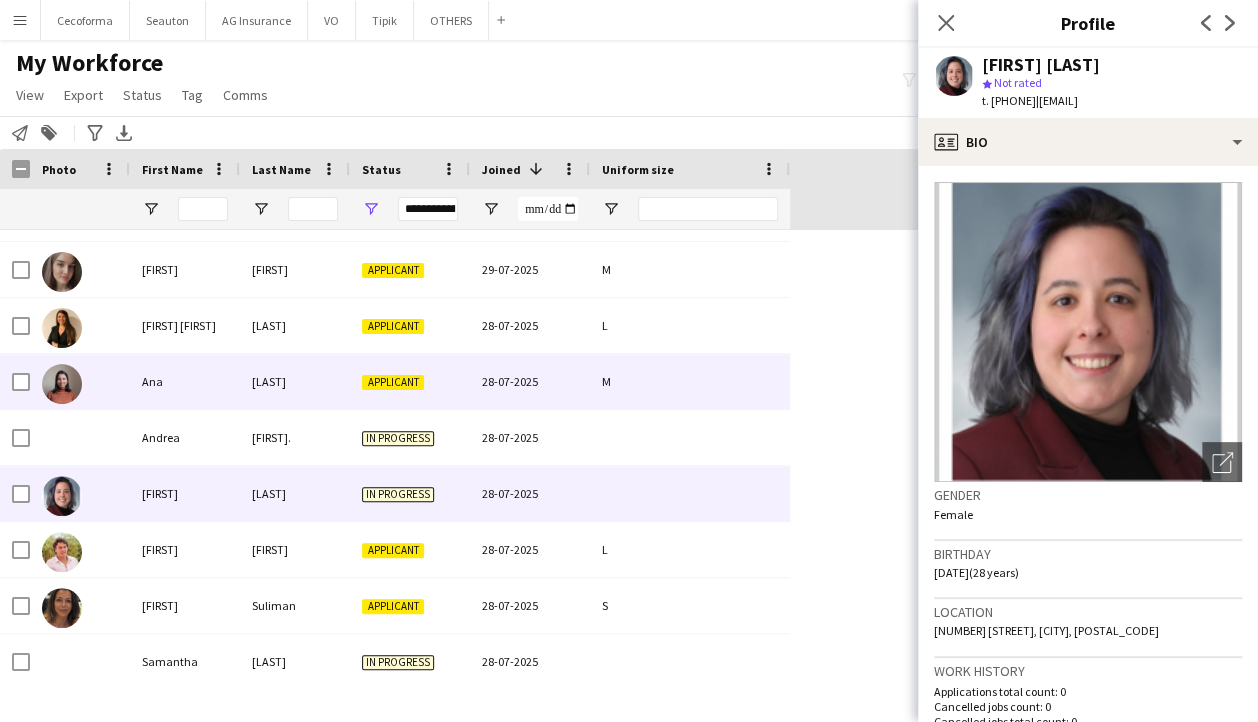click on "Ana" at bounding box center [185, 381] 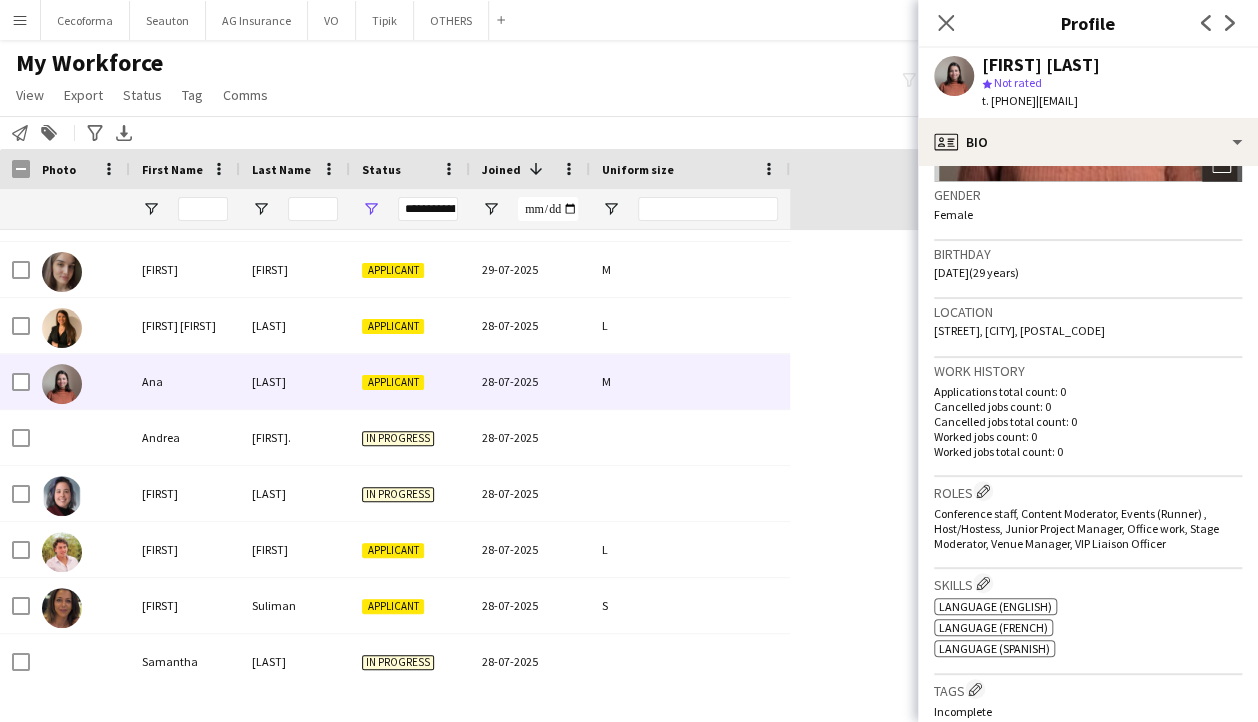 scroll, scrollTop: 0, scrollLeft: 0, axis: both 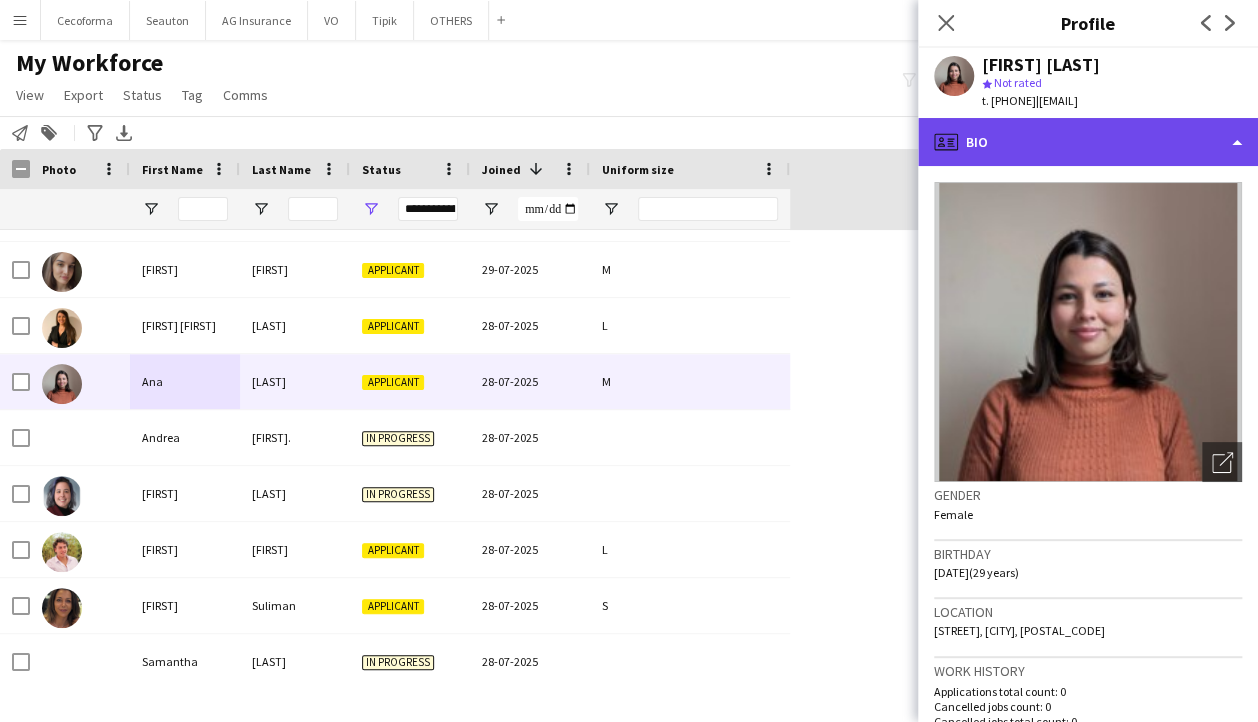 click on "profile
Bio" 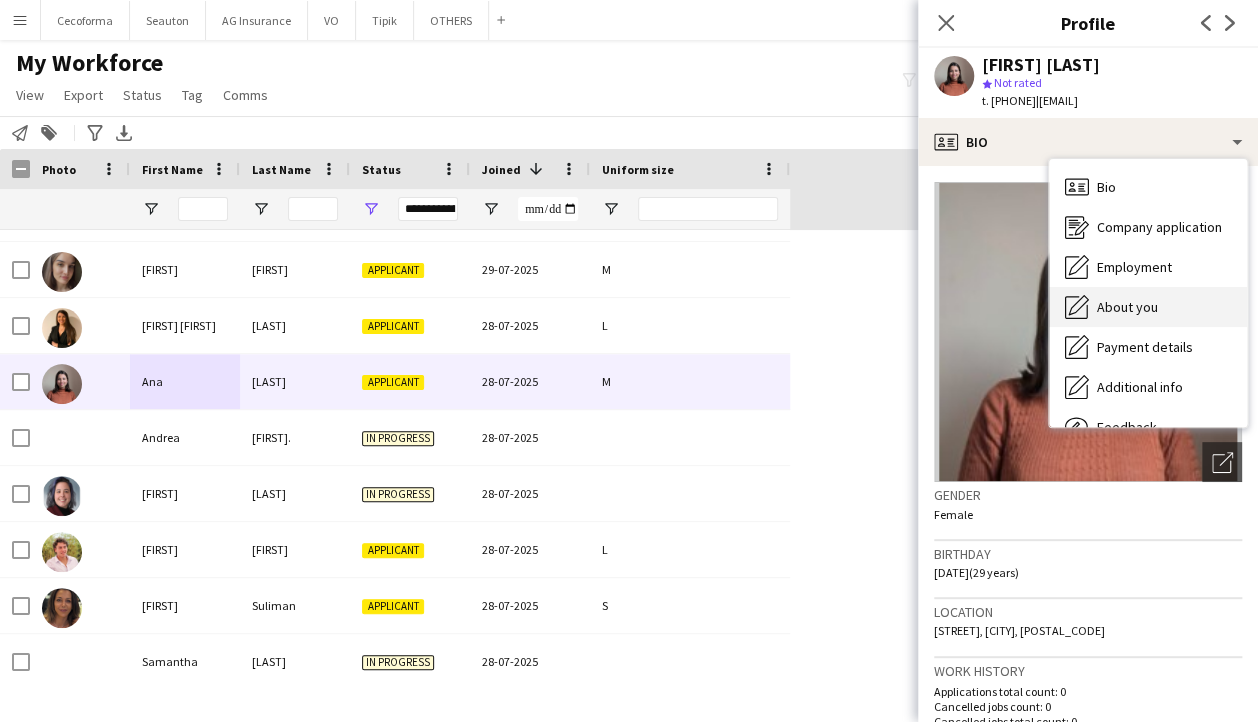 click on "About you" at bounding box center (1127, 307) 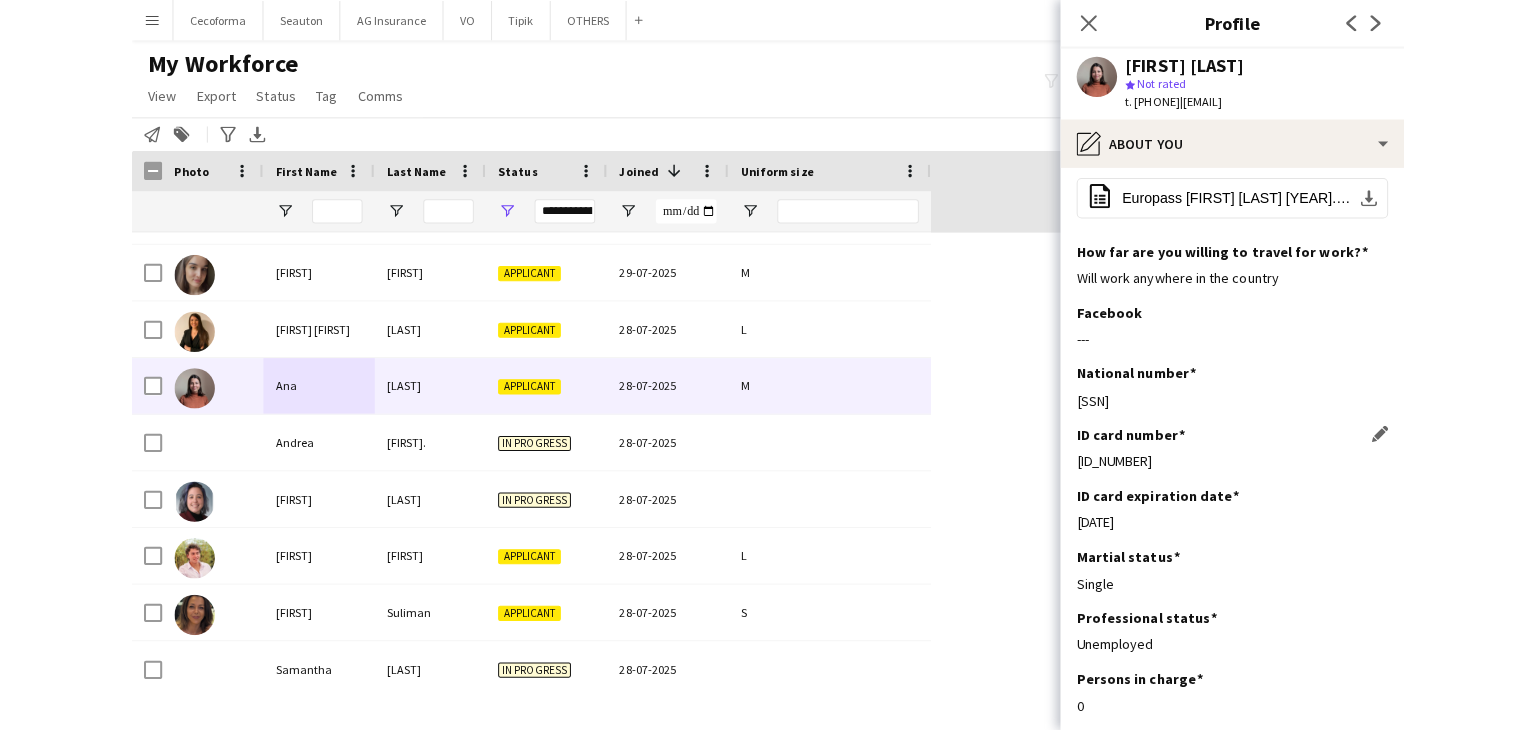 scroll, scrollTop: 0, scrollLeft: 0, axis: both 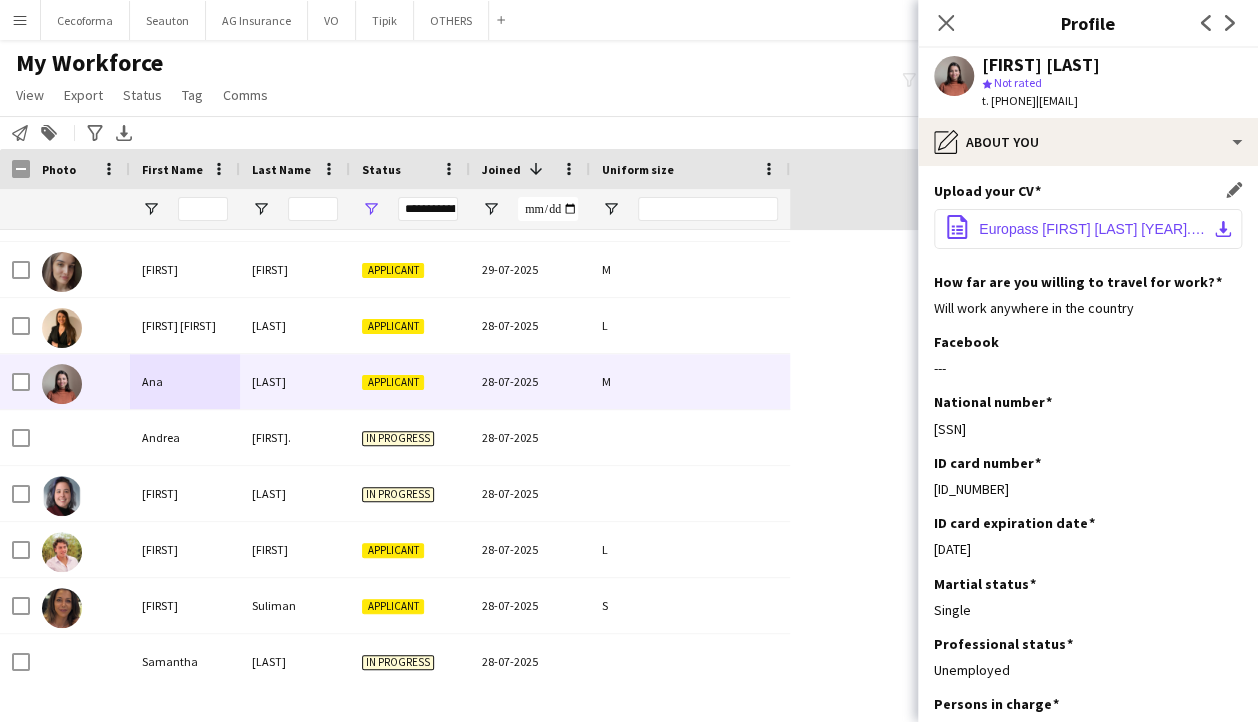 click on "Europass Ana Duarte 2025.pdf" 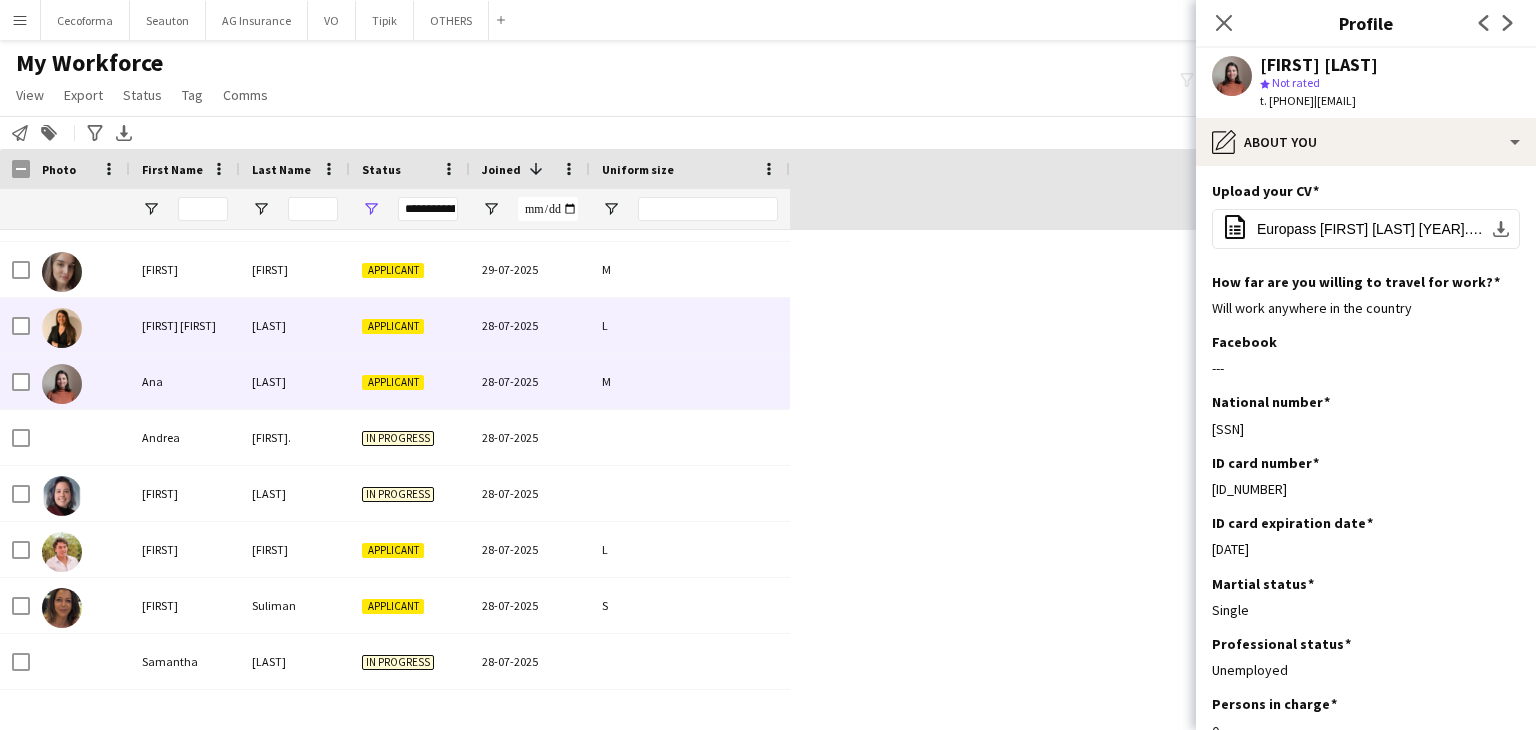 click on "[LAST]" at bounding box center (295, 325) 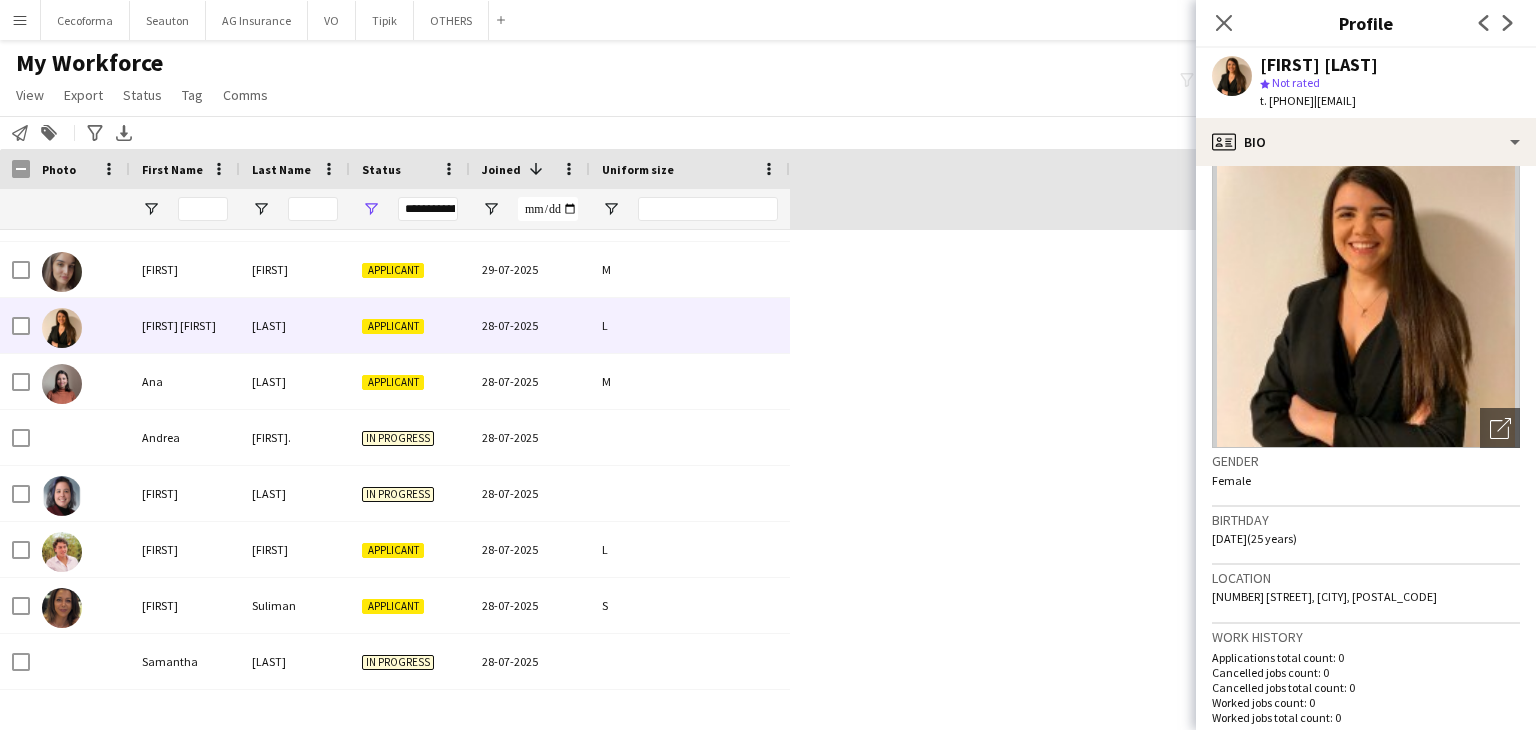 scroll, scrollTop: 0, scrollLeft: 0, axis: both 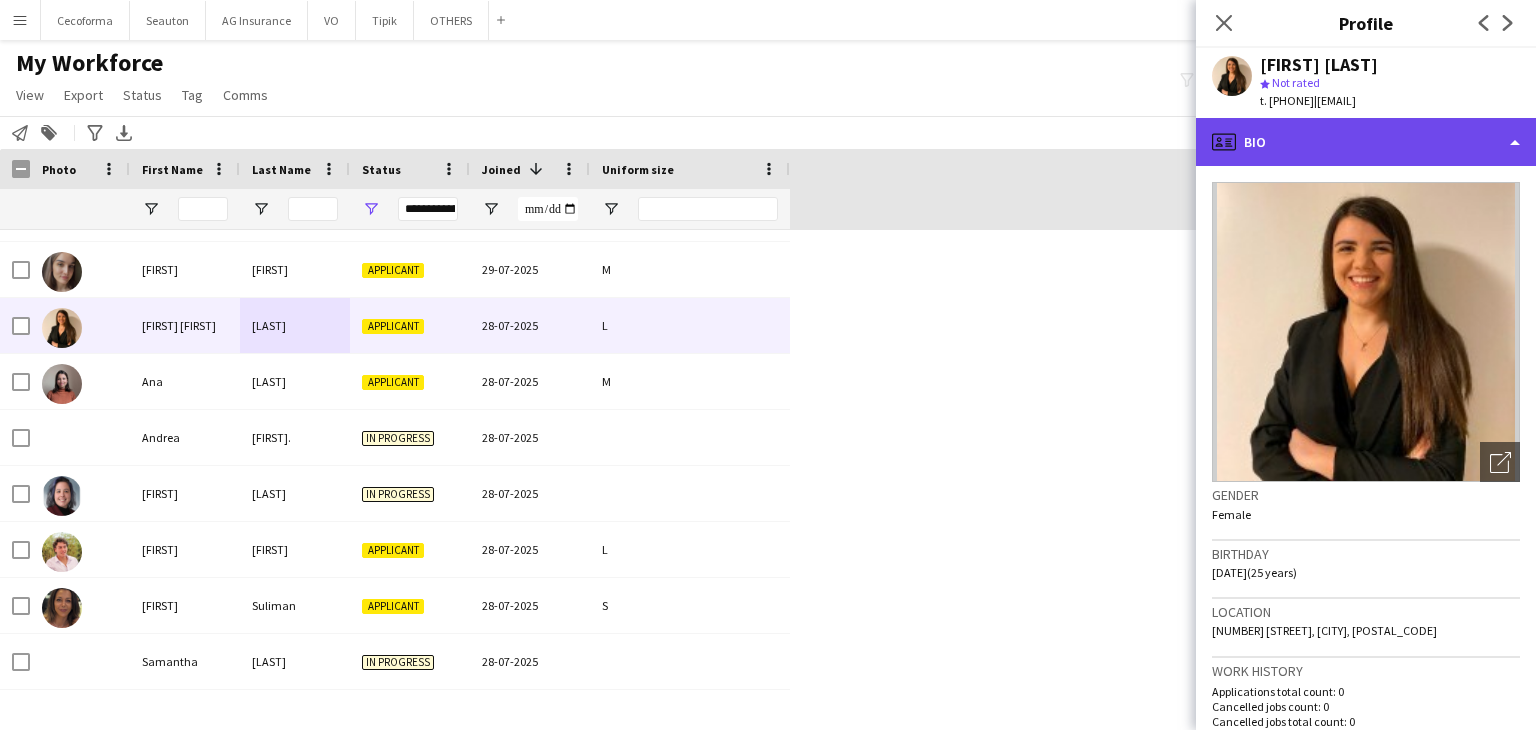 click on "profile
Bio" 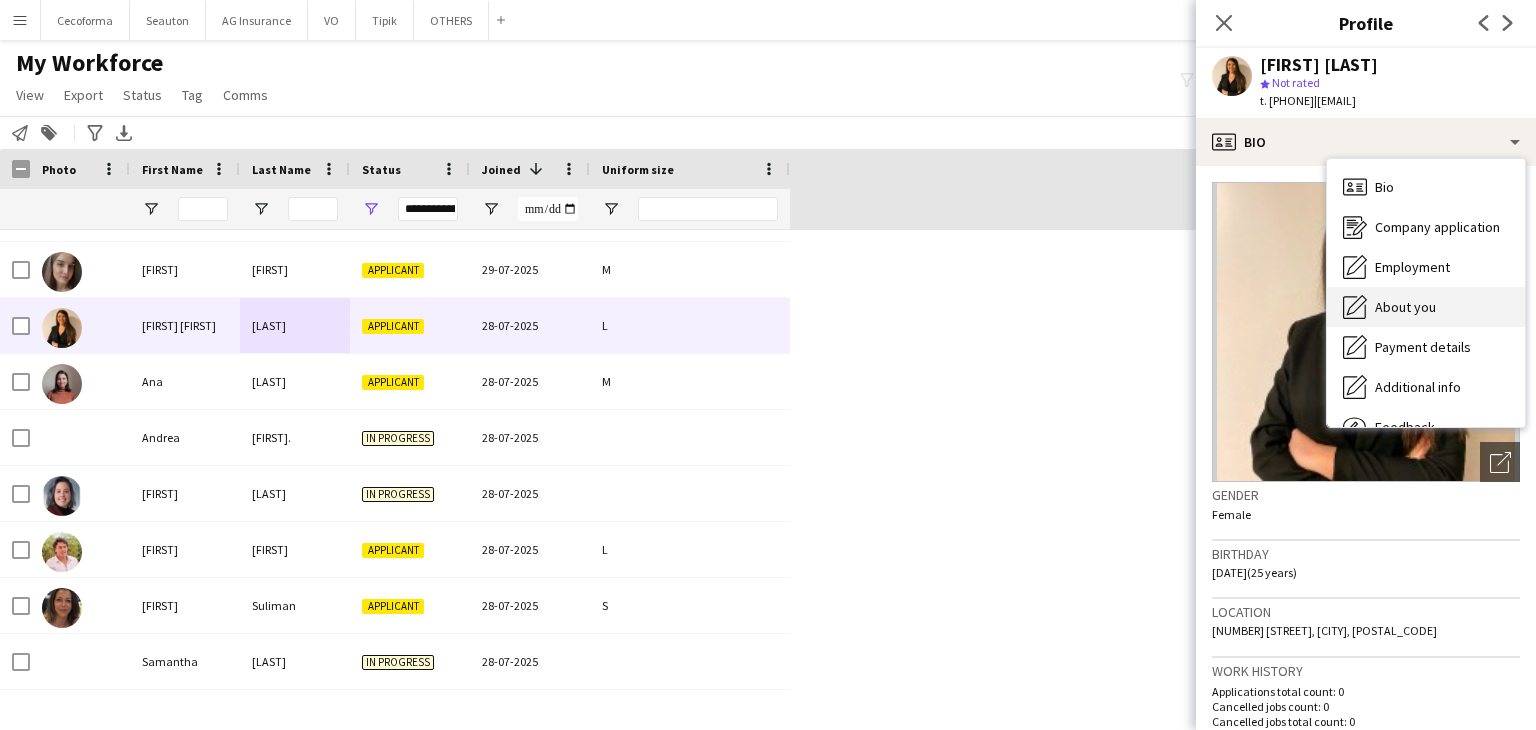 click on "About you
About you" at bounding box center [1426, 307] 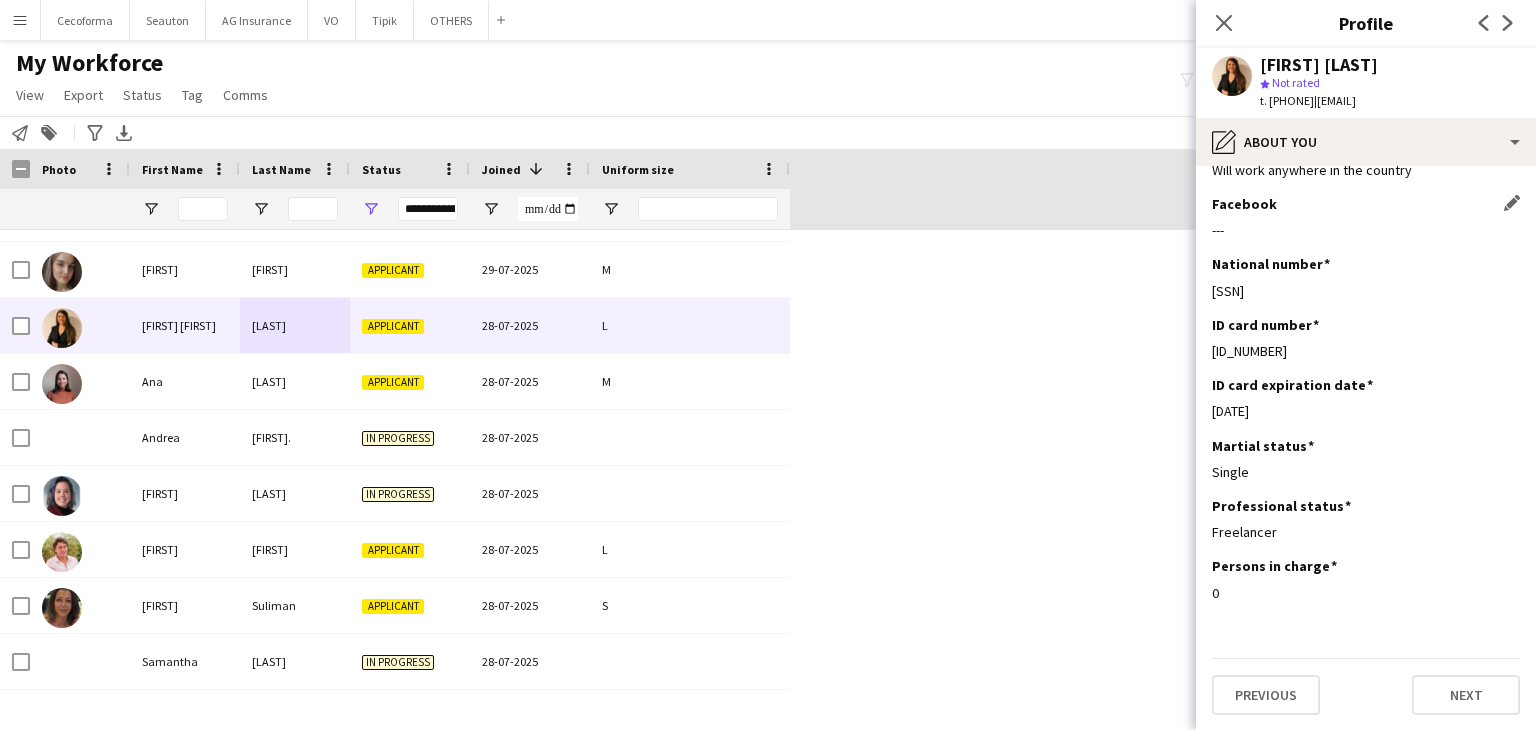 scroll, scrollTop: 0, scrollLeft: 0, axis: both 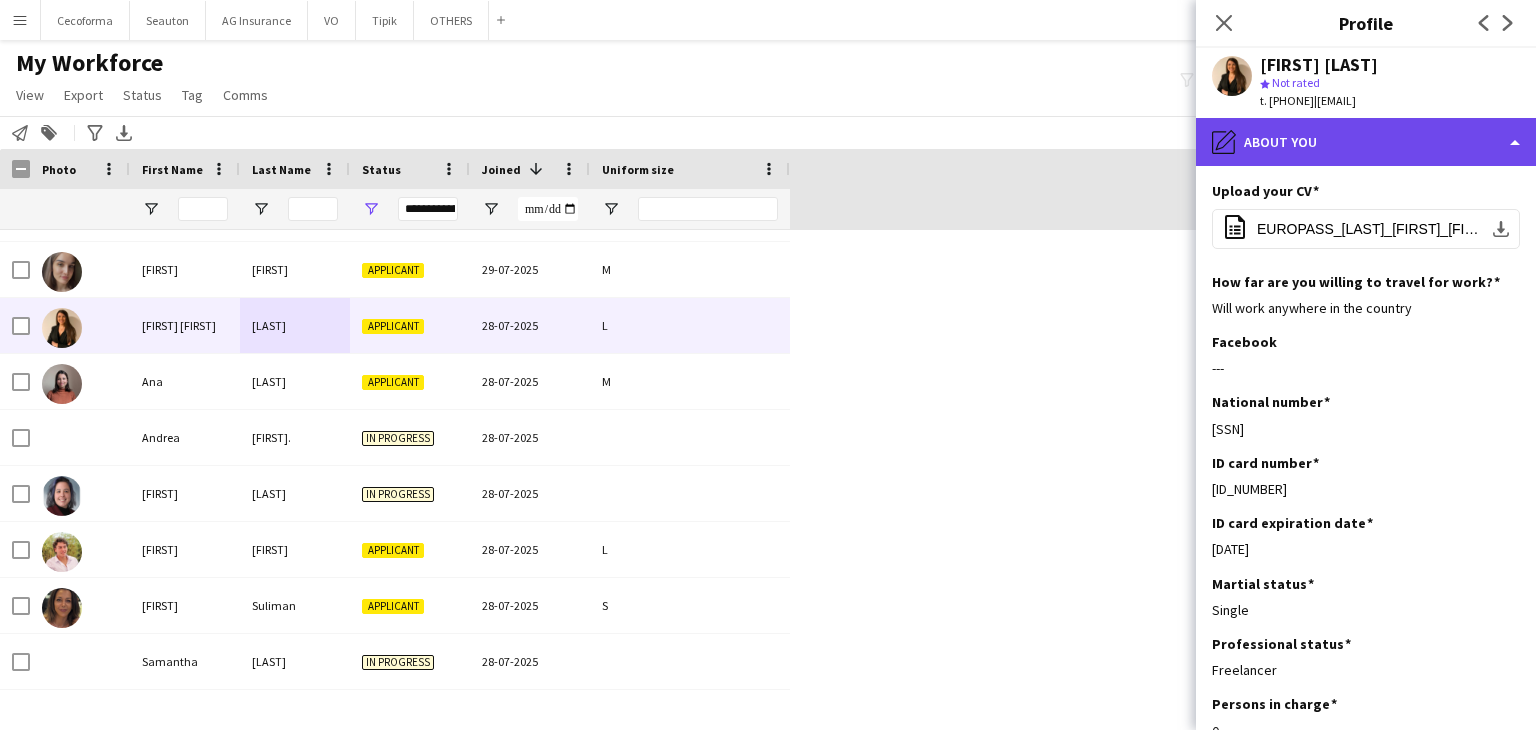 click on "pencil4
About you" 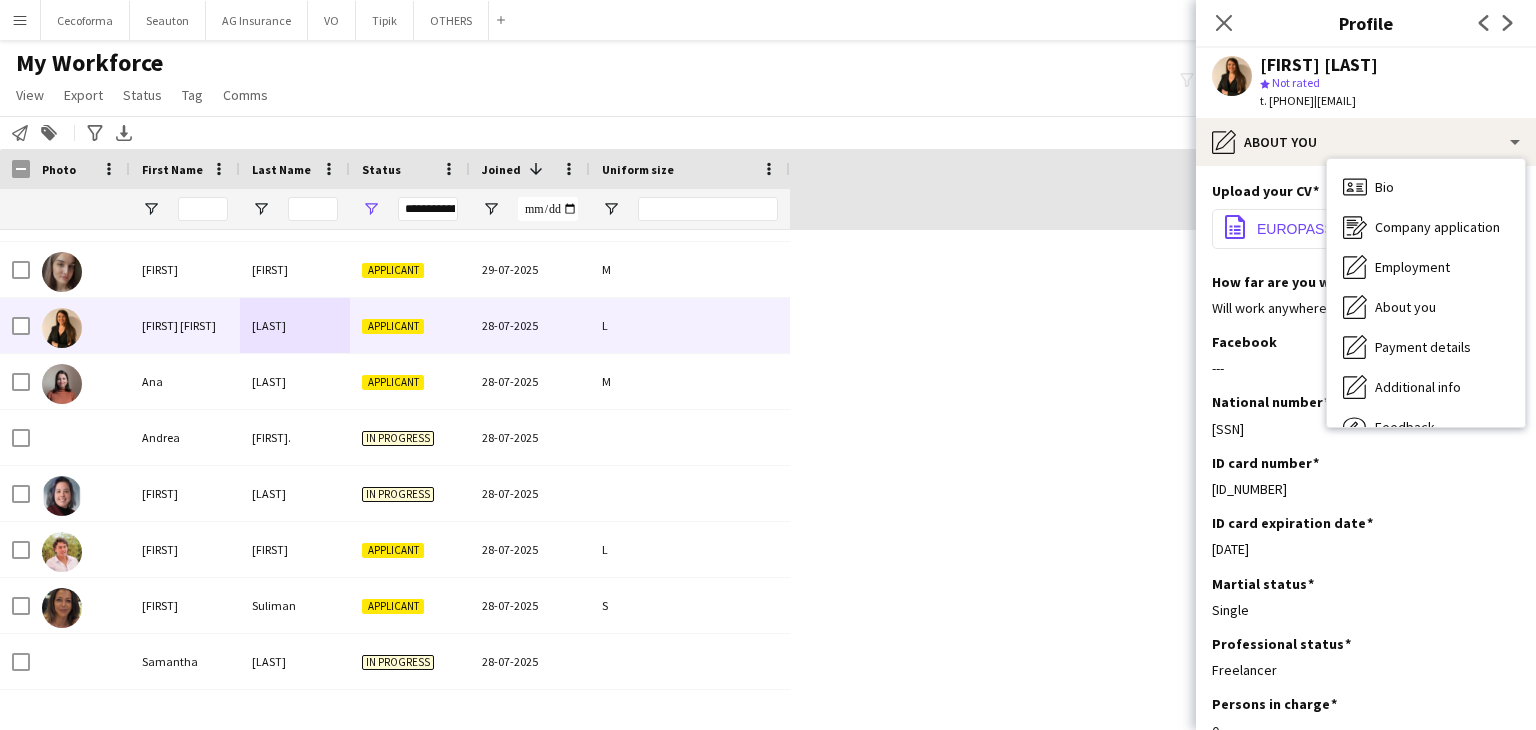 click on "EUROPASS_Lapacciana_Ada_Maria.pdf" 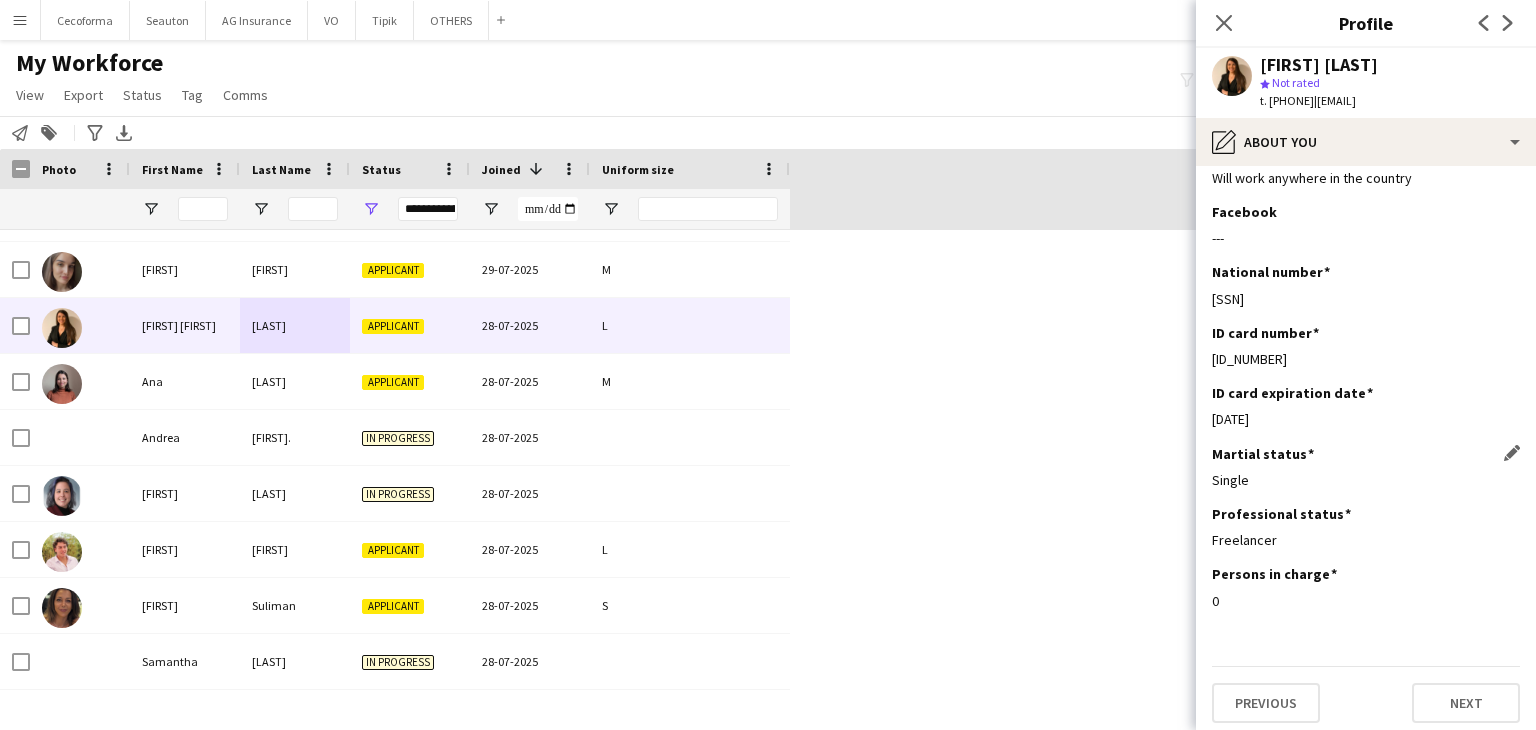 scroll, scrollTop: 138, scrollLeft: 0, axis: vertical 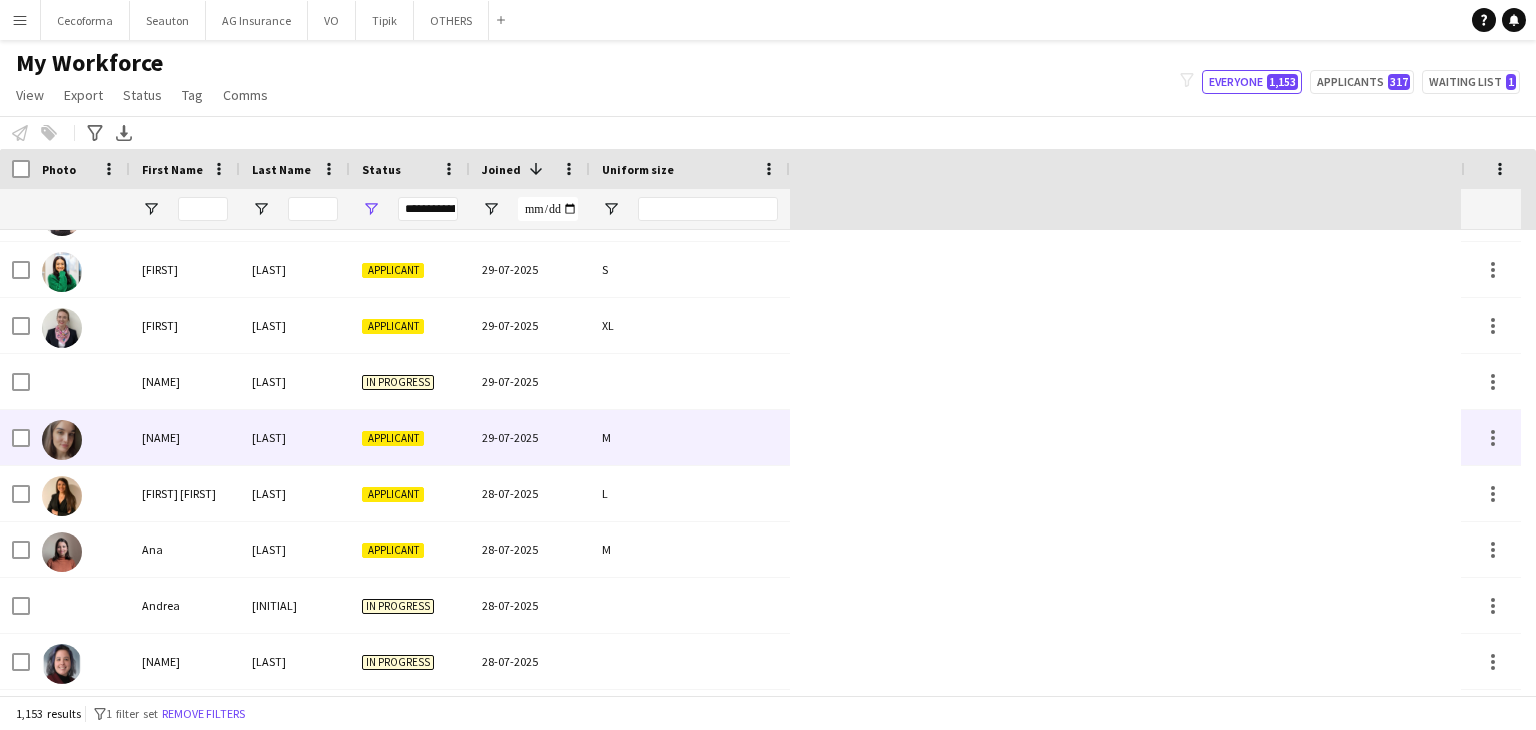 click on "[NAME]" at bounding box center (185, 437) 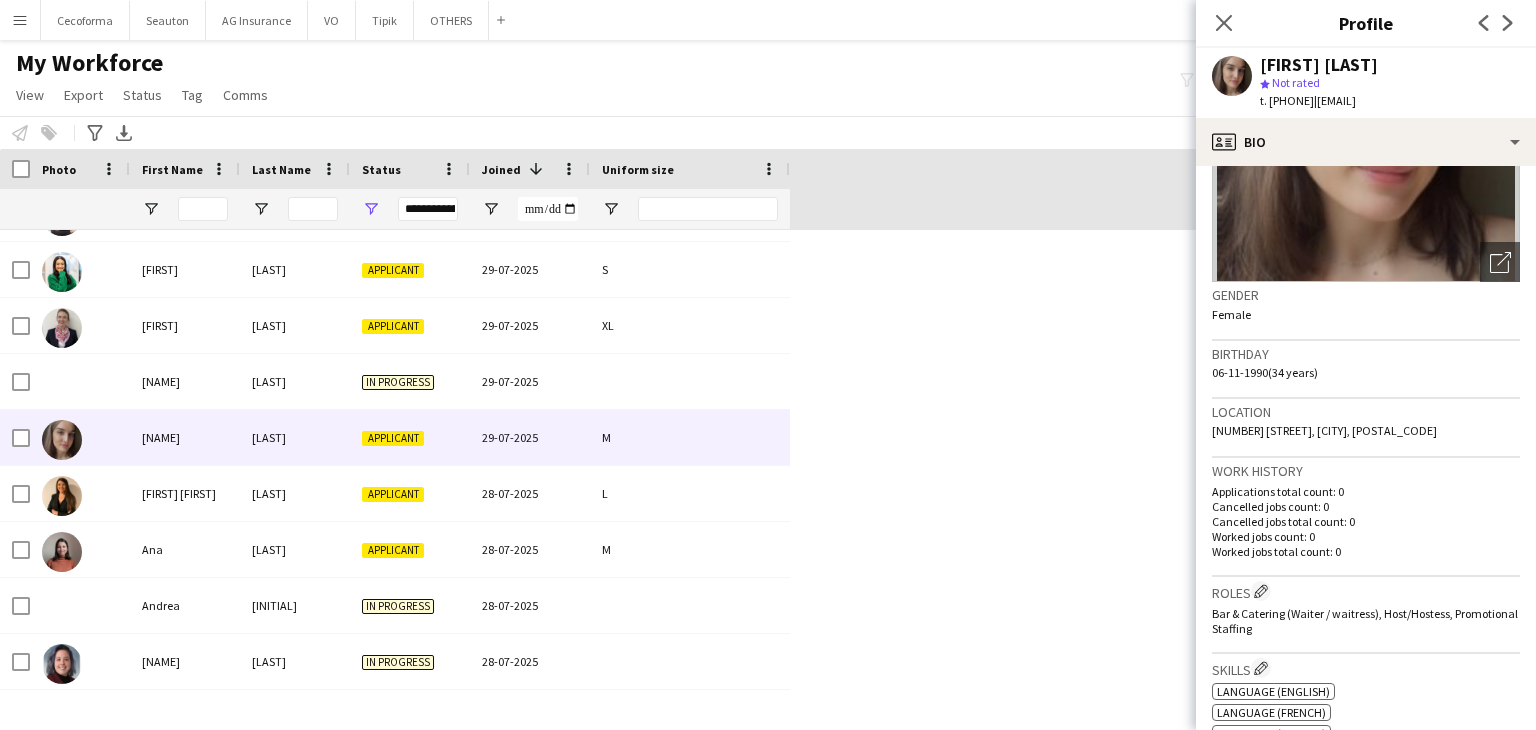 scroll, scrollTop: 300, scrollLeft: 0, axis: vertical 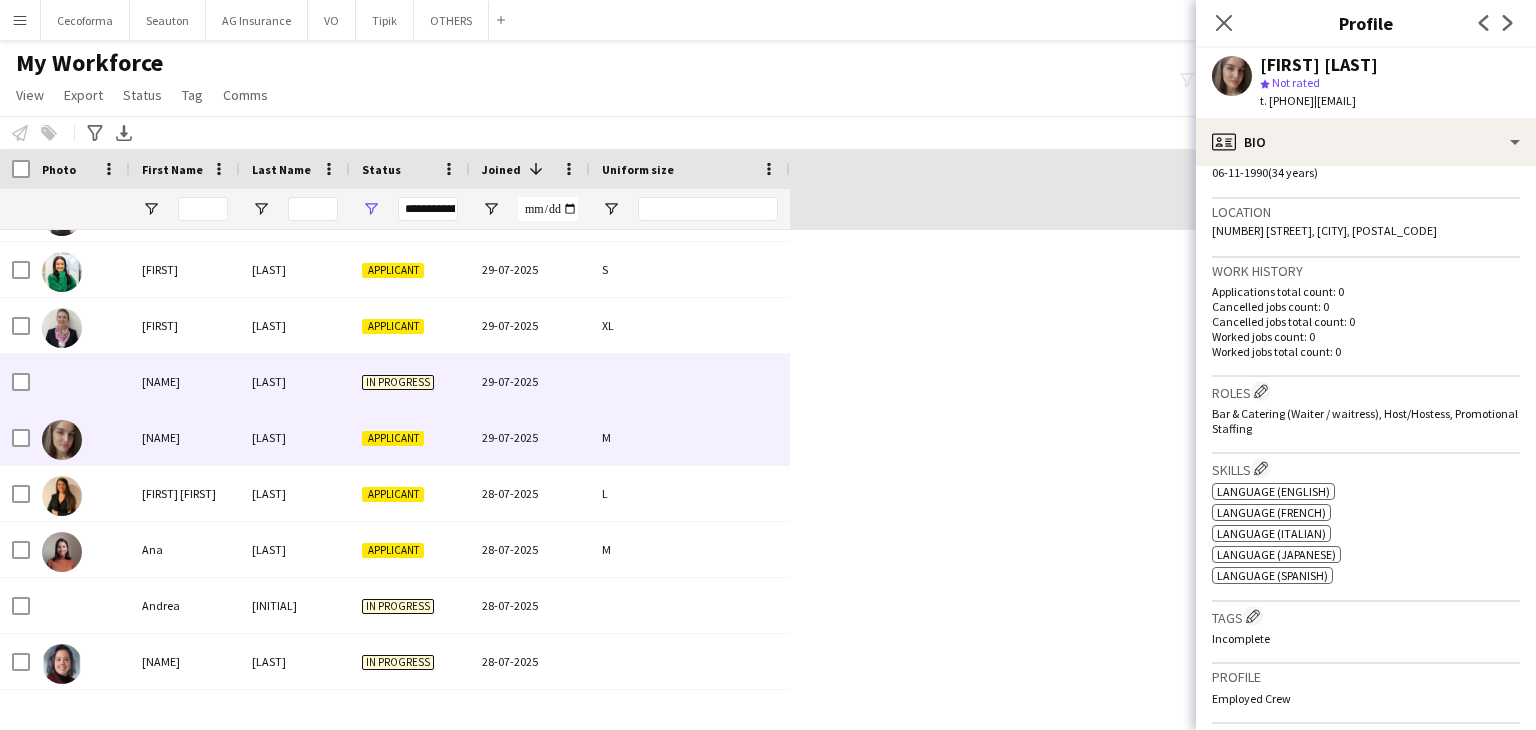 click on "[NAME]" at bounding box center (185, 381) 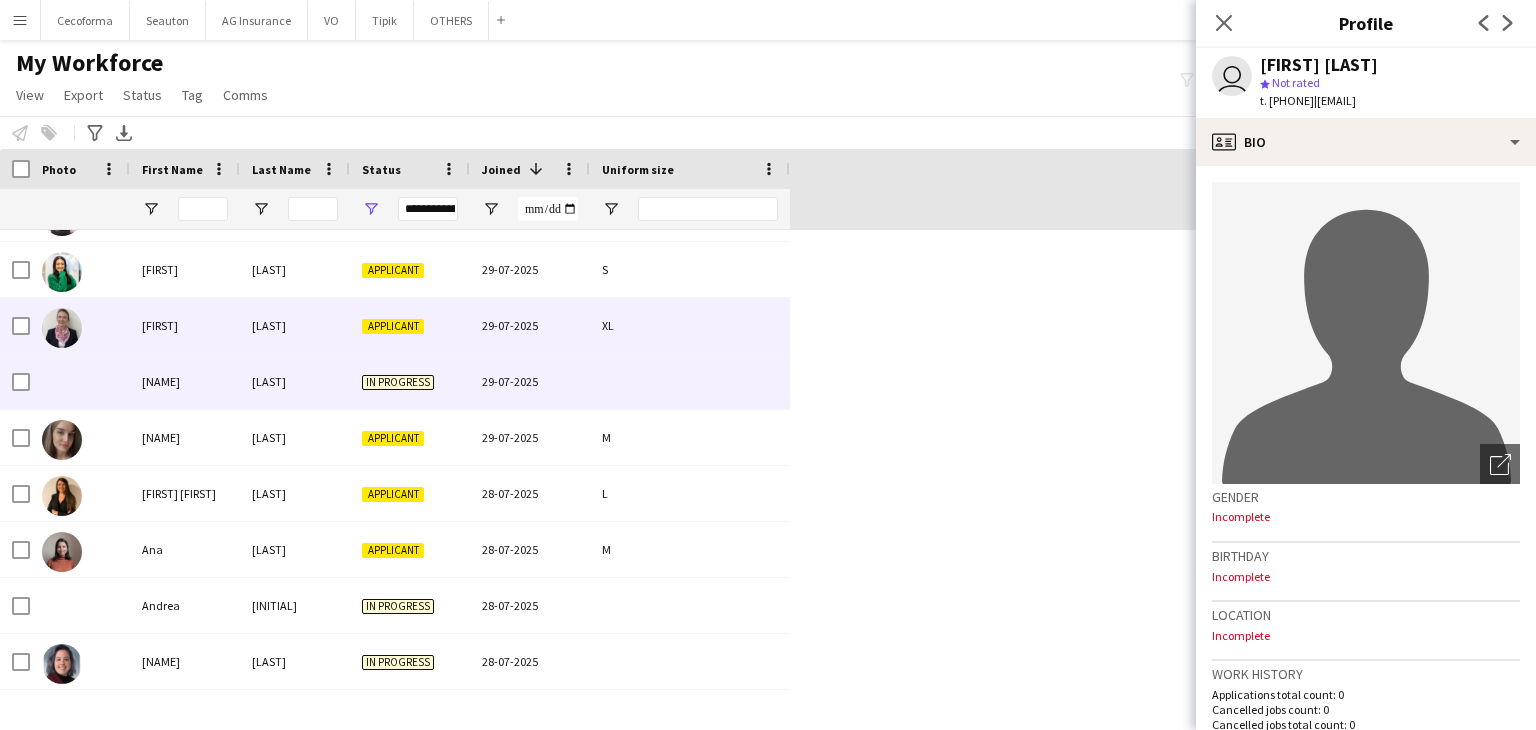 click on "[FIRST]" at bounding box center [185, 325] 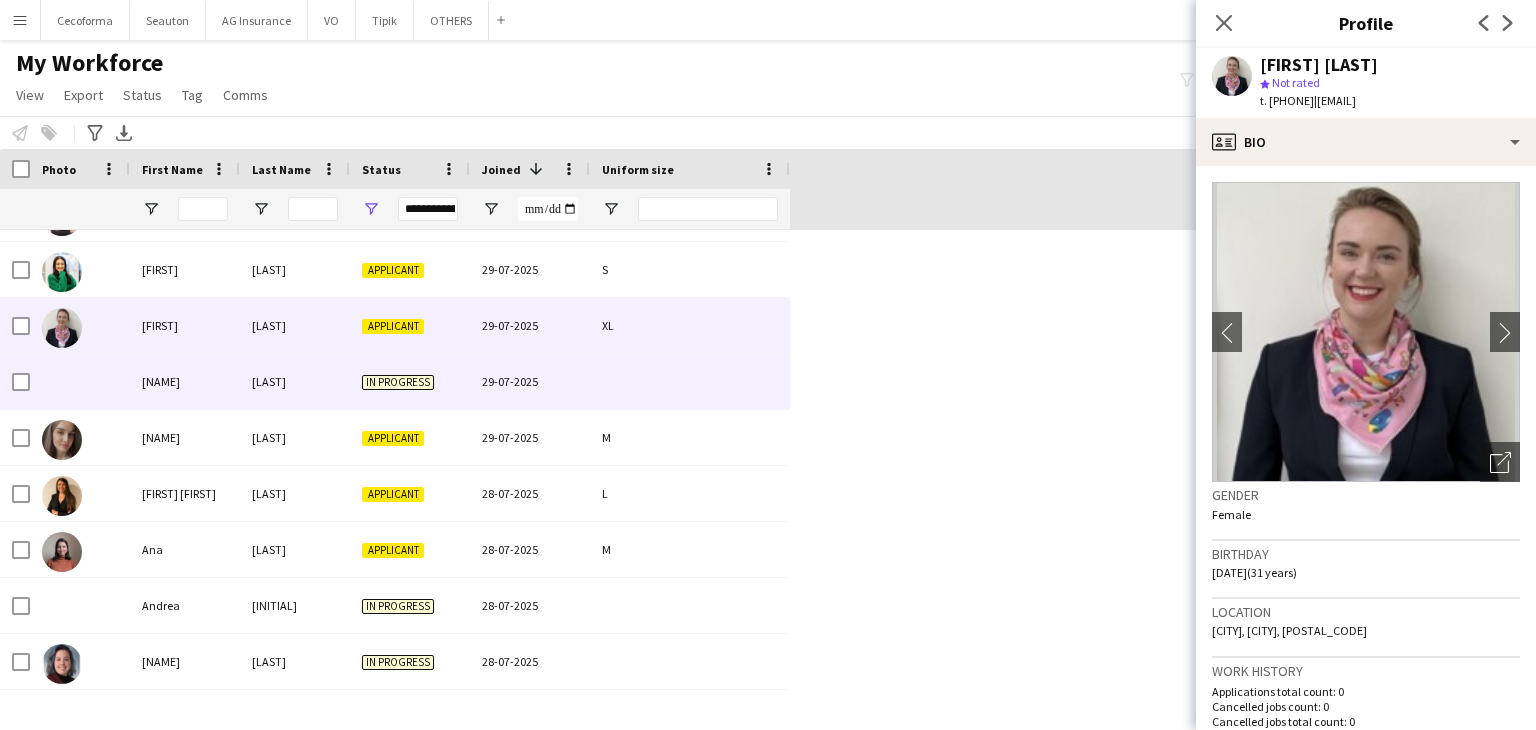 click on "[NAME]" at bounding box center [185, 381] 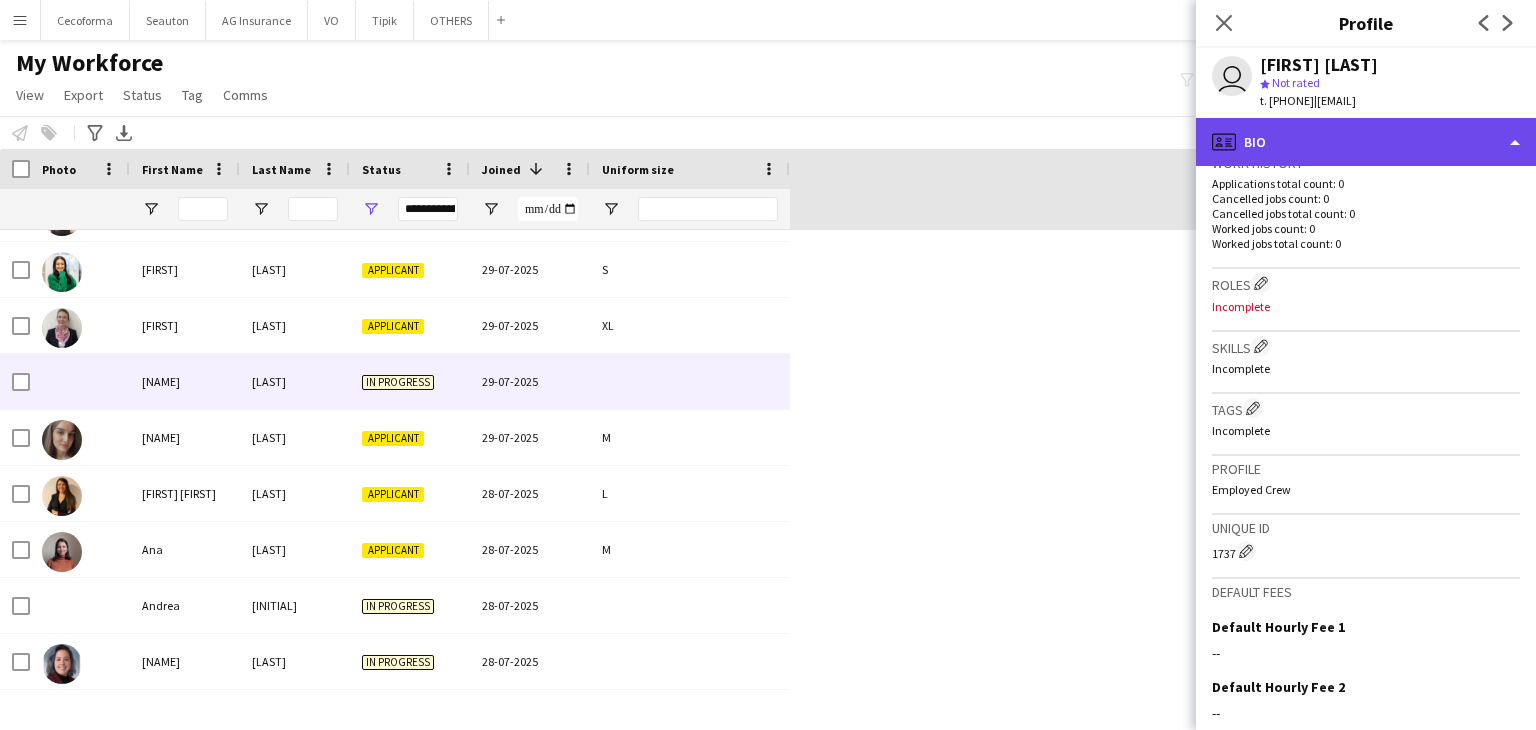 click on "profile
Bio" 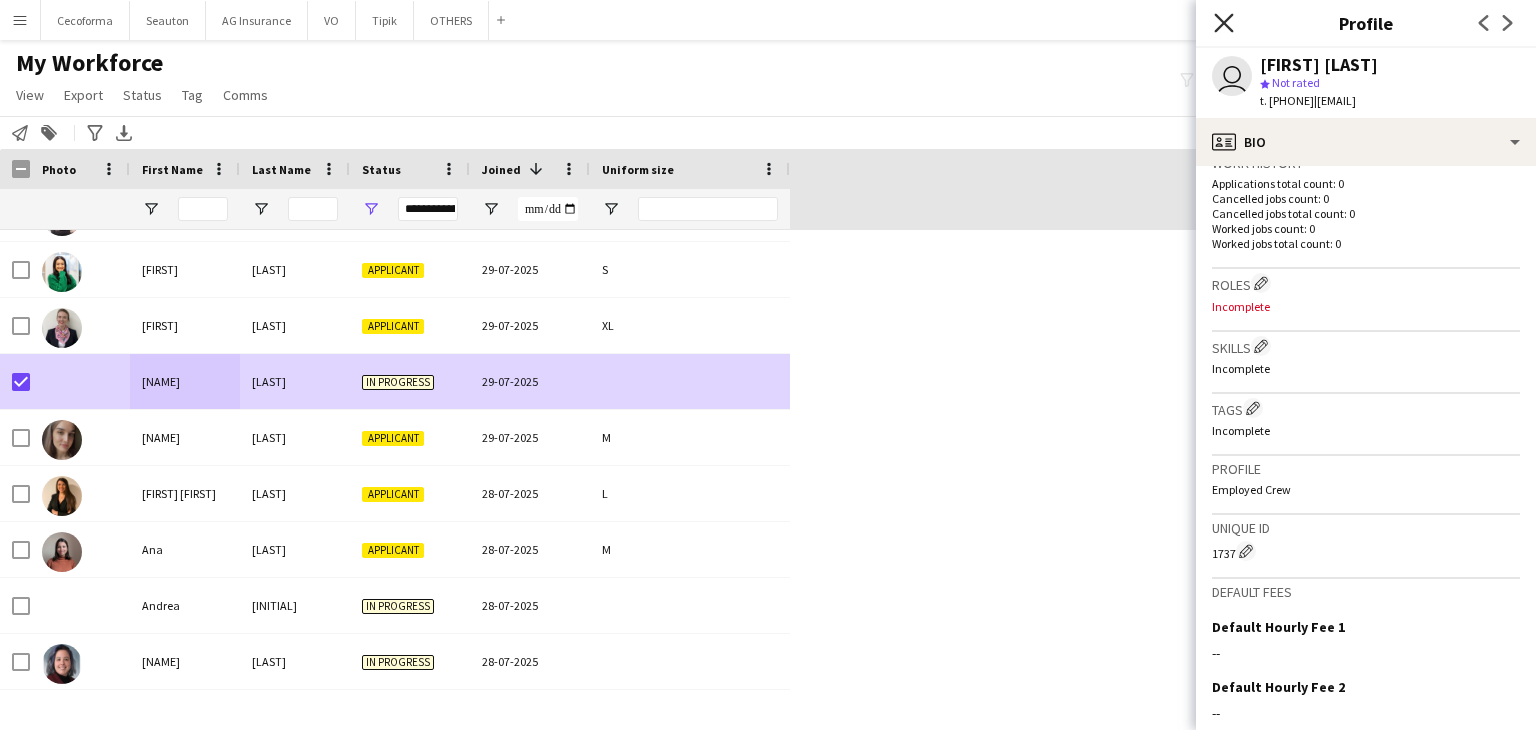 click 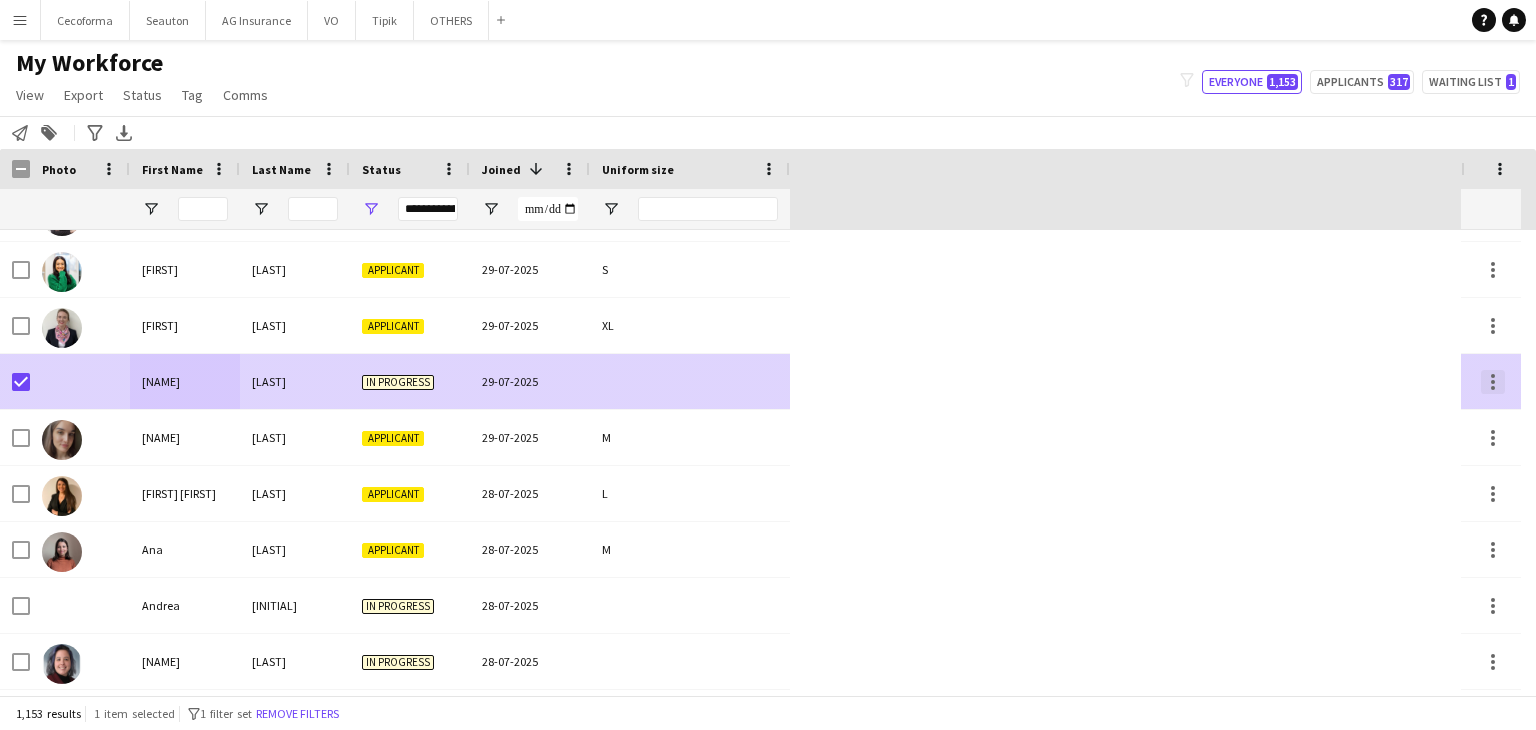 click at bounding box center [1493, 382] 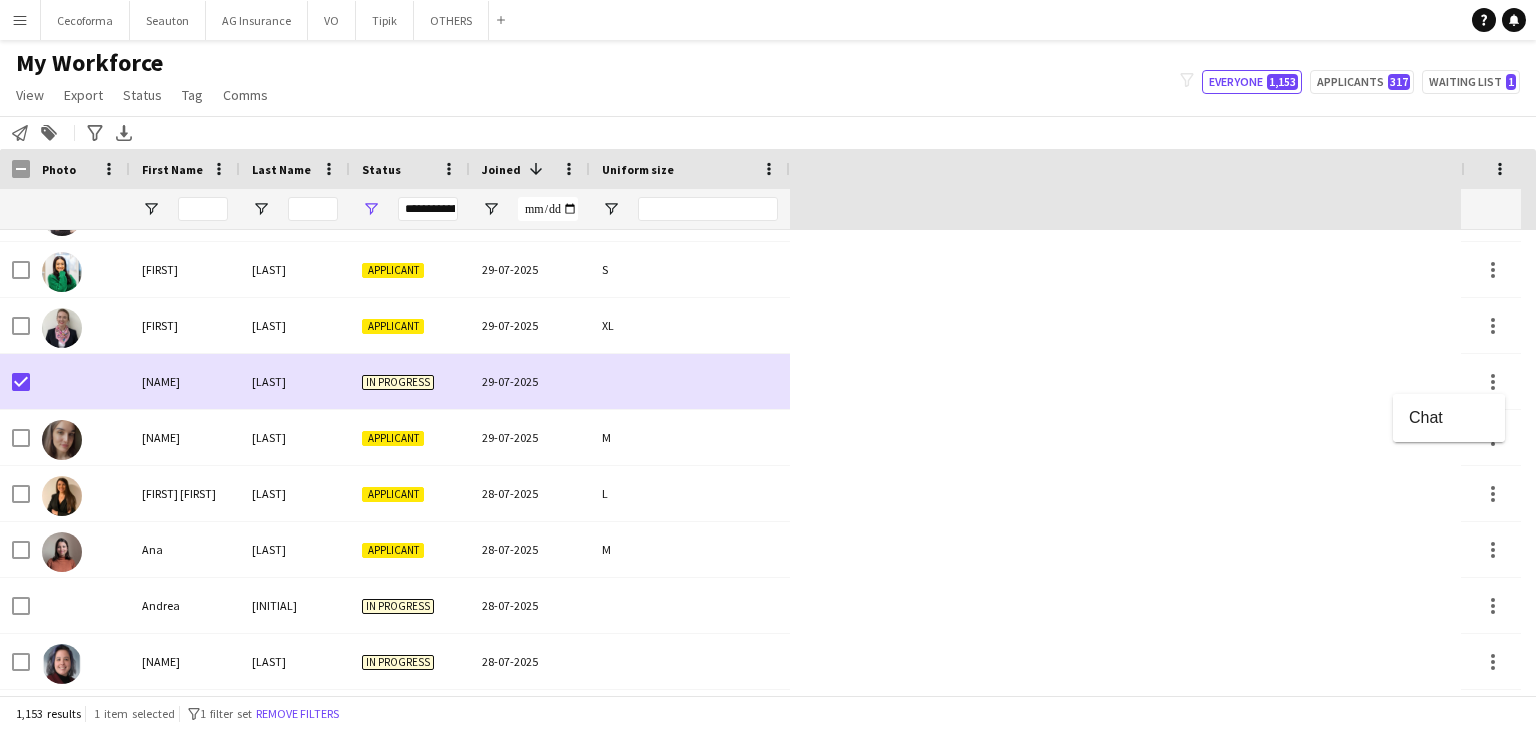 click at bounding box center (768, 365) 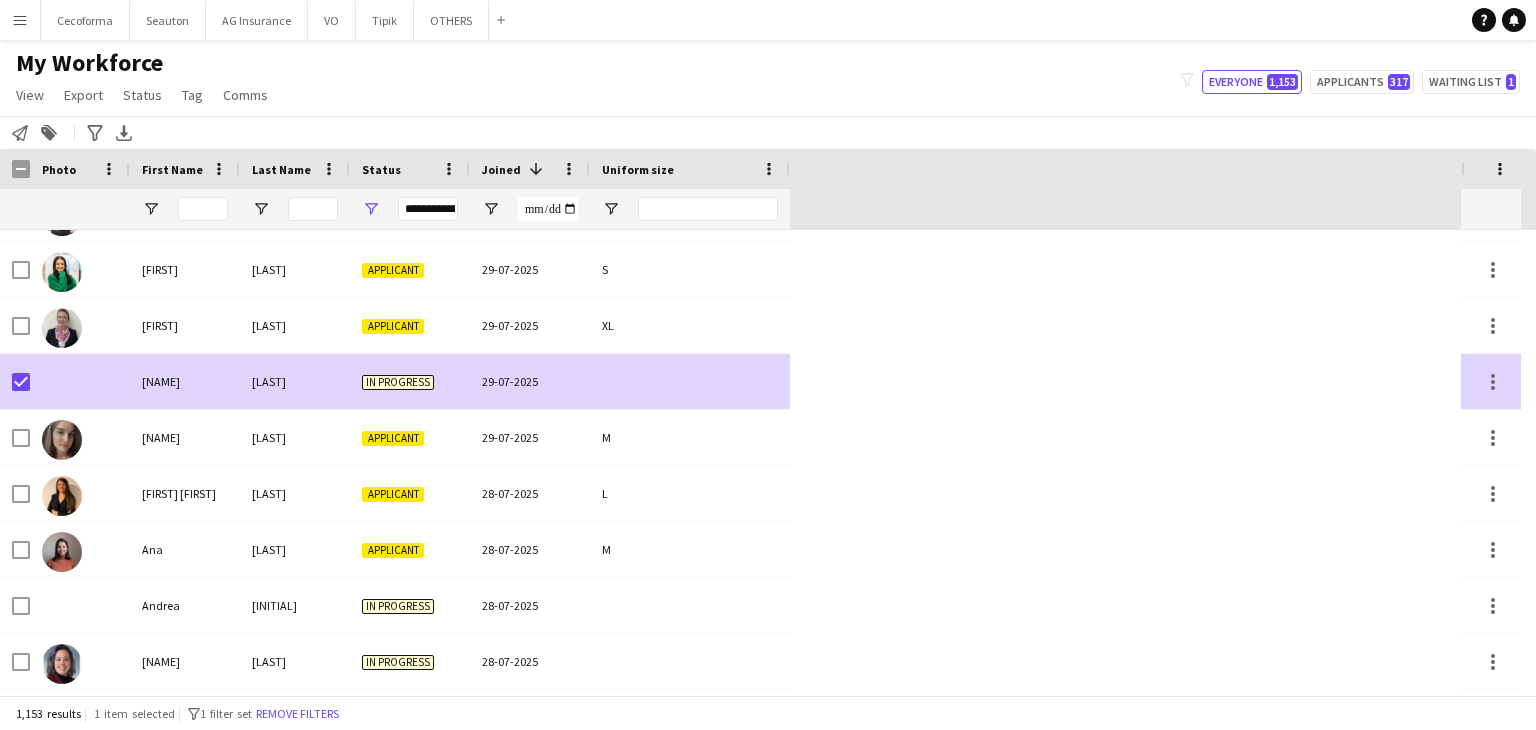 click on "[NAME]" at bounding box center [185, 381] 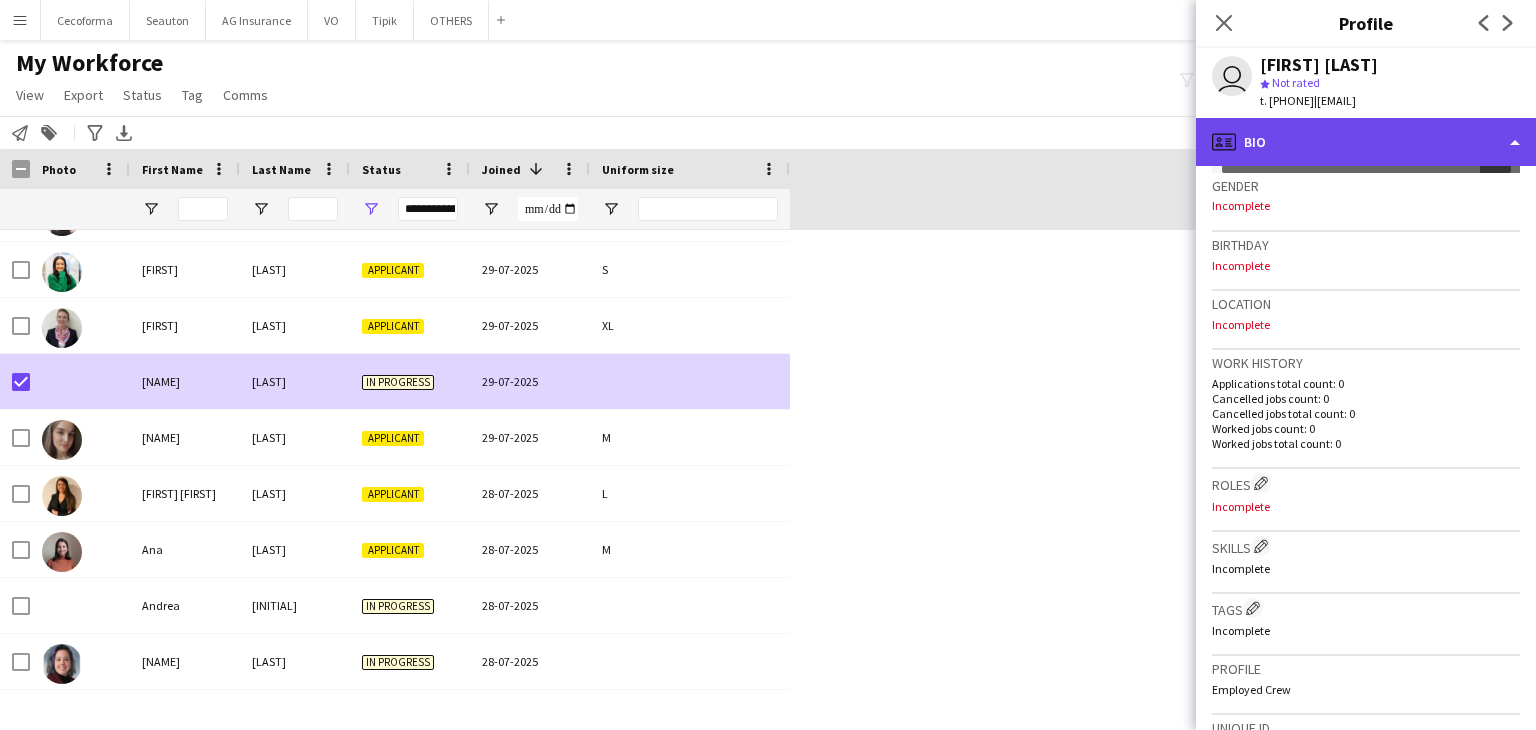 click on "profile
Bio" 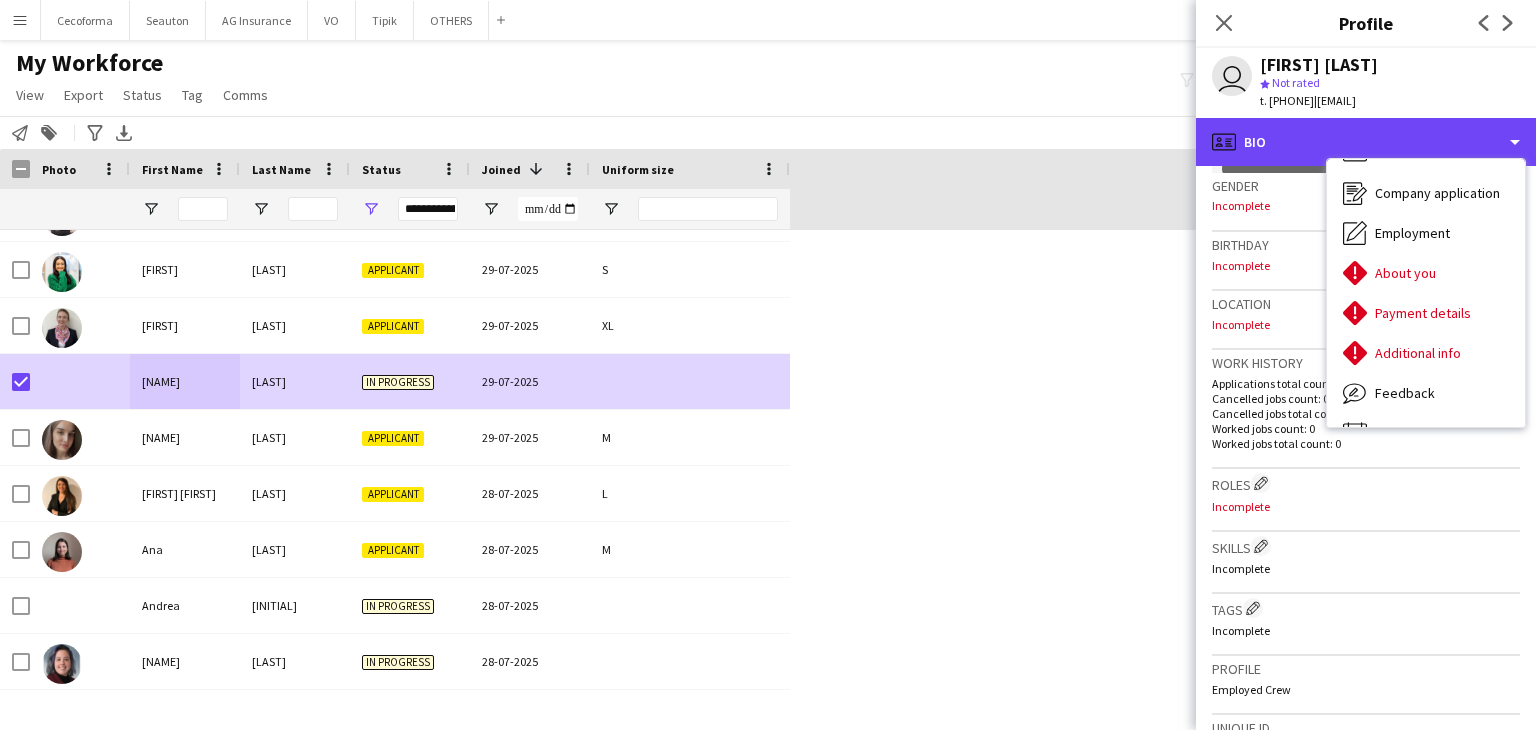 scroll, scrollTop: 68, scrollLeft: 0, axis: vertical 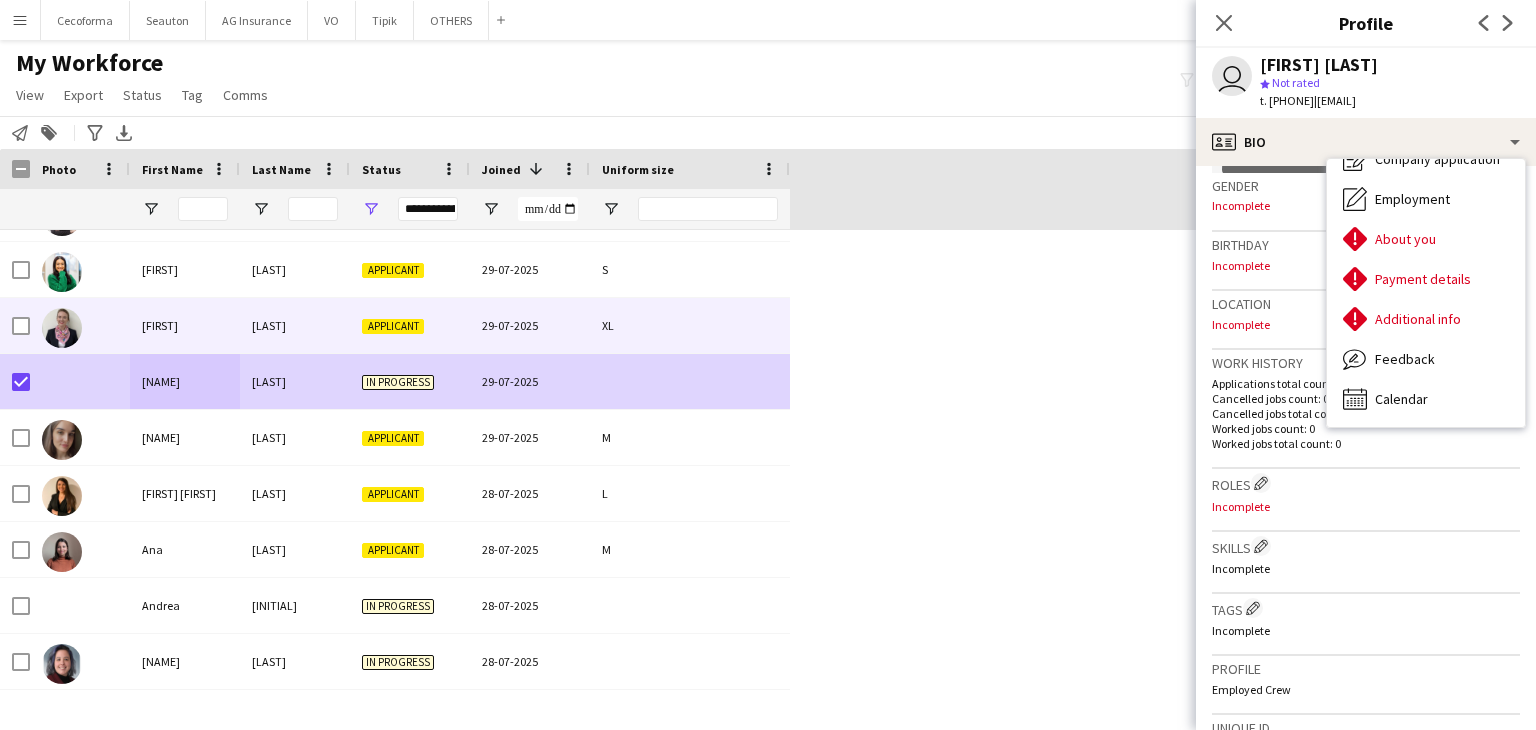 click on "[FIRST]" at bounding box center (185, 325) 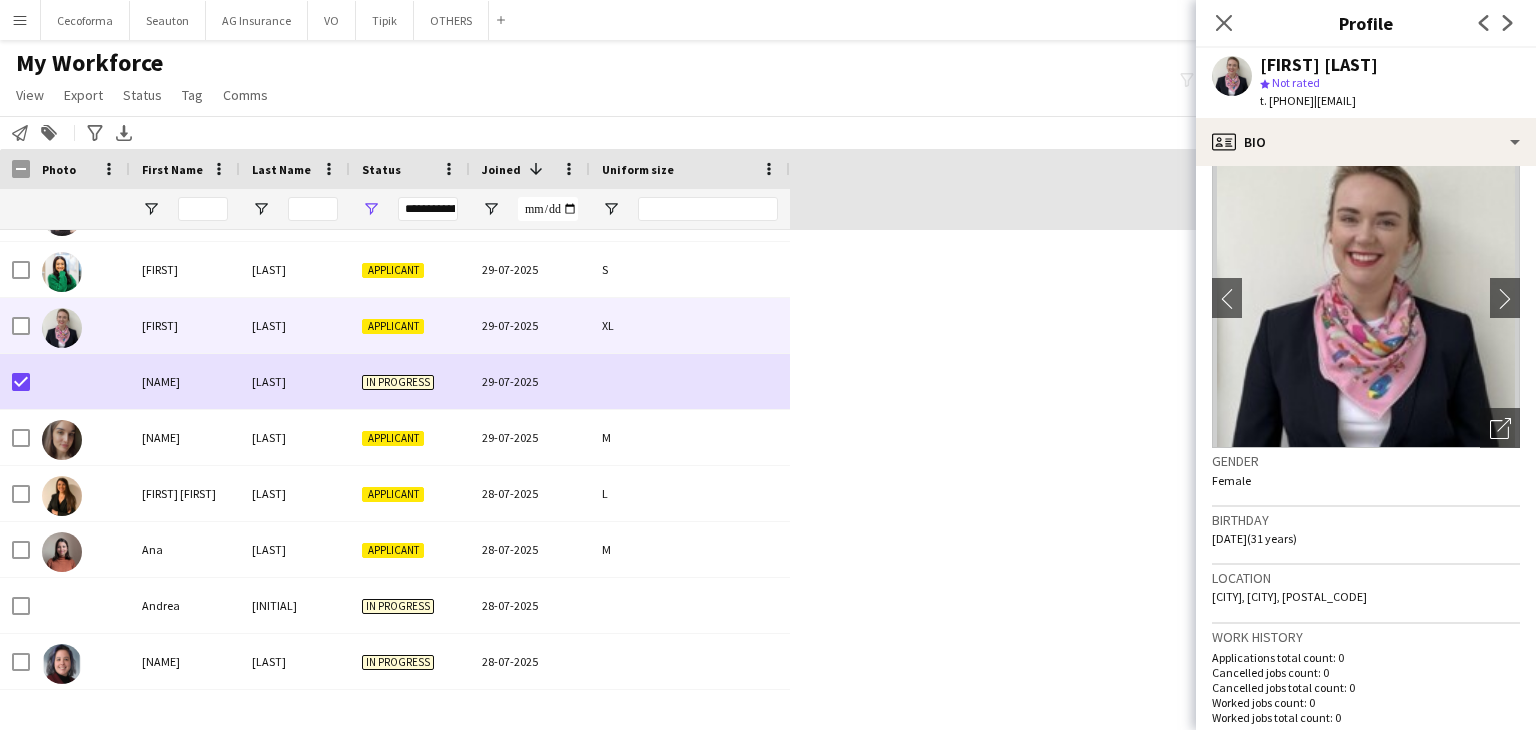 scroll, scrollTop: 0, scrollLeft: 0, axis: both 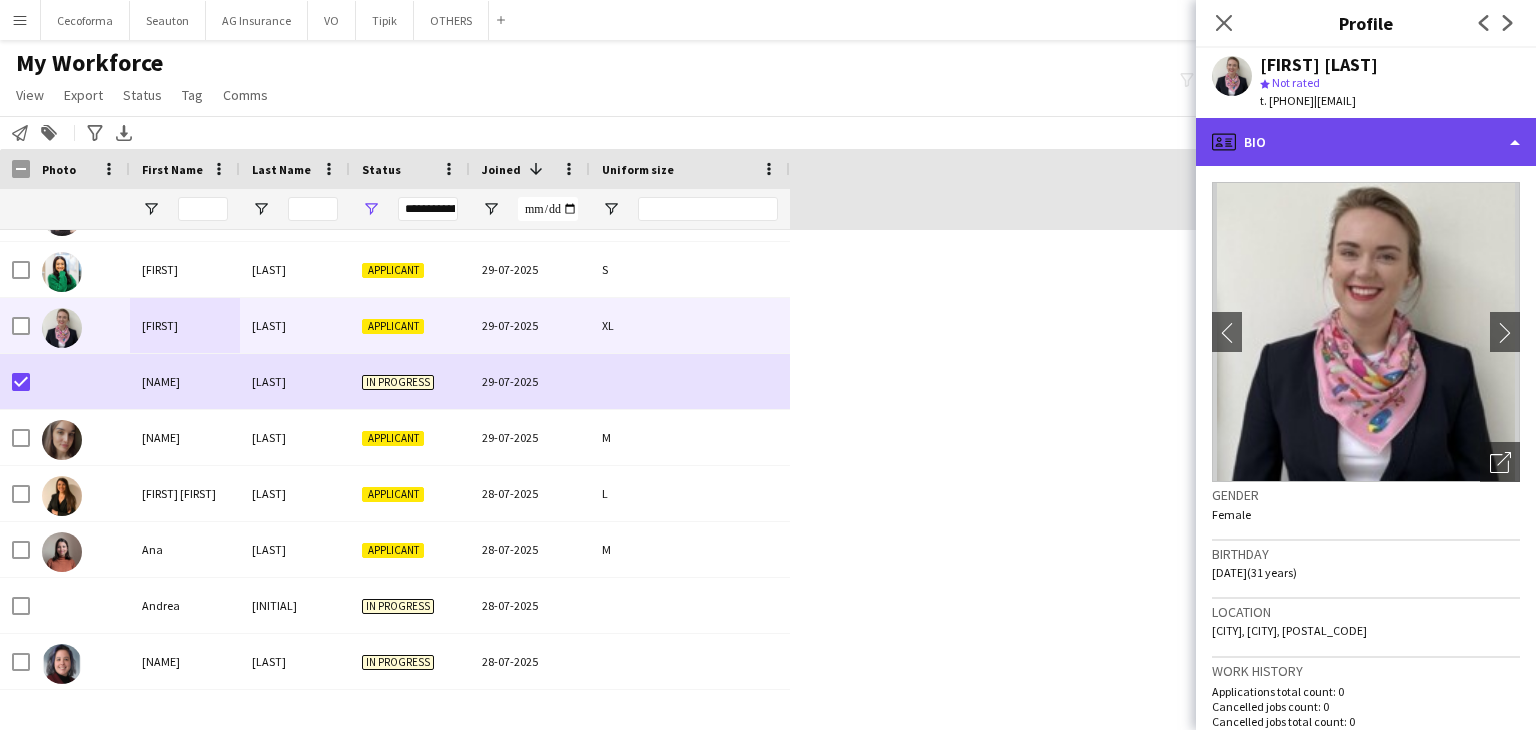 click on "profile
Bio" 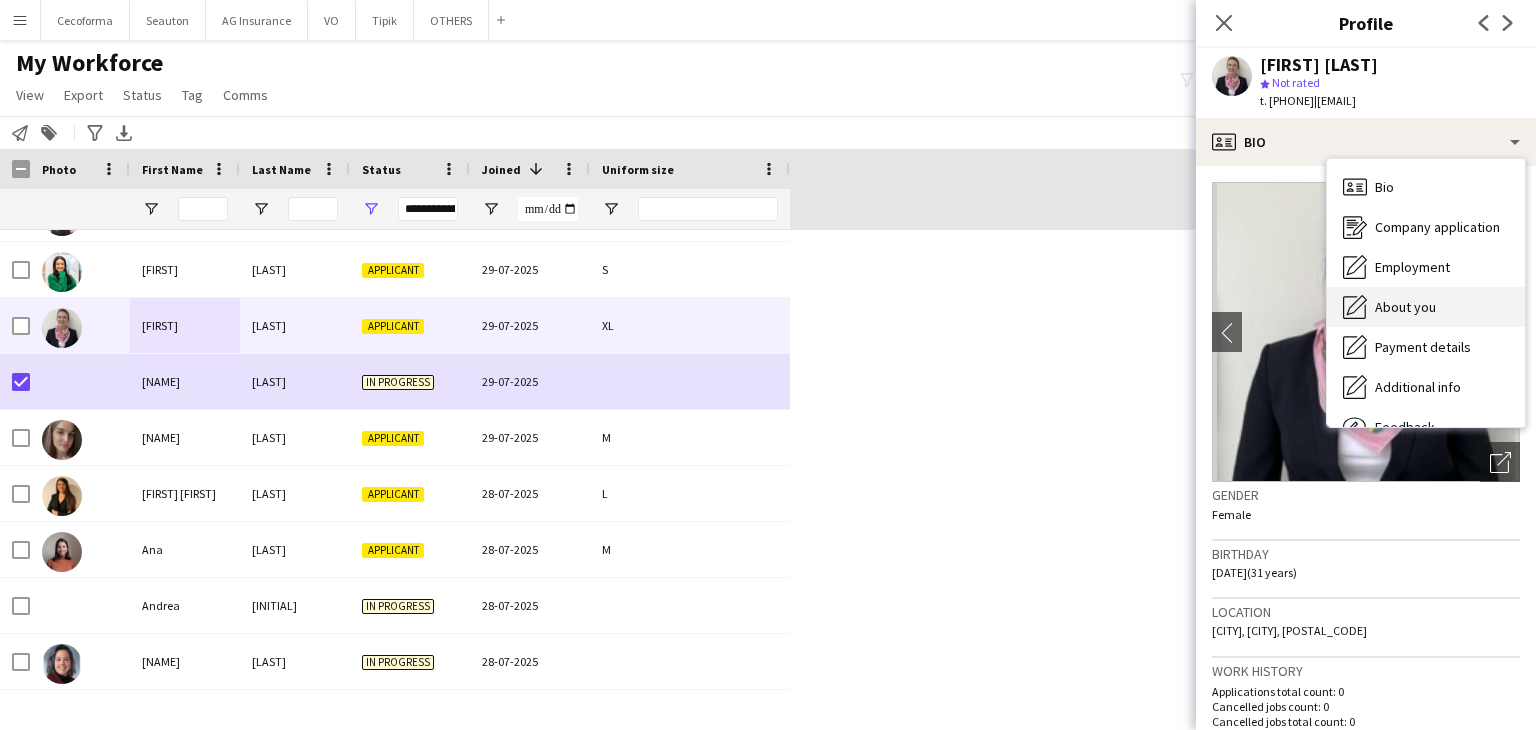 click on "About you" at bounding box center [1405, 307] 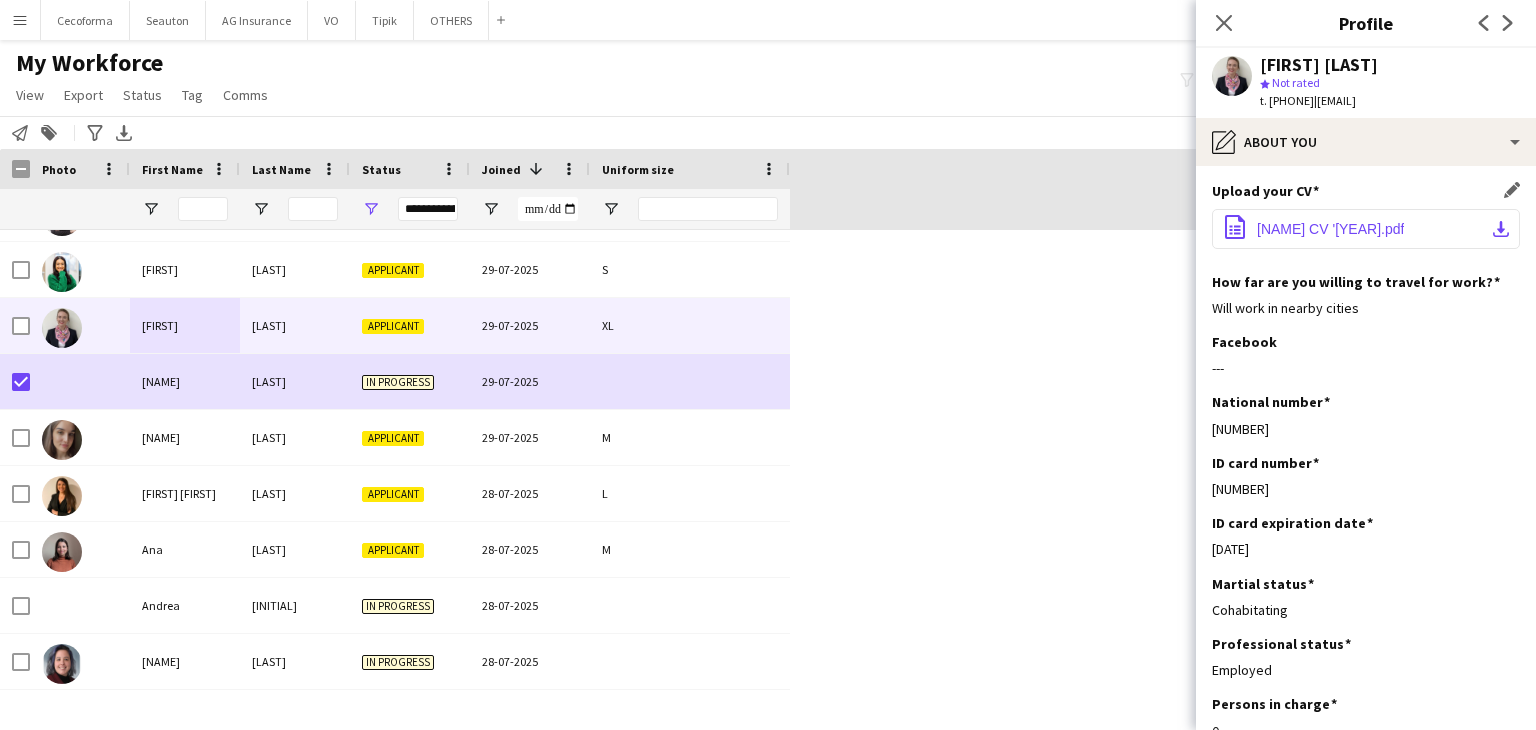 click on "[NAME] CV '[YEAR].pdf" 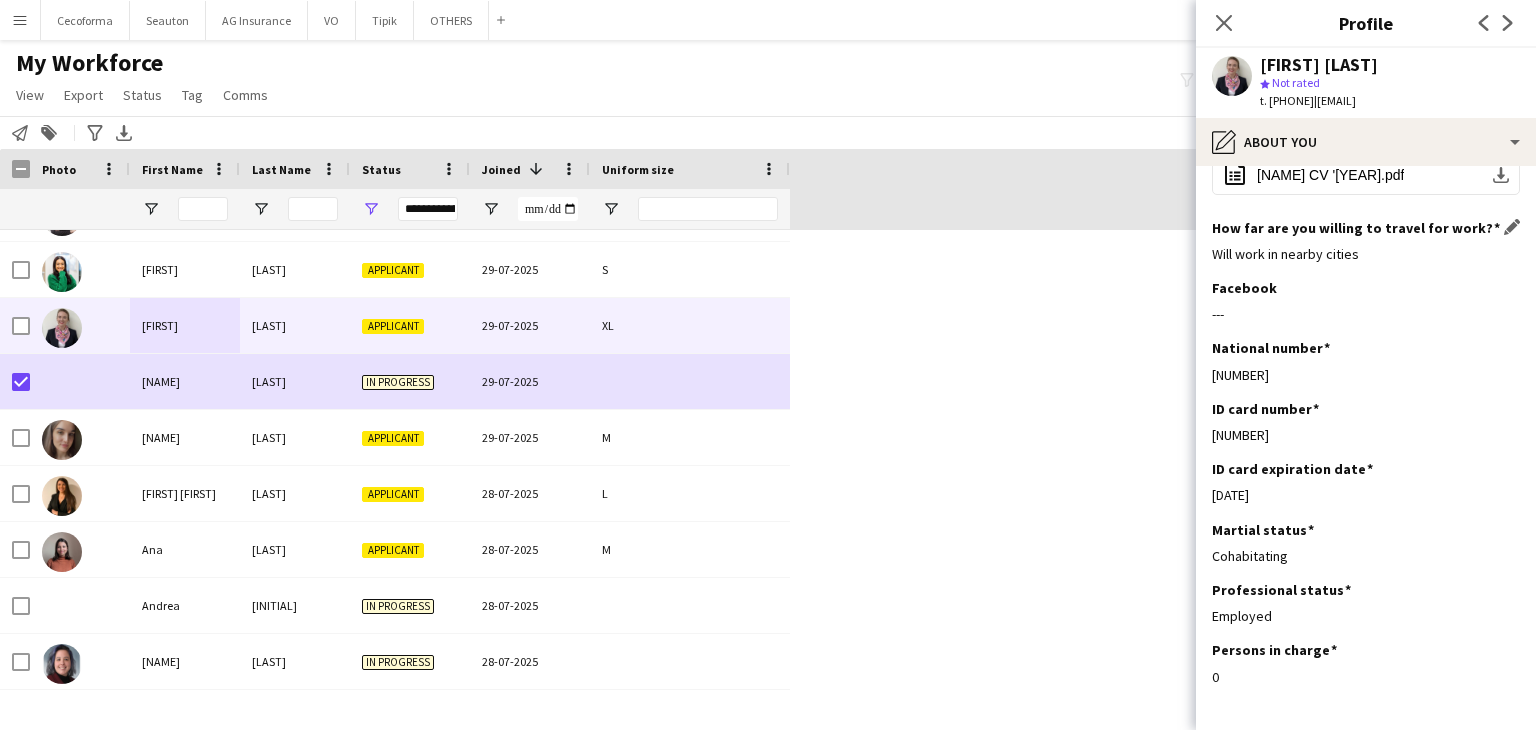scroll, scrollTop: 0, scrollLeft: 0, axis: both 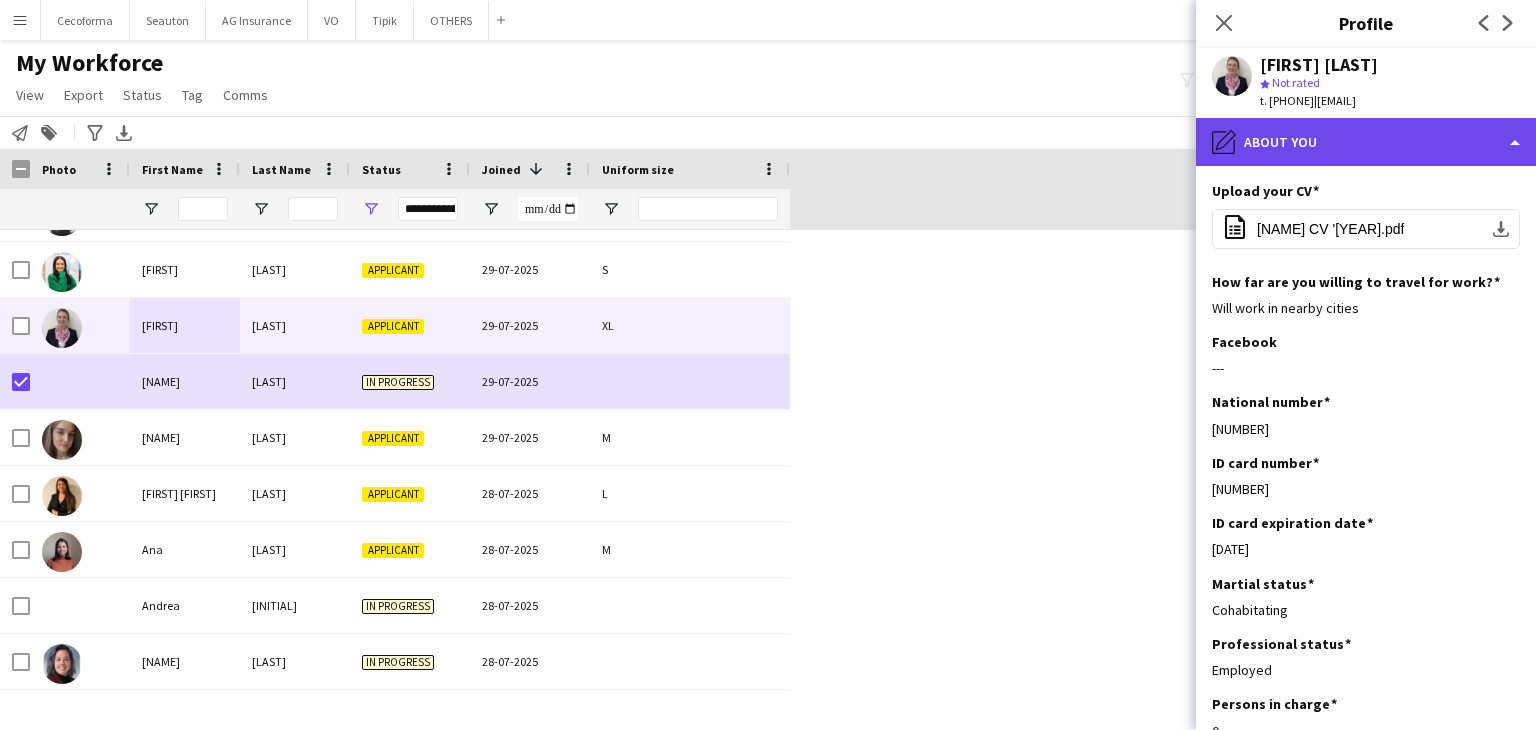 click on "pencil4
About you" 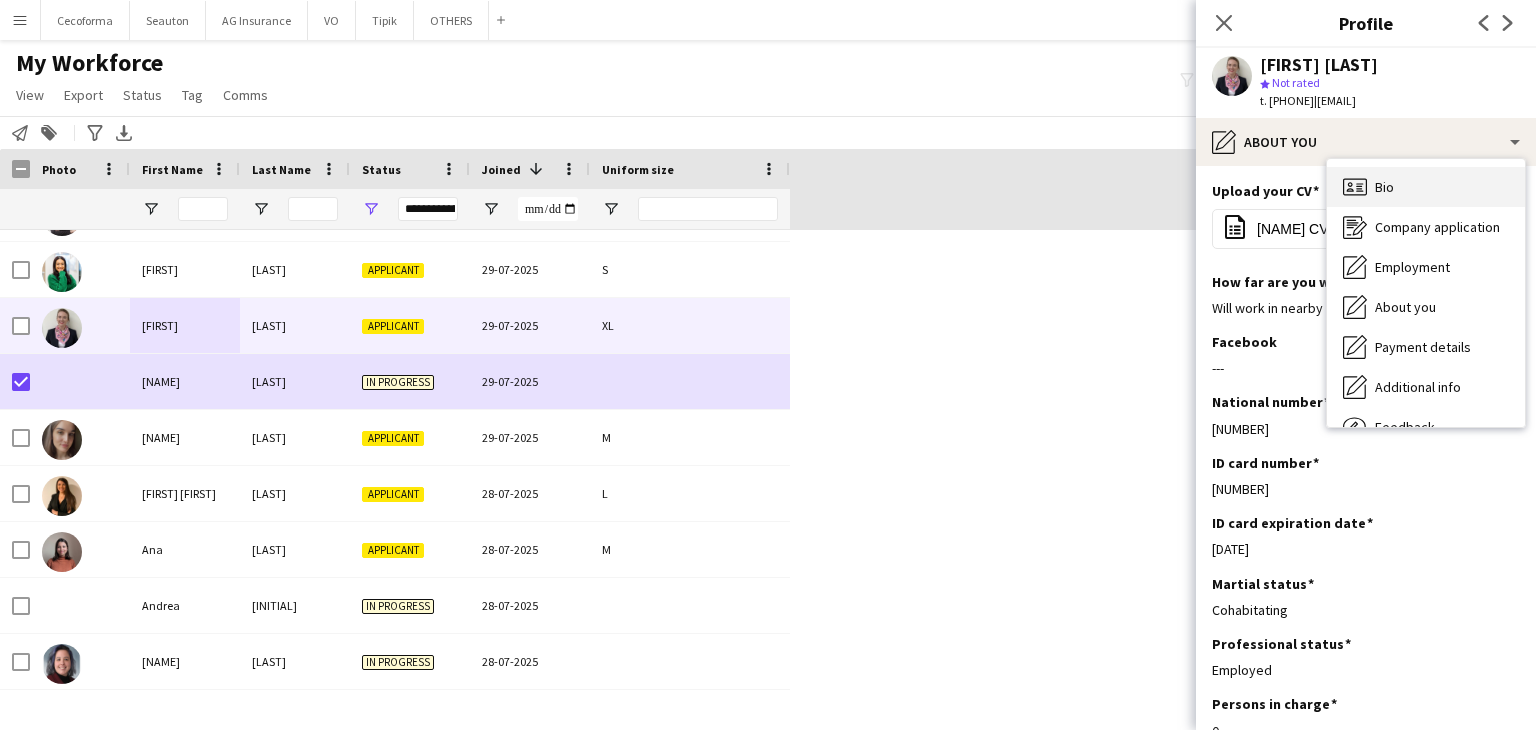 click on "Bio
Bio" at bounding box center [1426, 187] 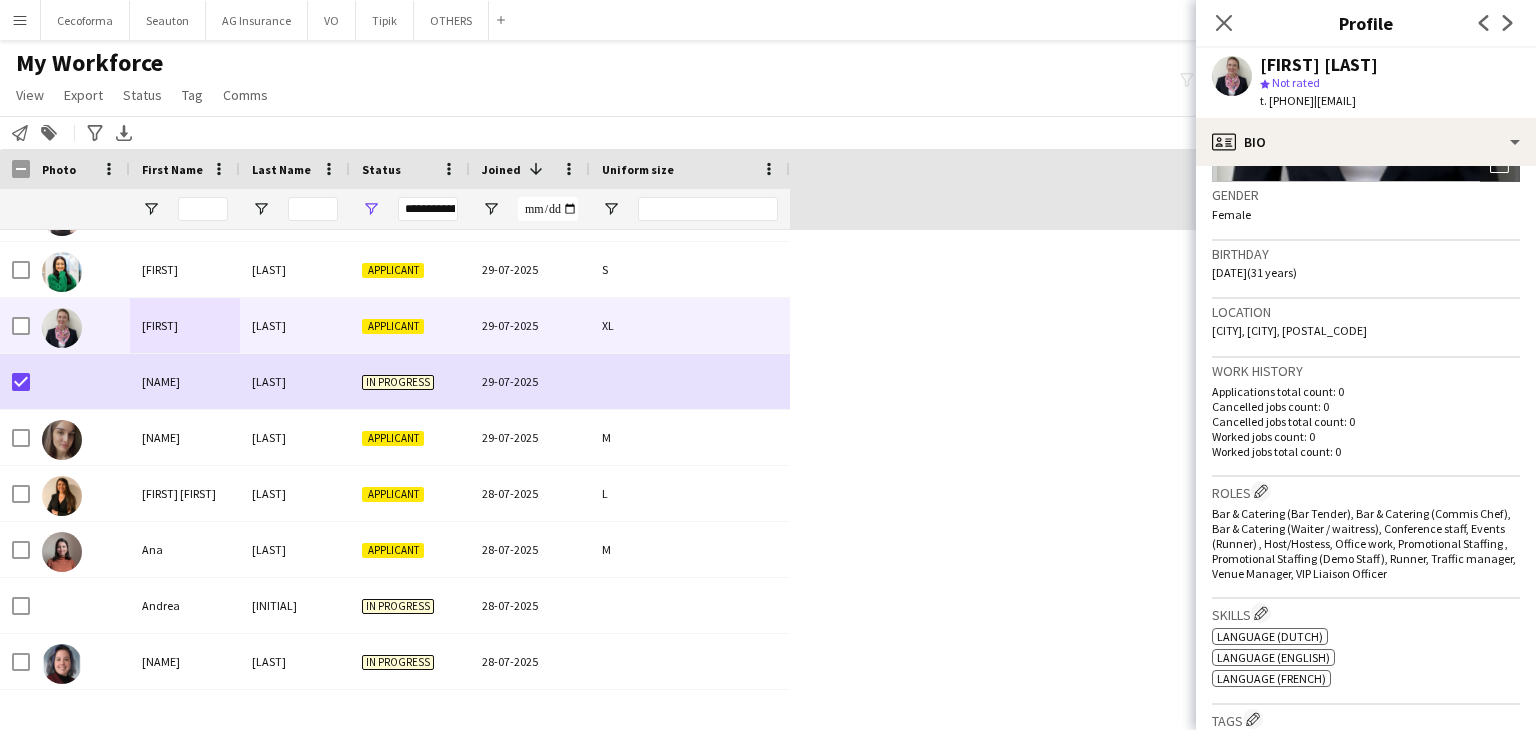 scroll, scrollTop: 500, scrollLeft: 0, axis: vertical 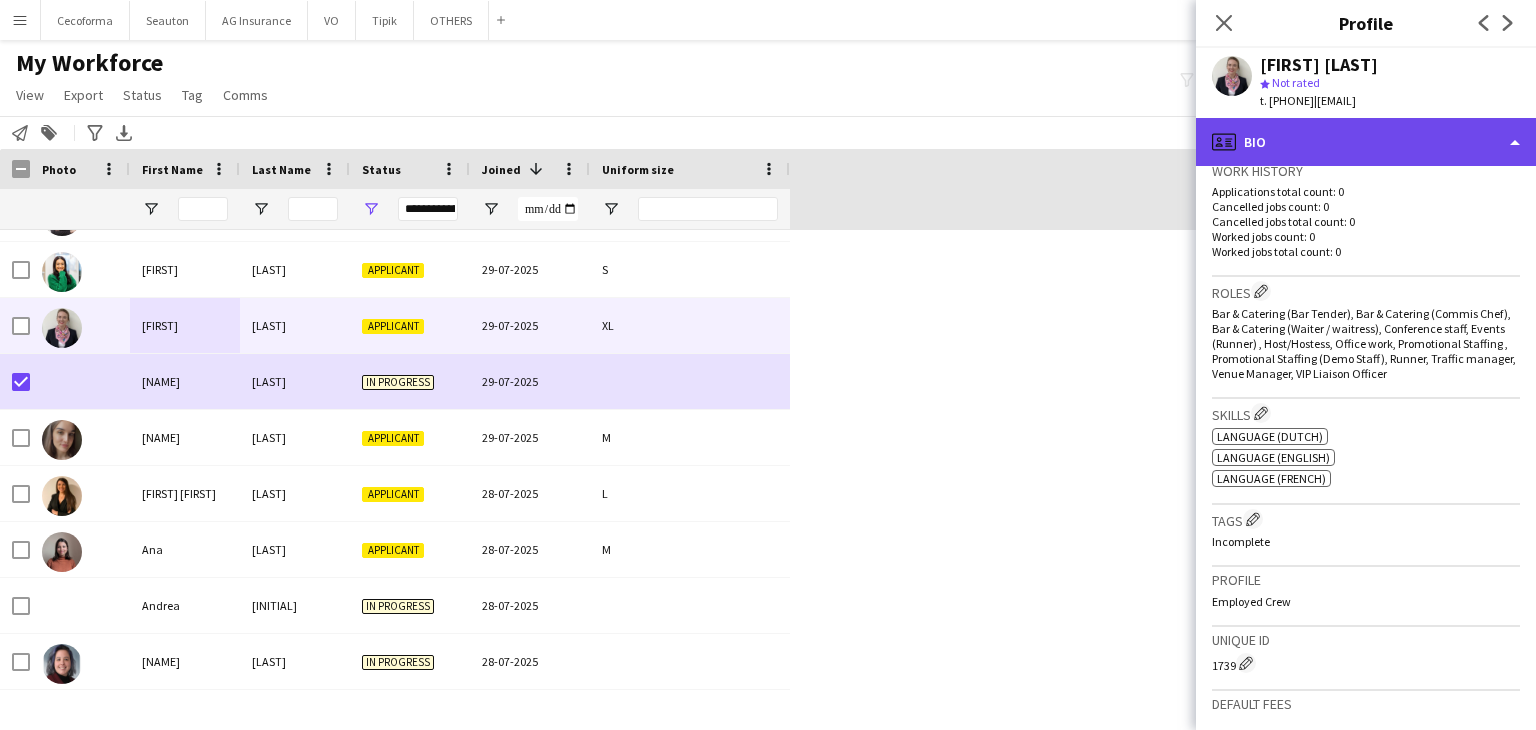 click on "profile
Bio" 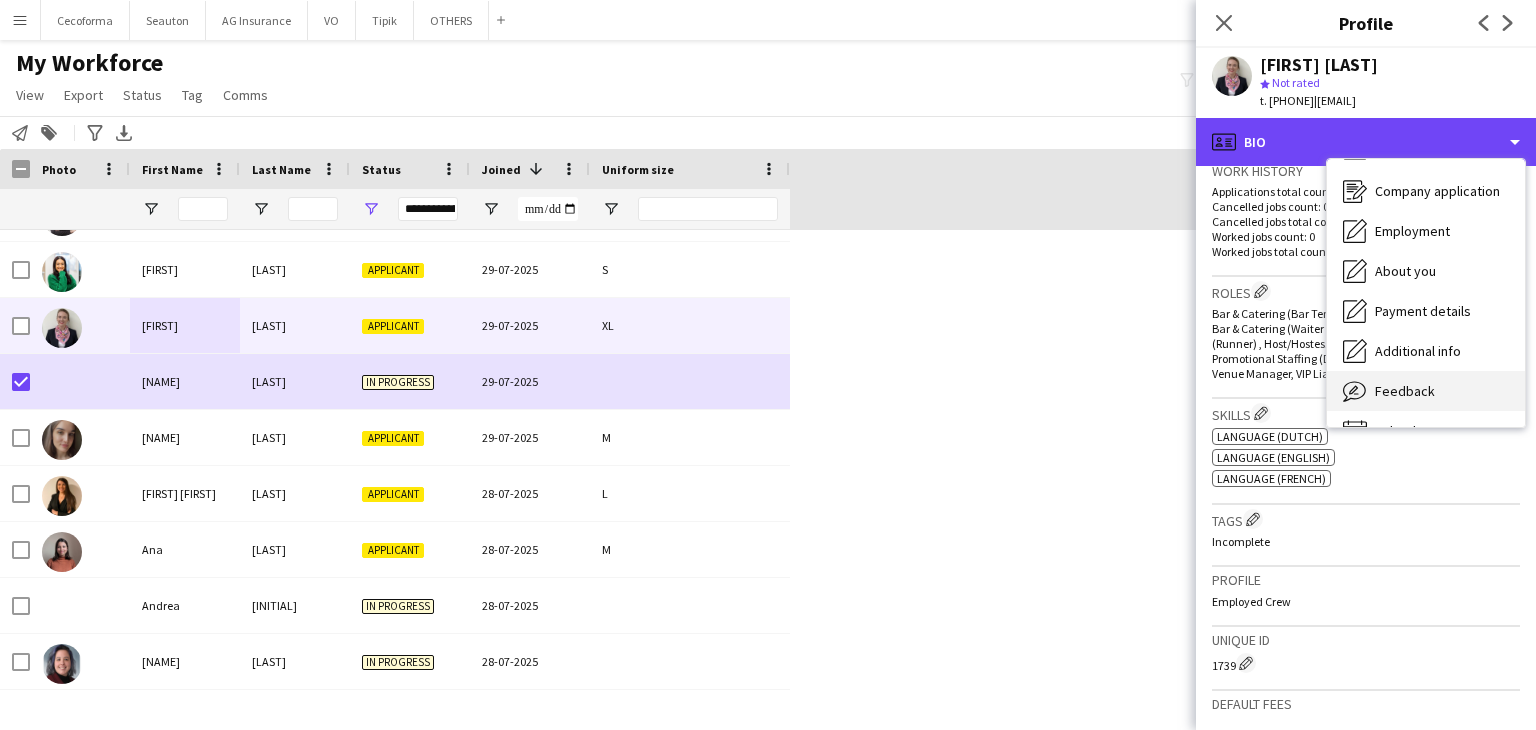 scroll, scrollTop: 68, scrollLeft: 0, axis: vertical 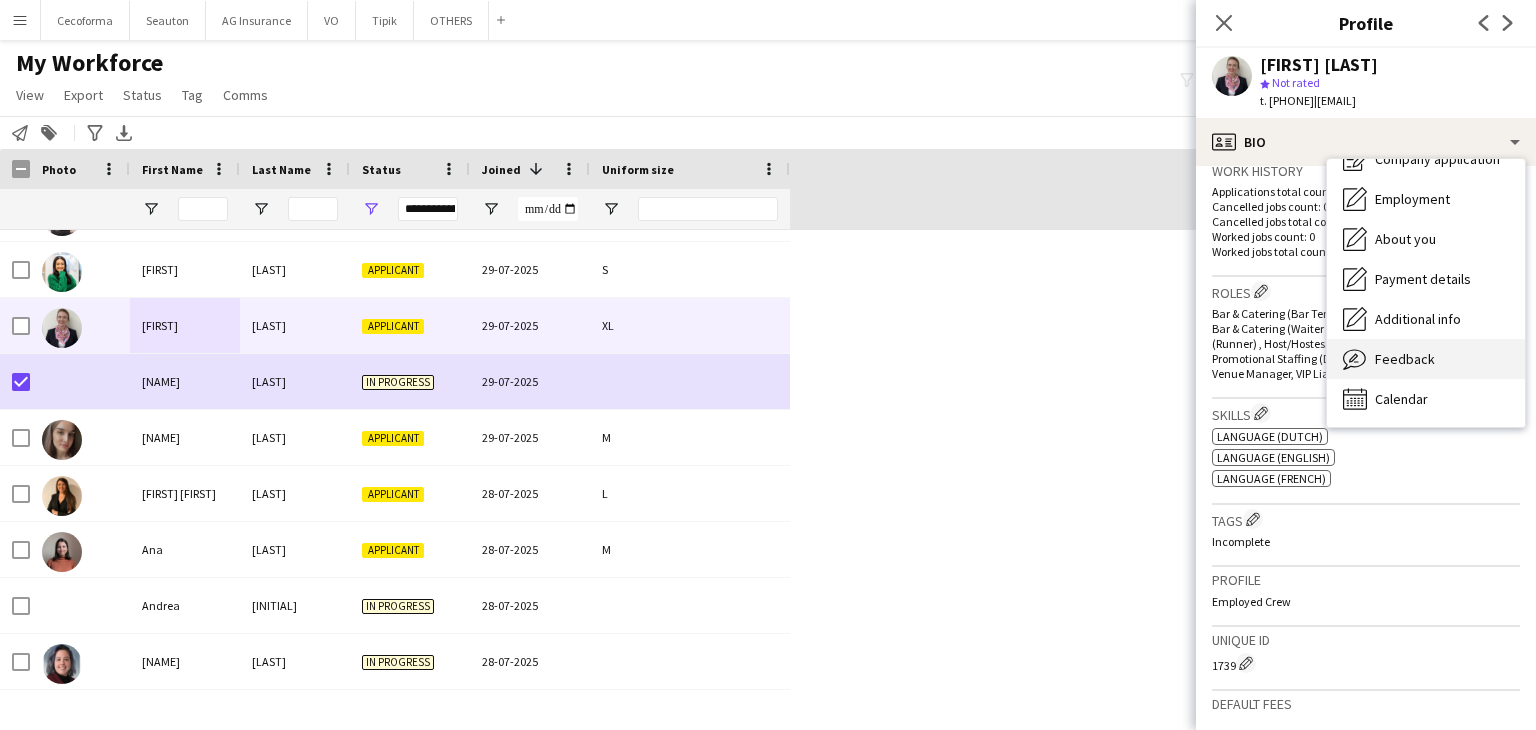 click on "Feedback" at bounding box center (1405, 359) 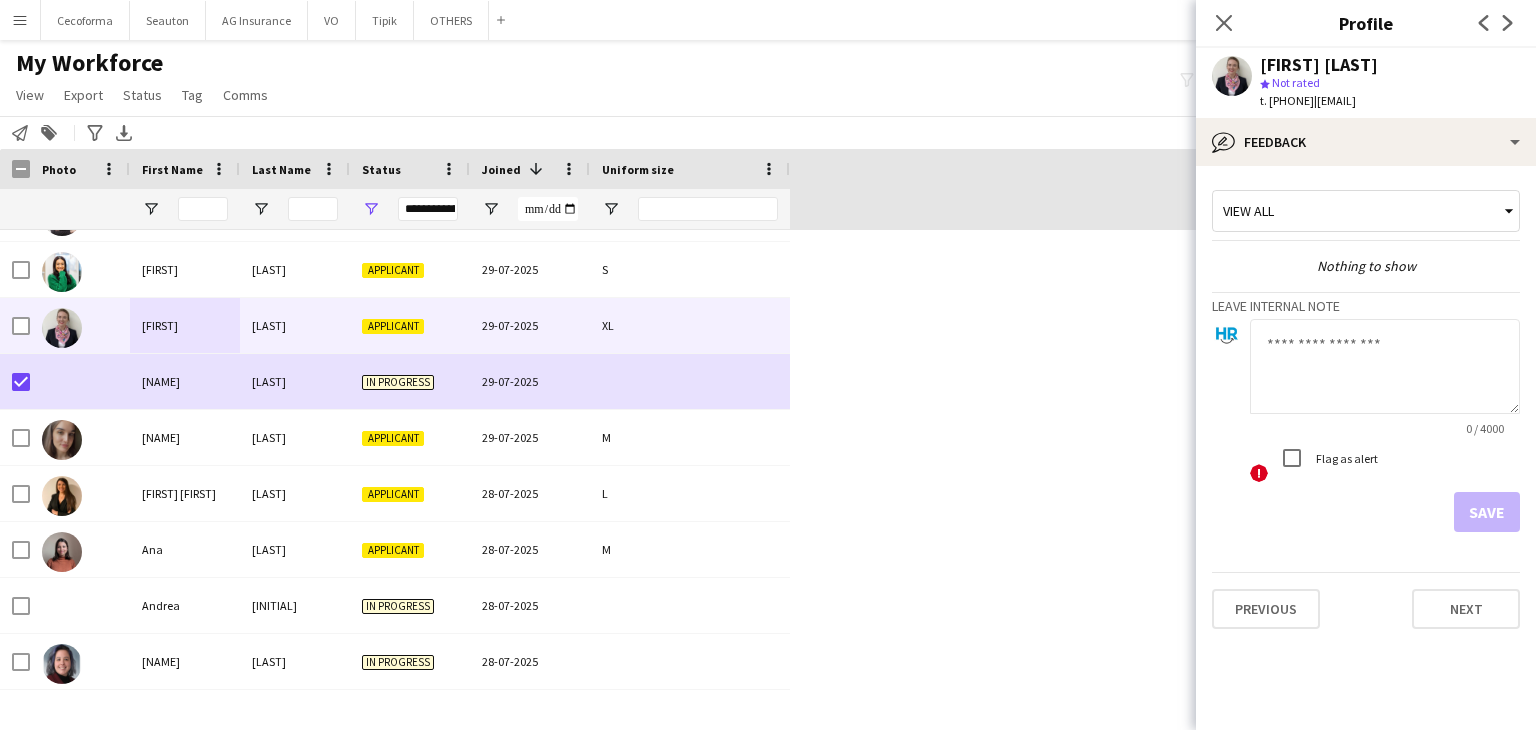 click on "View all" at bounding box center (1356, 211) 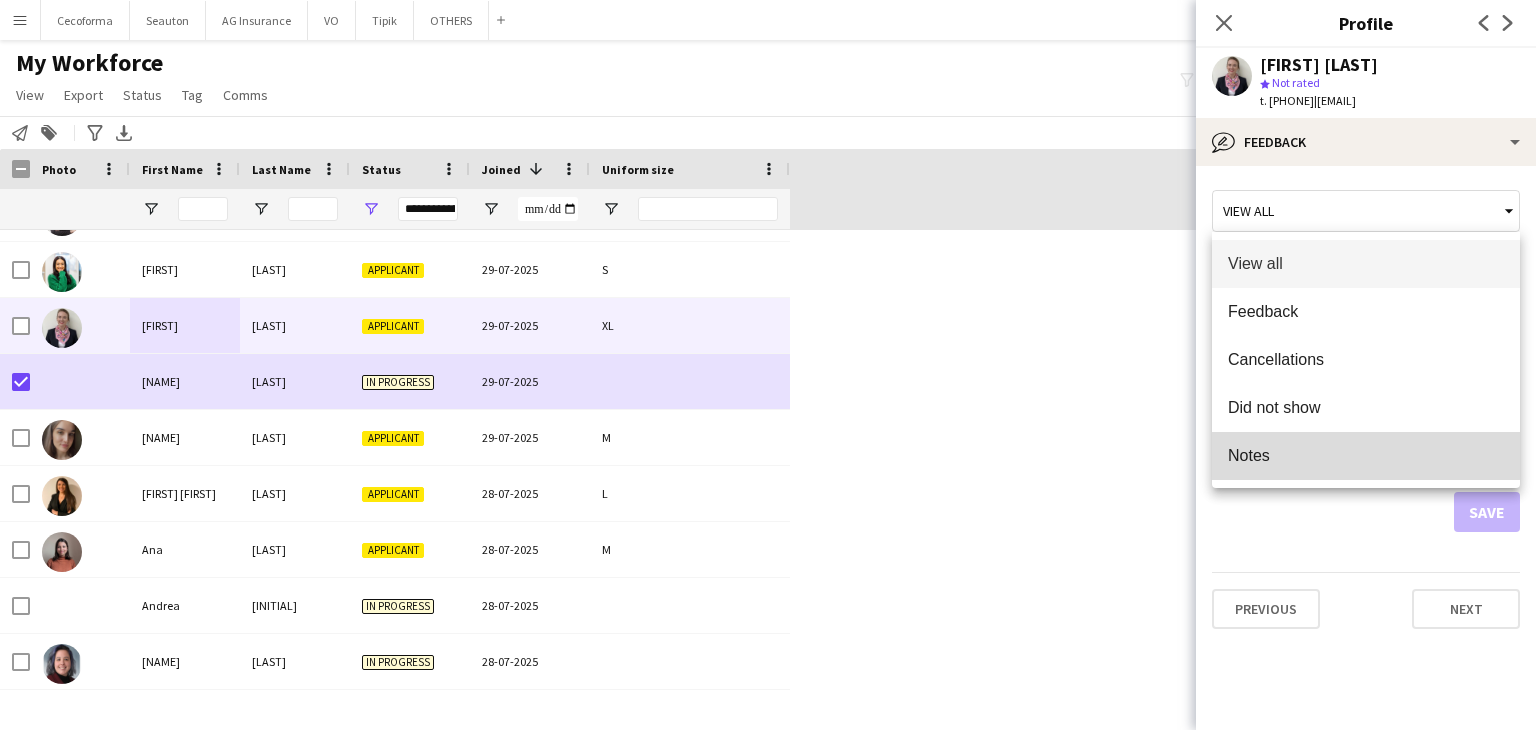 click on "Notes" at bounding box center (1366, 455) 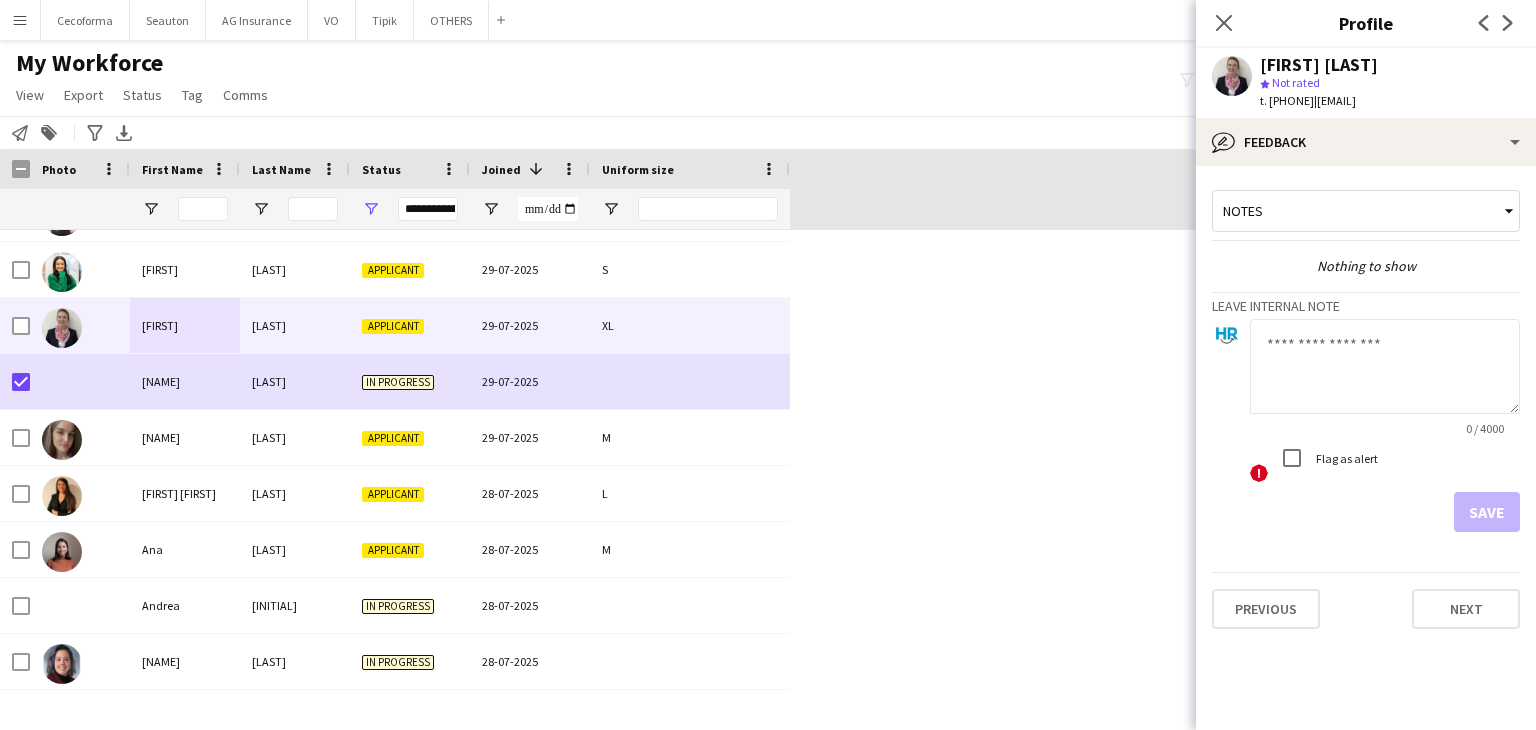 click 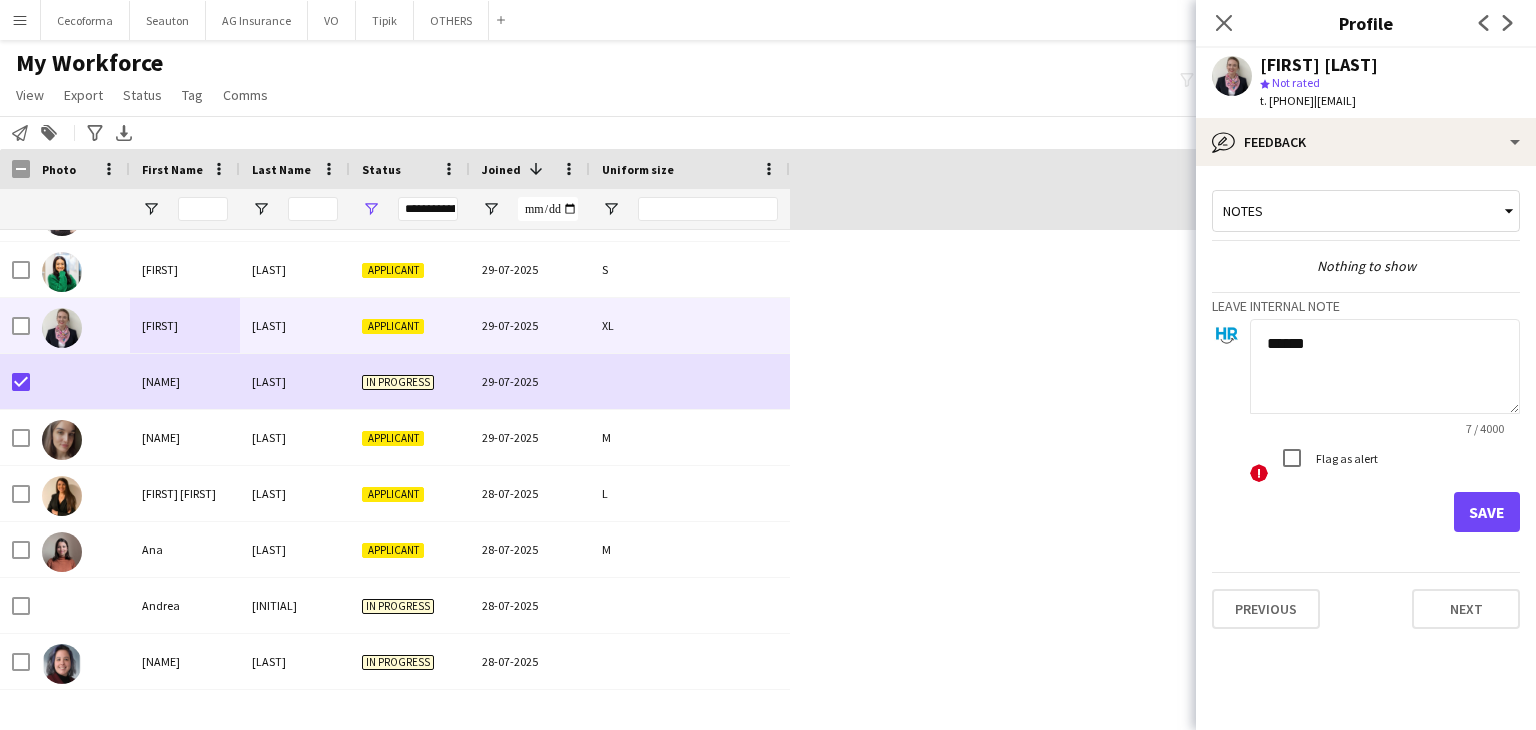 type on "*****" 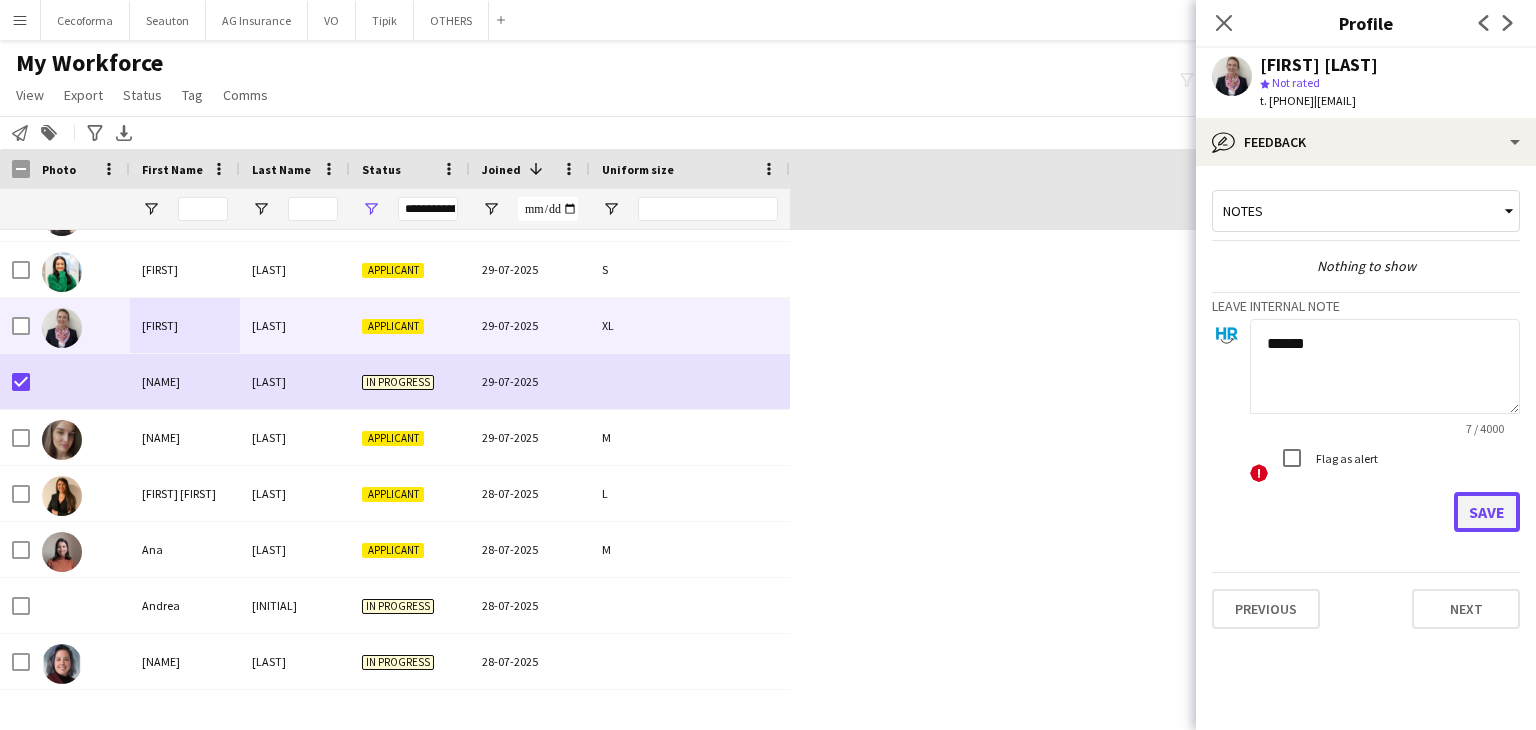 click on "Save" 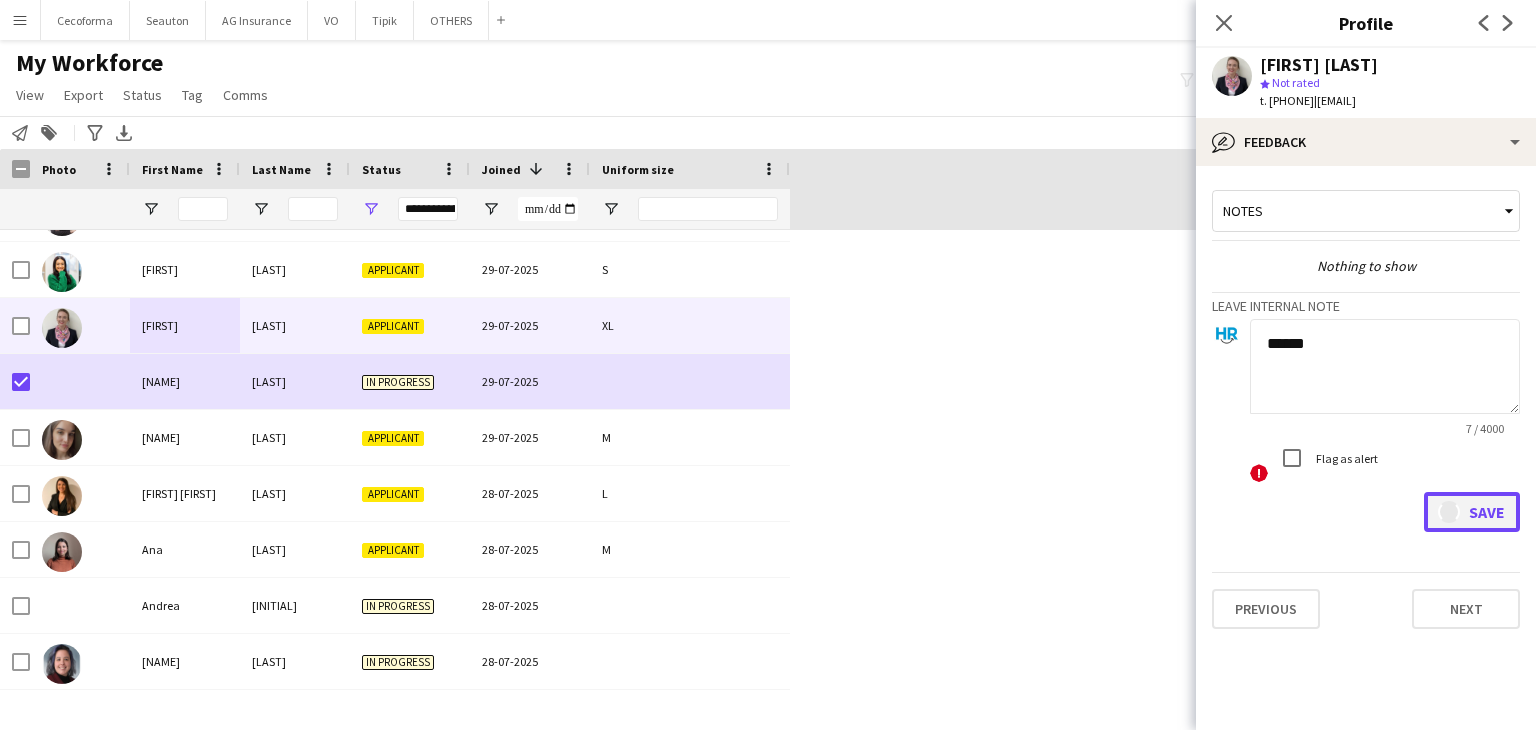type 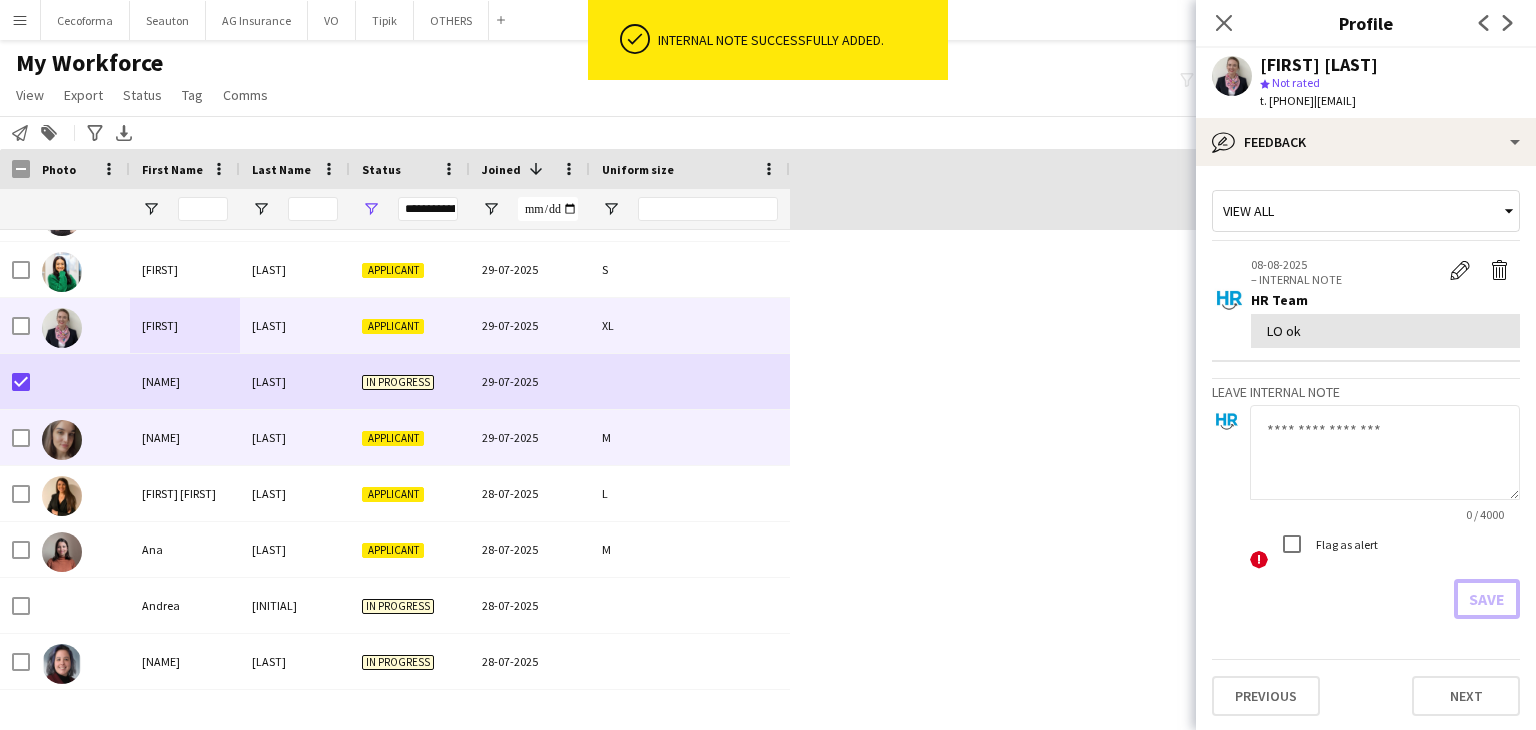 scroll, scrollTop: 1566, scrollLeft: 0, axis: vertical 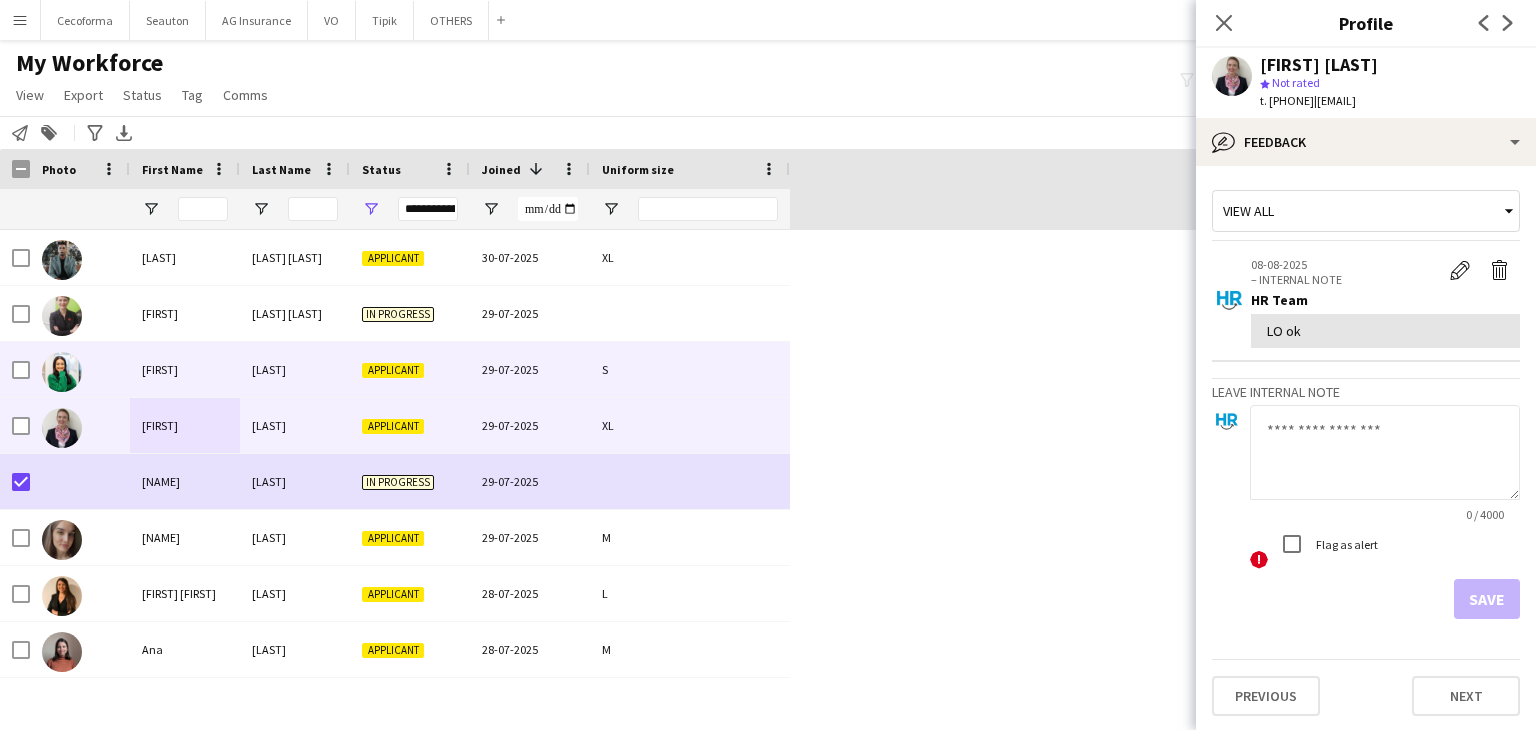 click on "[FIRST]" at bounding box center [185, 369] 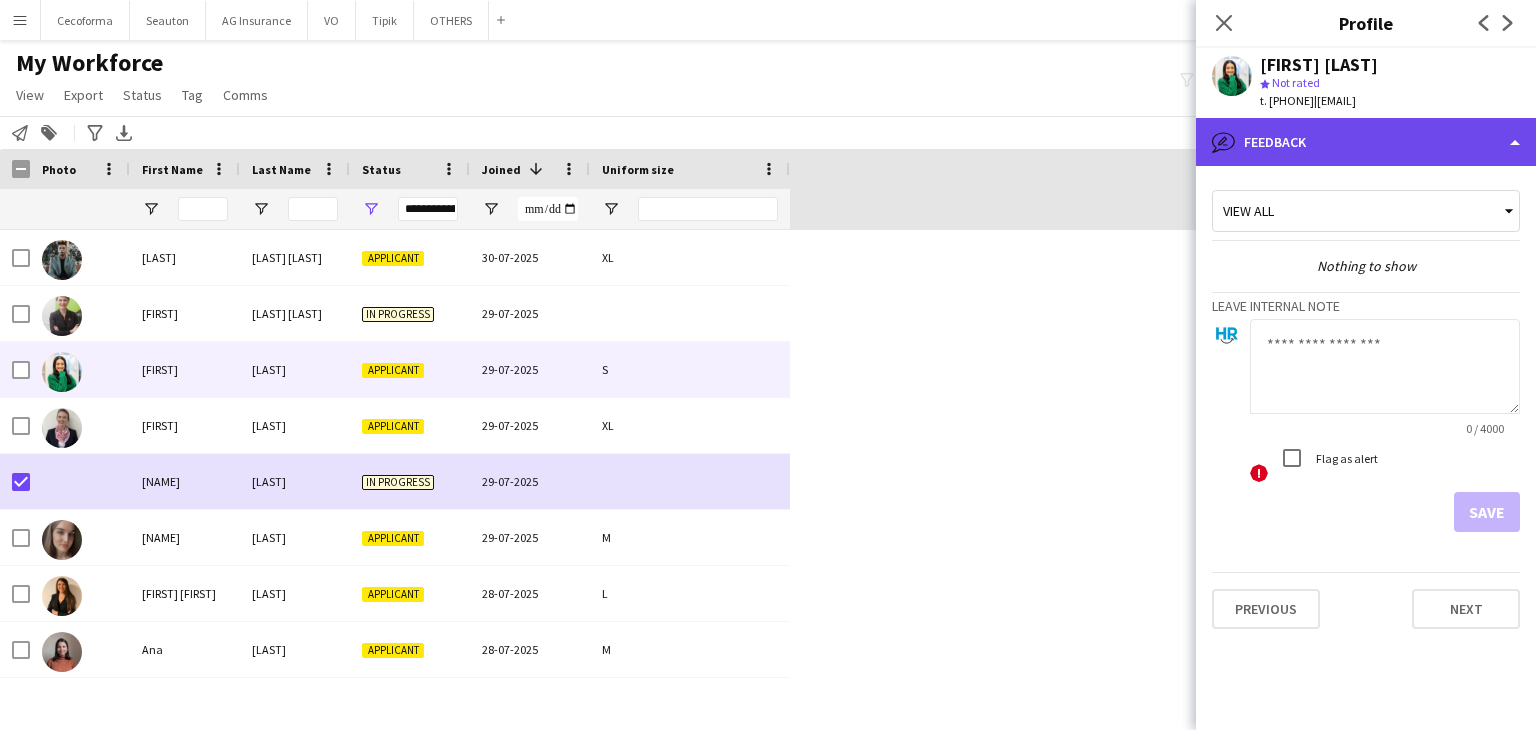 click on "bubble-pencil
Feedback" 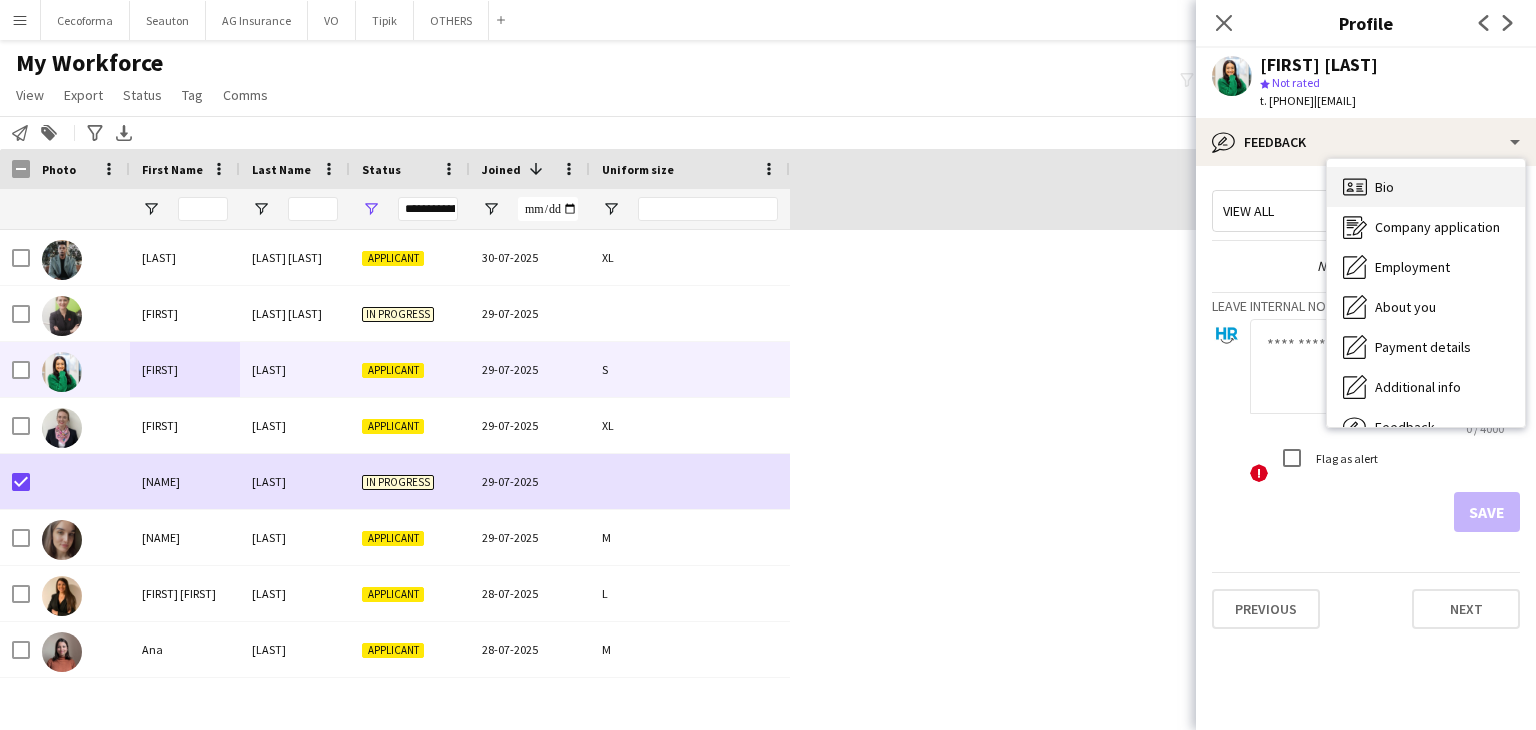 click on "Bio
Bio" at bounding box center (1426, 187) 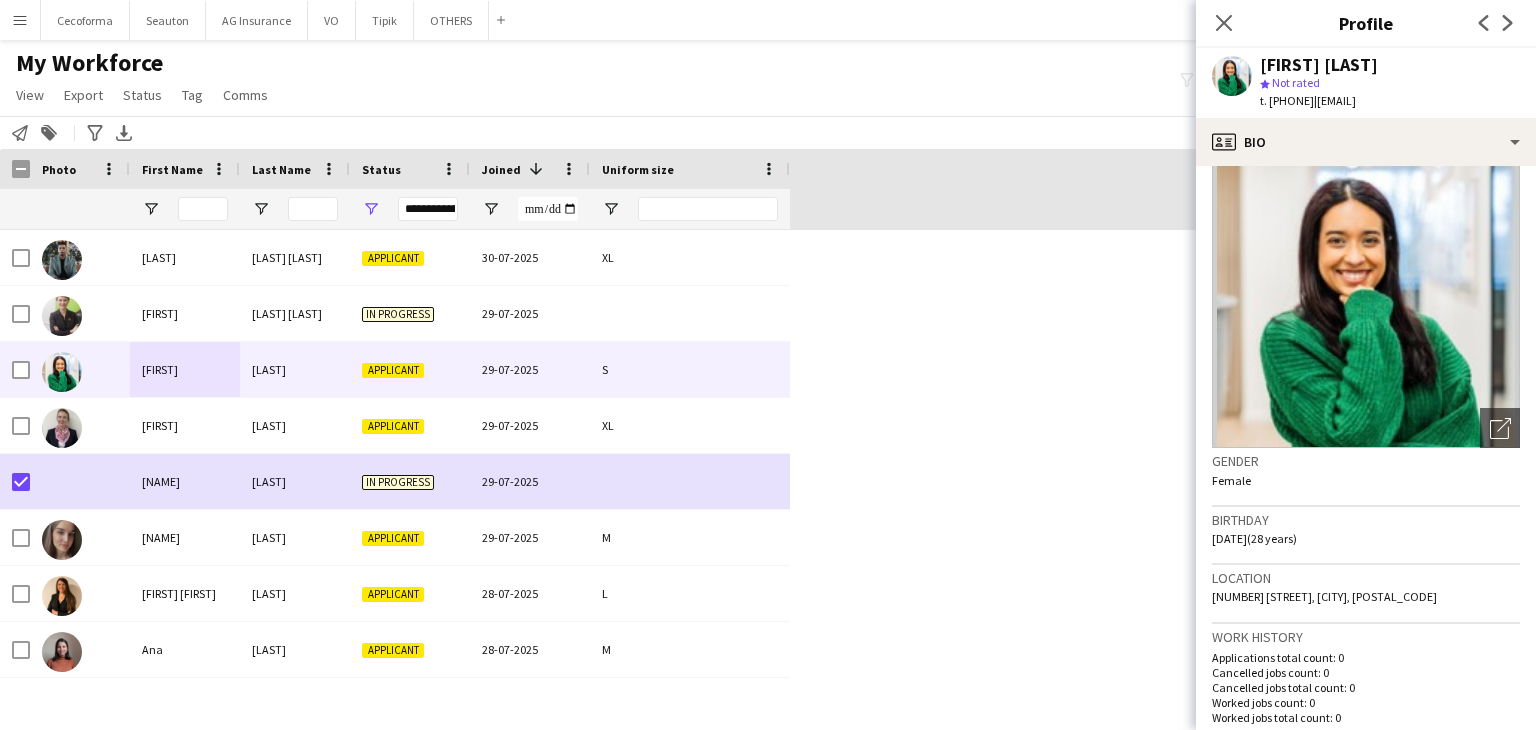scroll, scrollTop: 0, scrollLeft: 0, axis: both 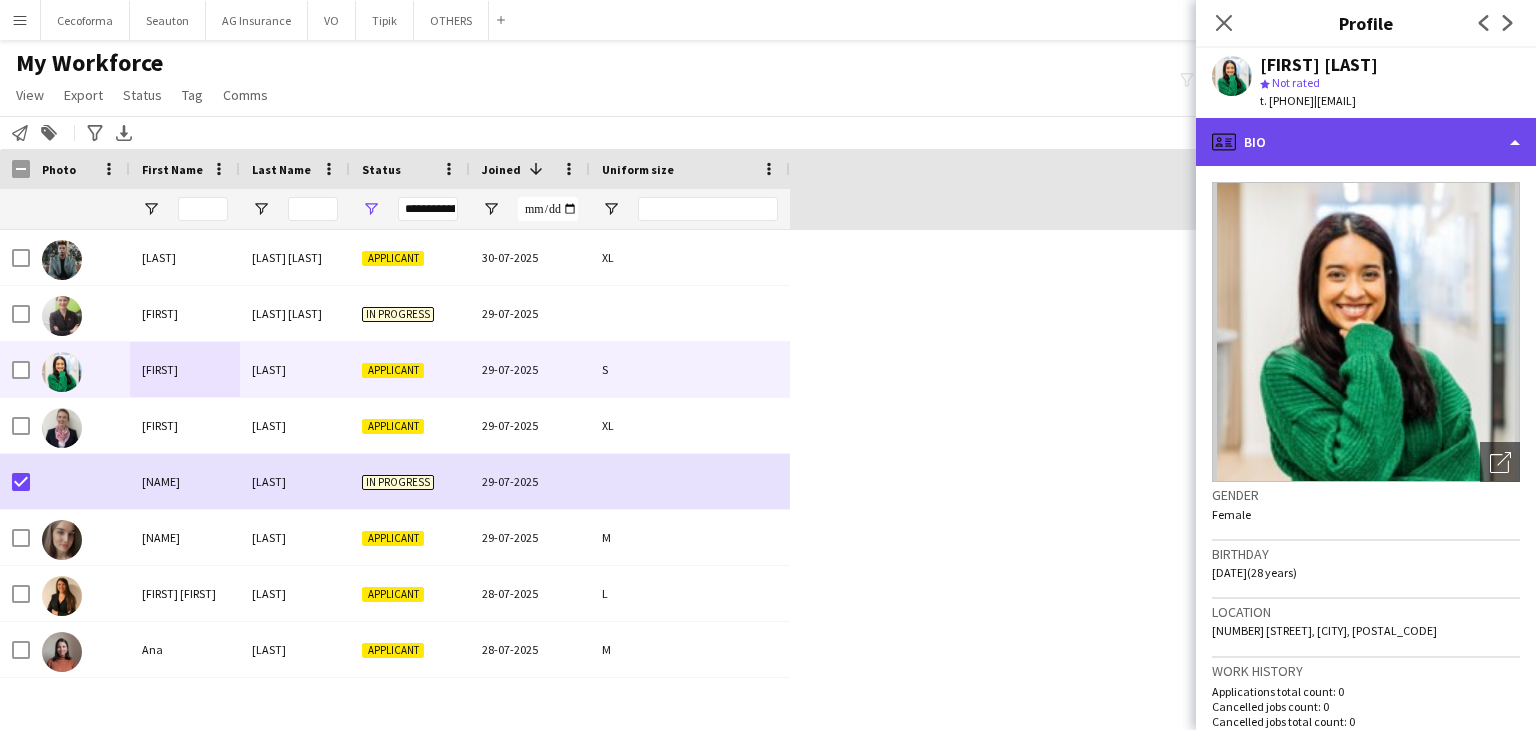 click on "profile
Bio" 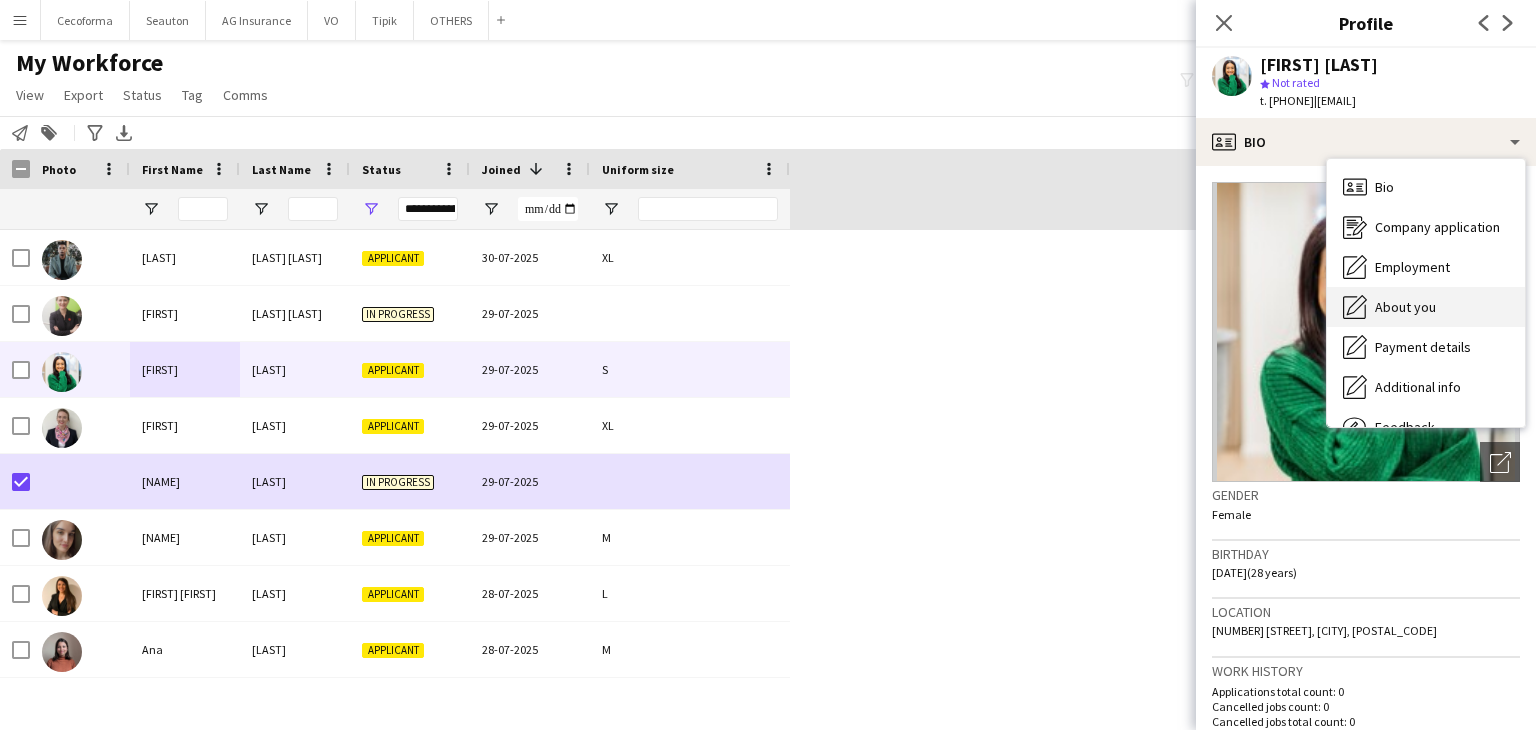 click on "About you" at bounding box center (1405, 307) 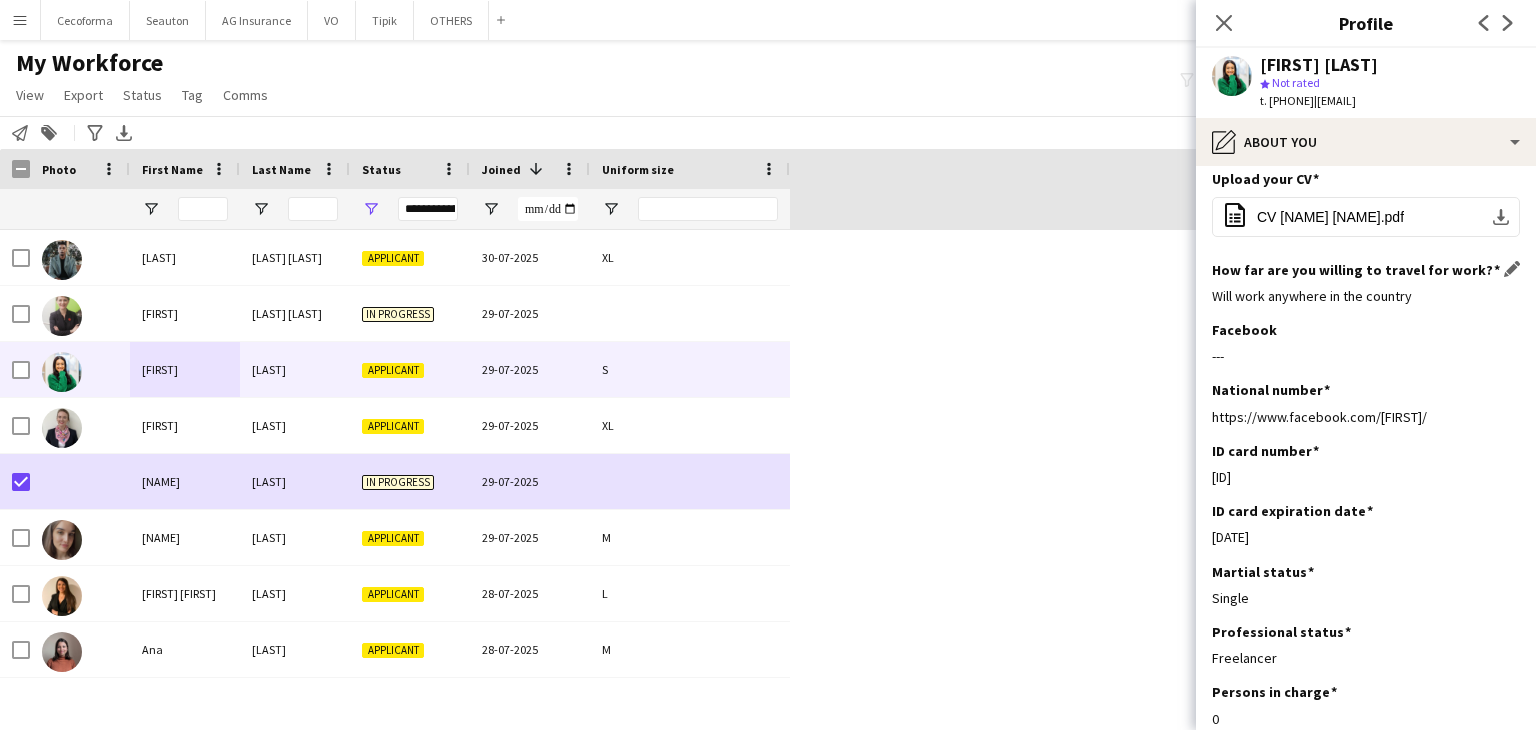 scroll, scrollTop: 0, scrollLeft: 0, axis: both 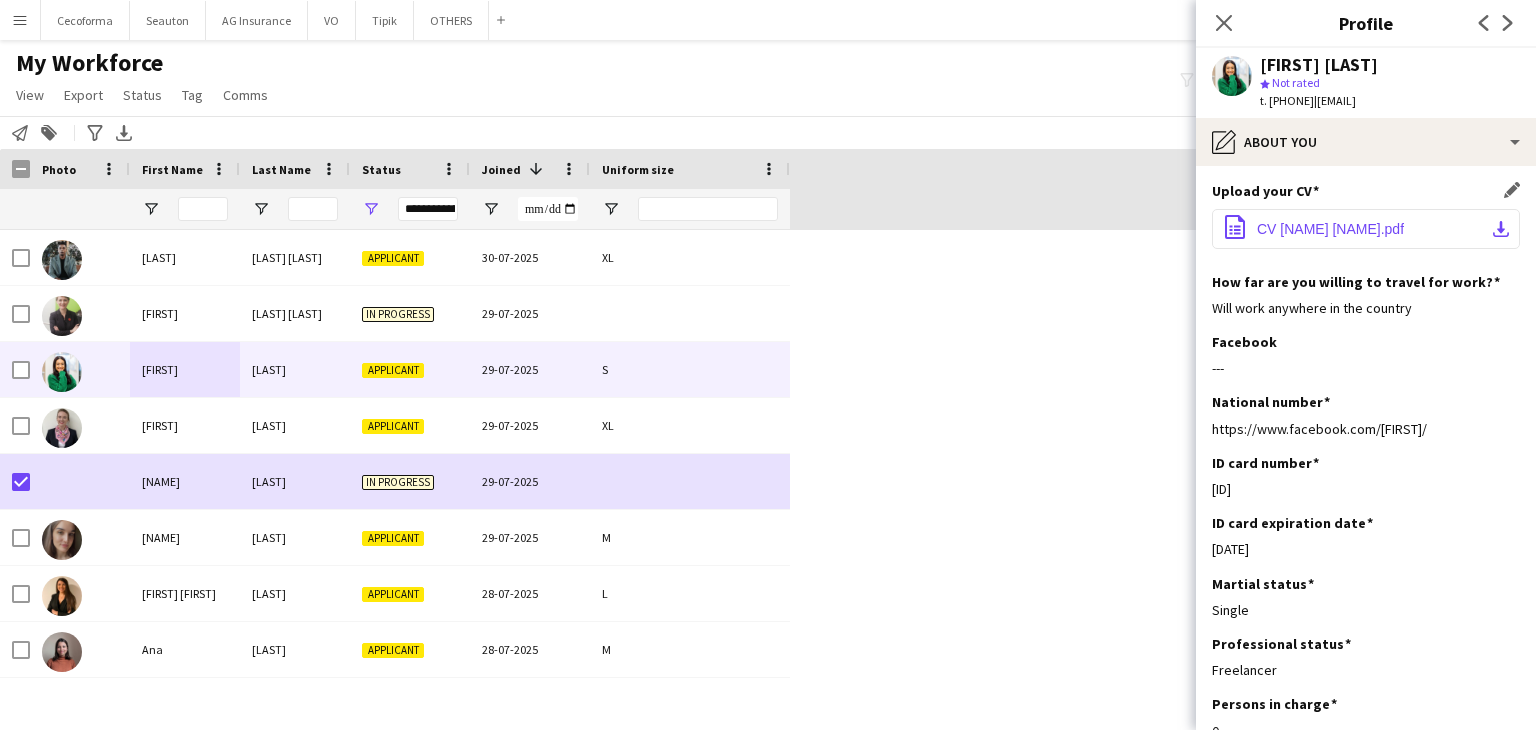 click on "CV [NAME] [NAME].pdf" 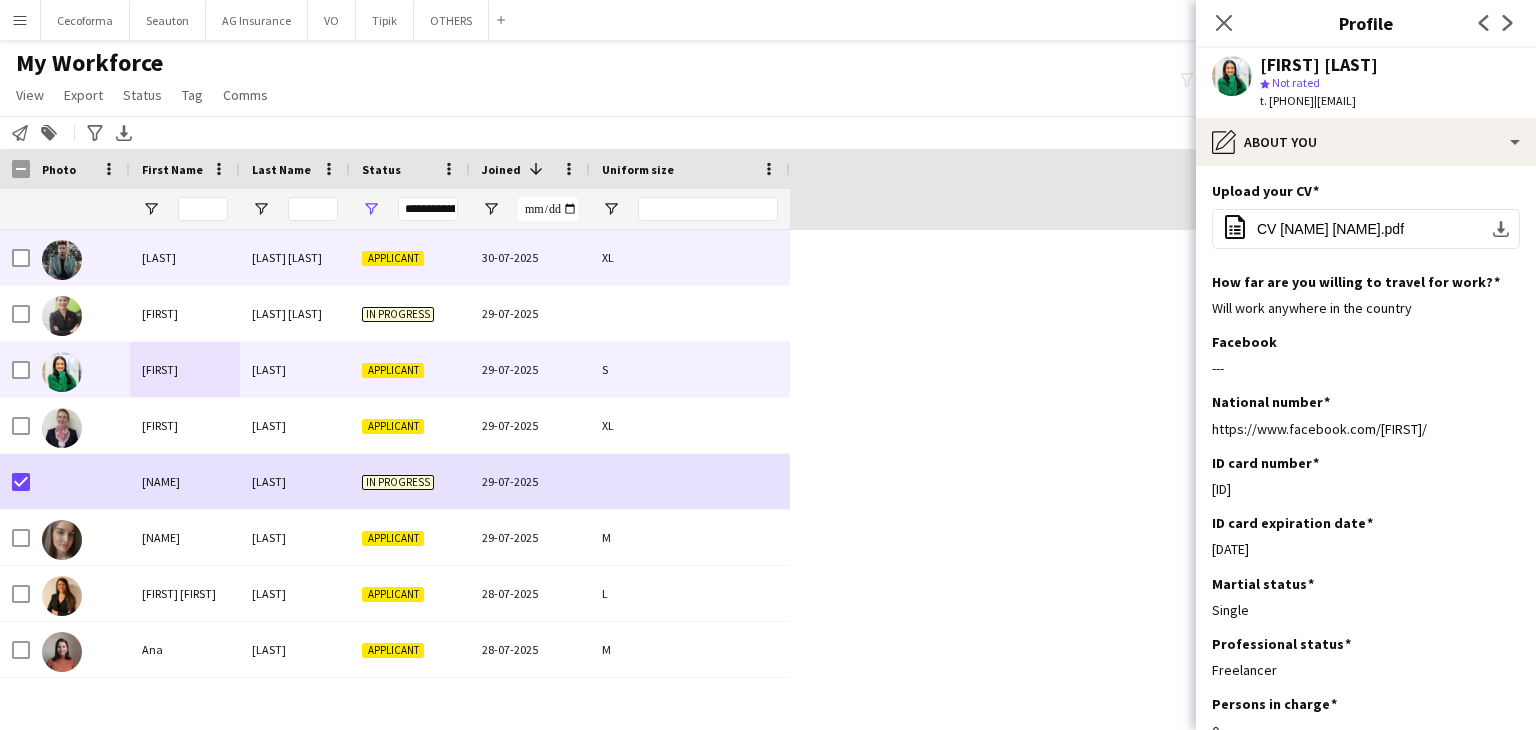 click on "[LAST]" at bounding box center (185, 257) 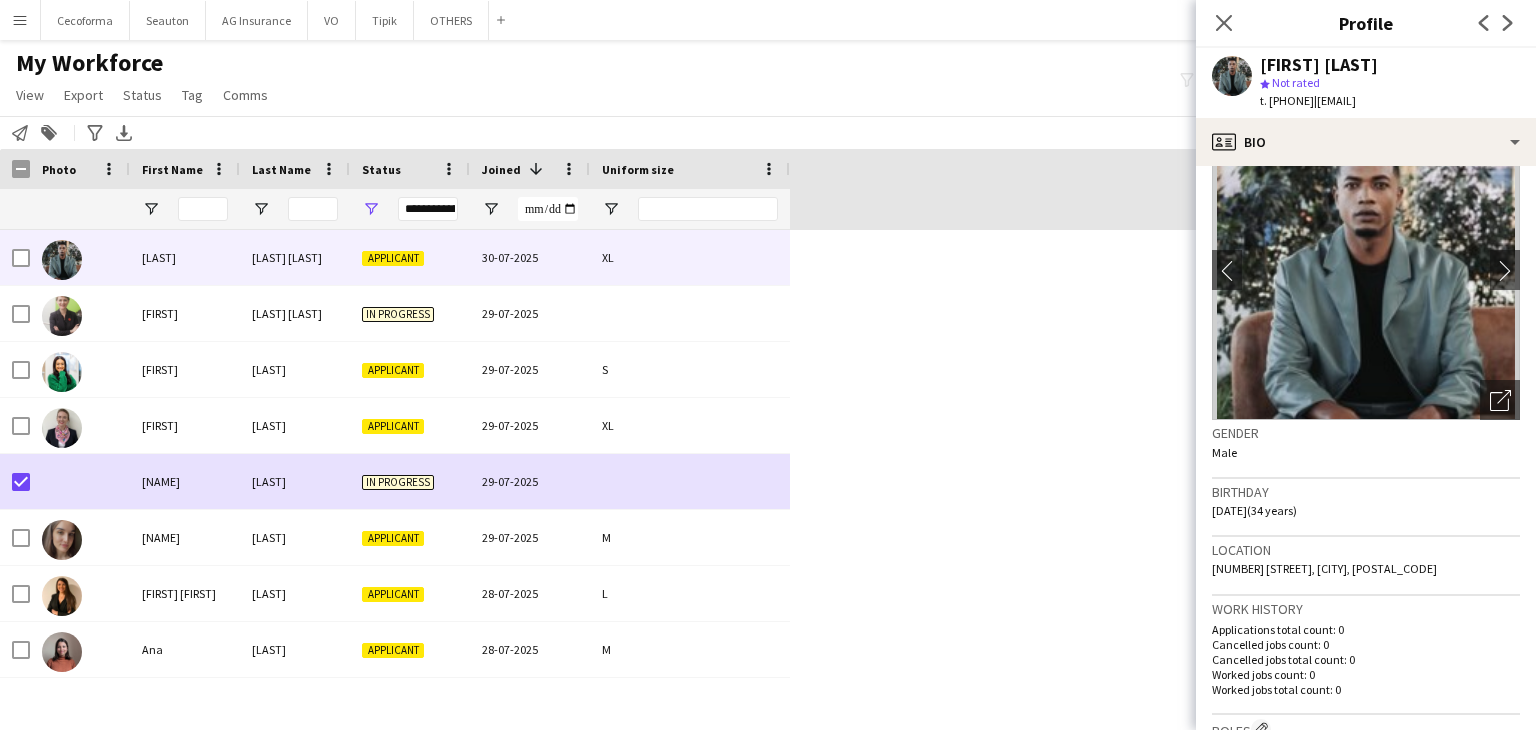 scroll, scrollTop: 0, scrollLeft: 0, axis: both 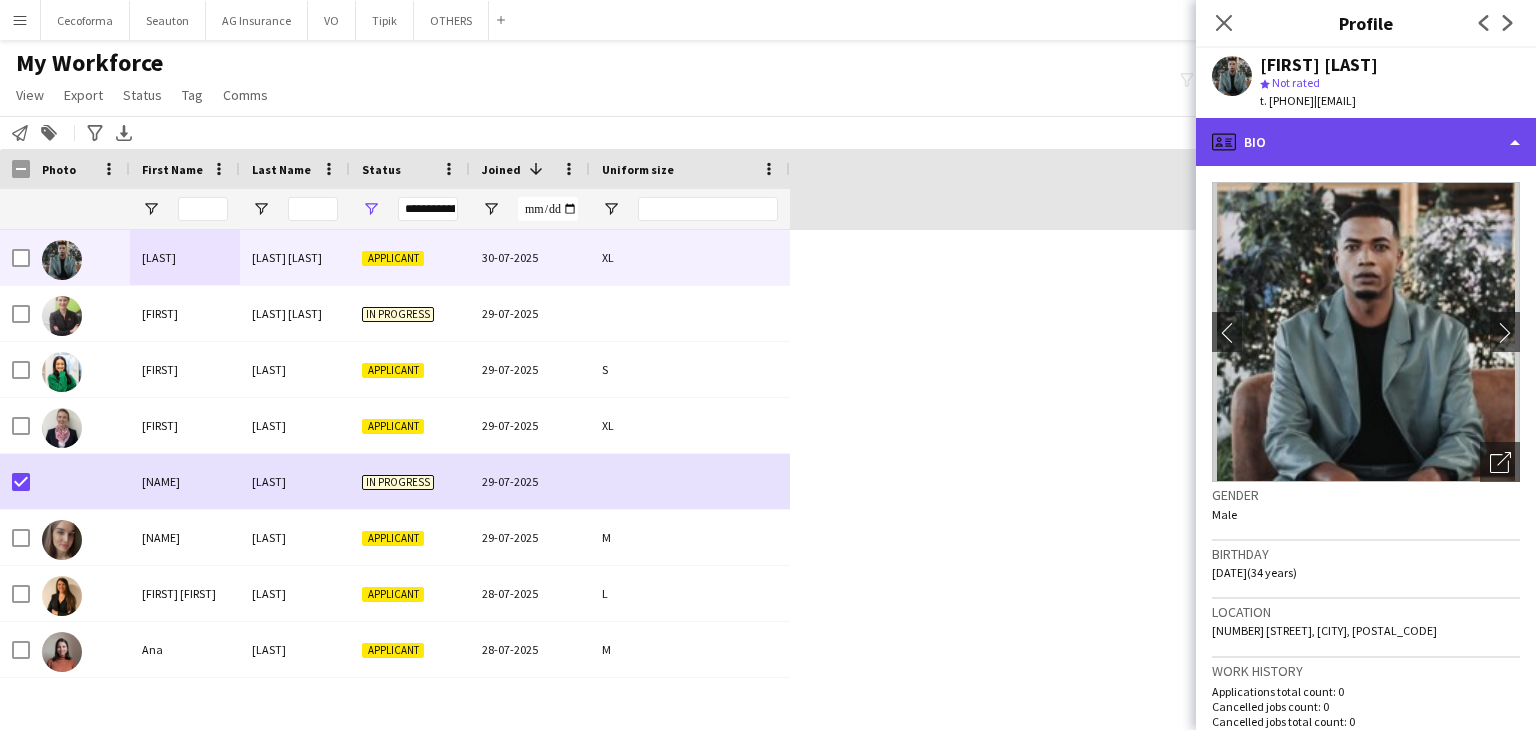click on "profile
Bio" 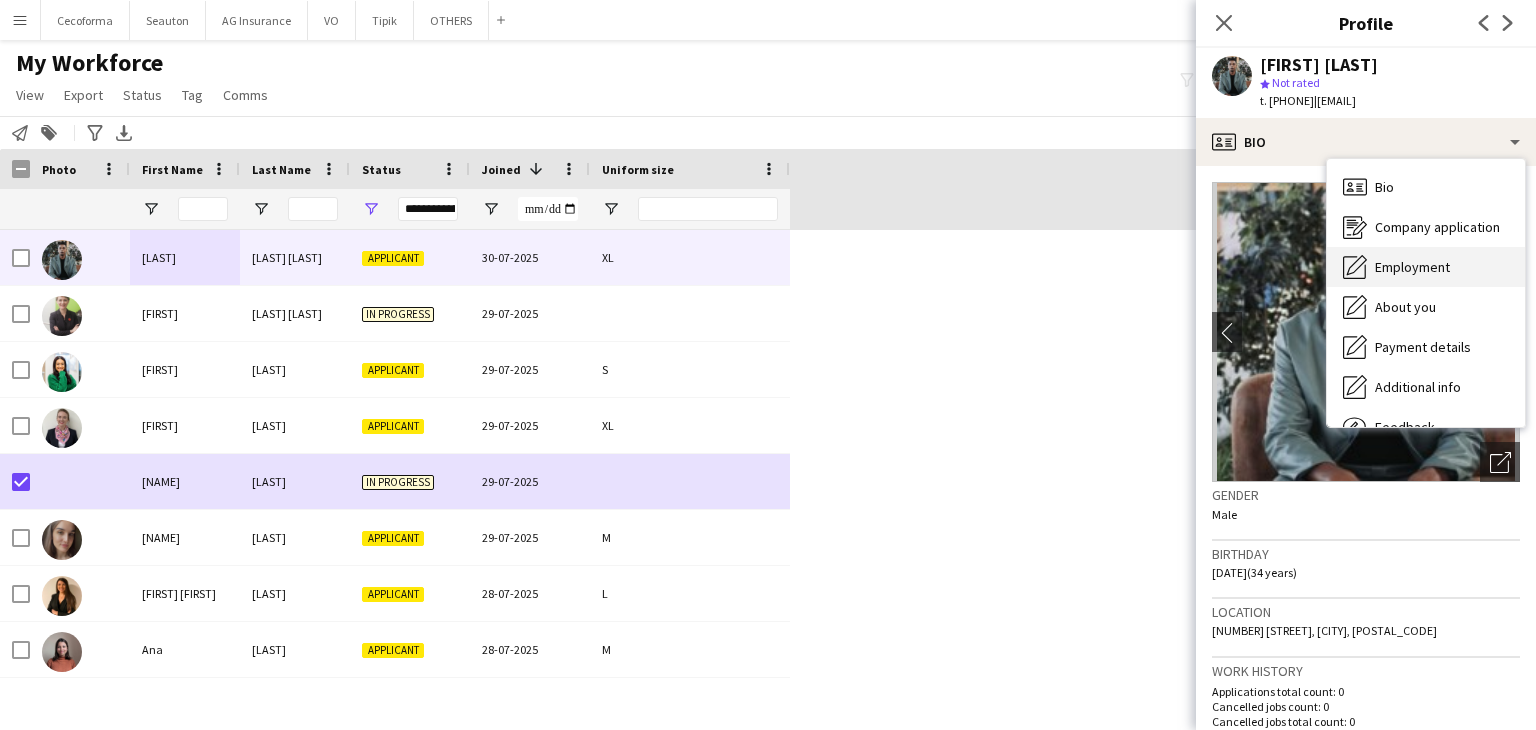 click on "Employment" at bounding box center [1412, 267] 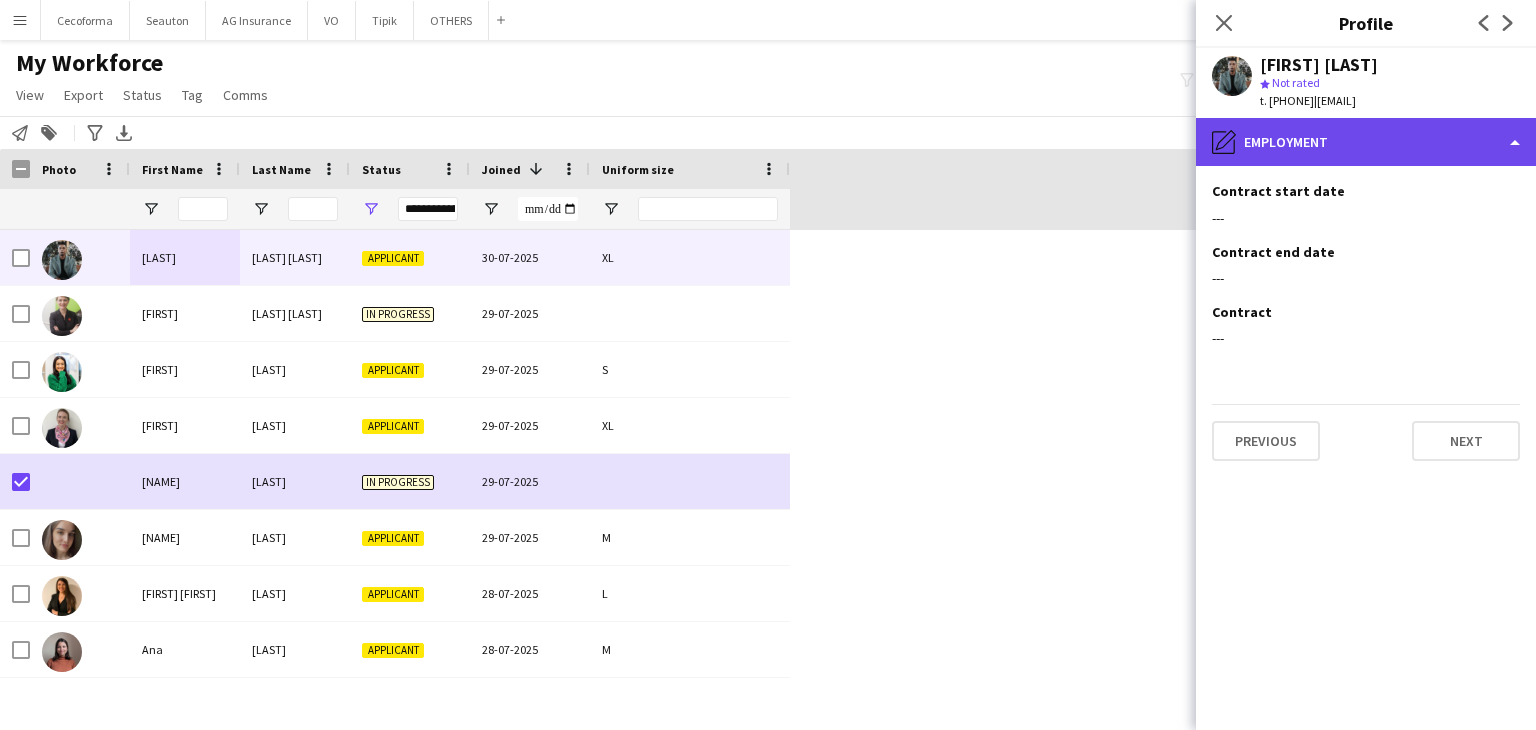 click on "pencil4
Employment" 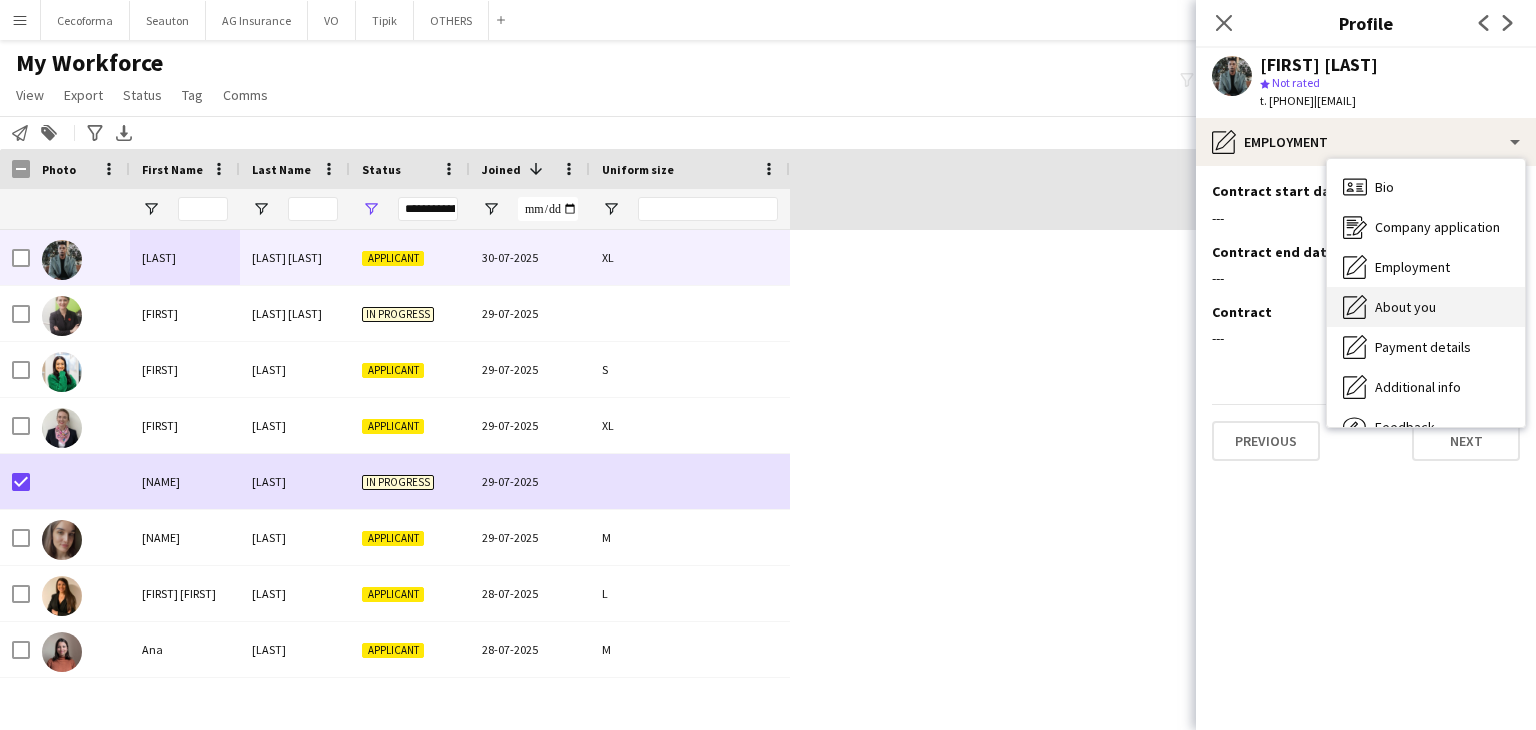 click on "About you" at bounding box center (1405, 307) 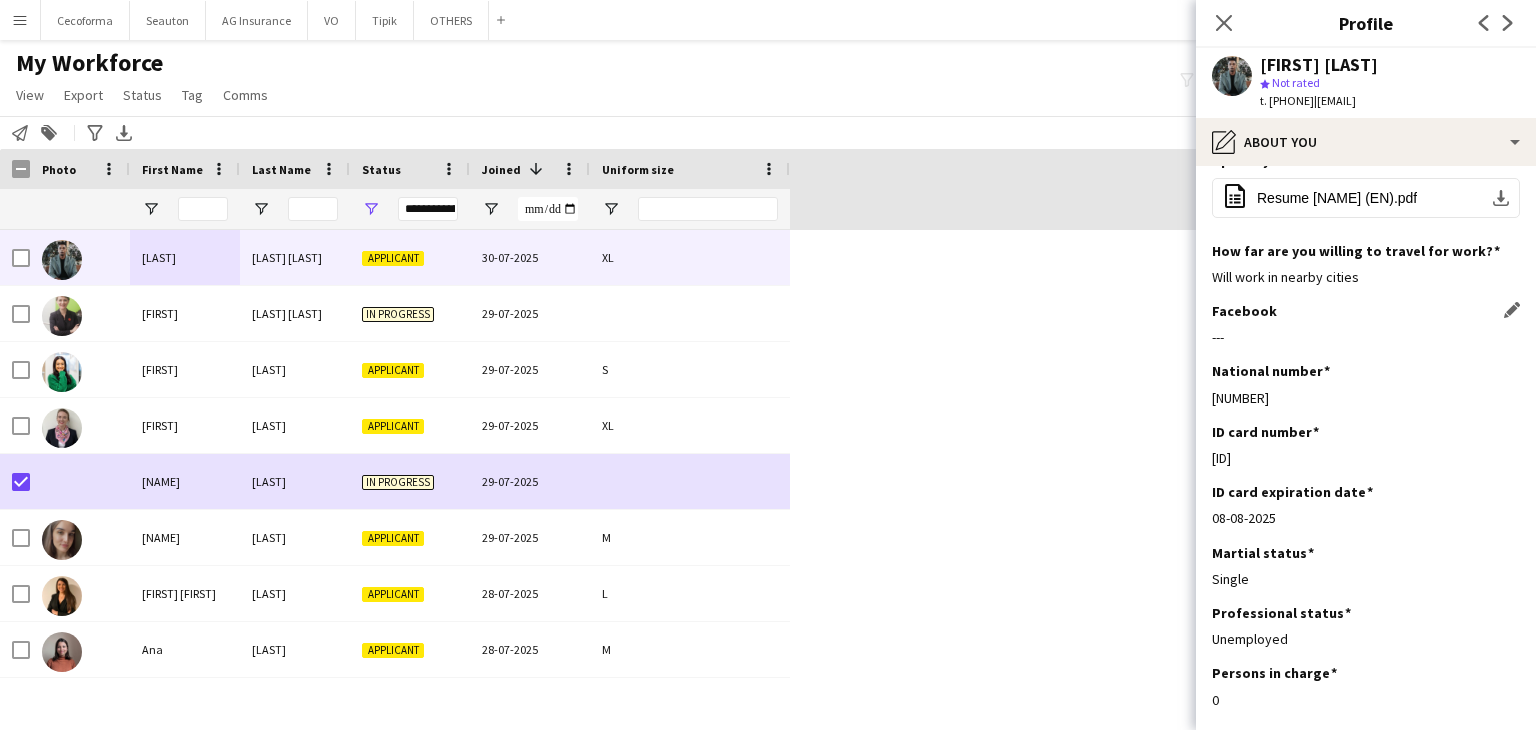scroll, scrollTop: 0, scrollLeft: 0, axis: both 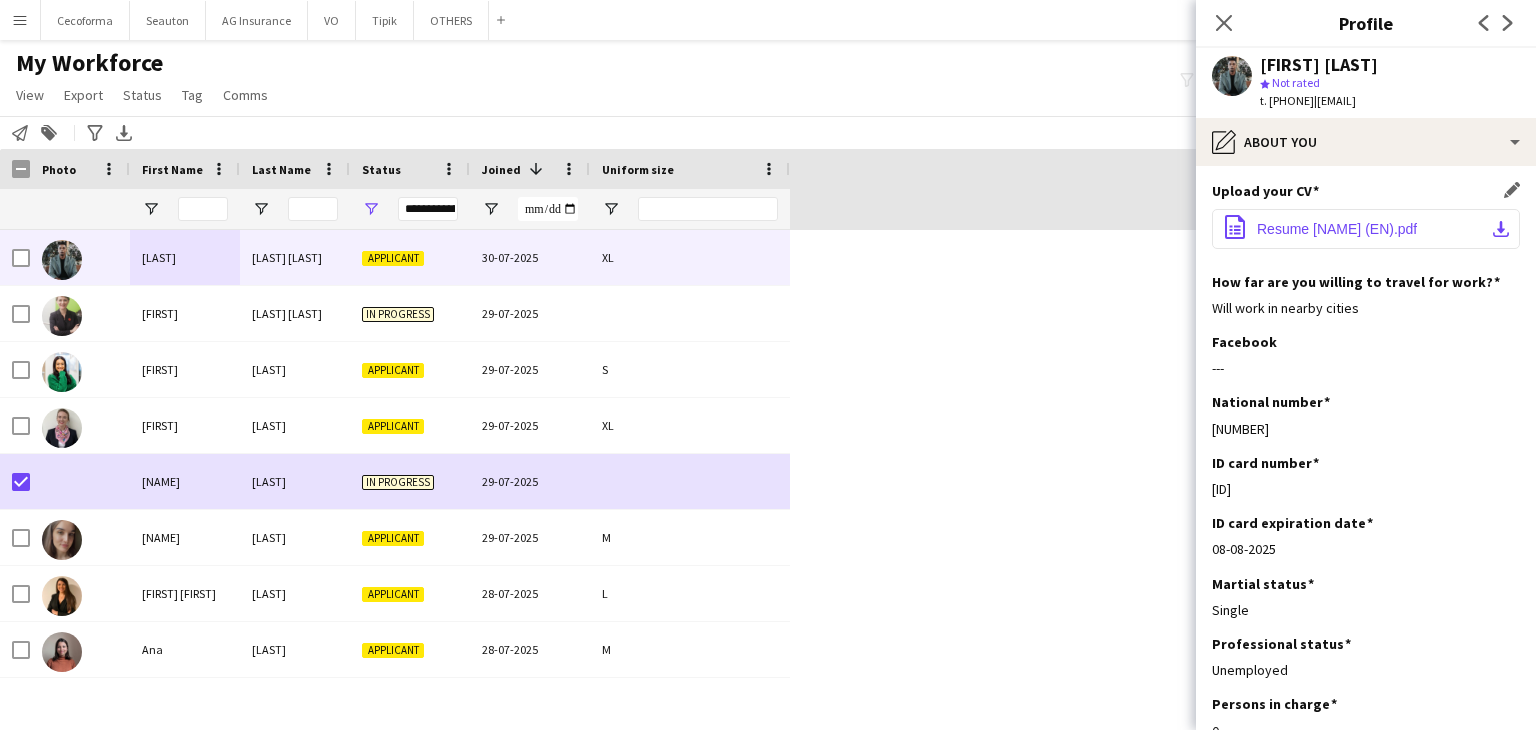 click on "Resume [NAME] (EN).pdf" 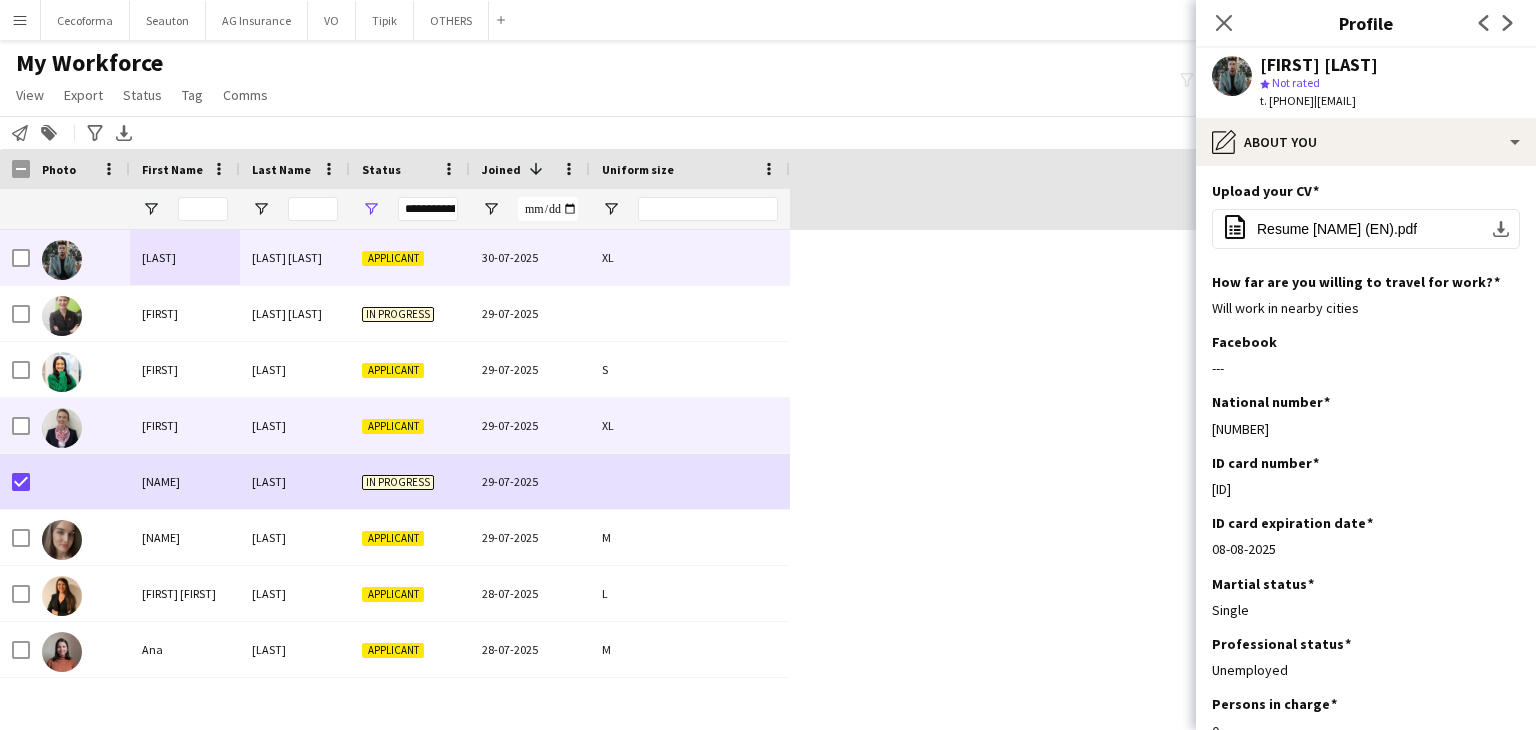 scroll, scrollTop: 1300, scrollLeft: 0, axis: vertical 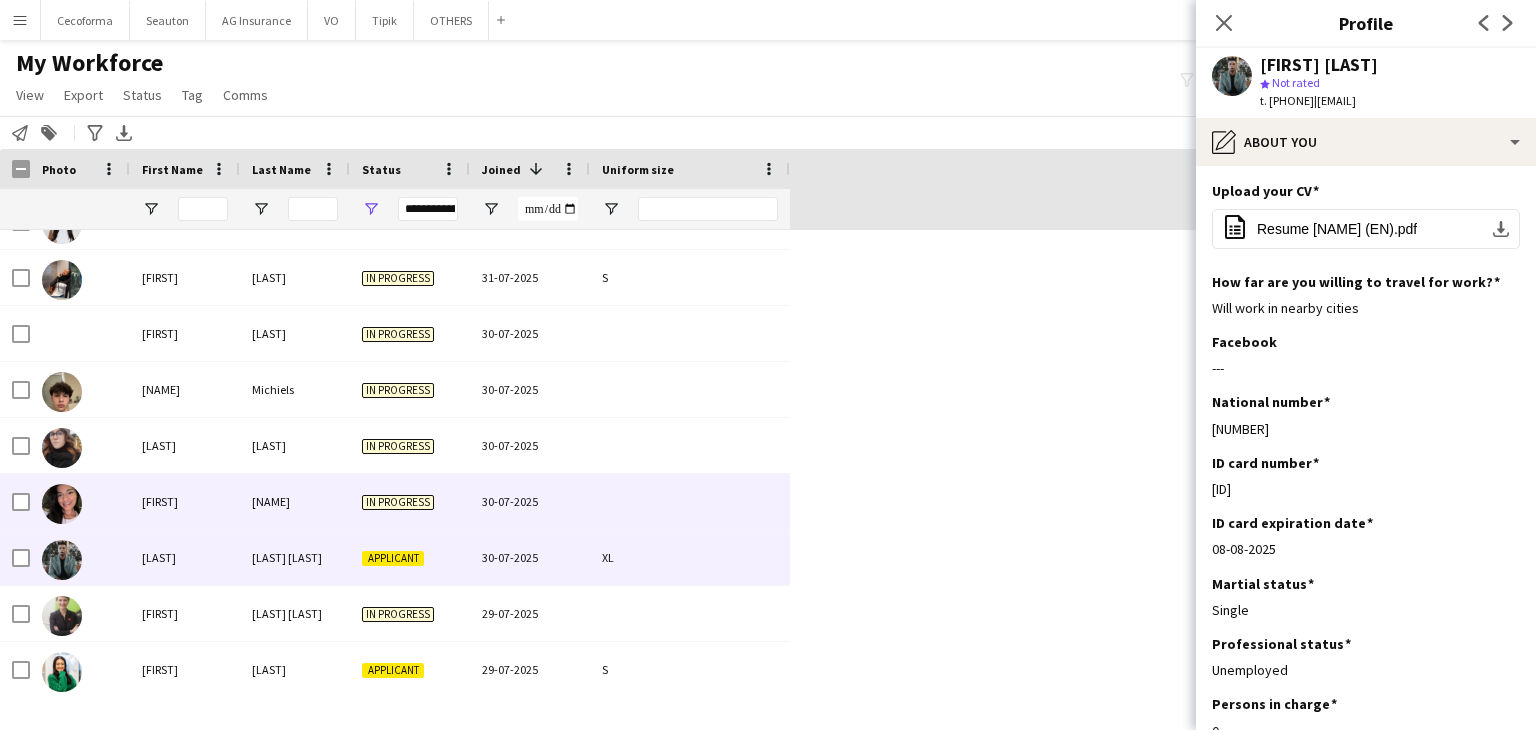 click on "[FIRST]" at bounding box center [185, 501] 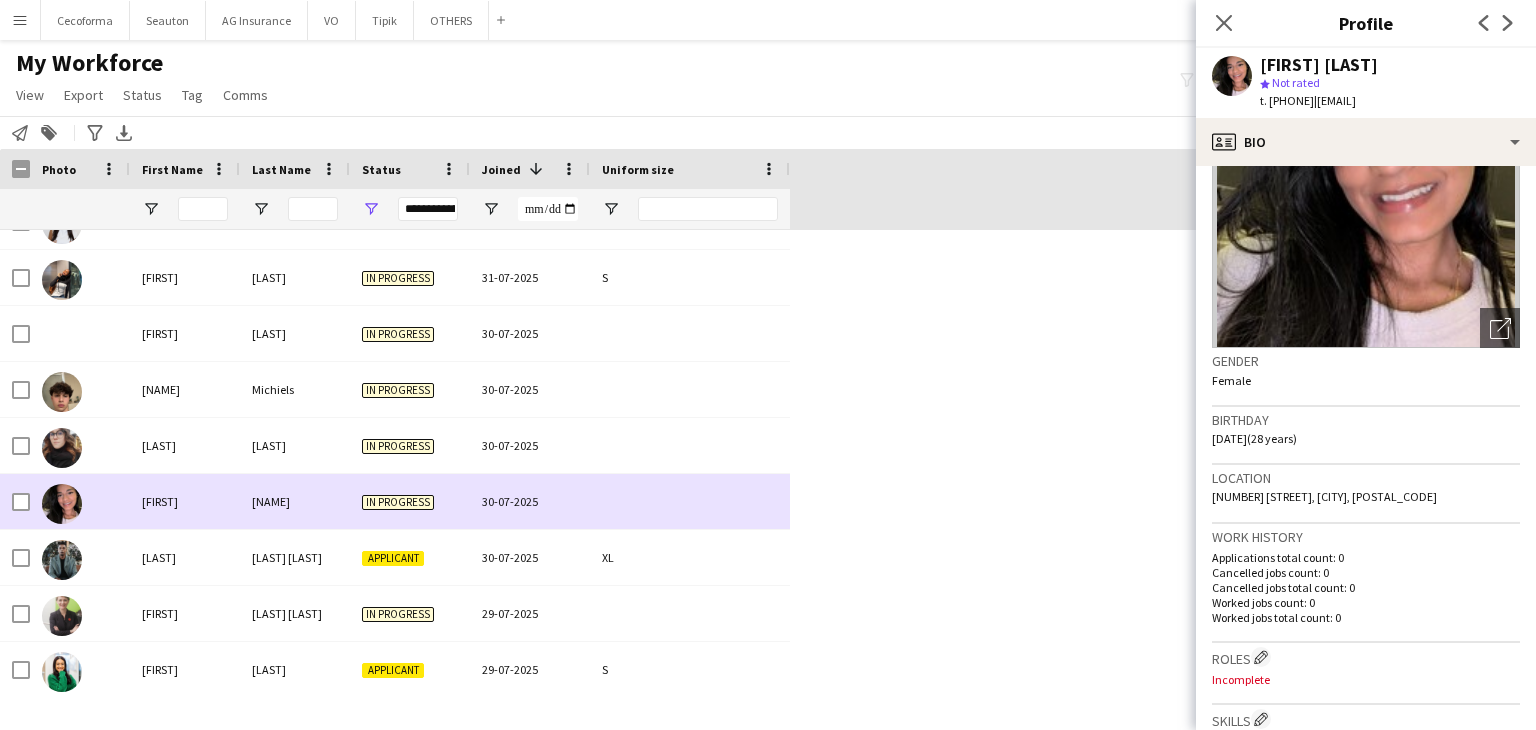 scroll, scrollTop: 100, scrollLeft: 0, axis: vertical 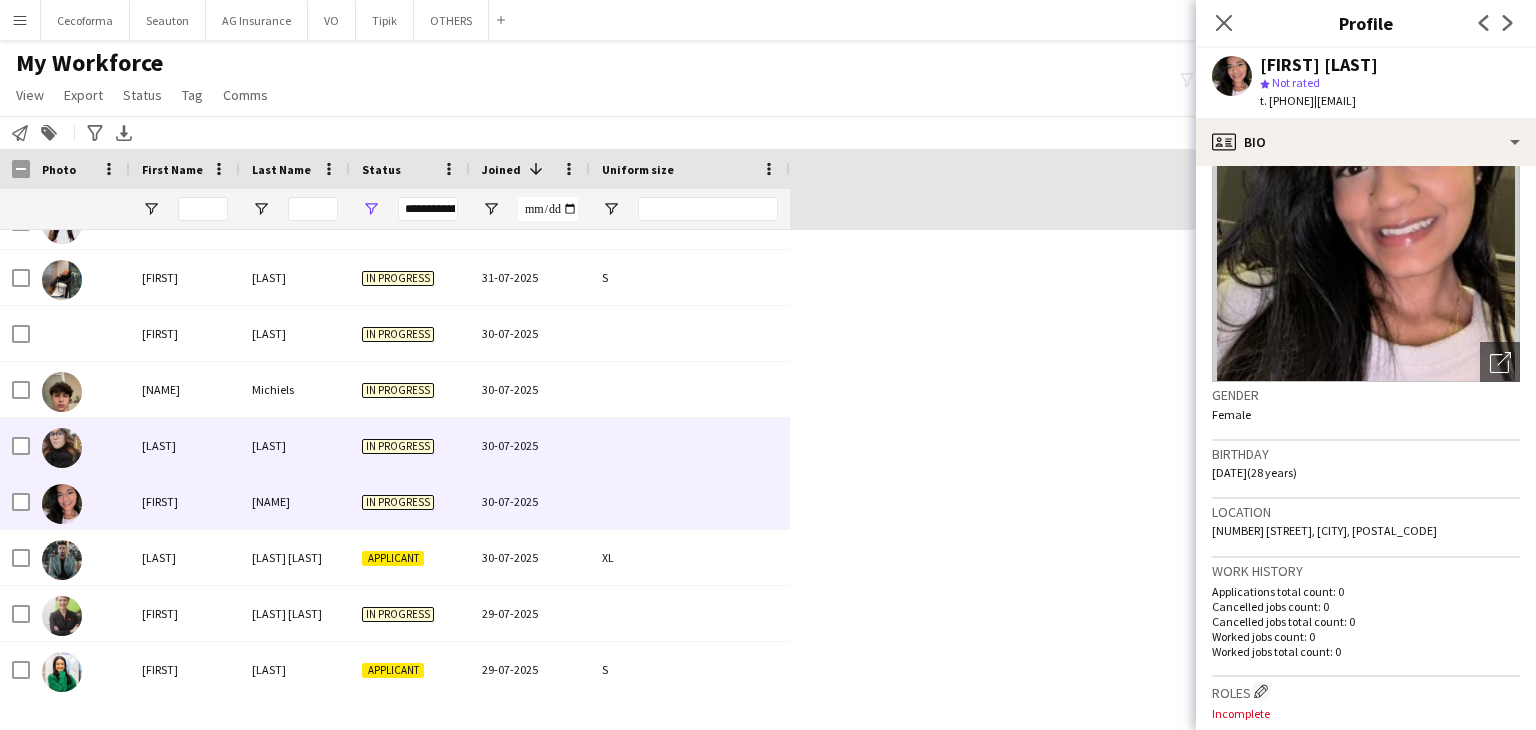 click on "[LAST]" at bounding box center (185, 445) 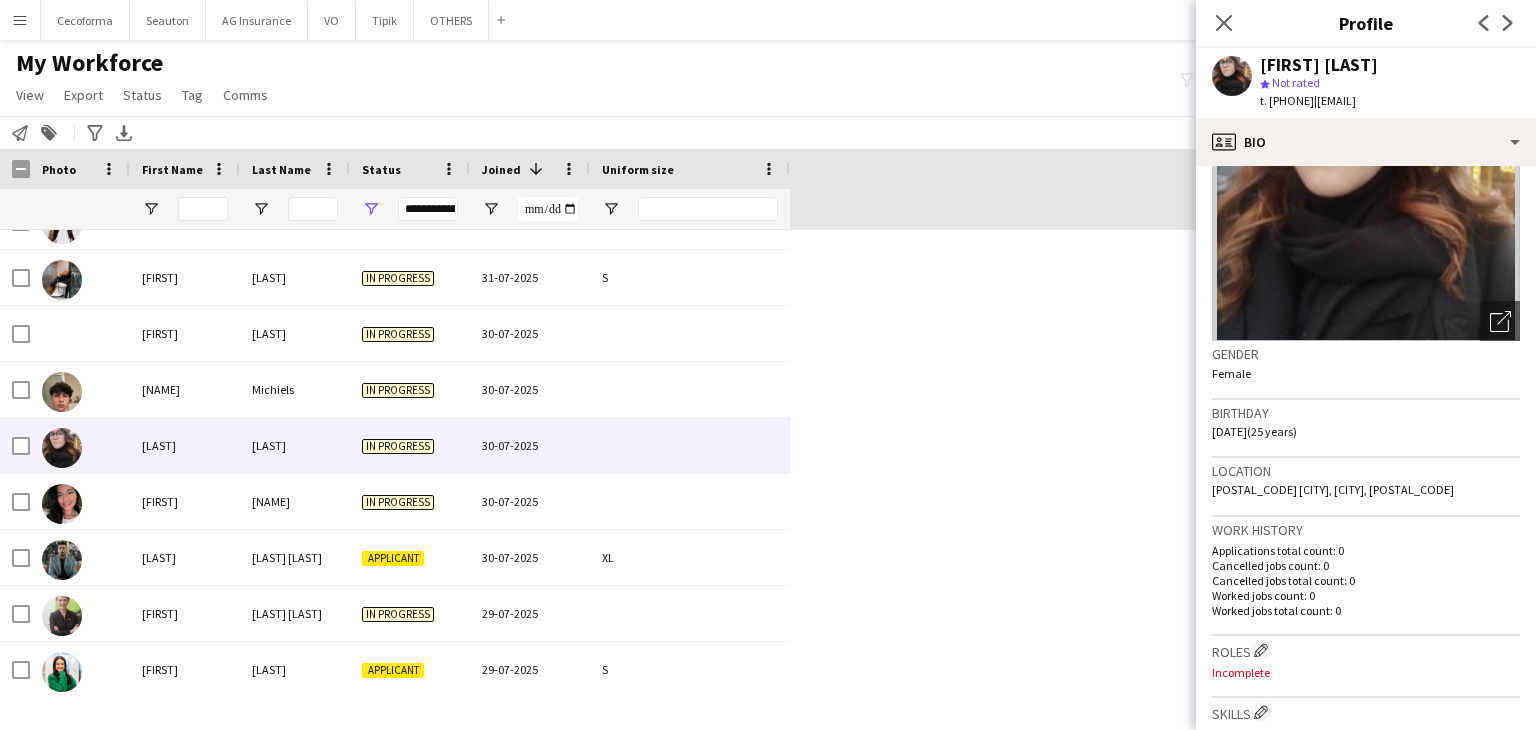 scroll, scrollTop: 0, scrollLeft: 0, axis: both 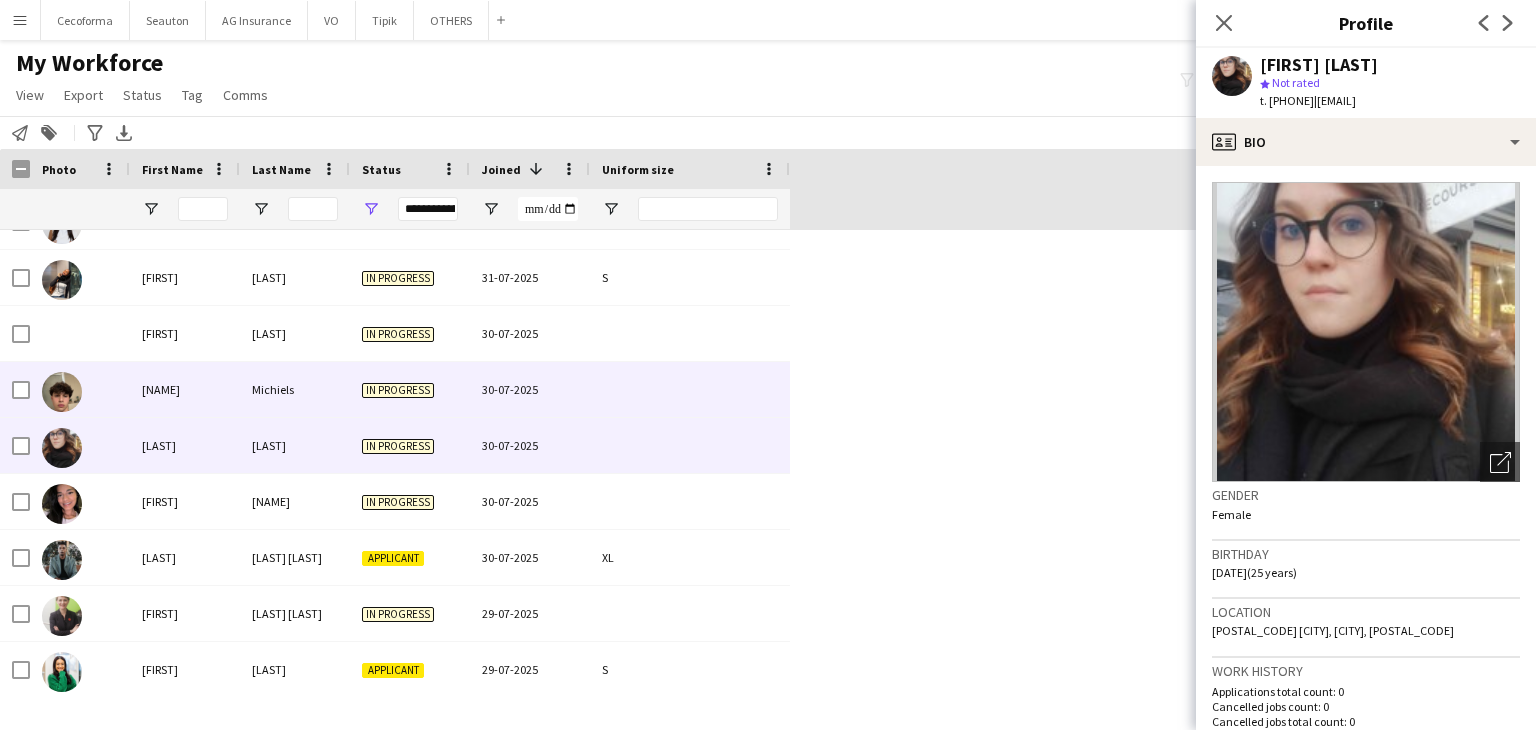 click on "[NAME]" at bounding box center [185, 389] 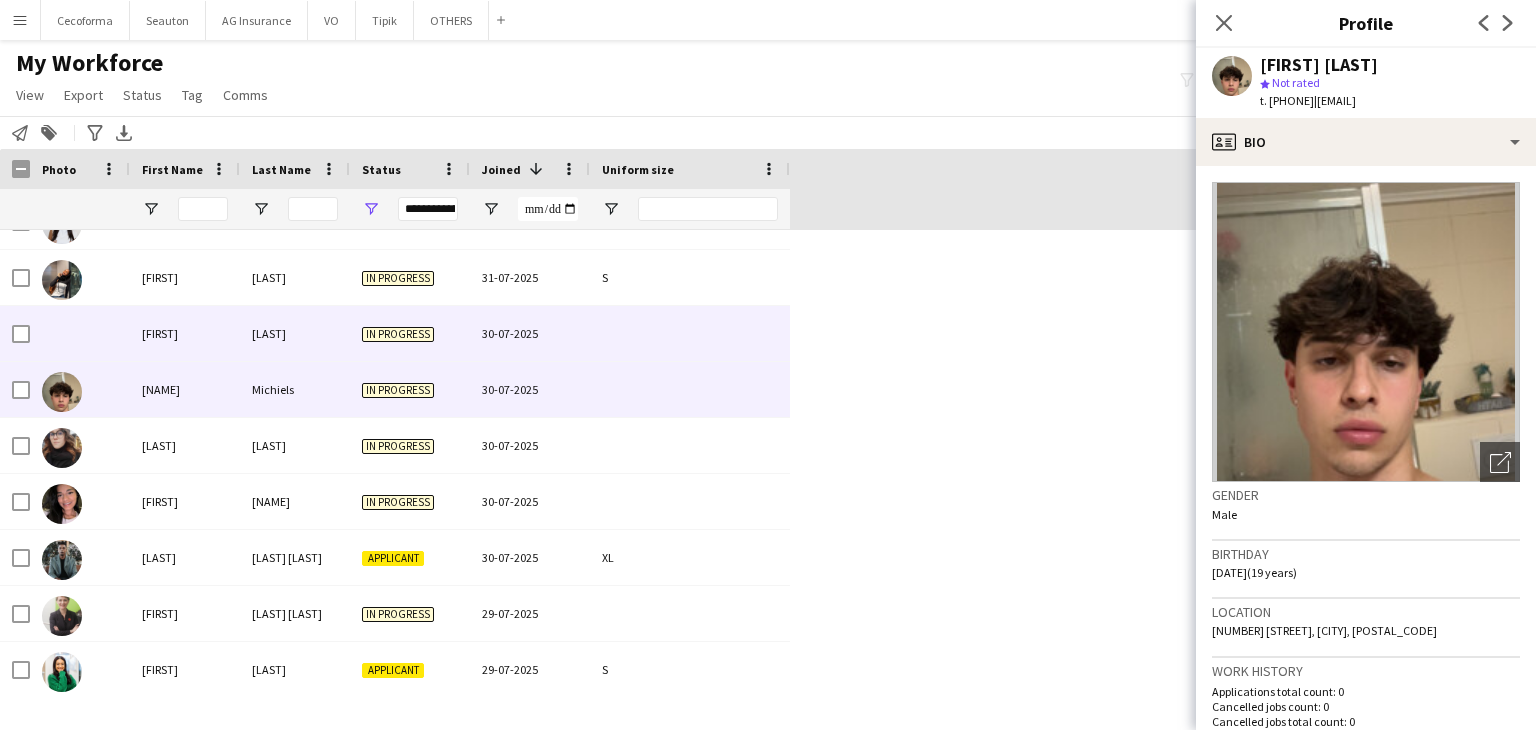 click on "[FIRST]" at bounding box center (185, 333) 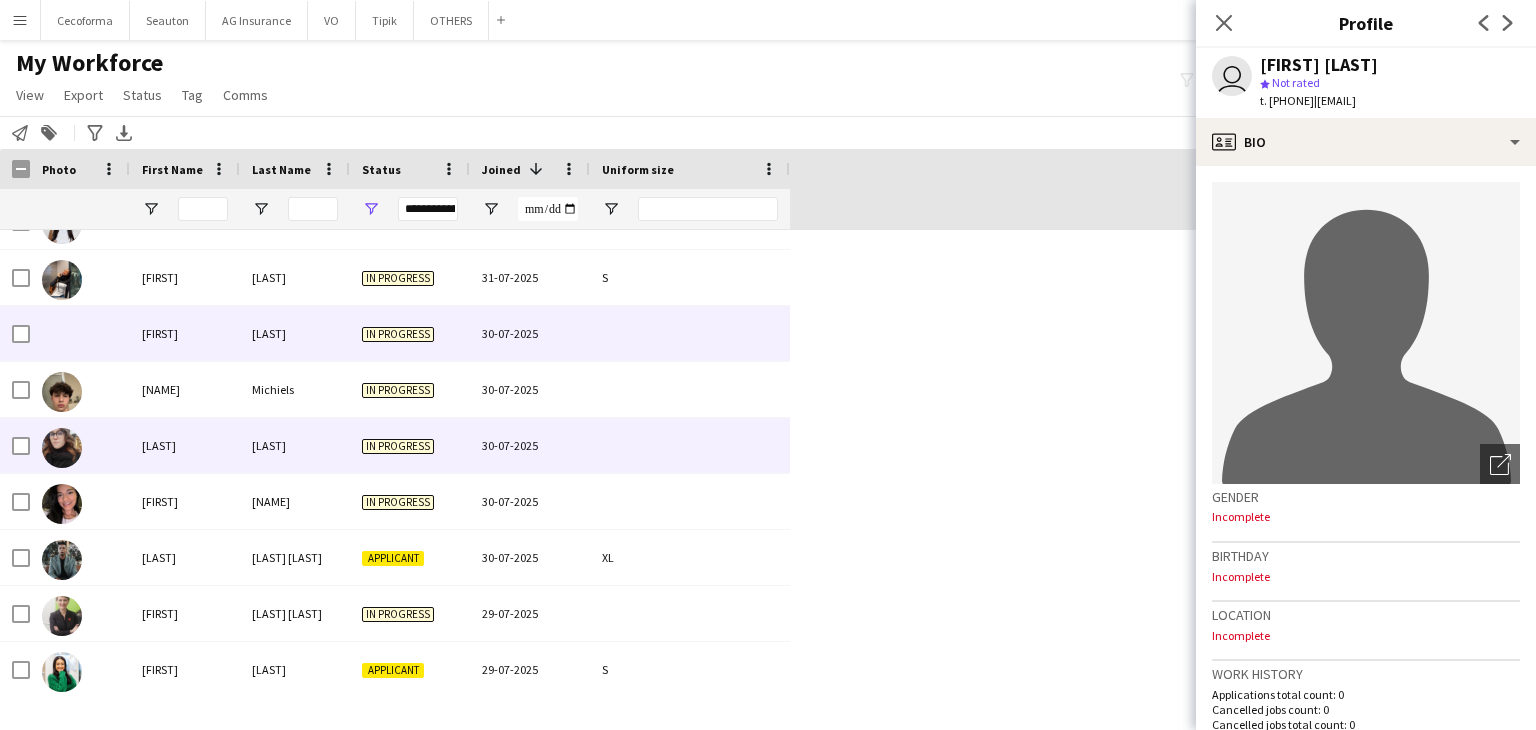 scroll, scrollTop: 1029, scrollLeft: 0, axis: vertical 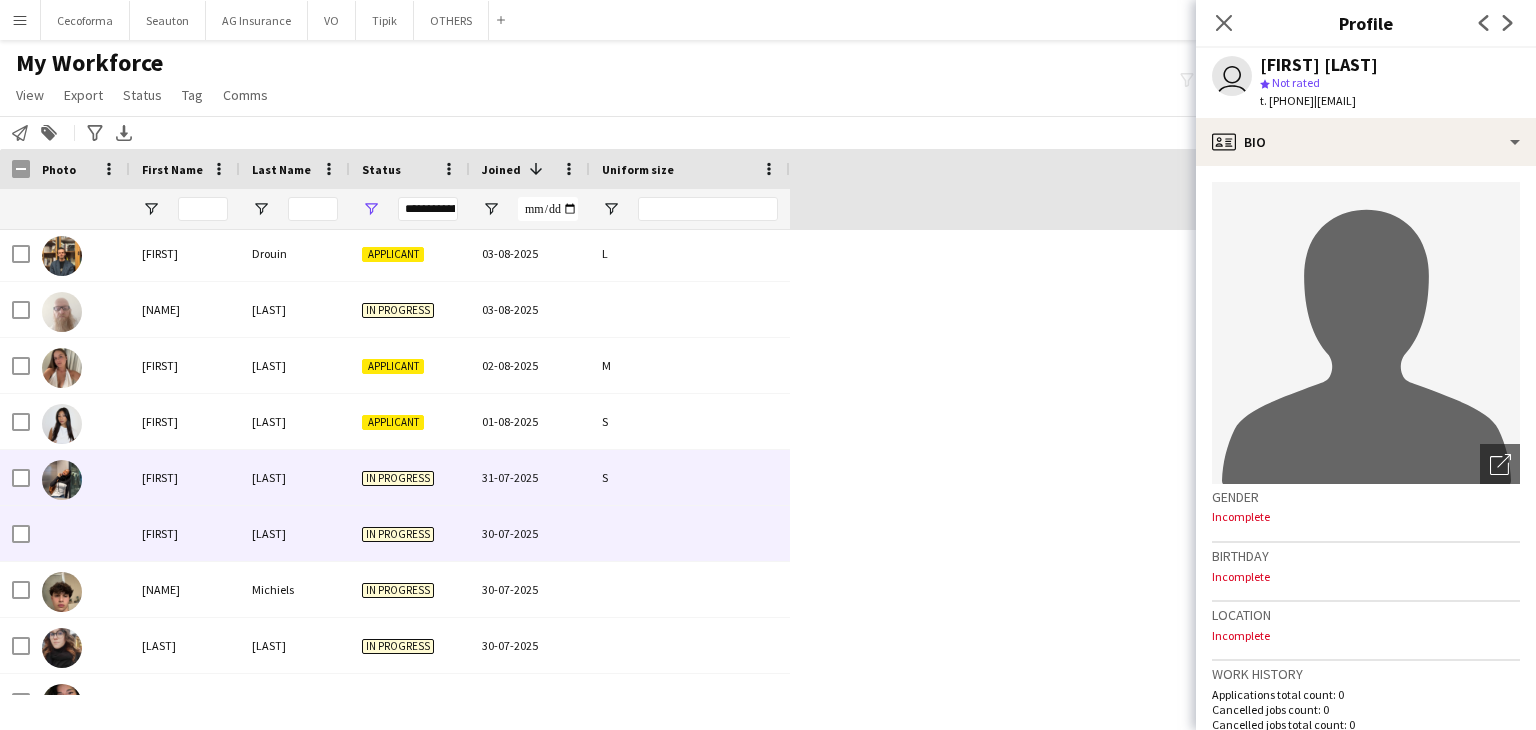 click on "[FIRST]" at bounding box center [185, 477] 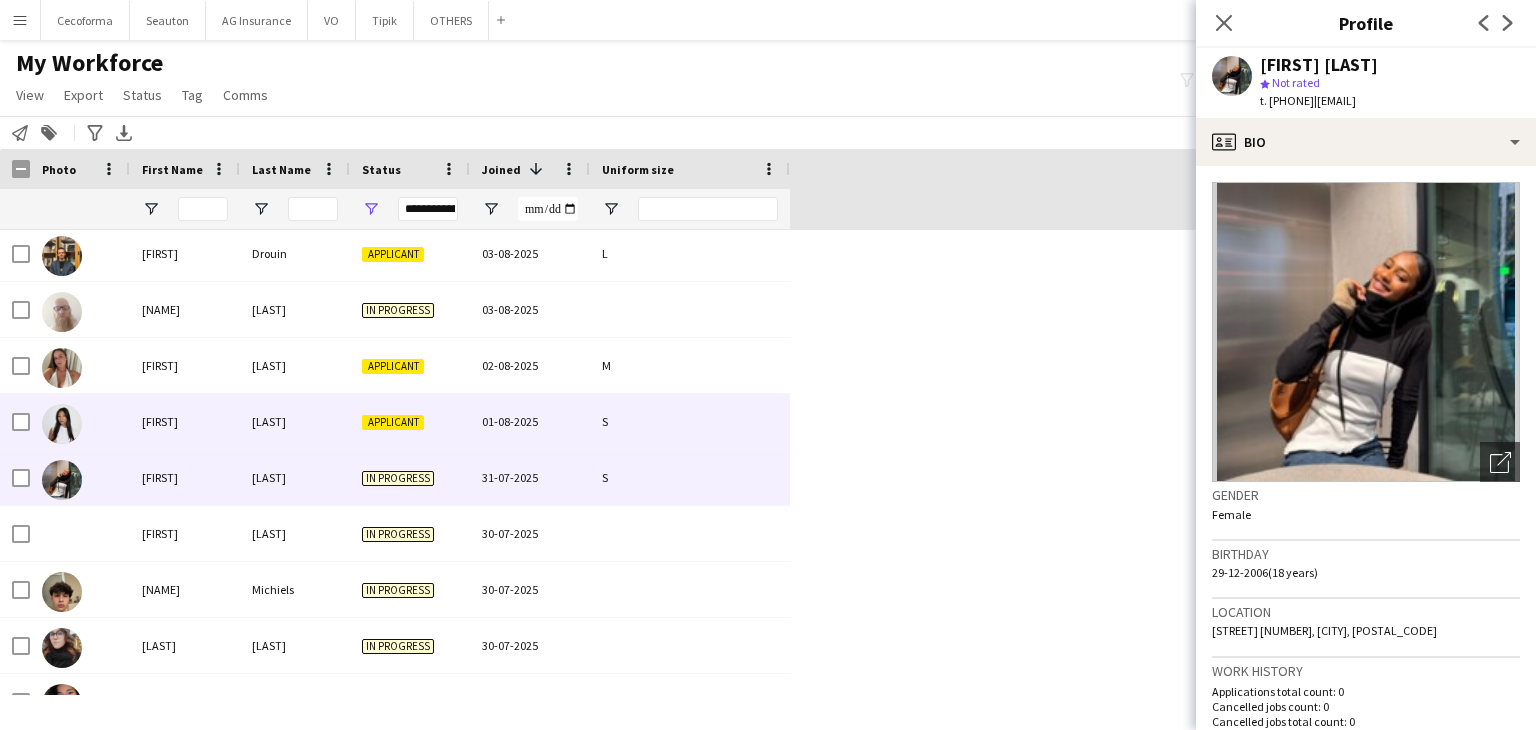 click on "[FIRST]" at bounding box center [185, 421] 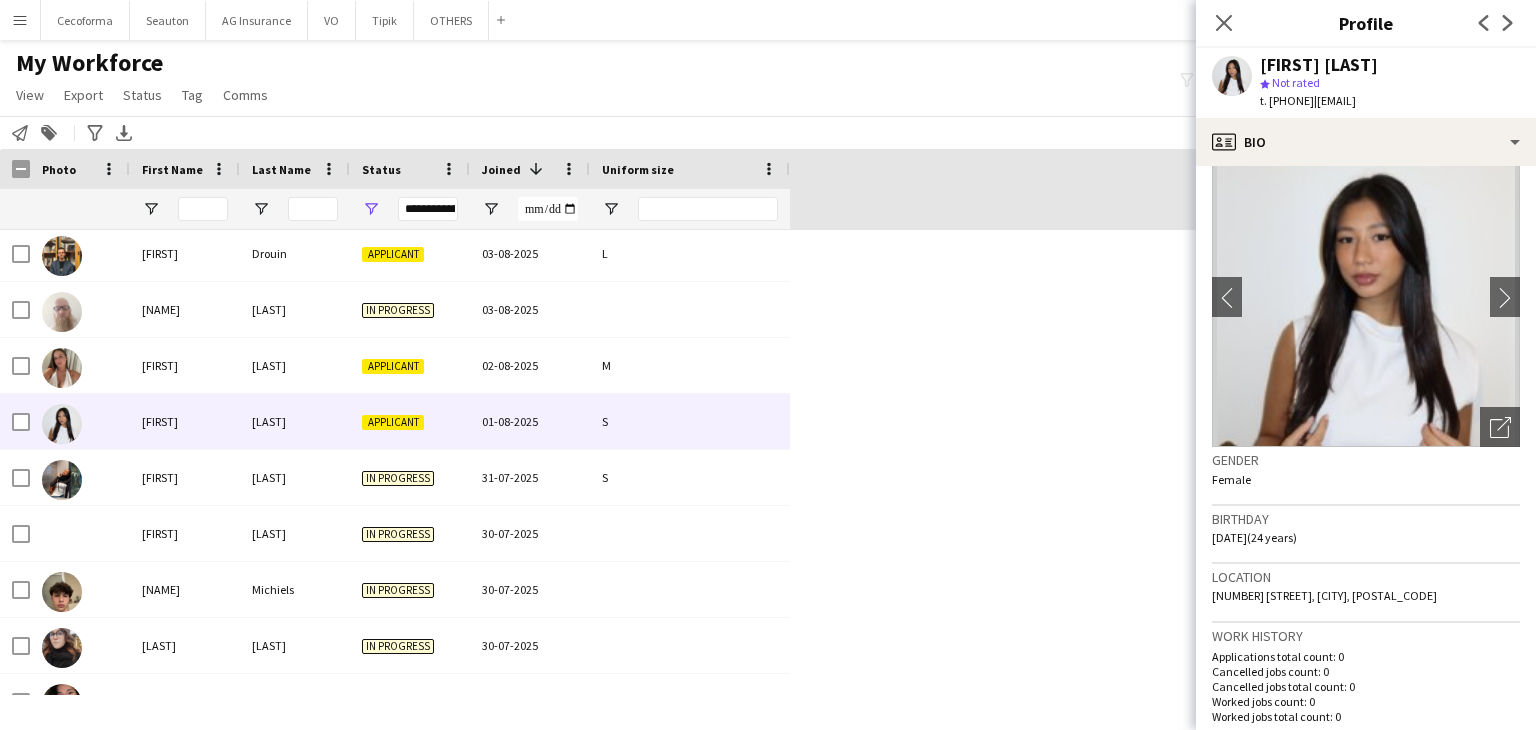 scroll, scrollTop: 0, scrollLeft: 0, axis: both 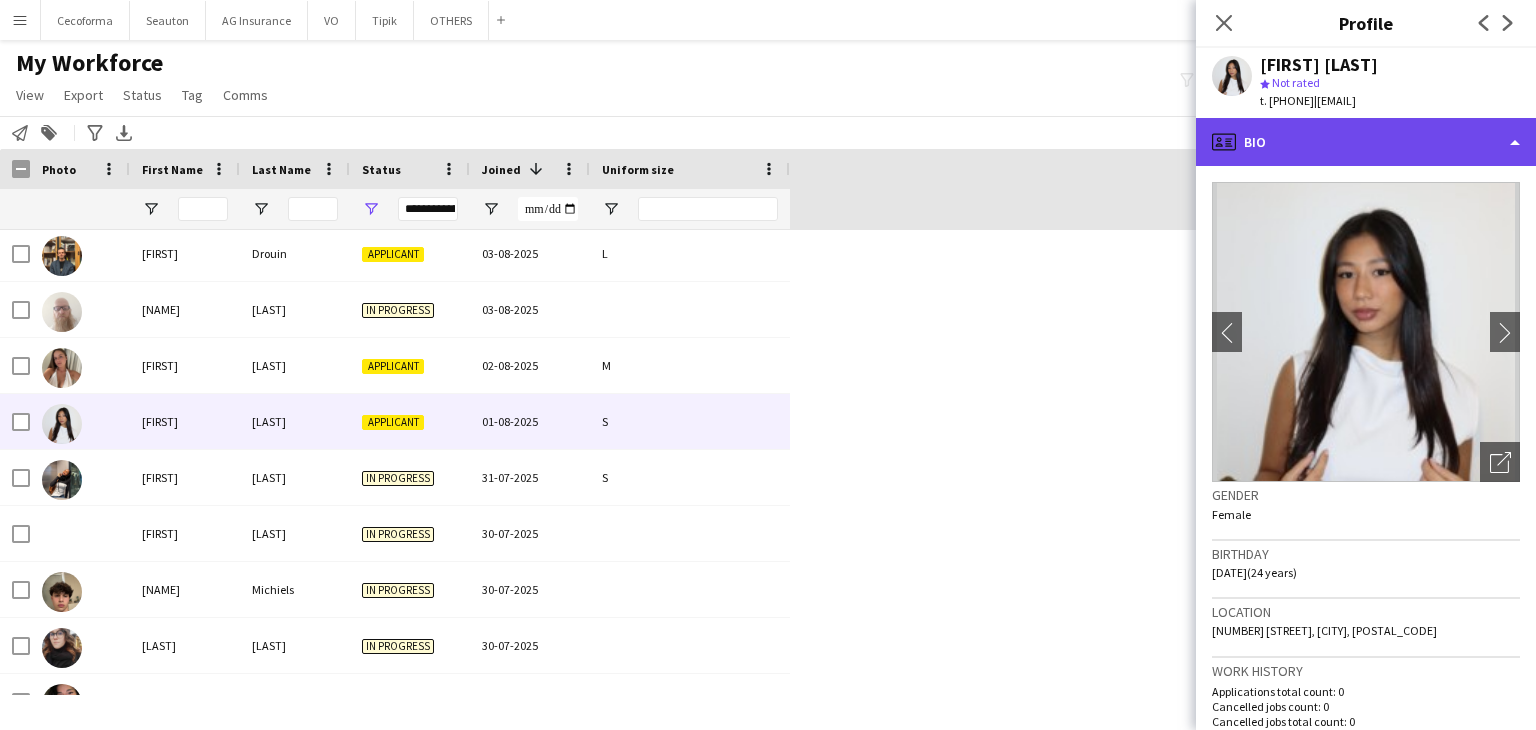 click on "profile
Bio" 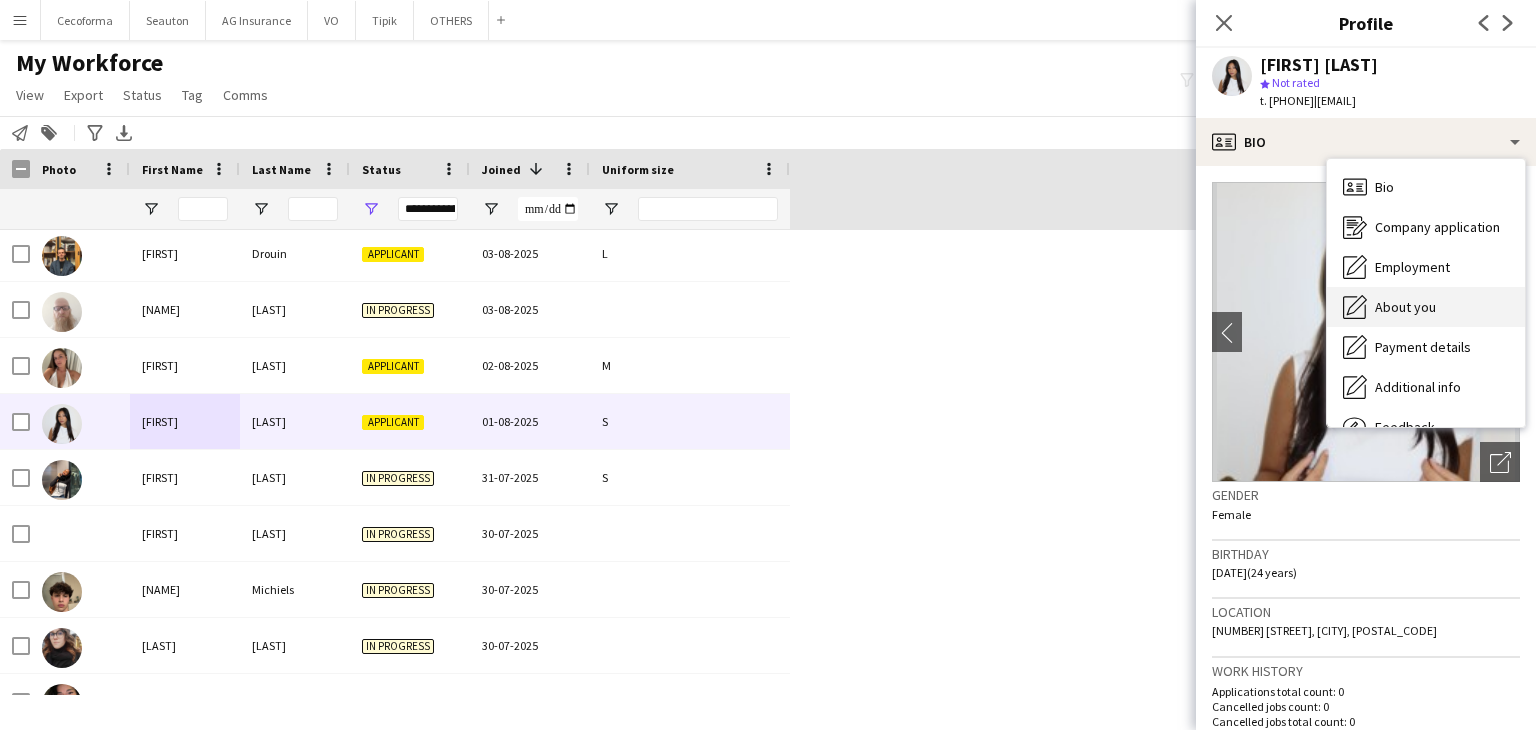 click on "About you
About you" at bounding box center (1426, 307) 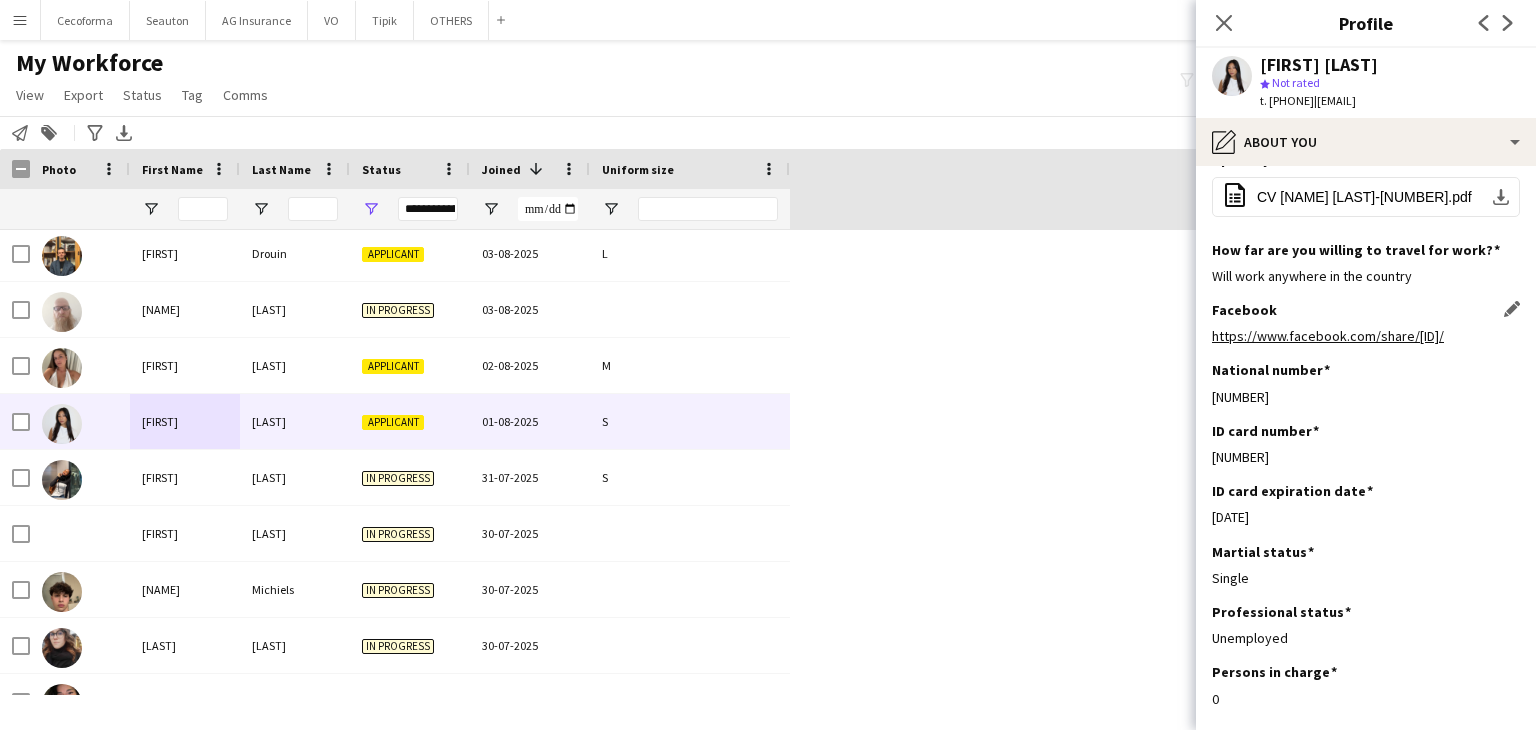scroll, scrollTop: 0, scrollLeft: 0, axis: both 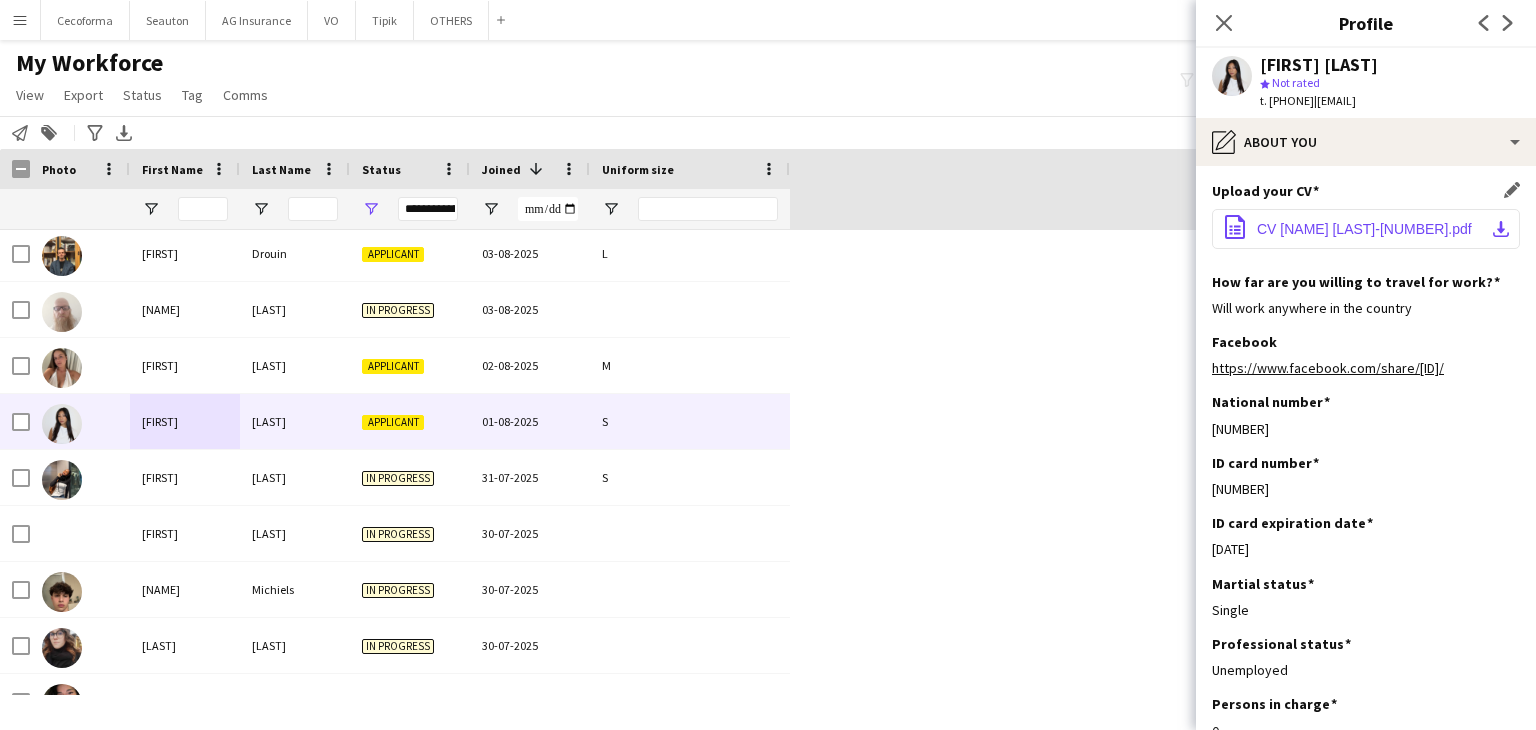 click on "CV [NAME] [LAST]-[NUMBER].pdf" 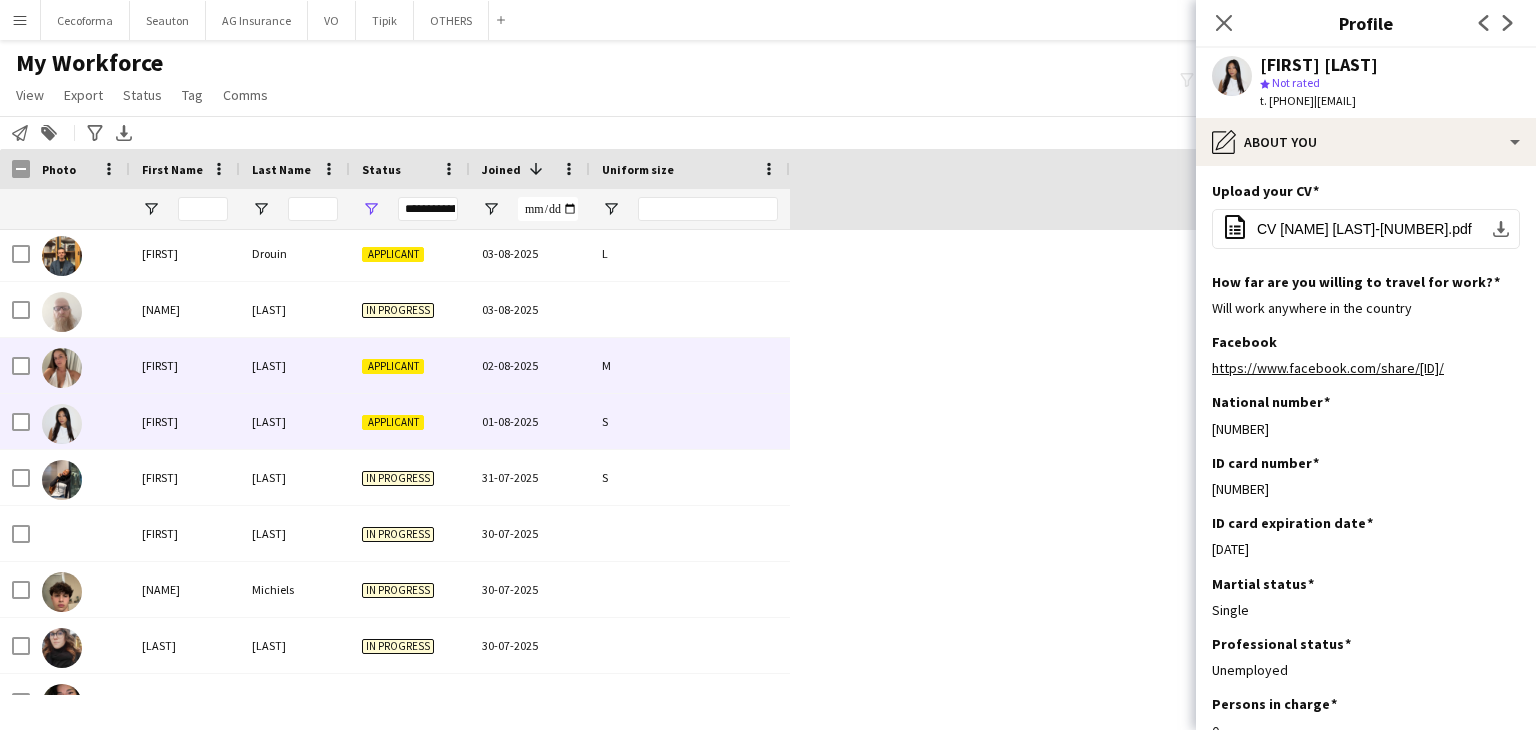 click on "[FIRST]" at bounding box center (185, 365) 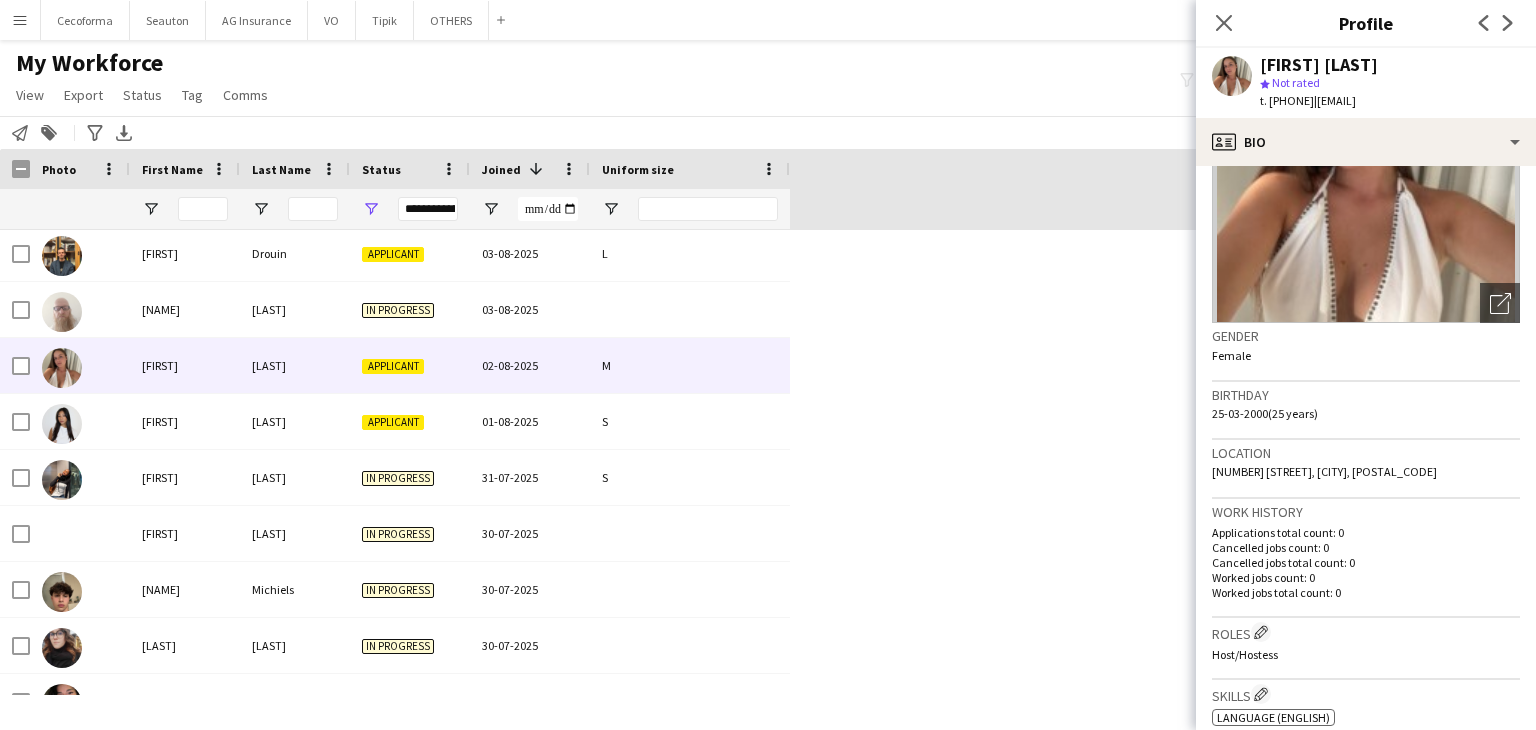 scroll, scrollTop: 100, scrollLeft: 0, axis: vertical 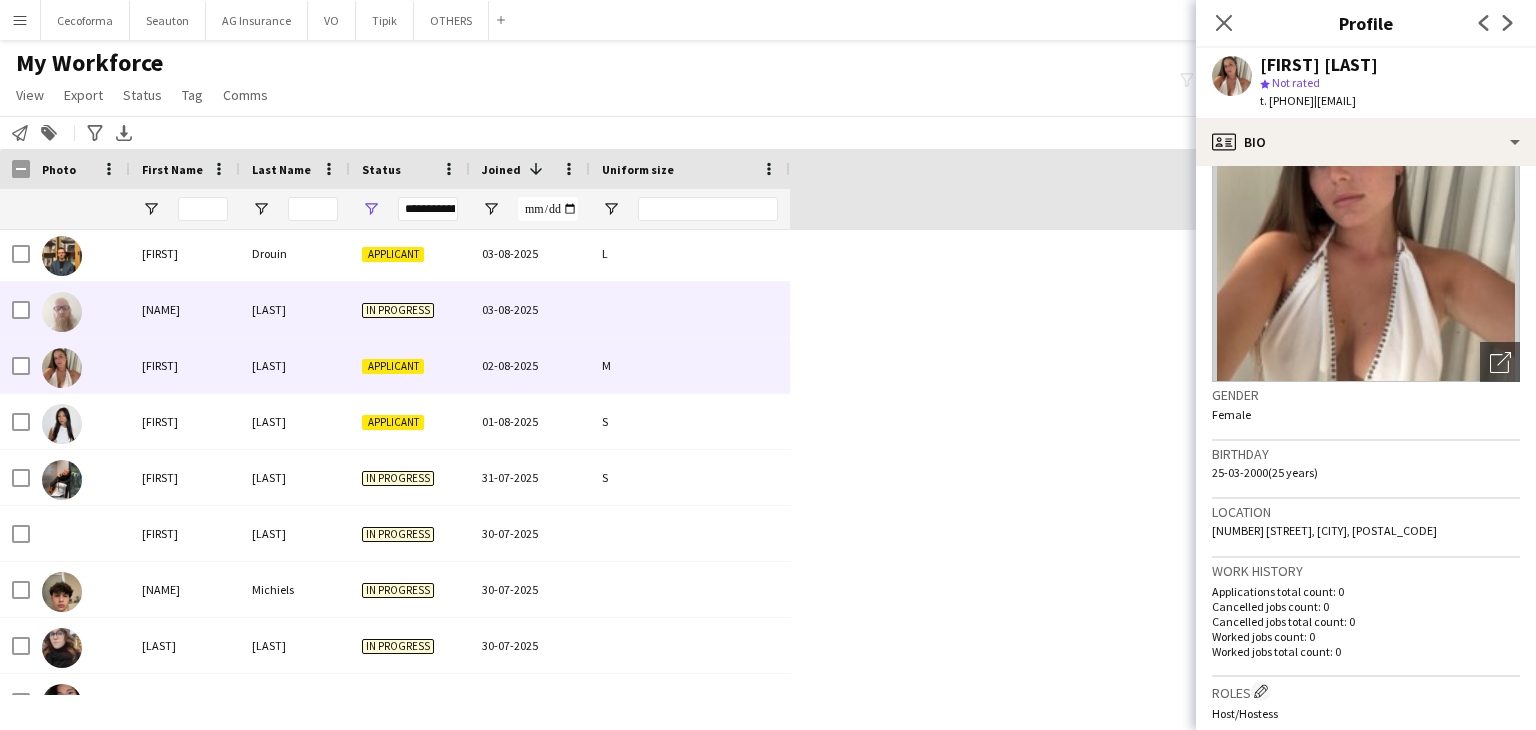 click on "[LAST]" at bounding box center [295, 309] 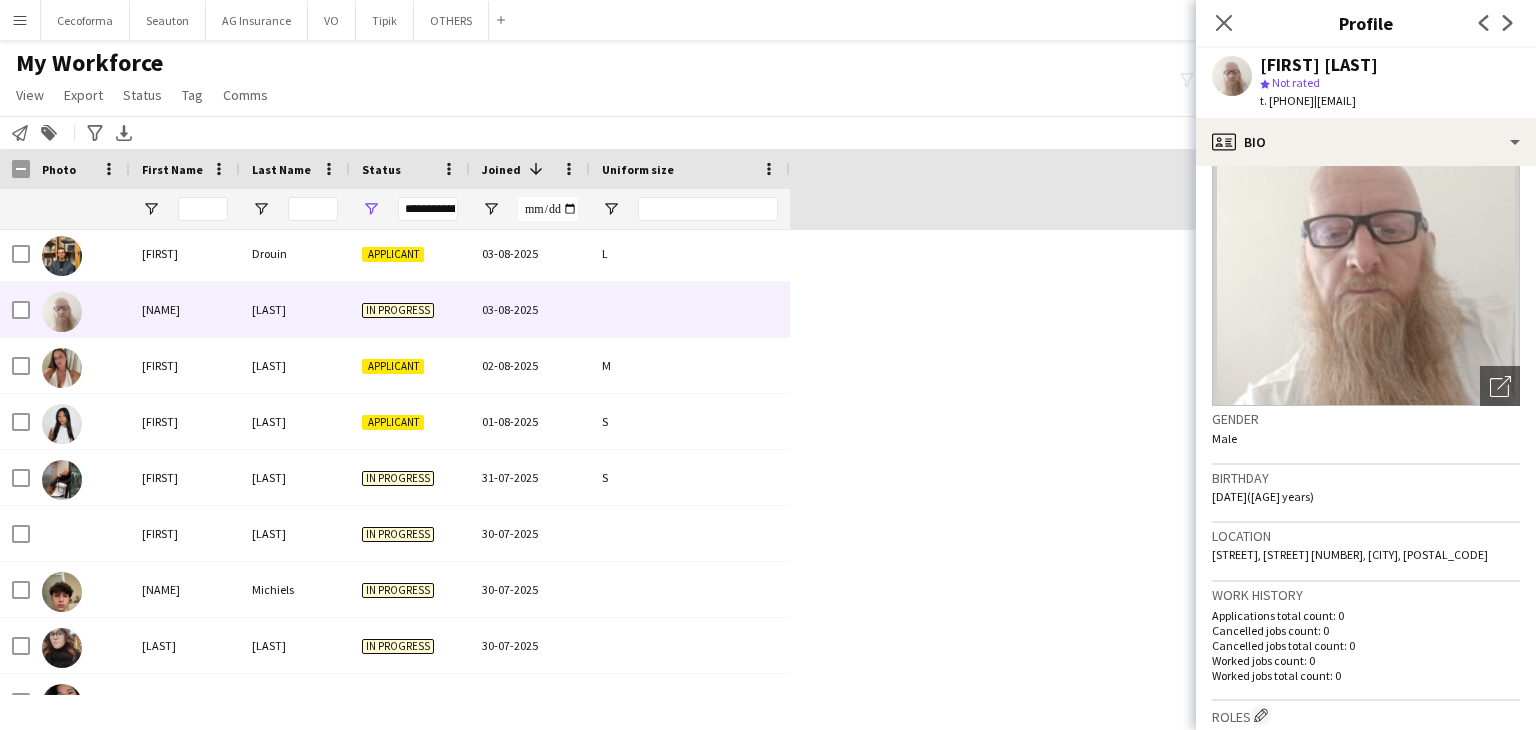 scroll, scrollTop: 0, scrollLeft: 0, axis: both 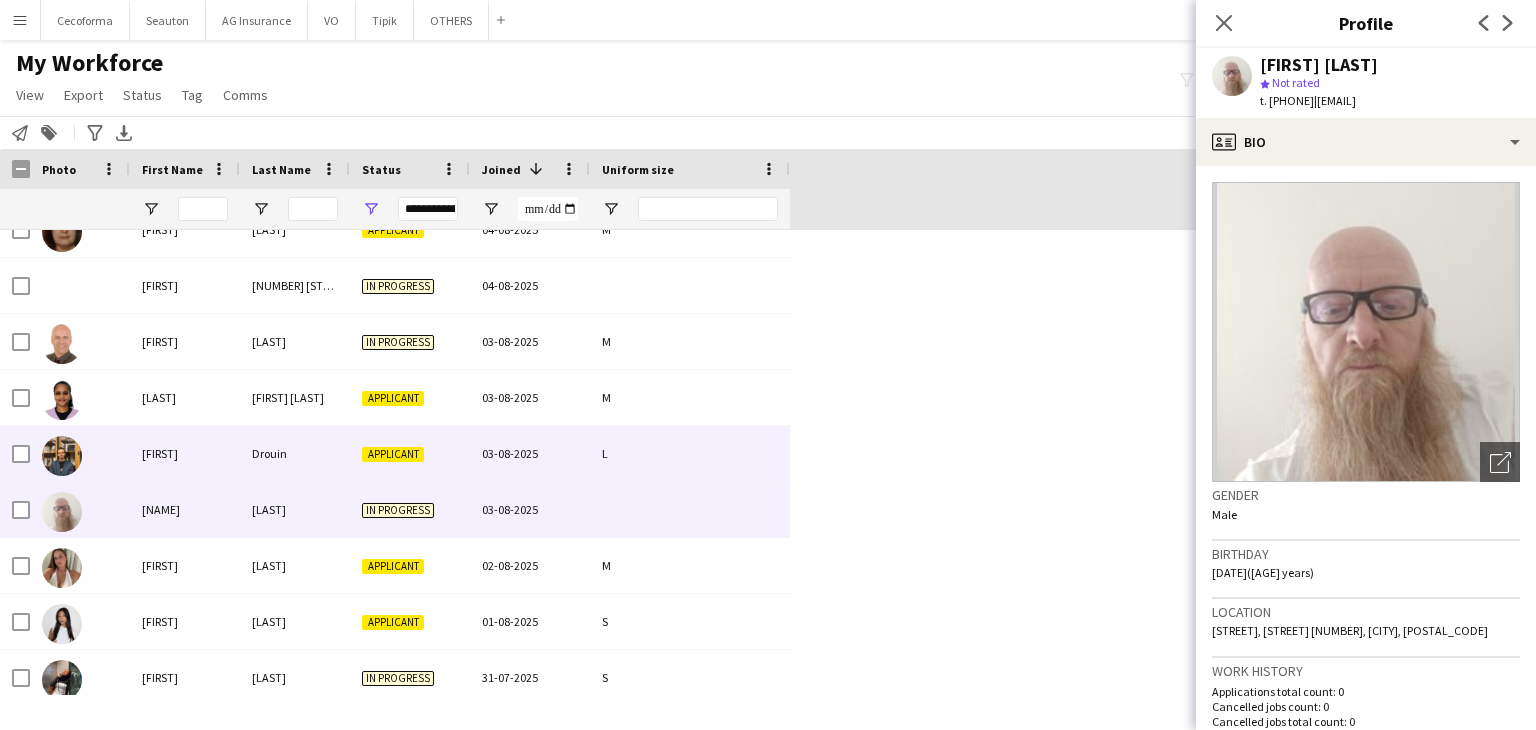 click on "[FIRST]" at bounding box center [185, 453] 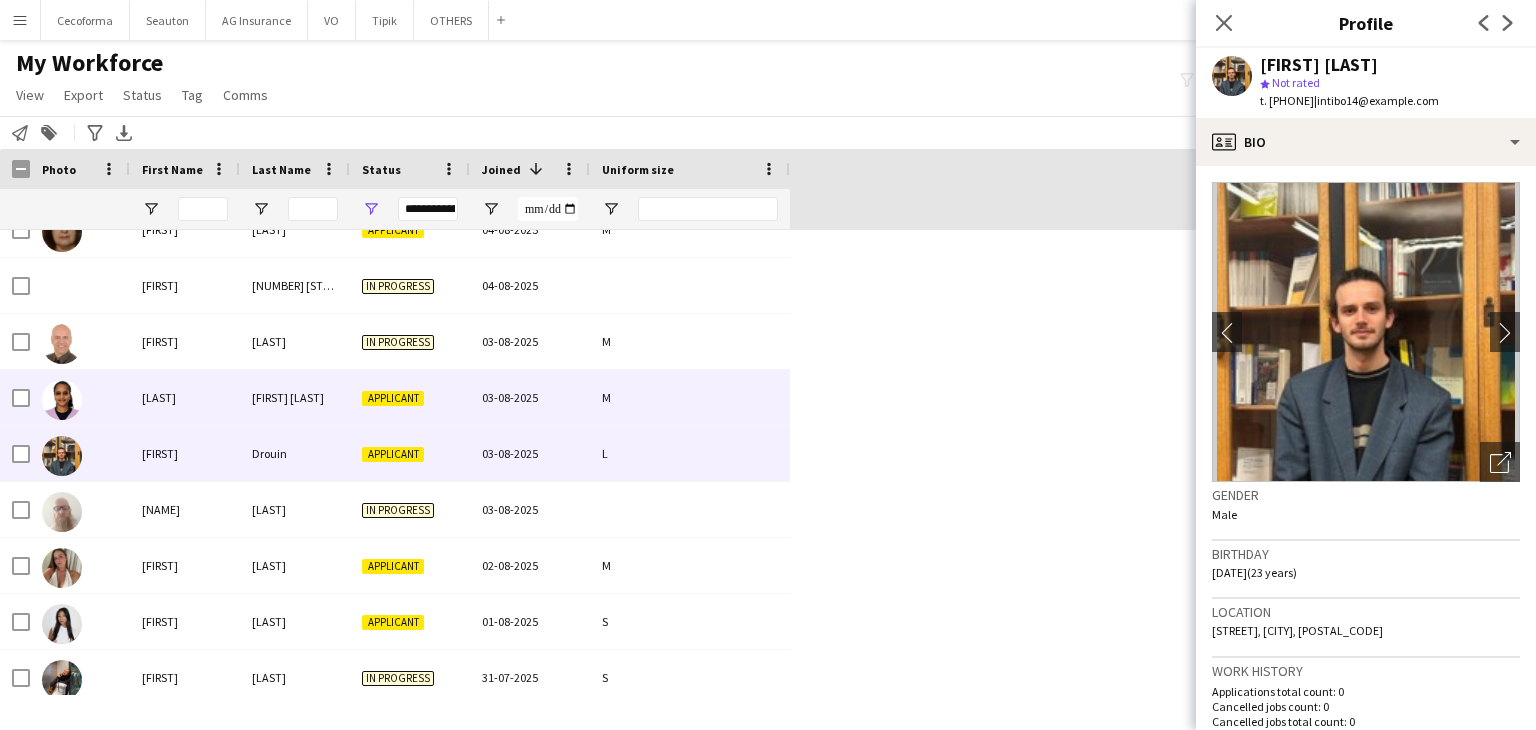 click on "[LAST]" at bounding box center (185, 397) 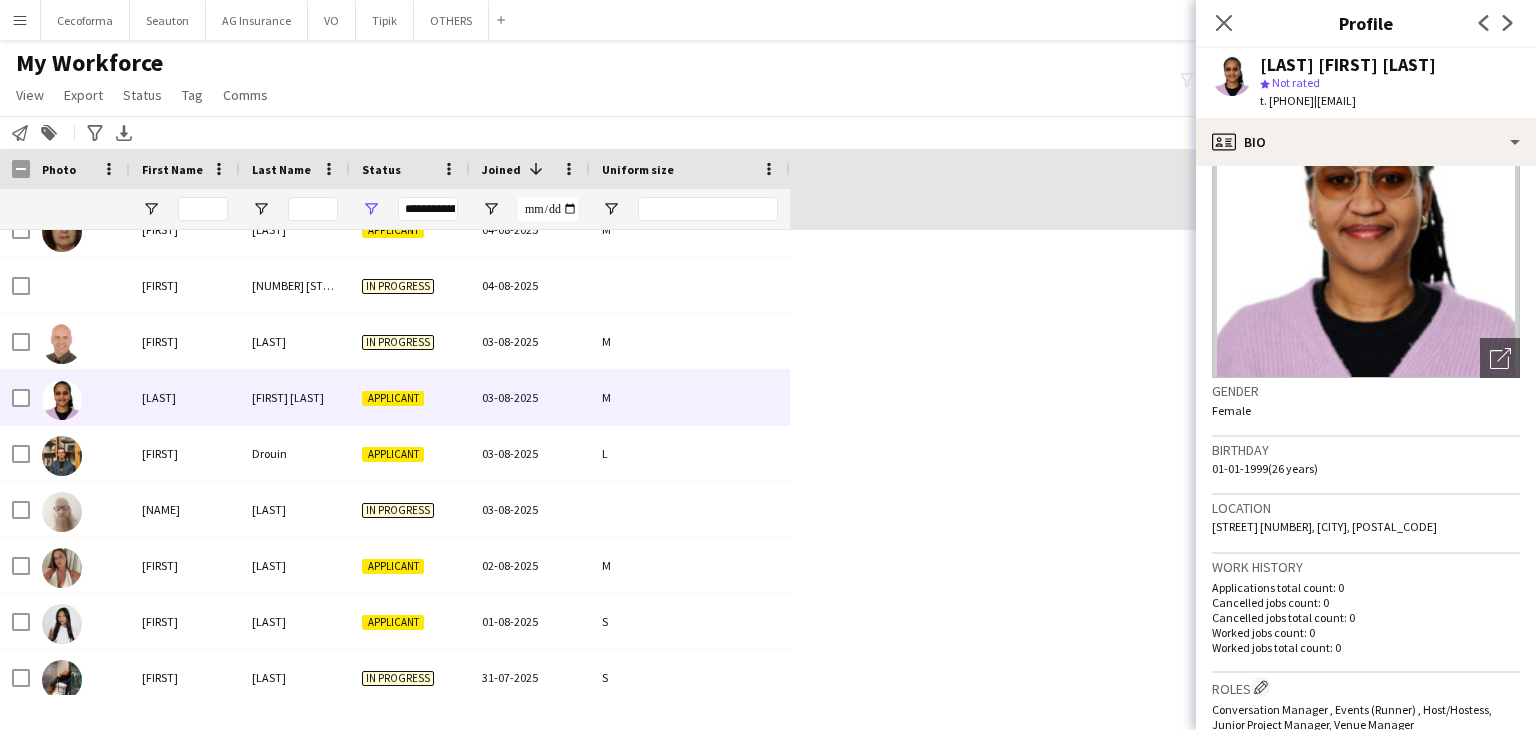 scroll, scrollTop: 0, scrollLeft: 0, axis: both 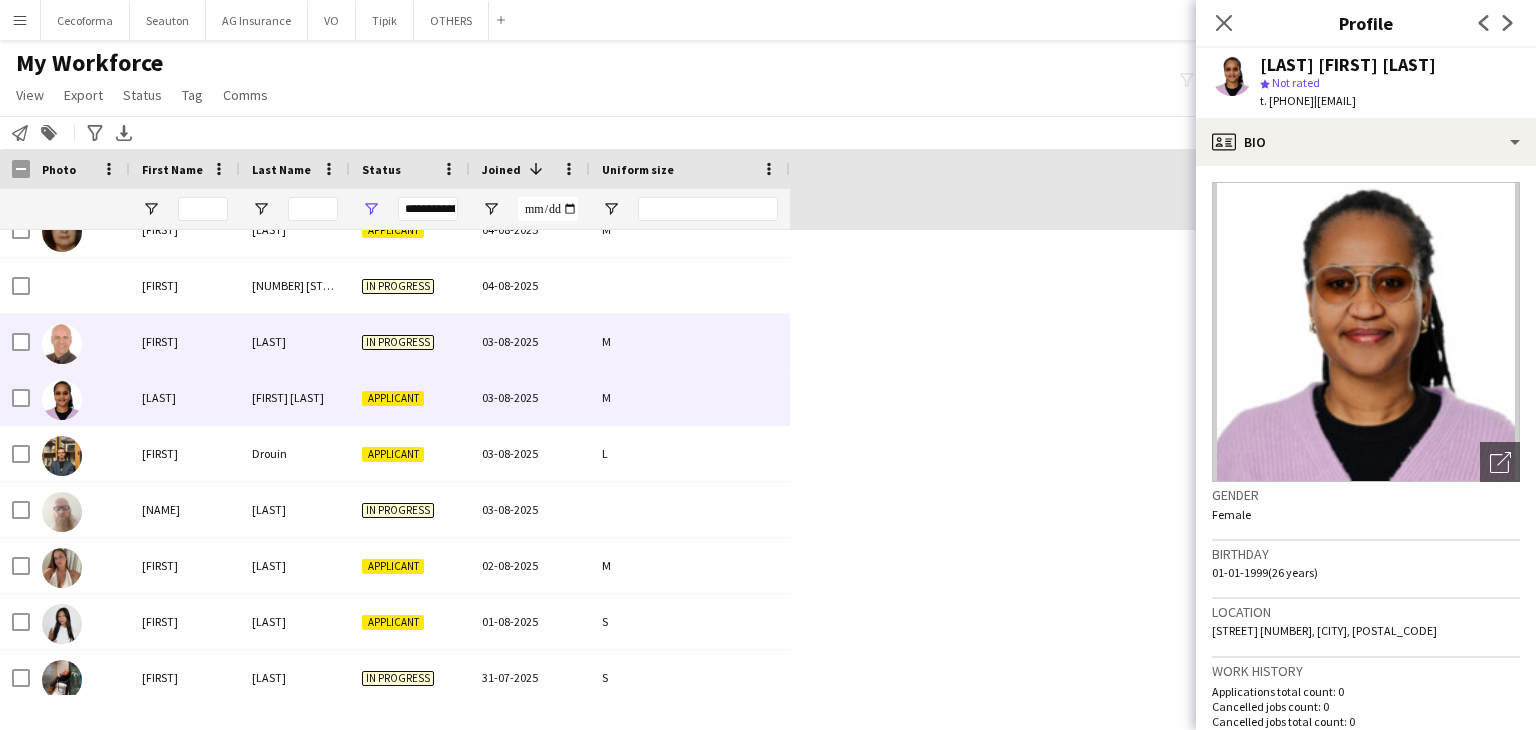 click on "[FIRST]" at bounding box center [185, 341] 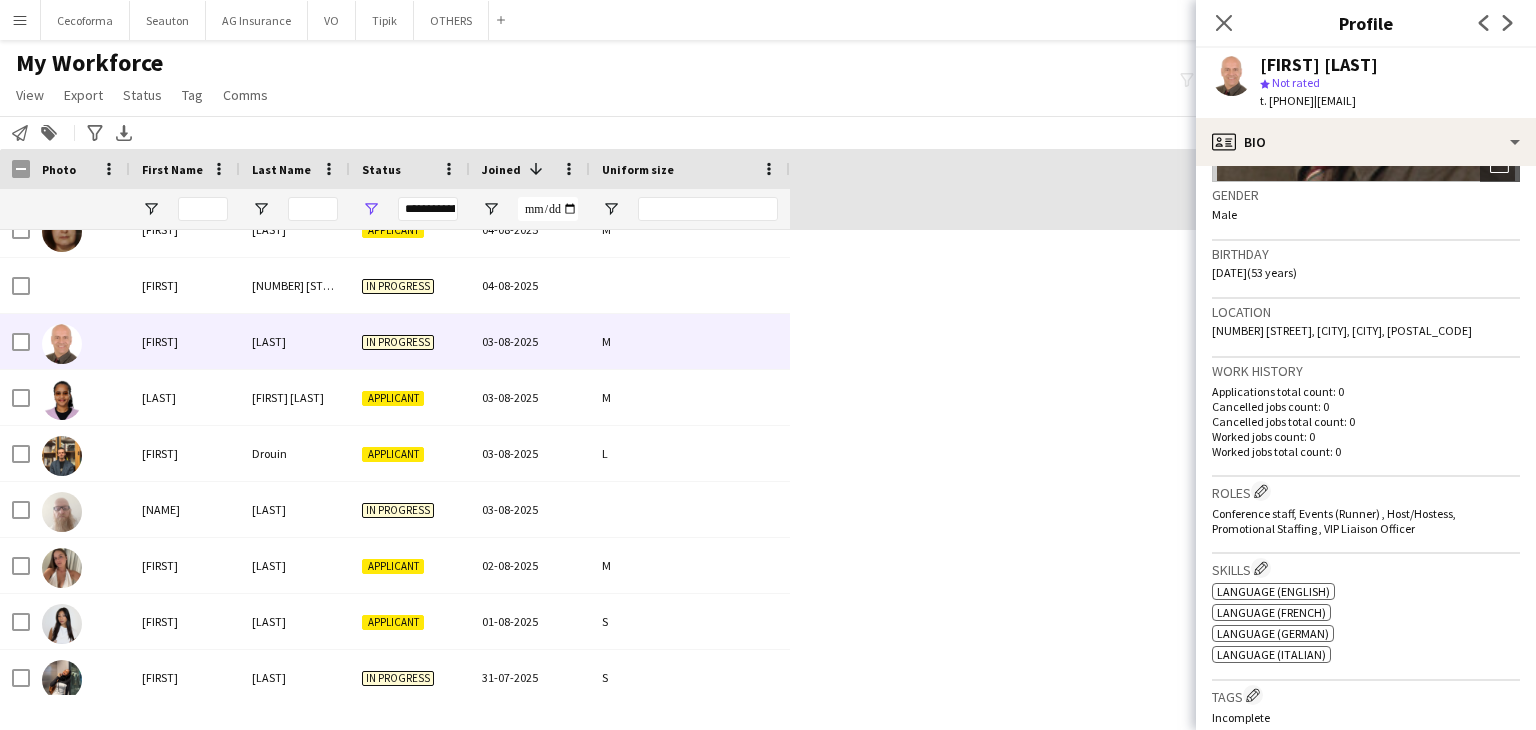 scroll, scrollTop: 200, scrollLeft: 0, axis: vertical 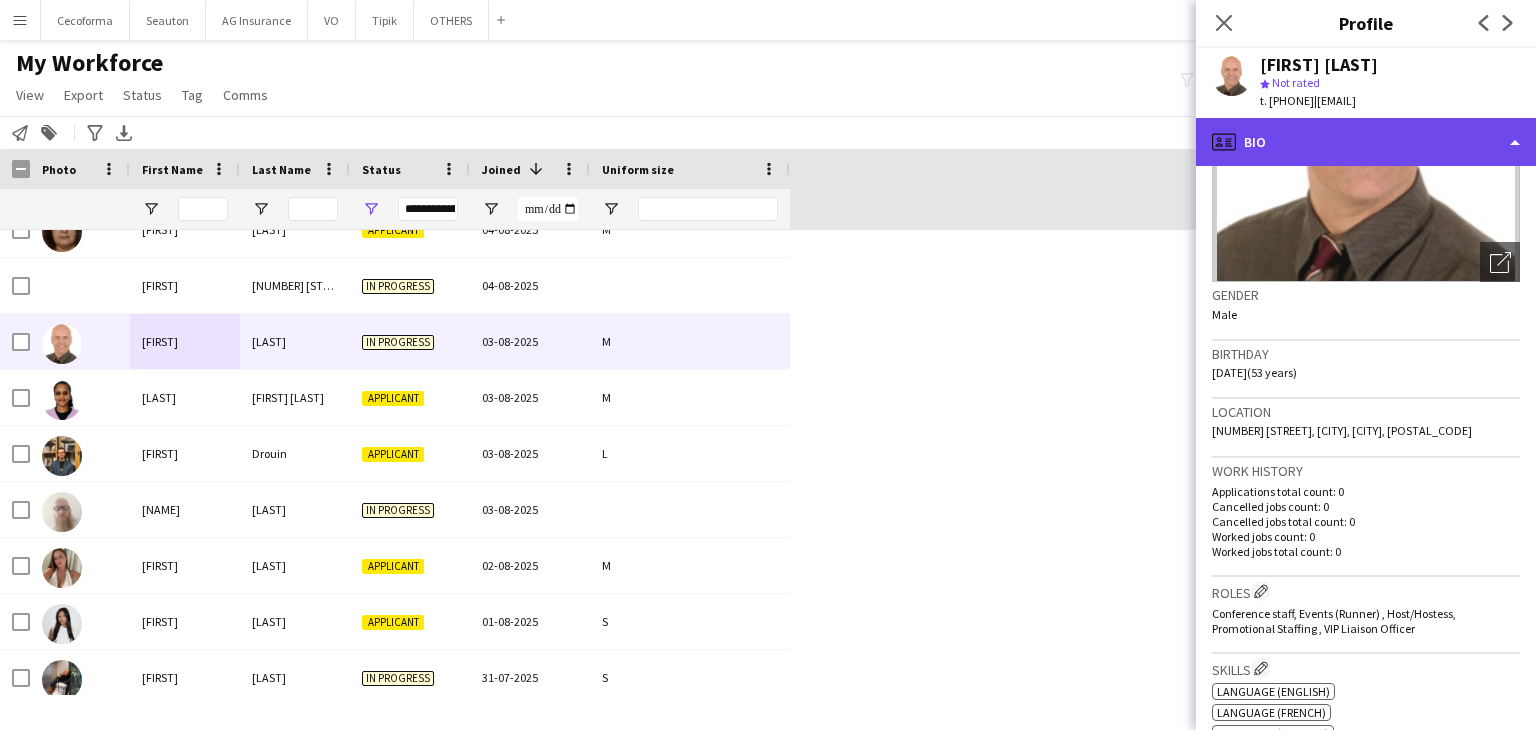click on "profile
Bio" 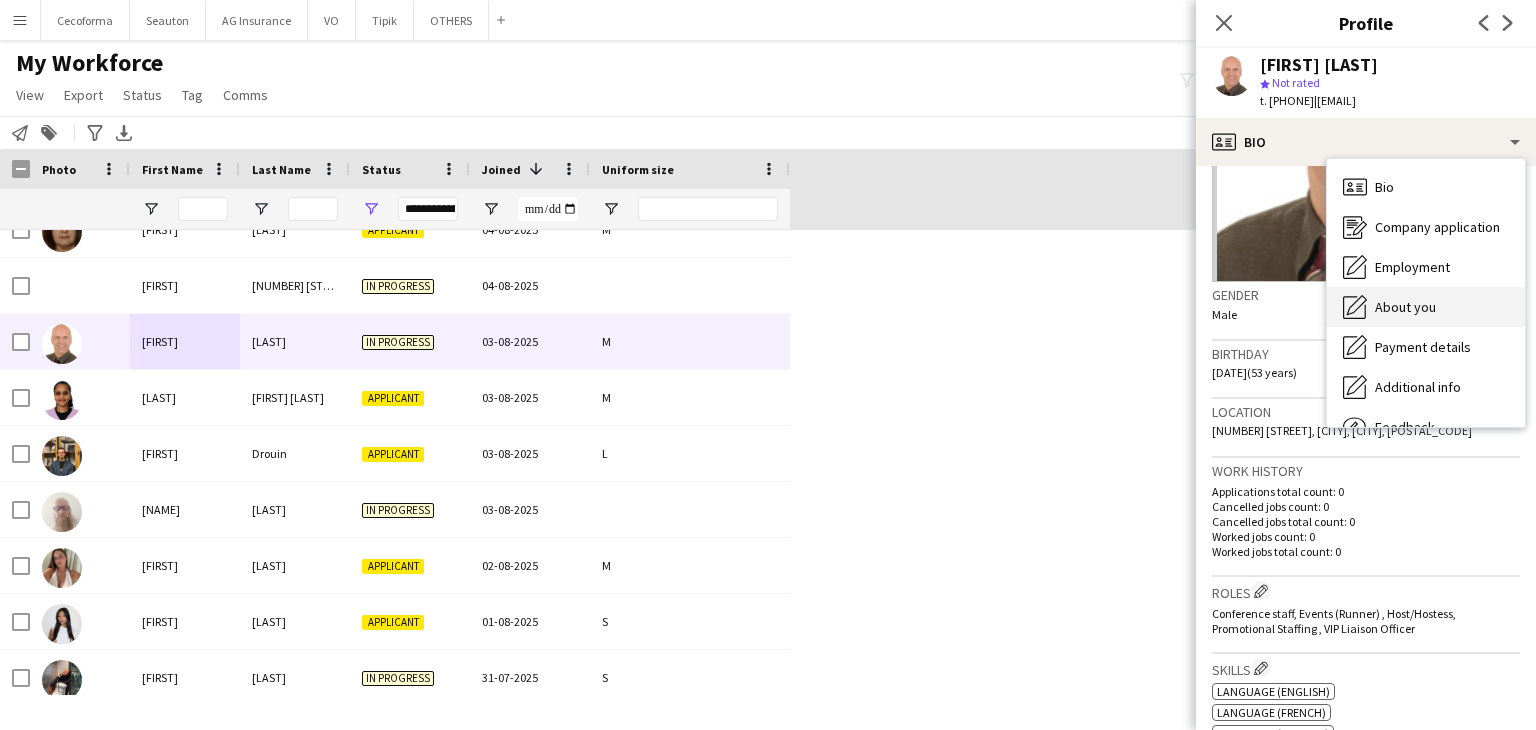 click on "About you
About you" at bounding box center [1426, 307] 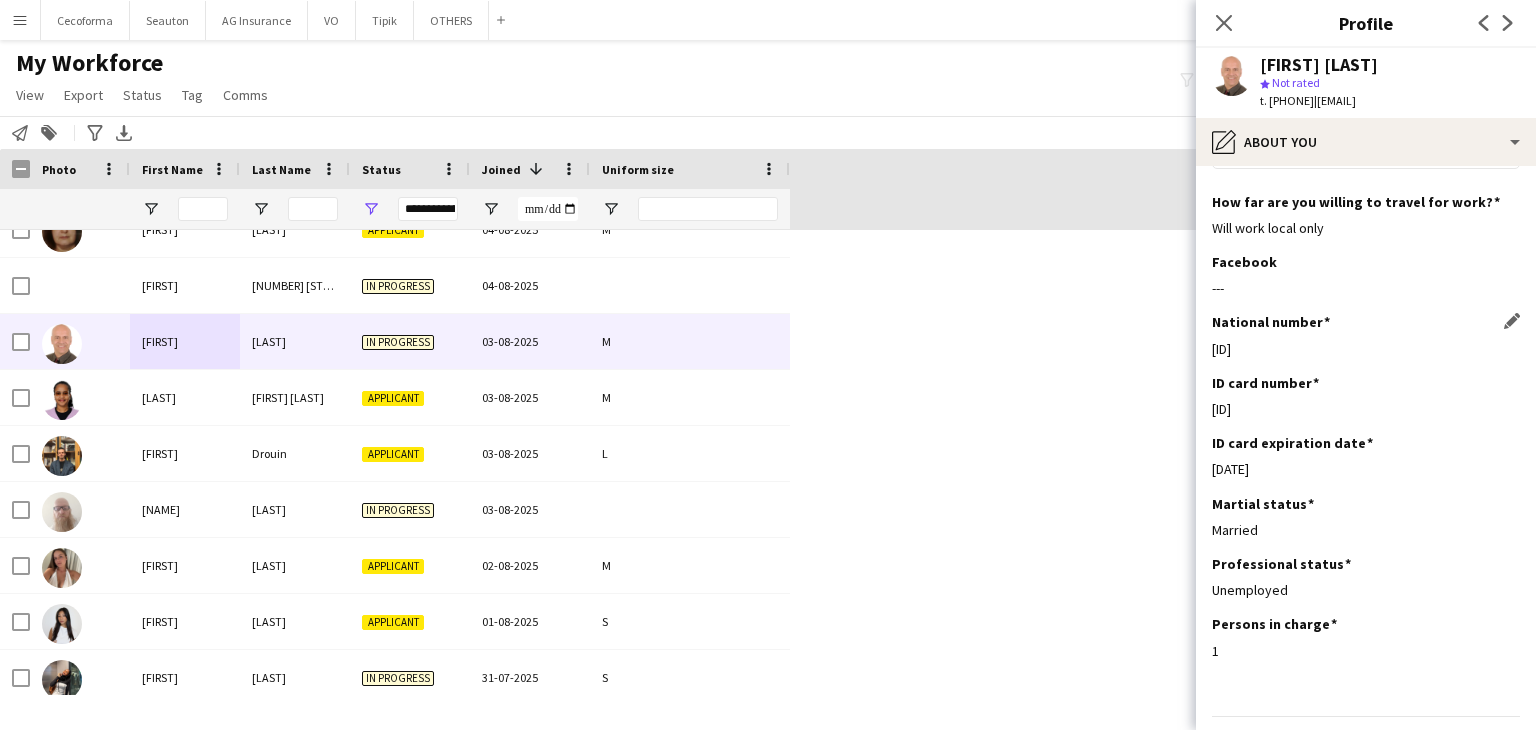 scroll, scrollTop: 100, scrollLeft: 0, axis: vertical 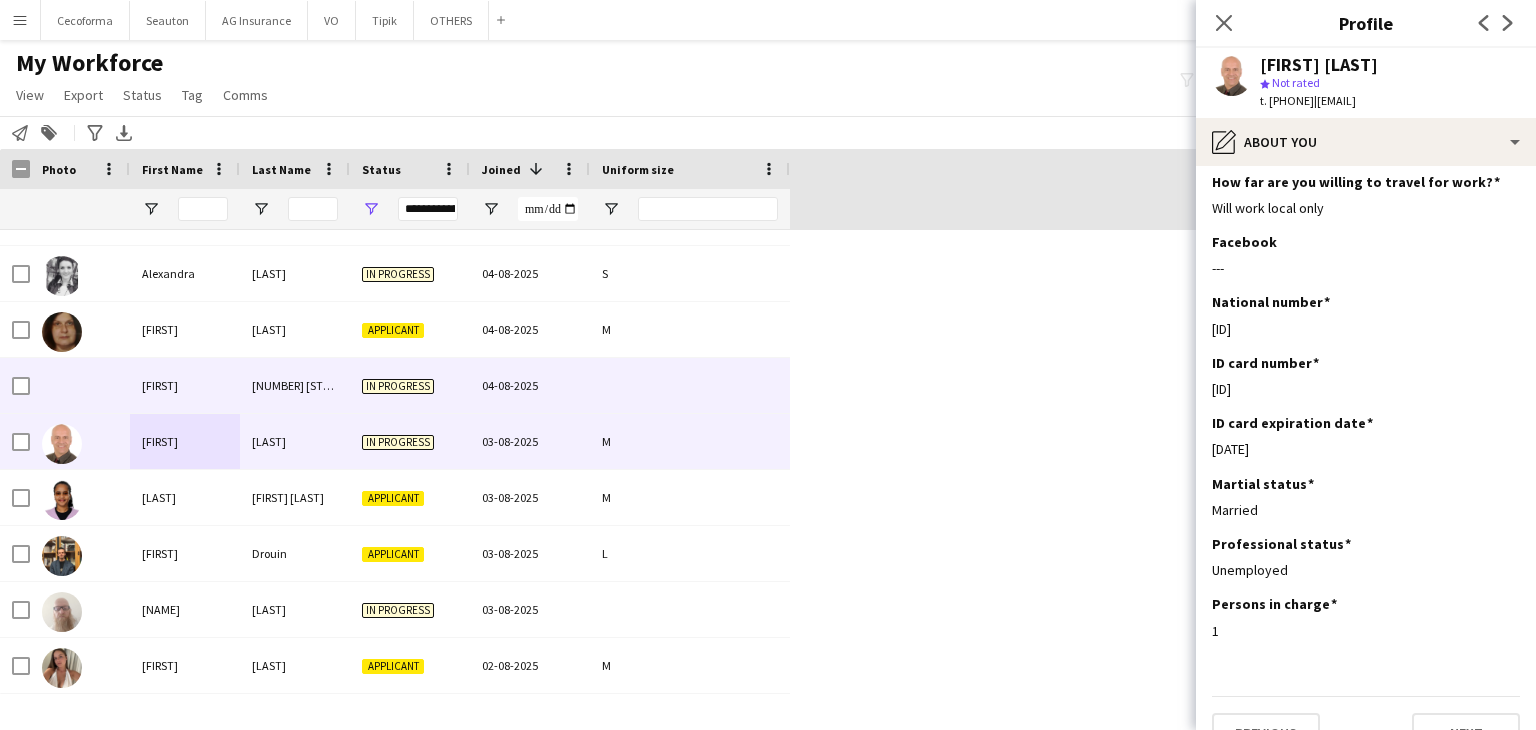 click on "[FIRST]" at bounding box center (185, 385) 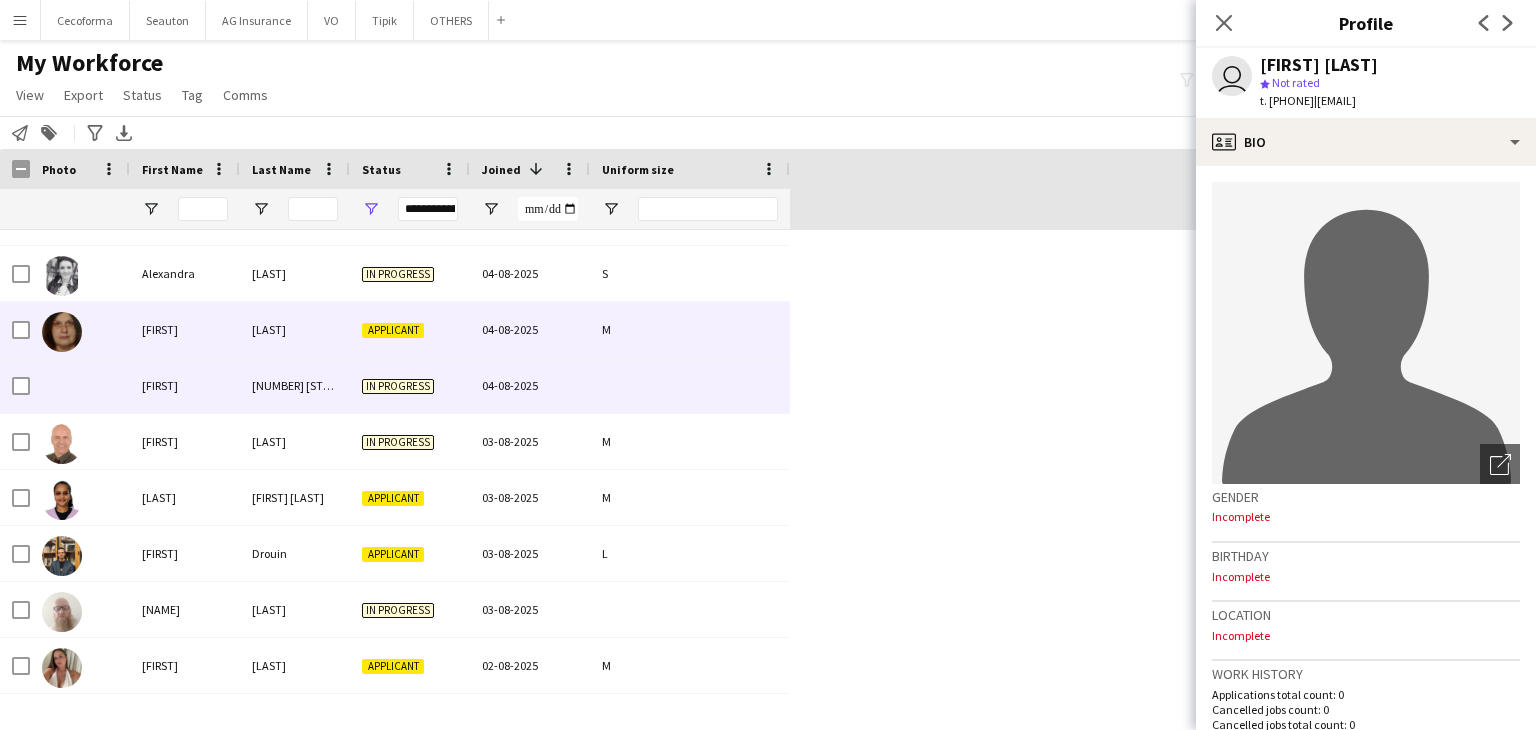 click on "[FIRST]" at bounding box center [185, 329] 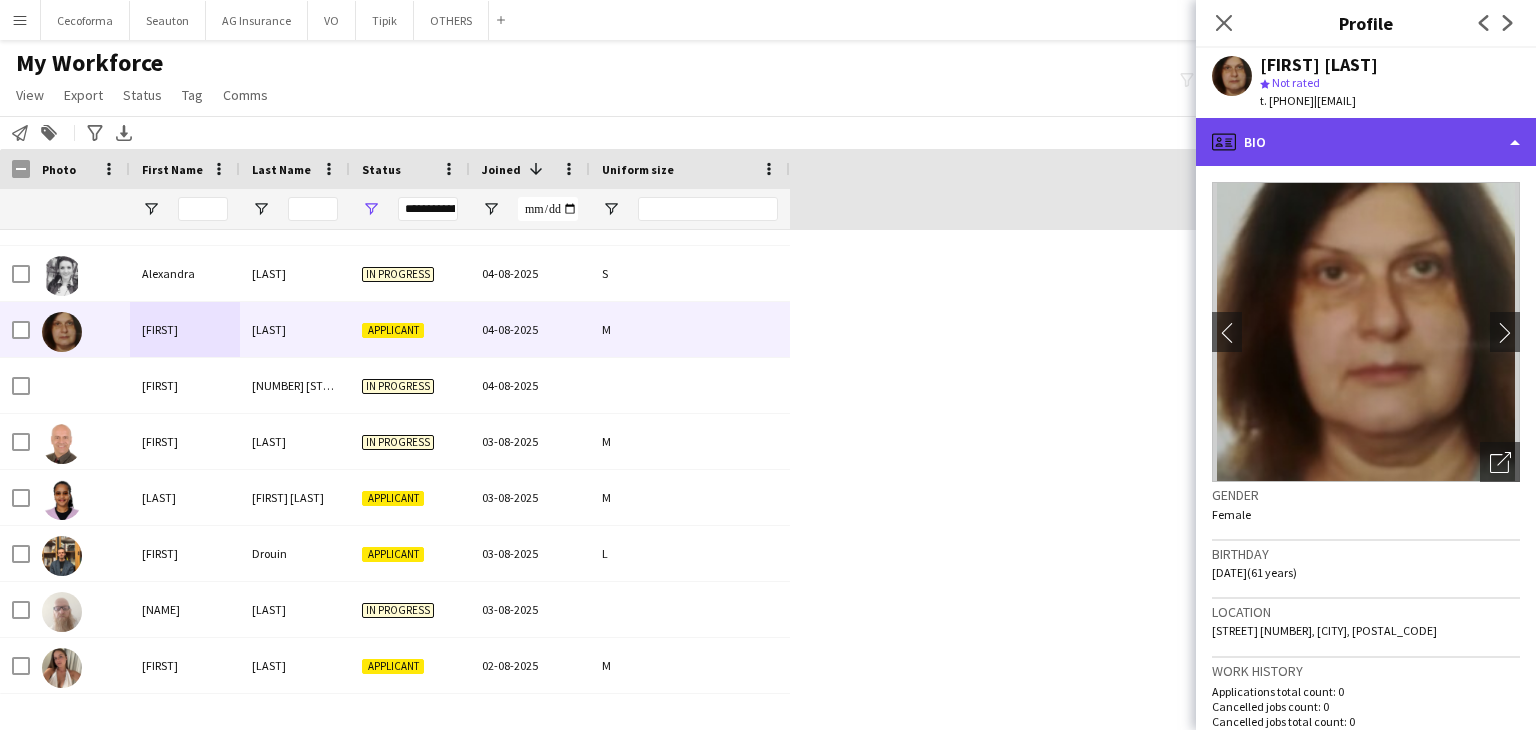 click on "profile
Bio" 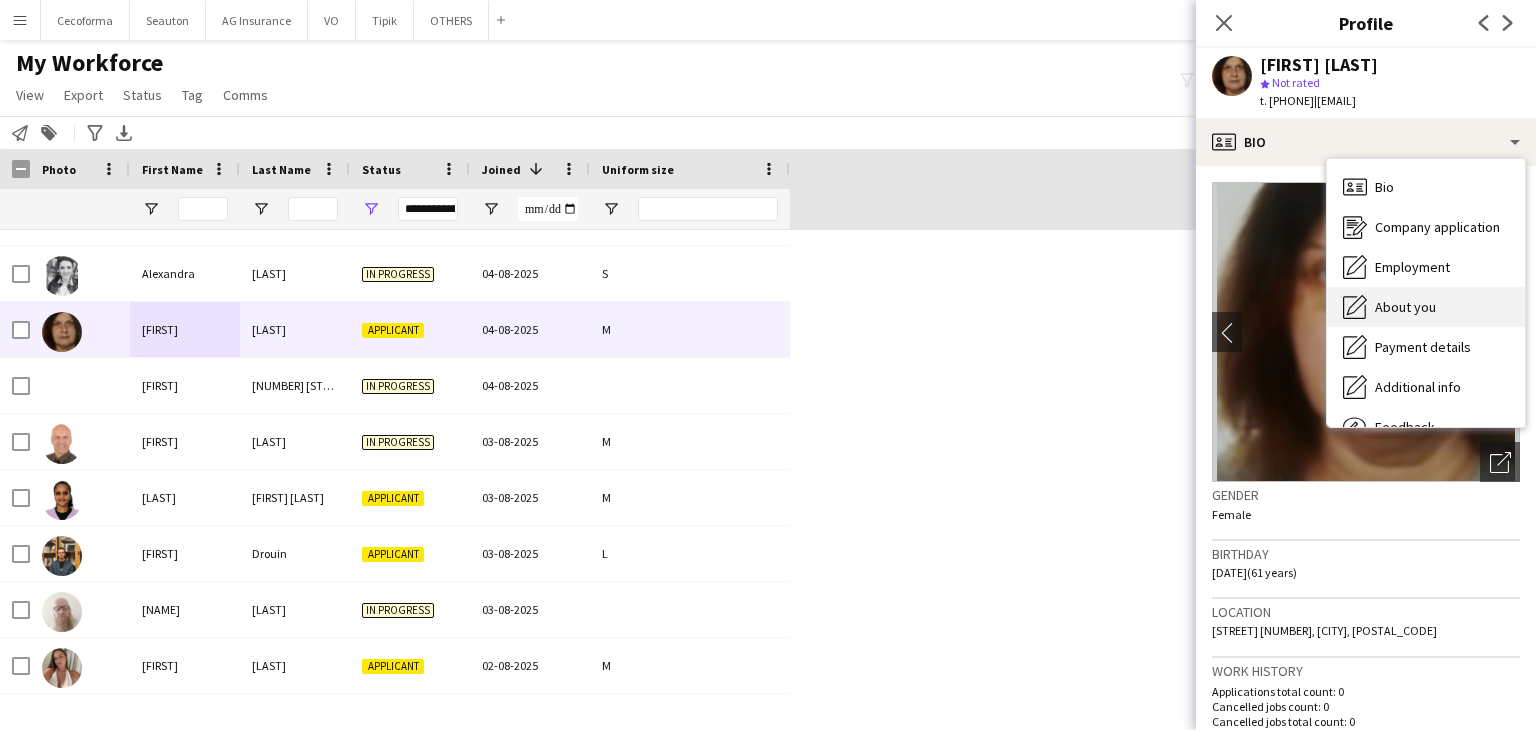 click on "About you" at bounding box center (1405, 307) 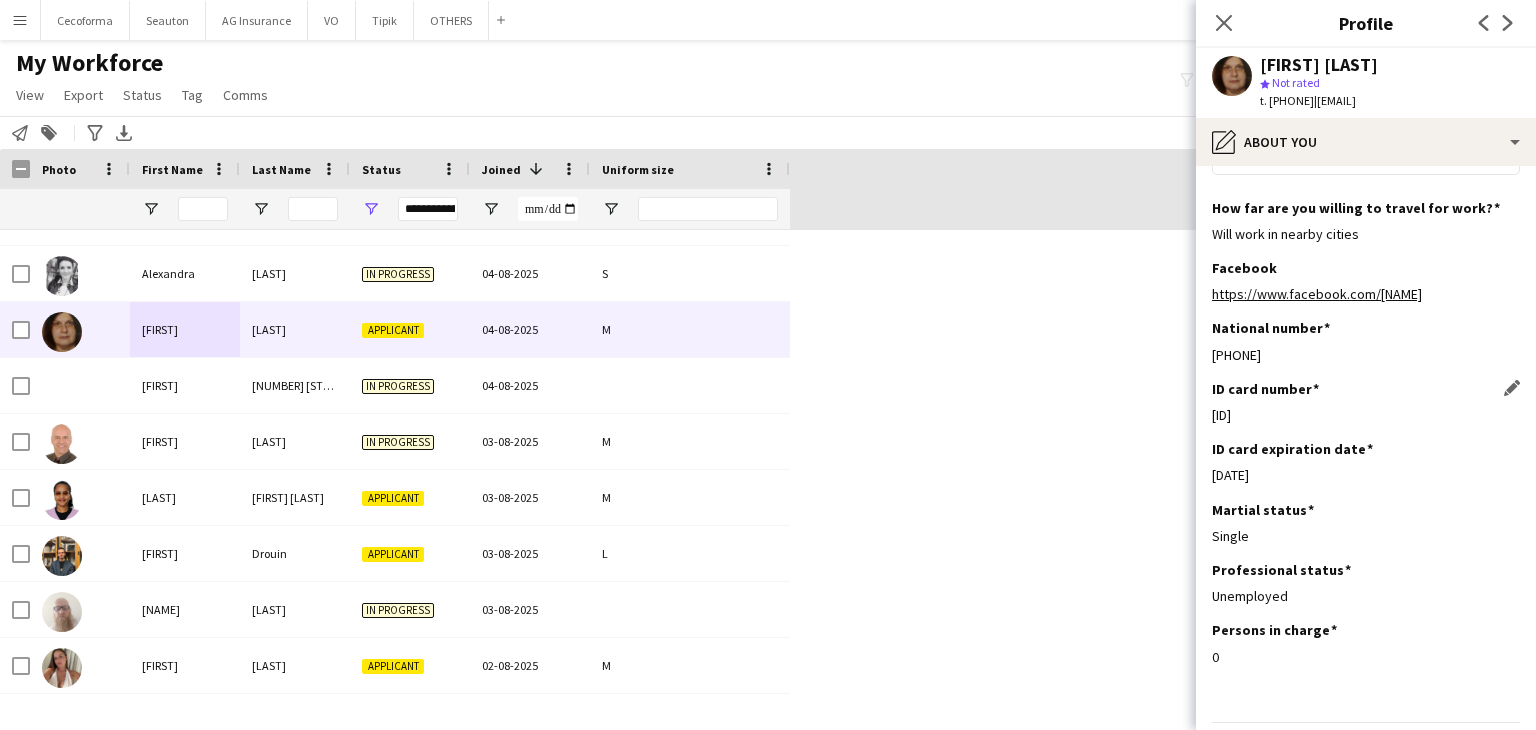 scroll, scrollTop: 0, scrollLeft: 0, axis: both 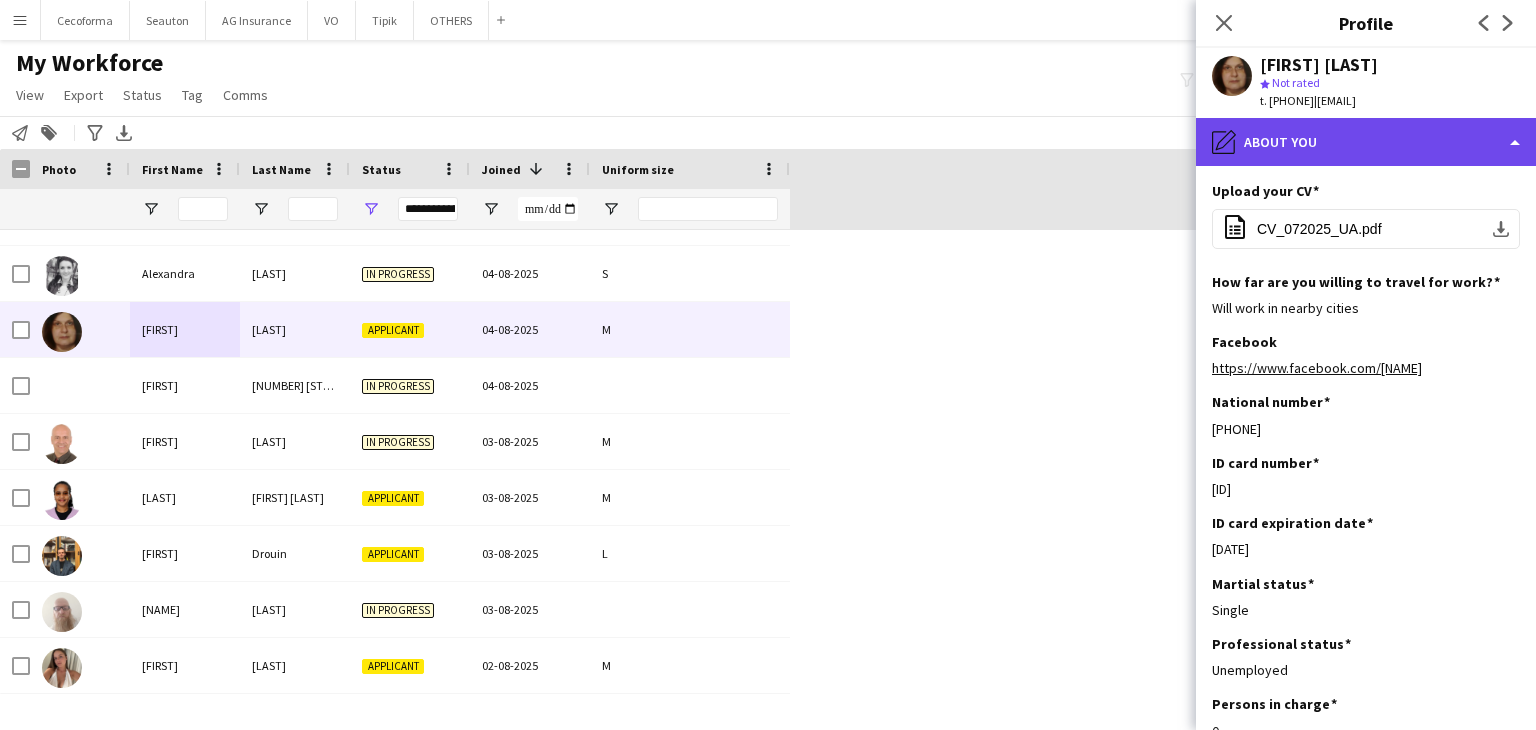 click on "pencil4
About you" 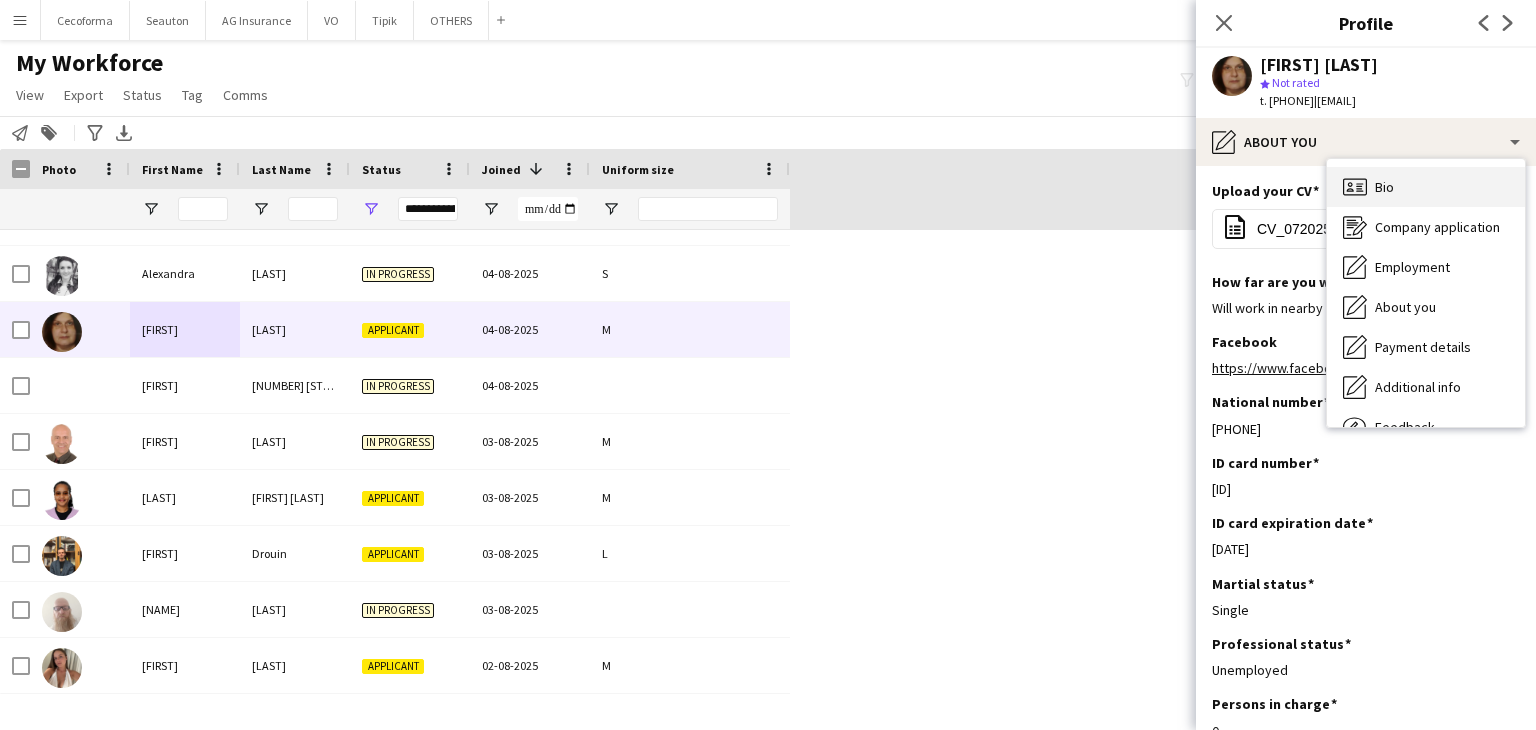 click on "Bio
Bio" at bounding box center (1426, 187) 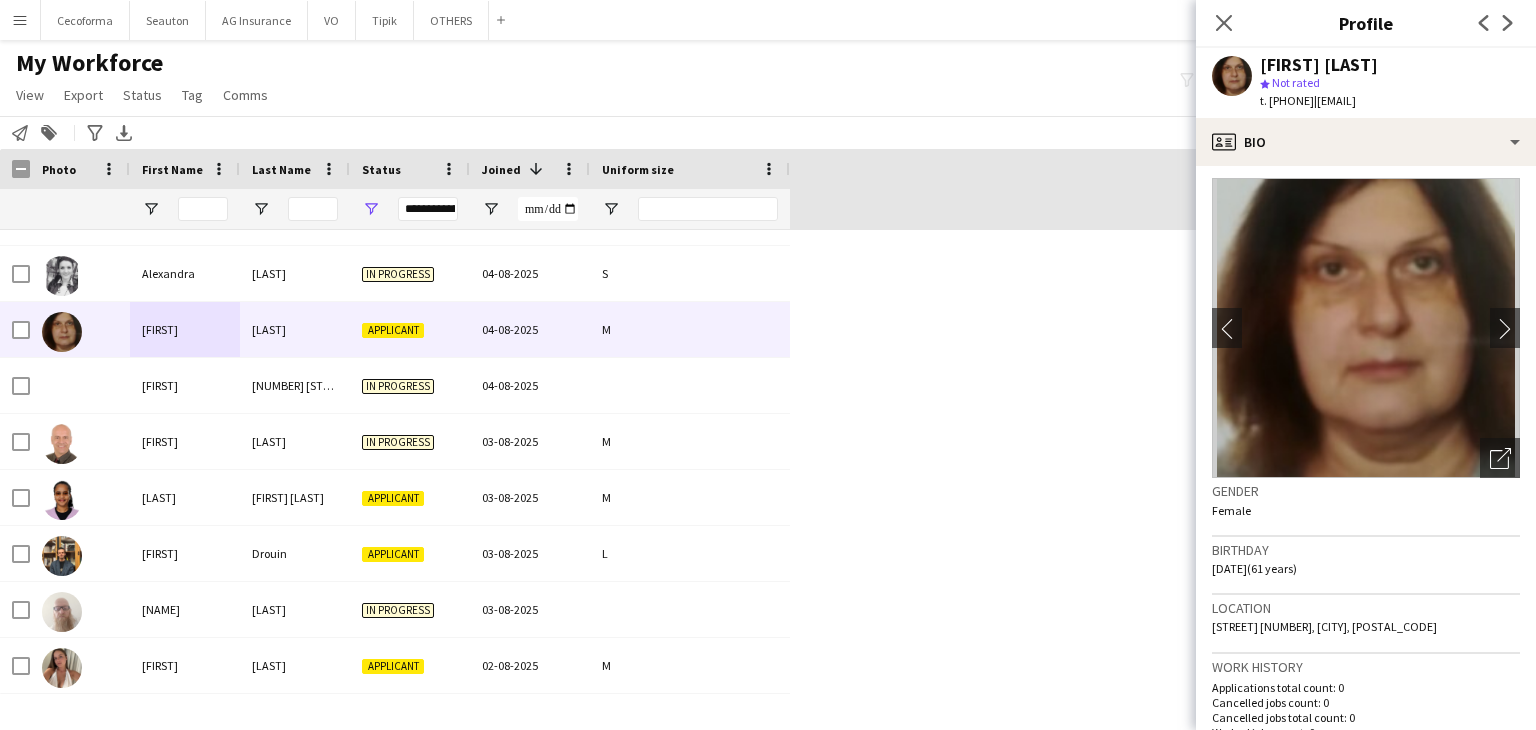 scroll, scrollTop: 0, scrollLeft: 0, axis: both 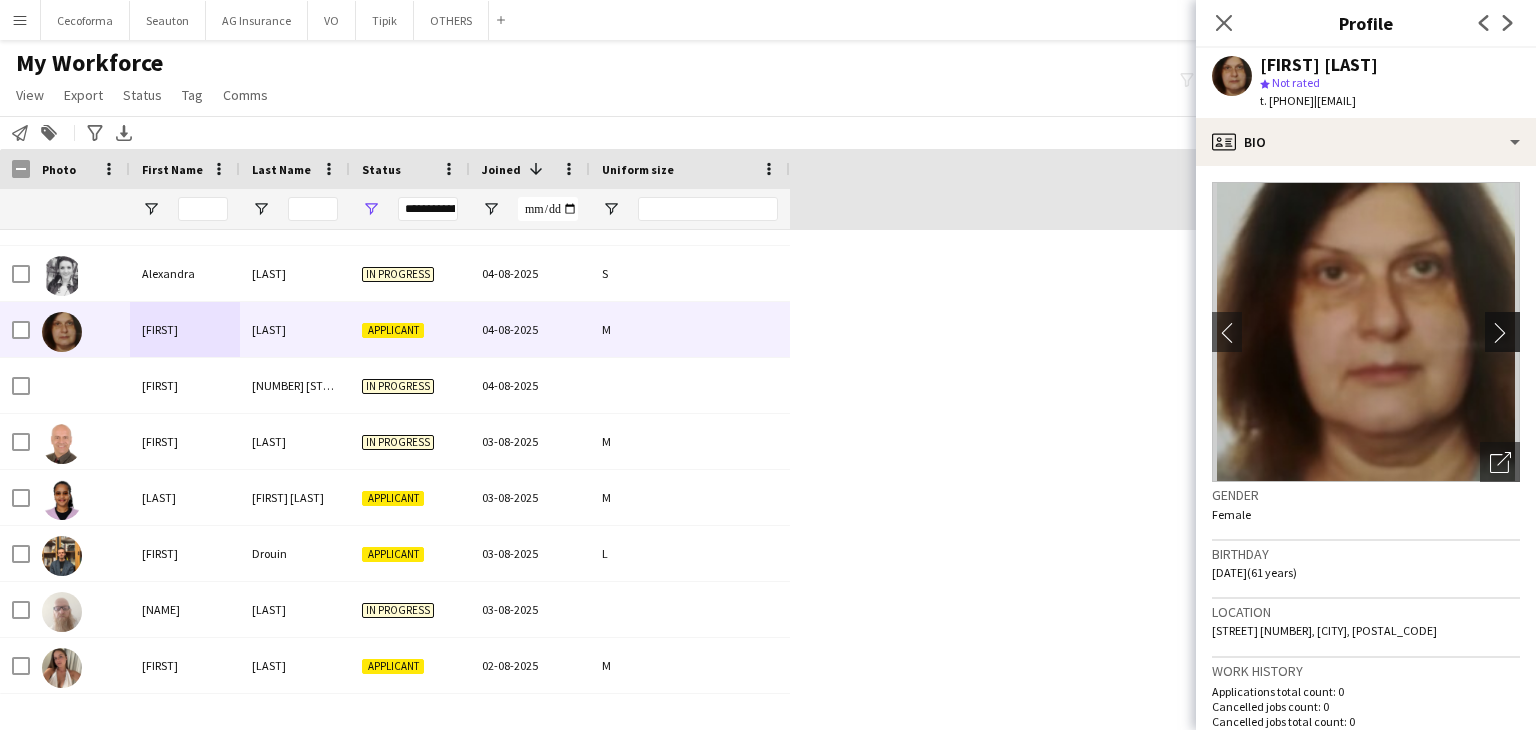 click on "chevron-right" 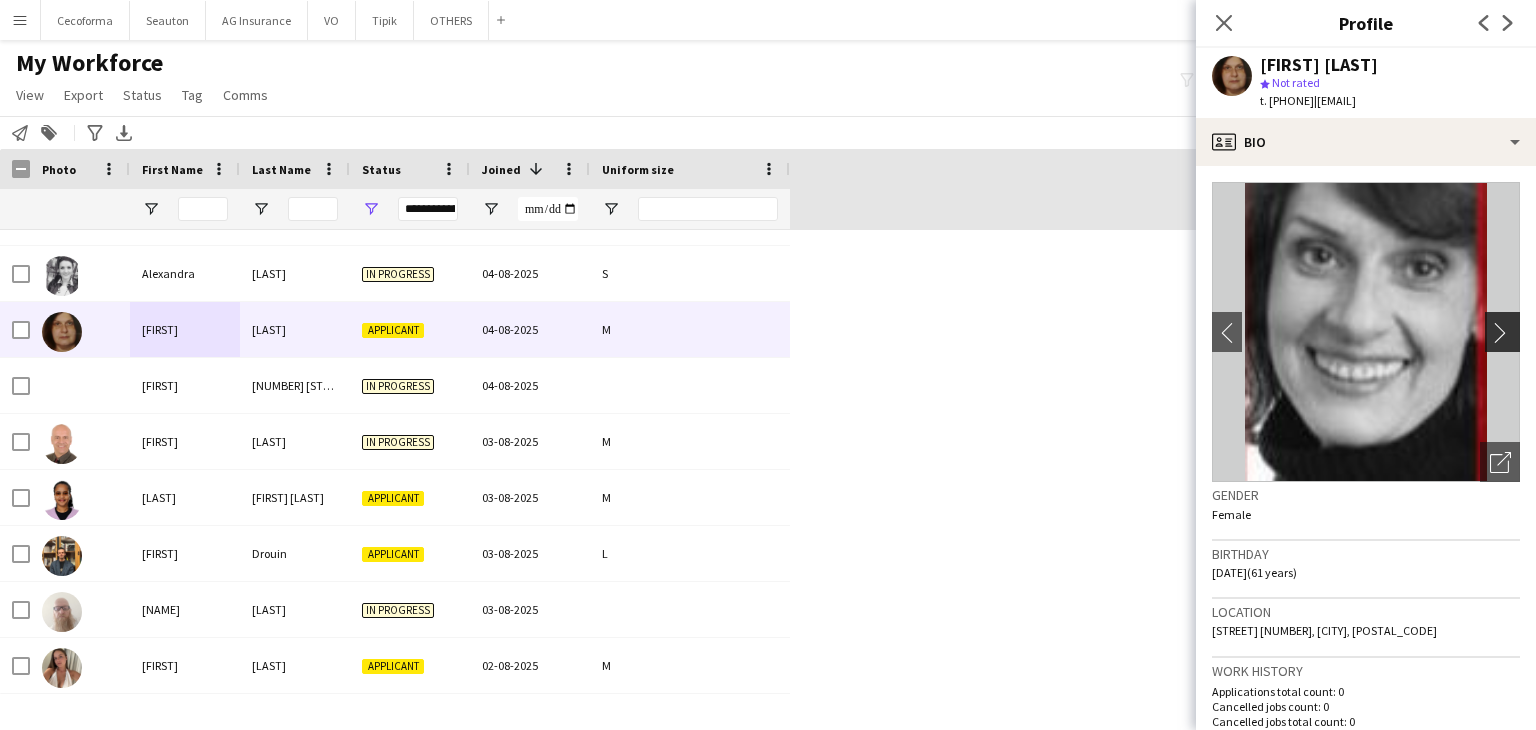 click on "chevron-right" 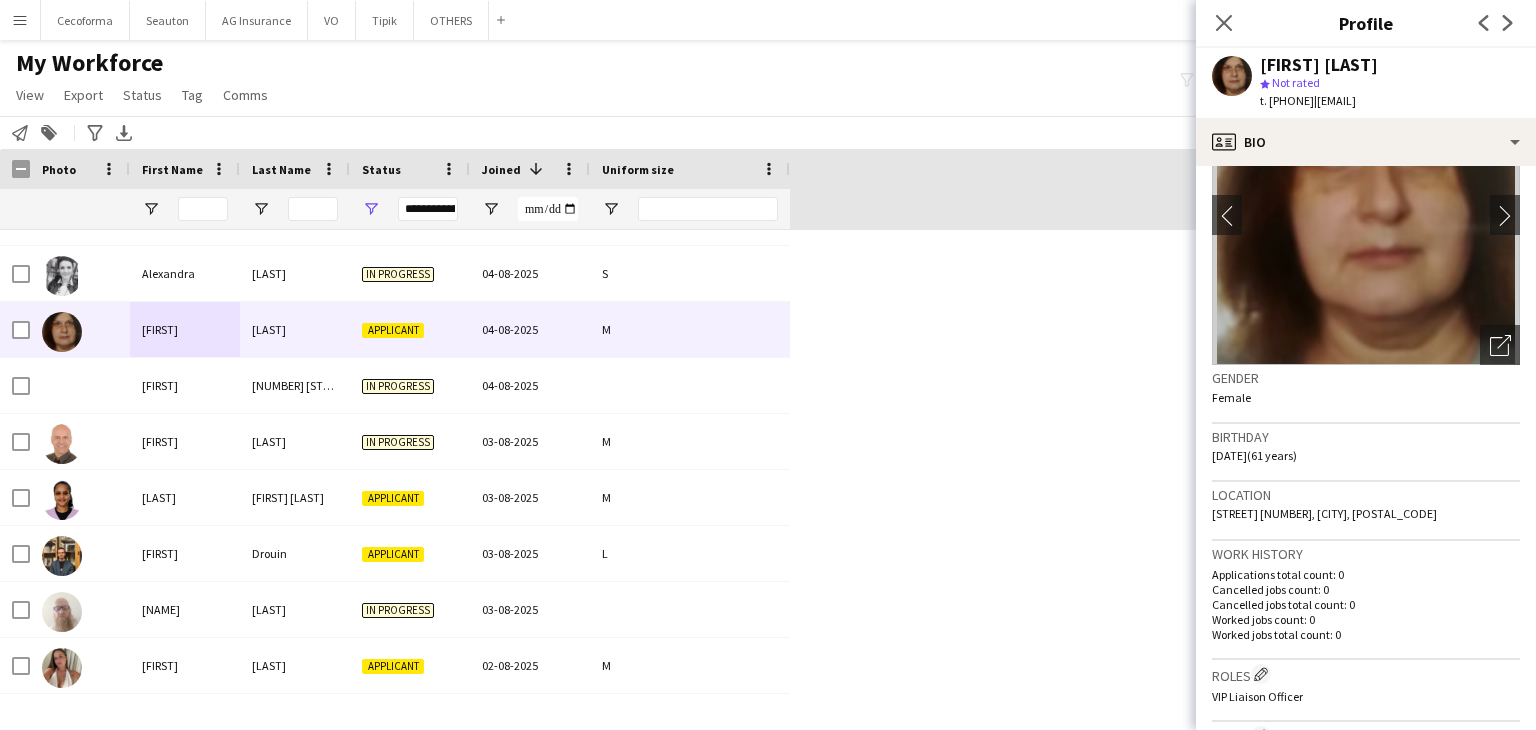 scroll, scrollTop: 0, scrollLeft: 0, axis: both 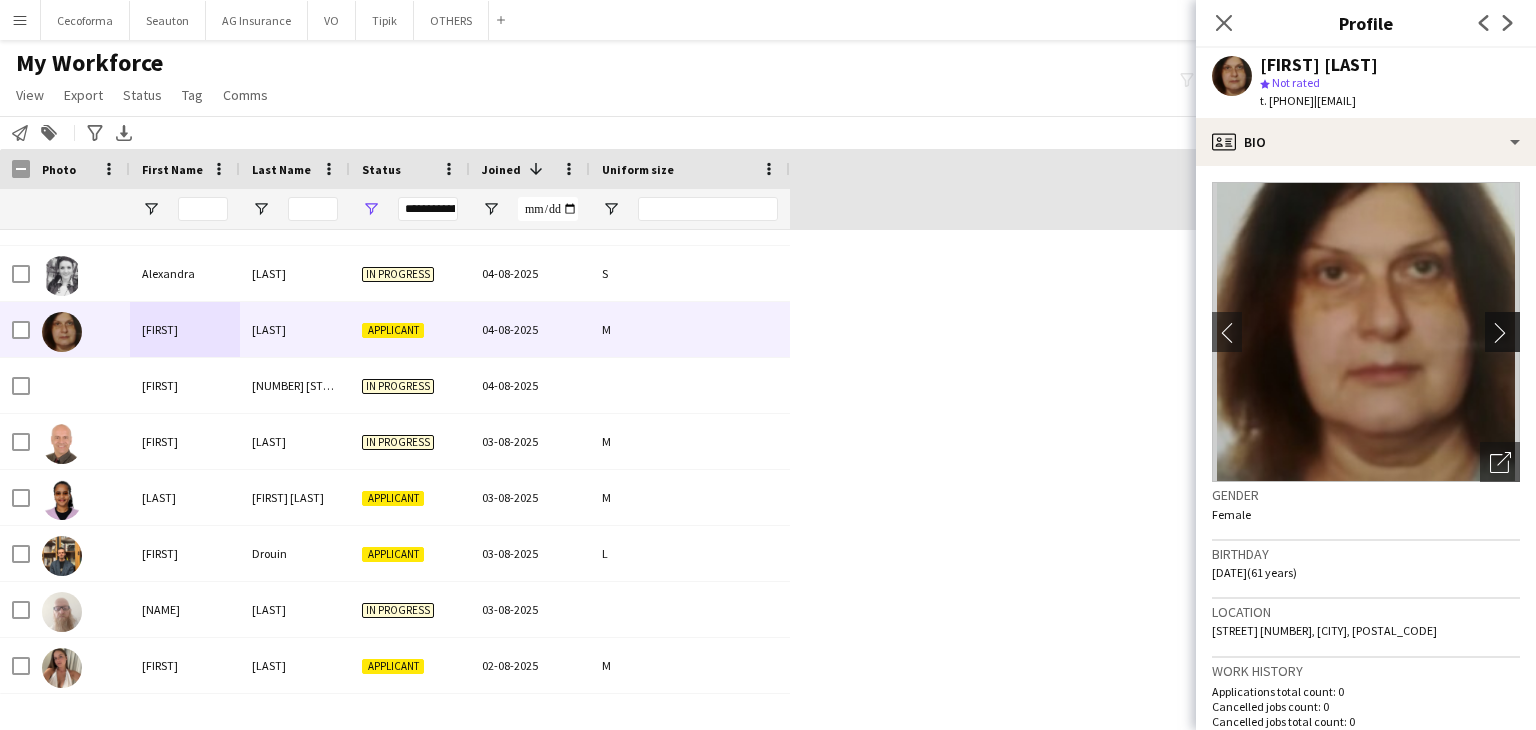 click on "chevron-right" 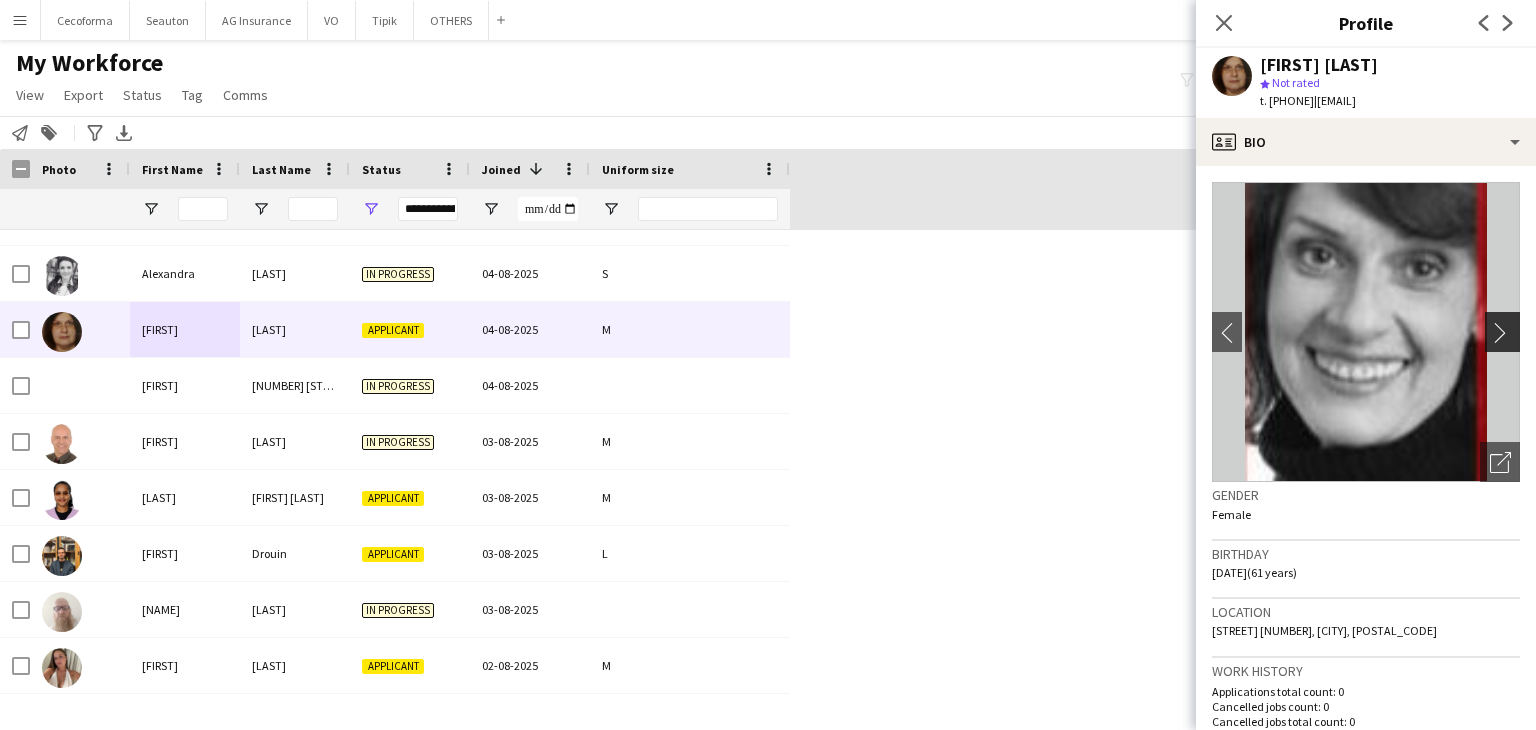 click on "chevron-right" 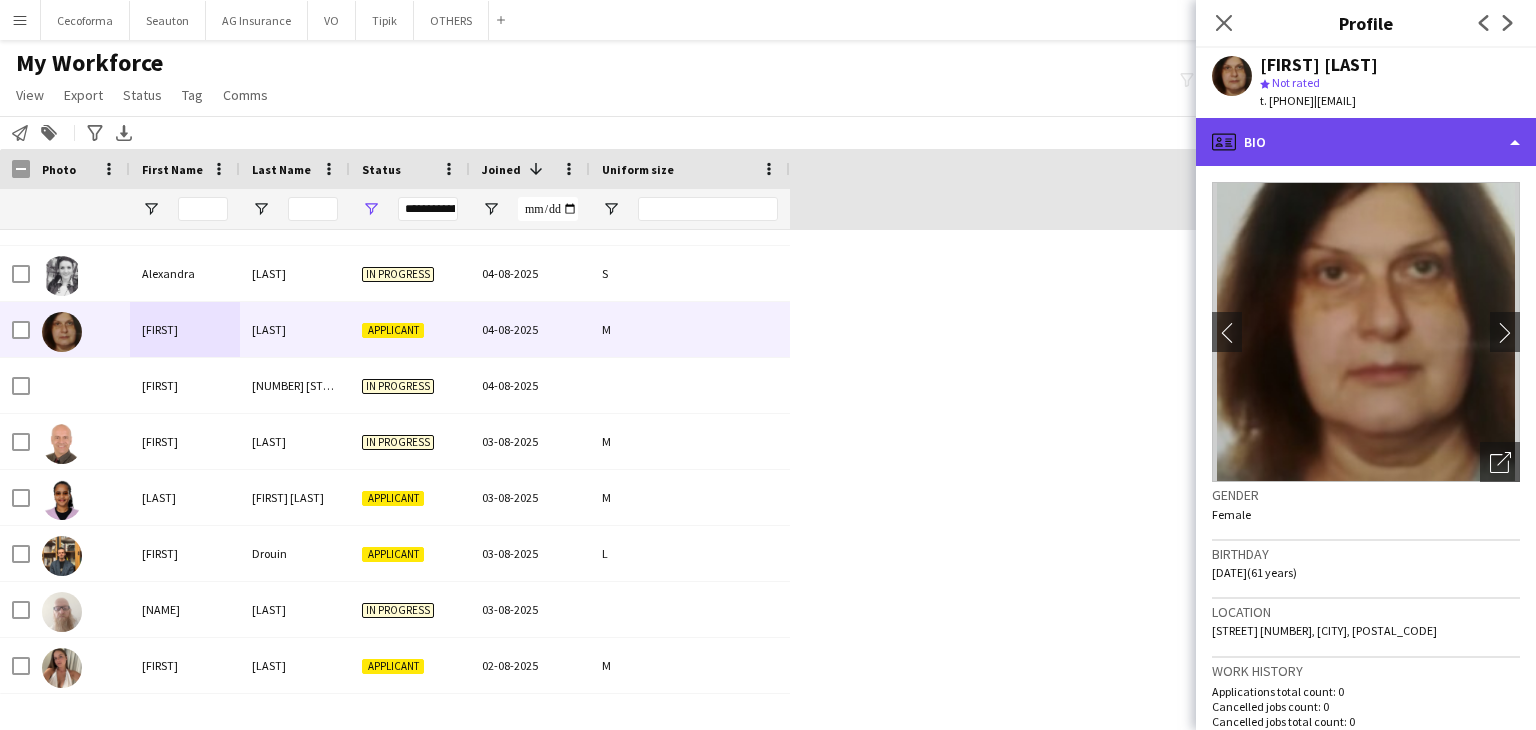 click on "profile
Bio" 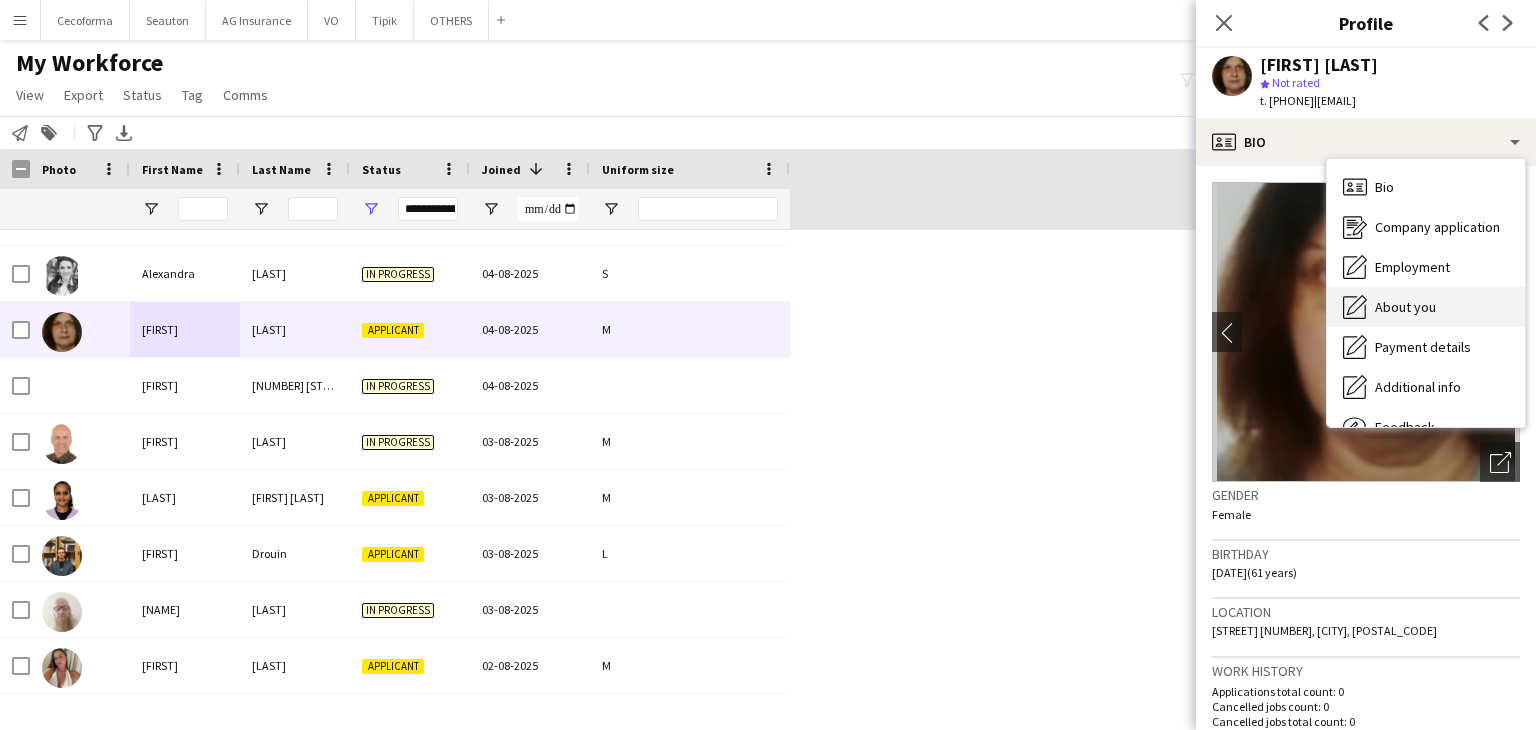 click on "About you" at bounding box center [1405, 307] 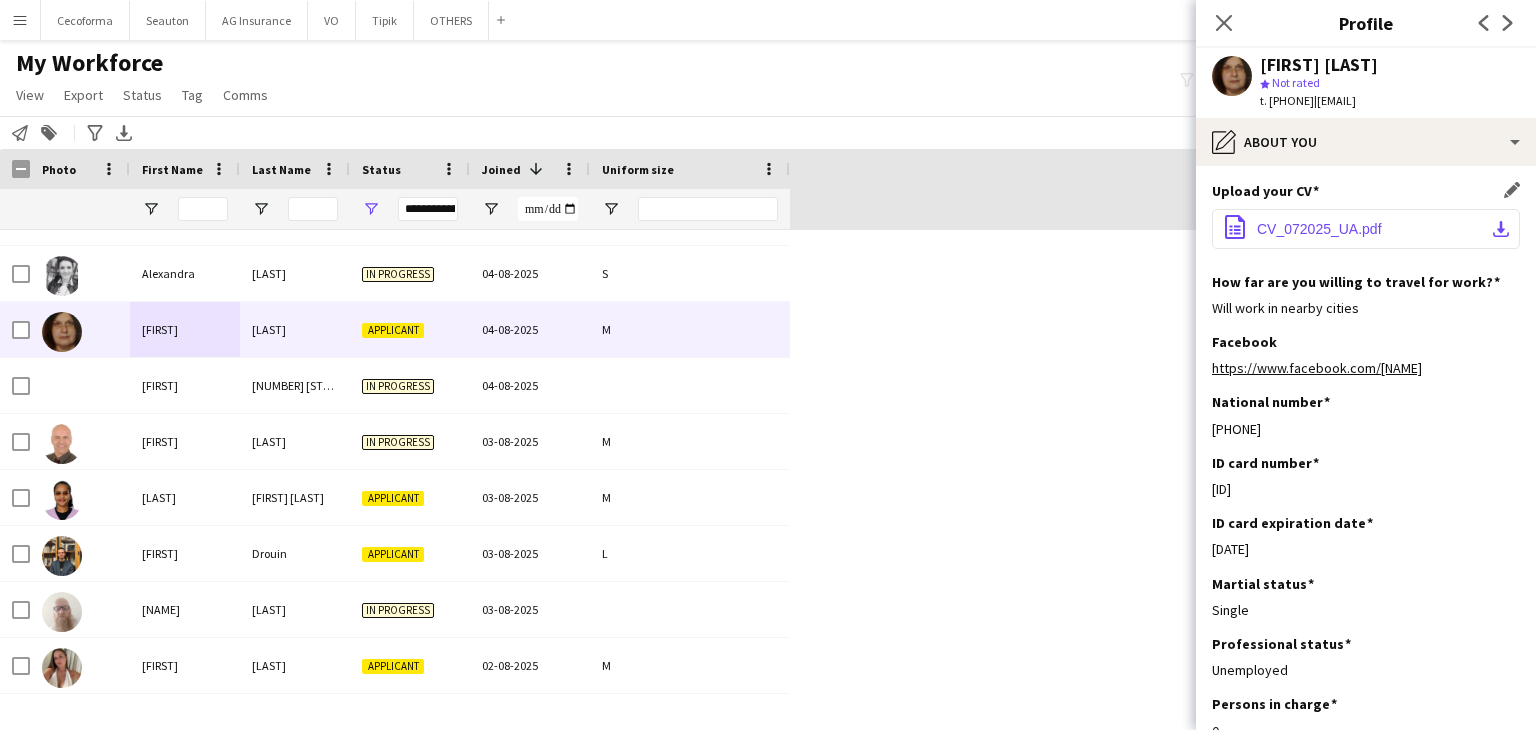 click on "CV_072025_UA.pdf" 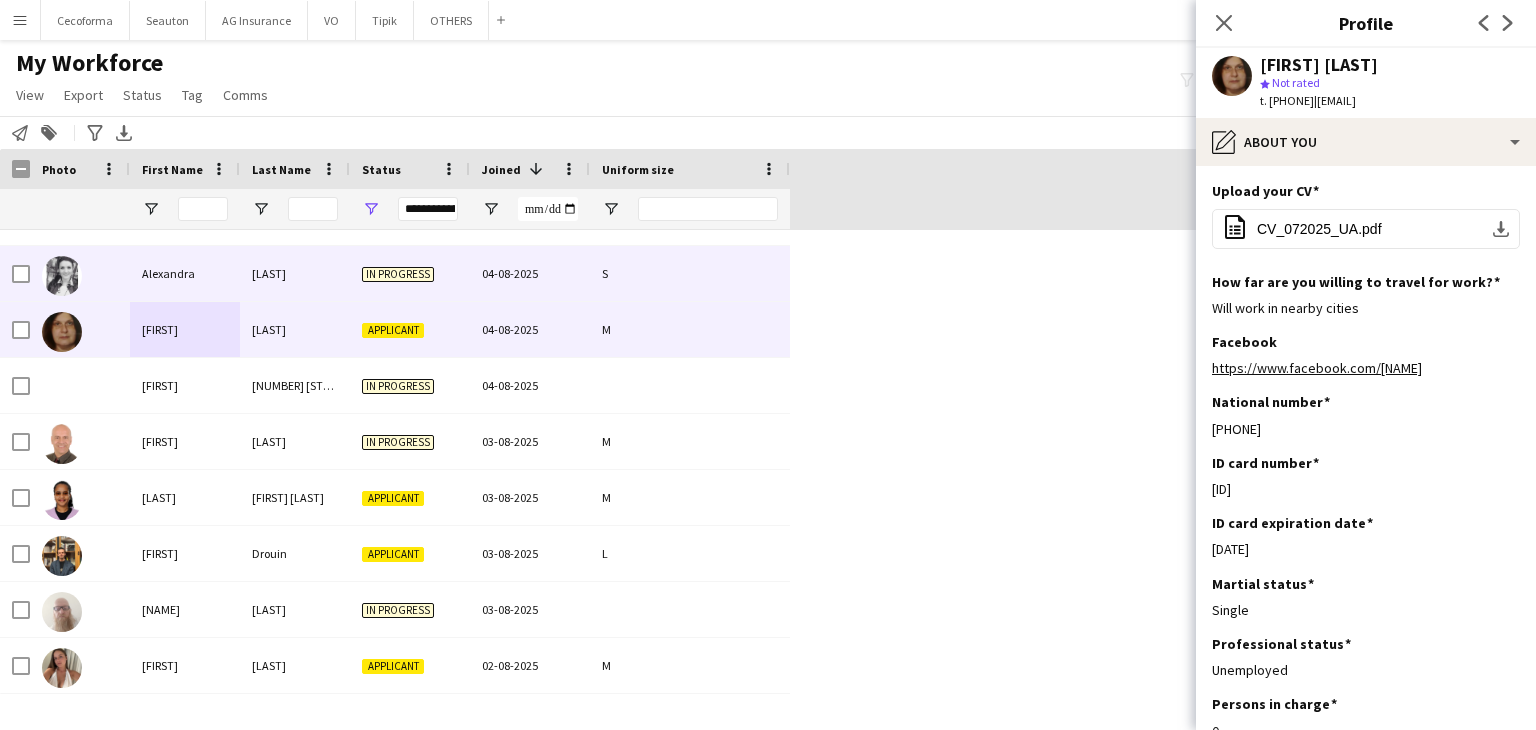click on "[LAST]" at bounding box center (295, 273) 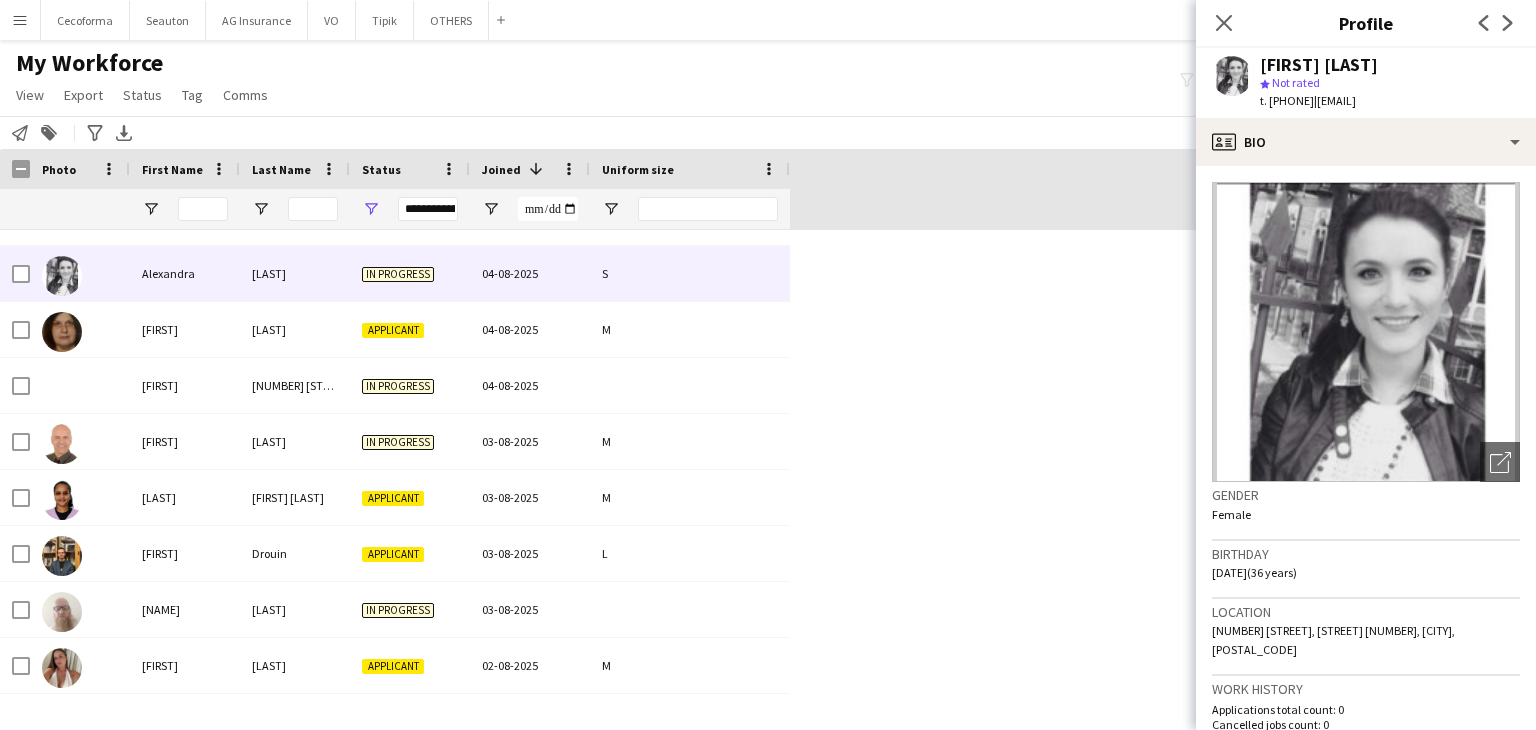 scroll, scrollTop: 643, scrollLeft: 0, axis: vertical 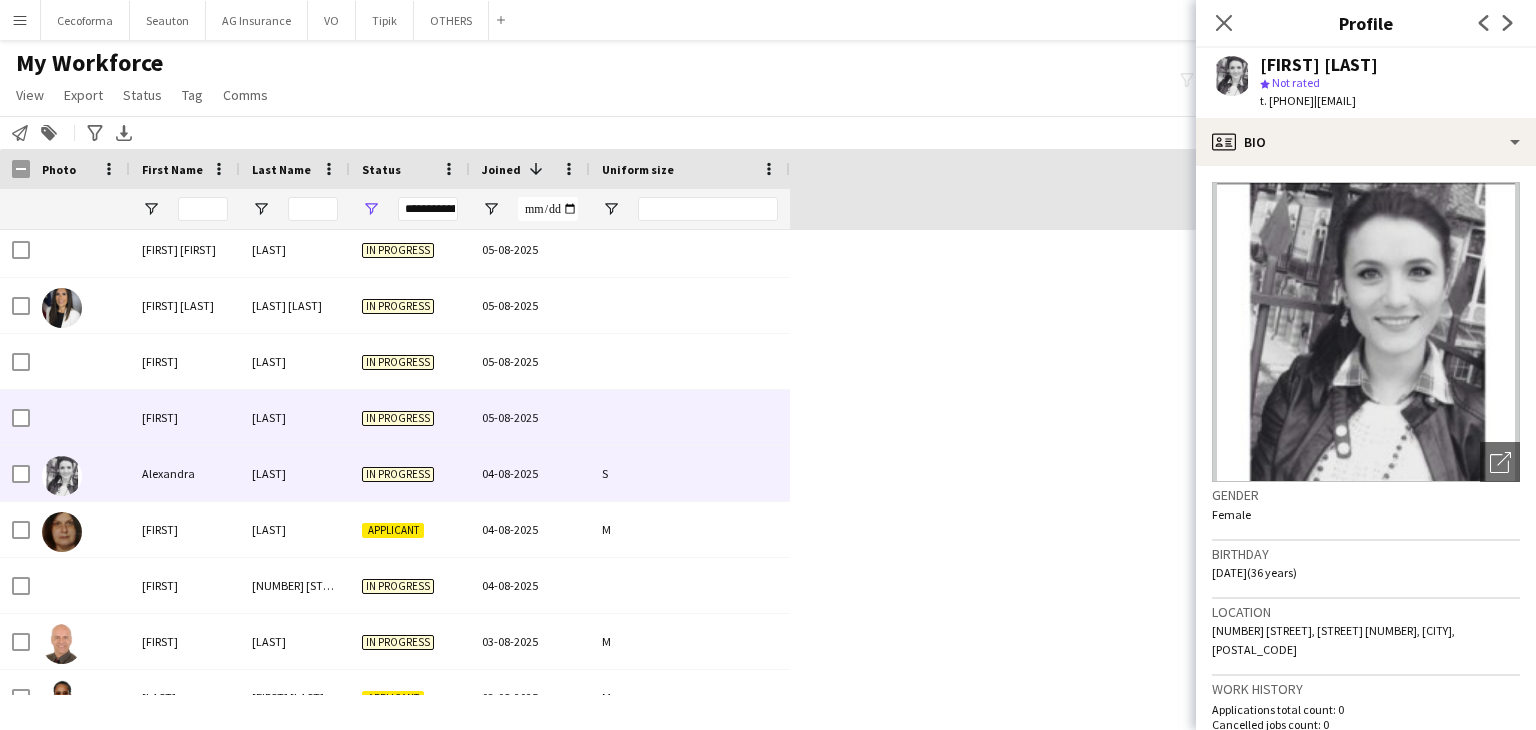 click on "[FIRST]" at bounding box center (185, 417) 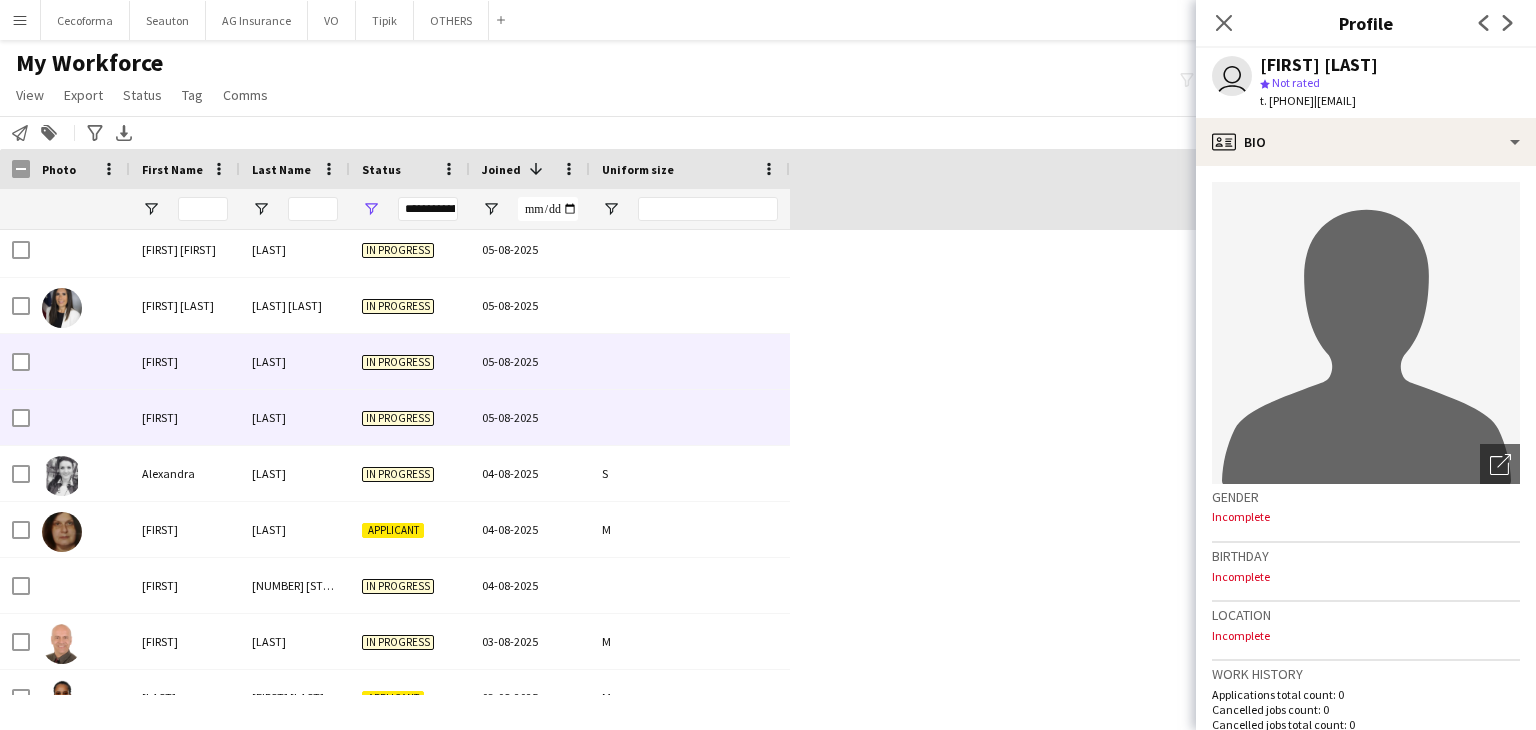 click on "[FIRST]" at bounding box center [185, 361] 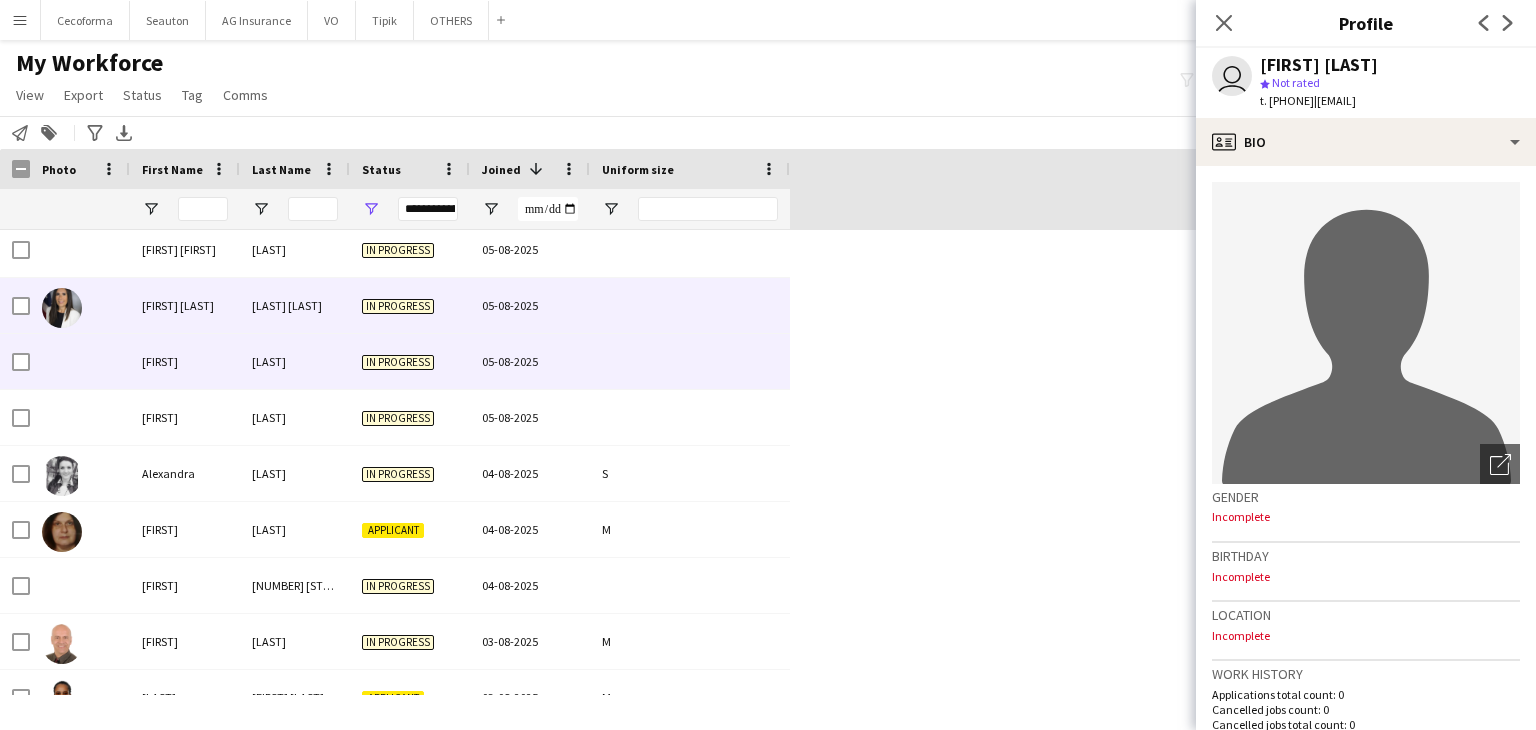 click on "[FIRST] [LAST]" at bounding box center (185, 305) 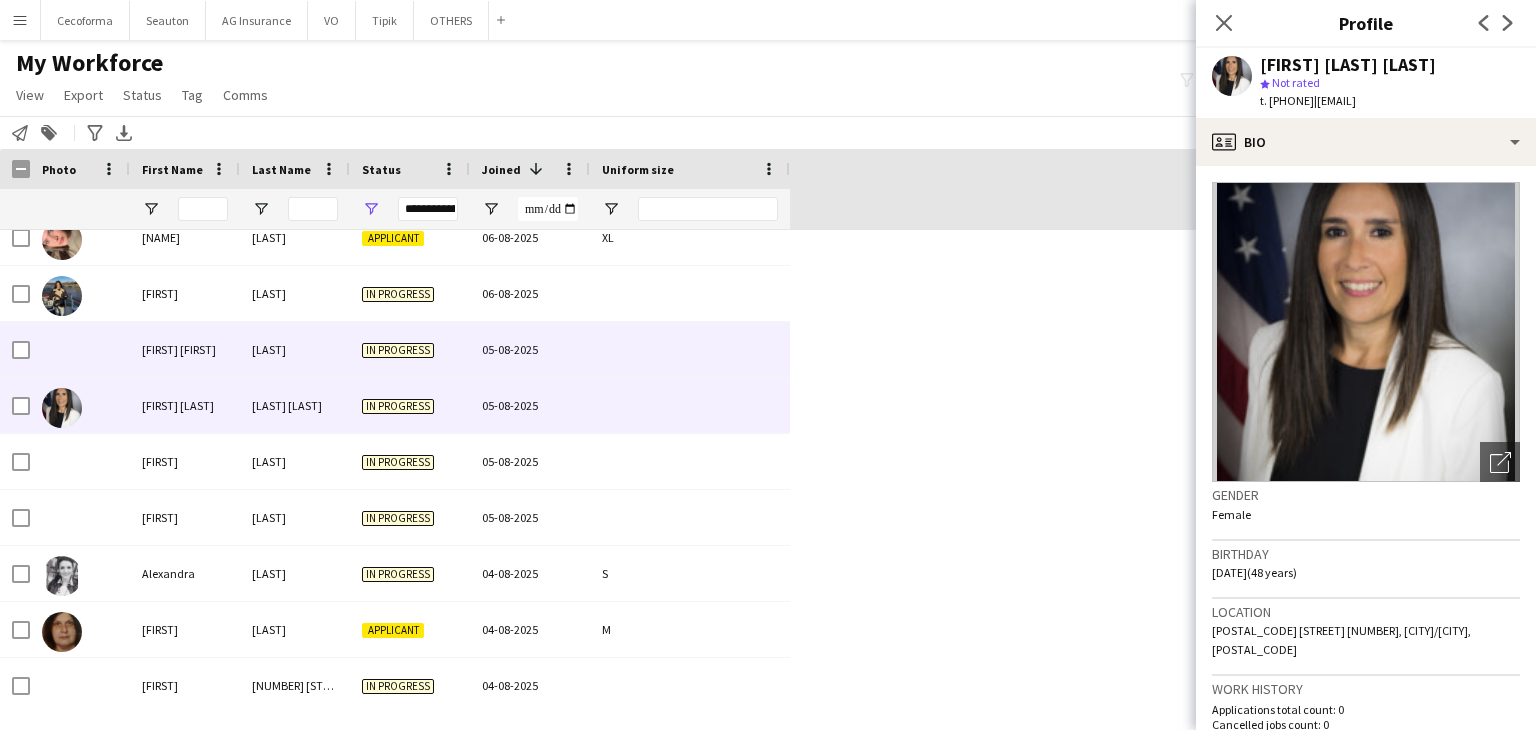 click on "[FIRST] [FIRST]" at bounding box center [185, 349] 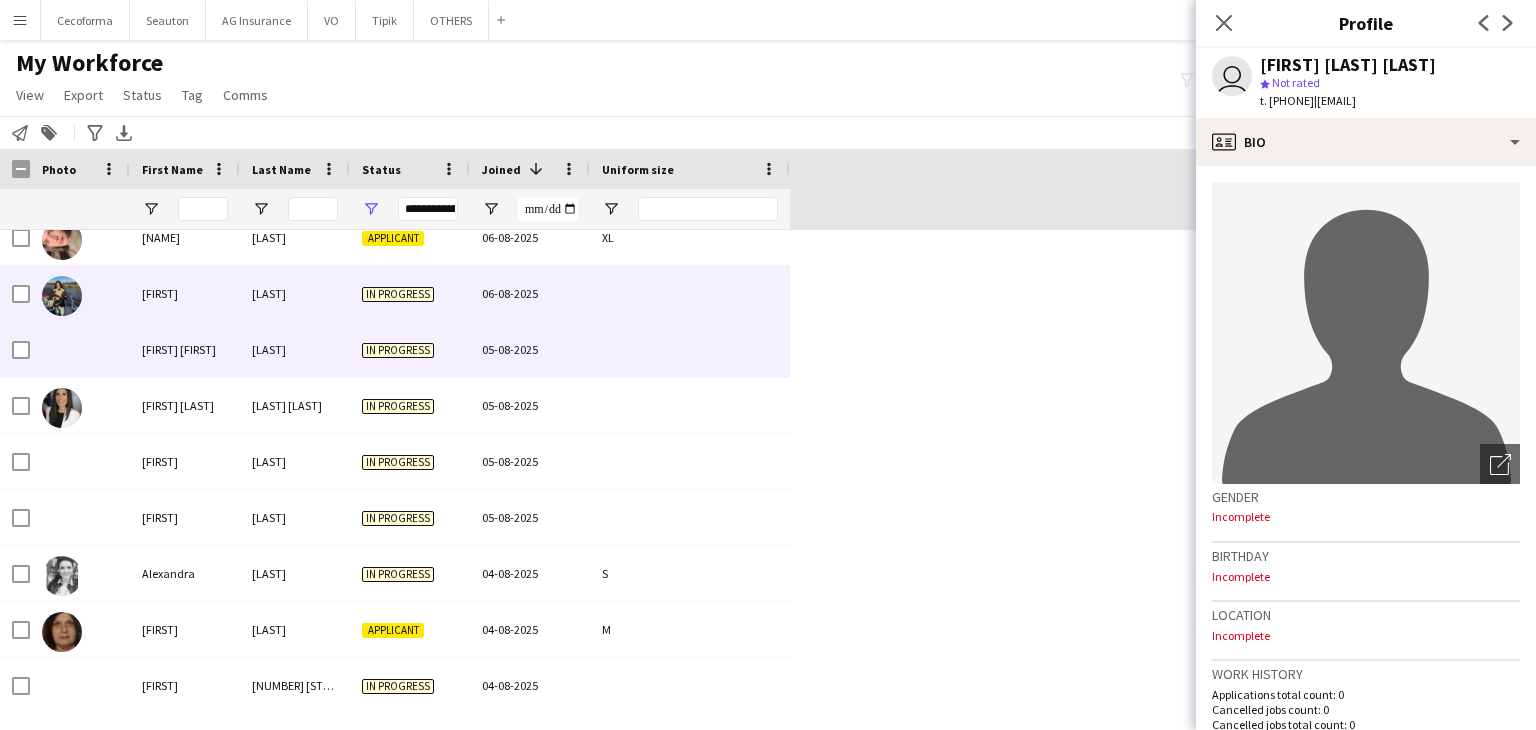 click on "[FIRST]" at bounding box center [185, 293] 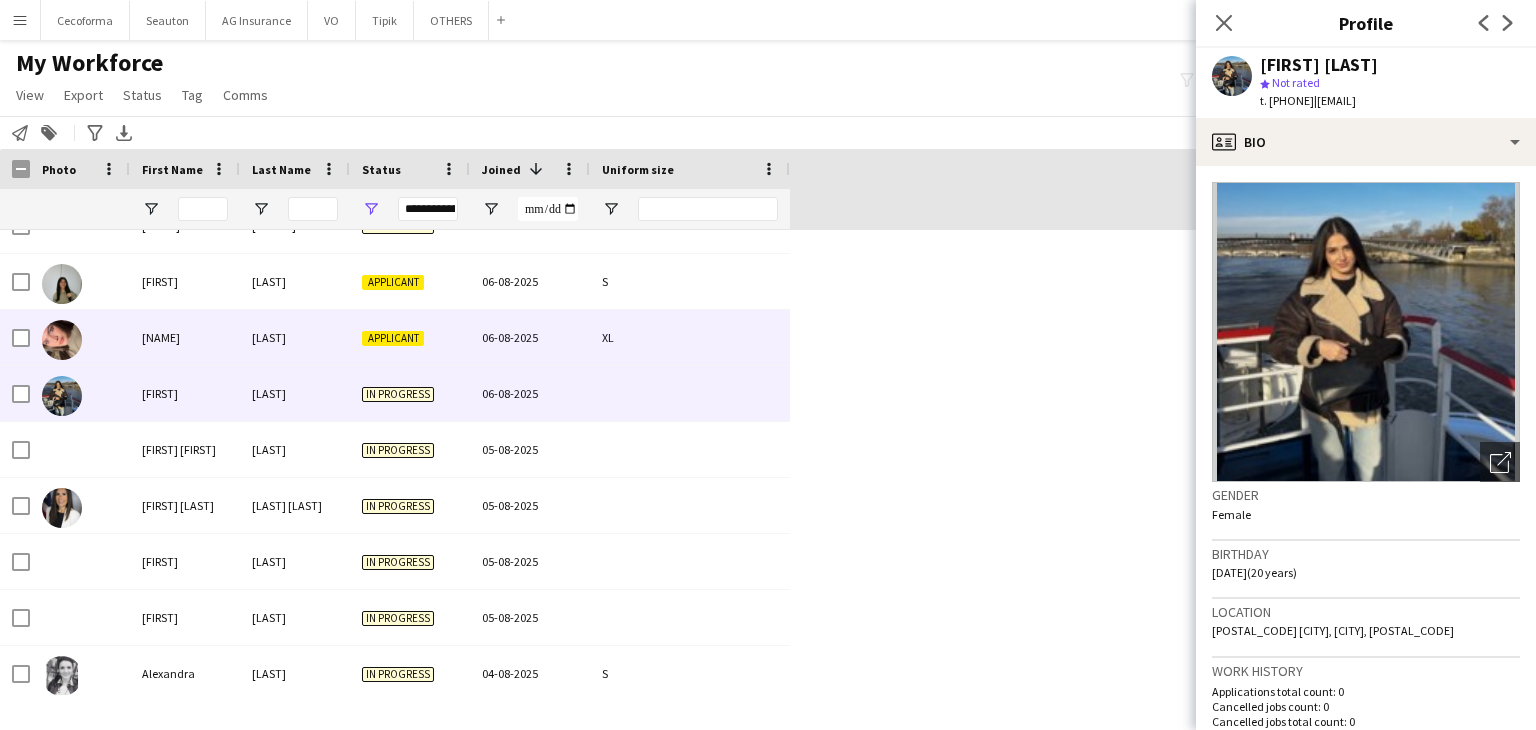 click on "[NAME]" at bounding box center [185, 337] 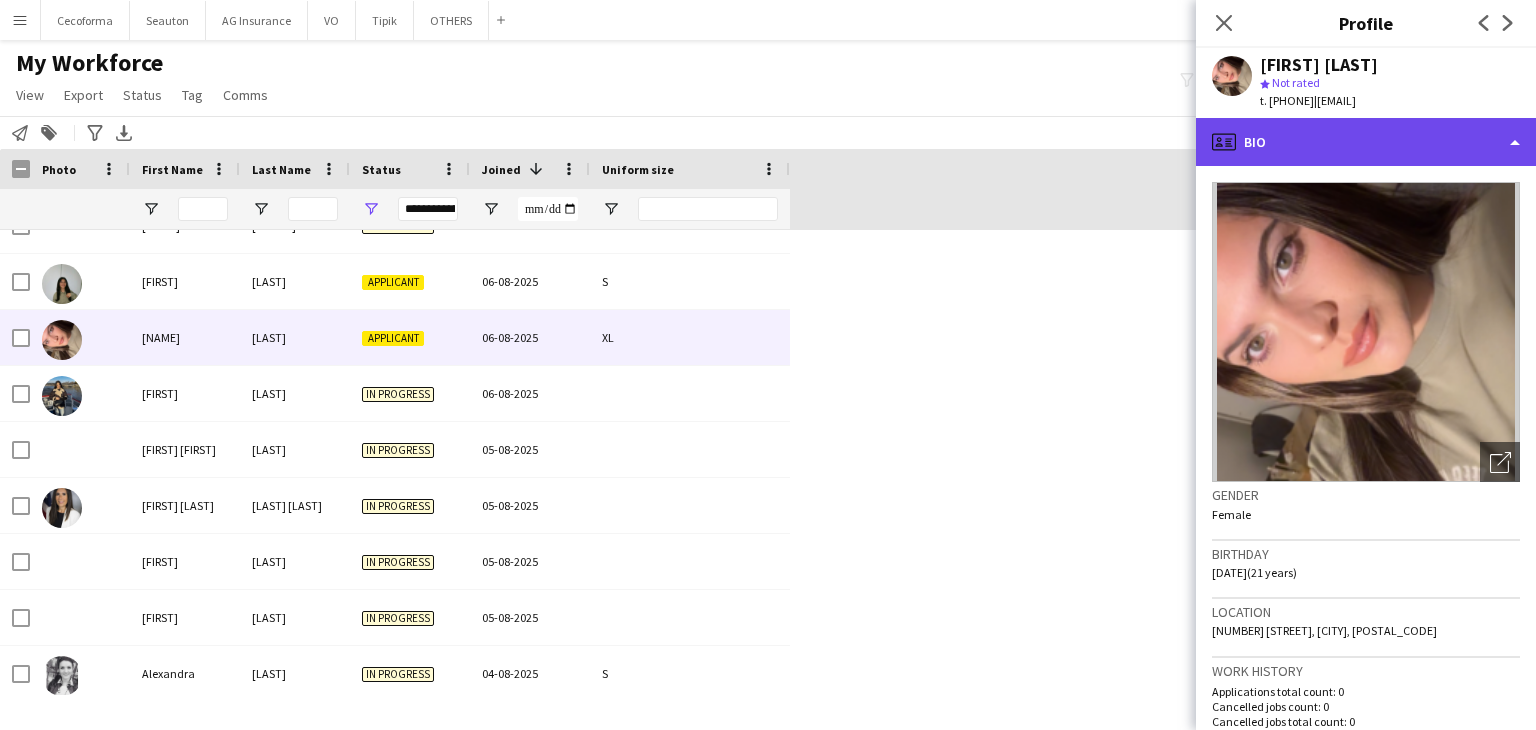 click on "profile
Bio" 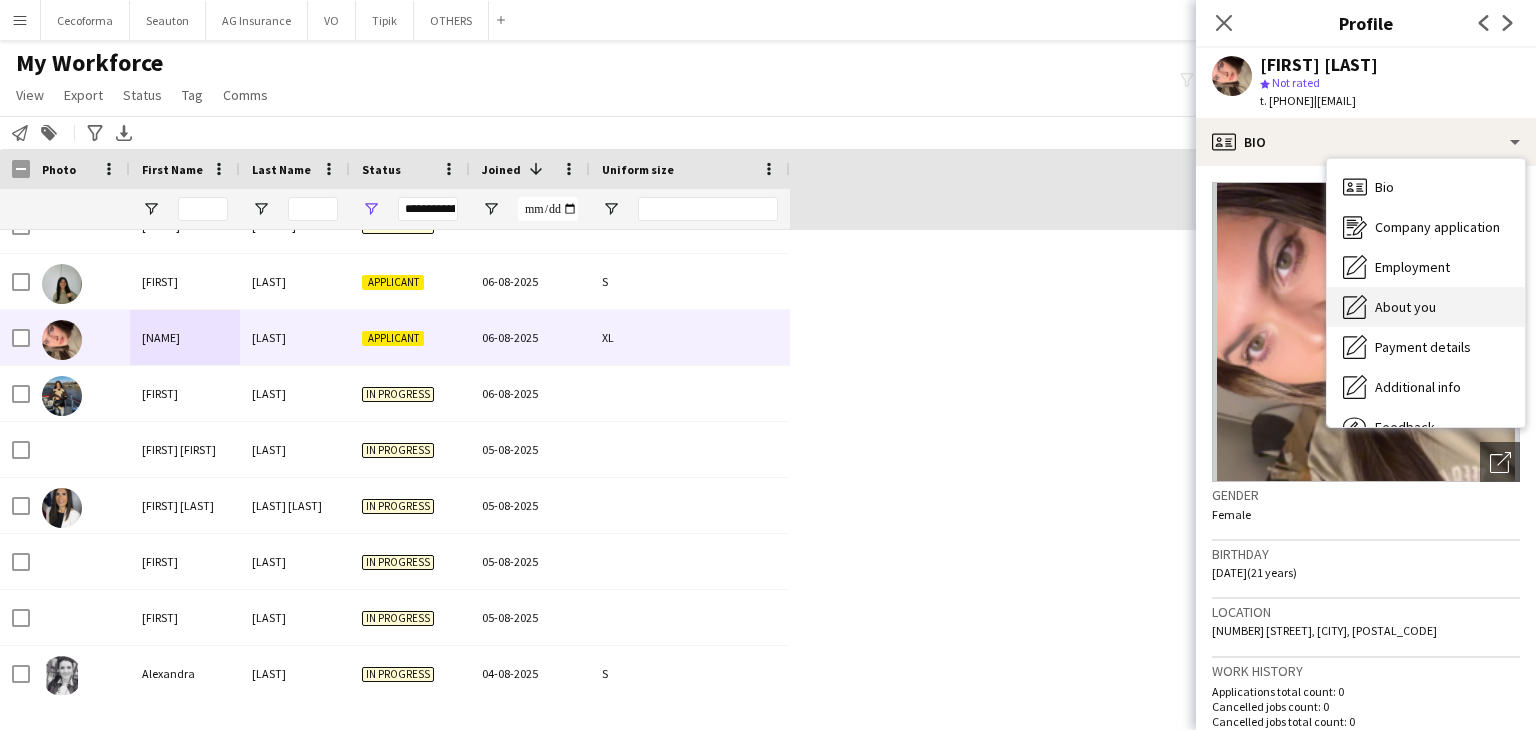 click on "About you" at bounding box center [1405, 307] 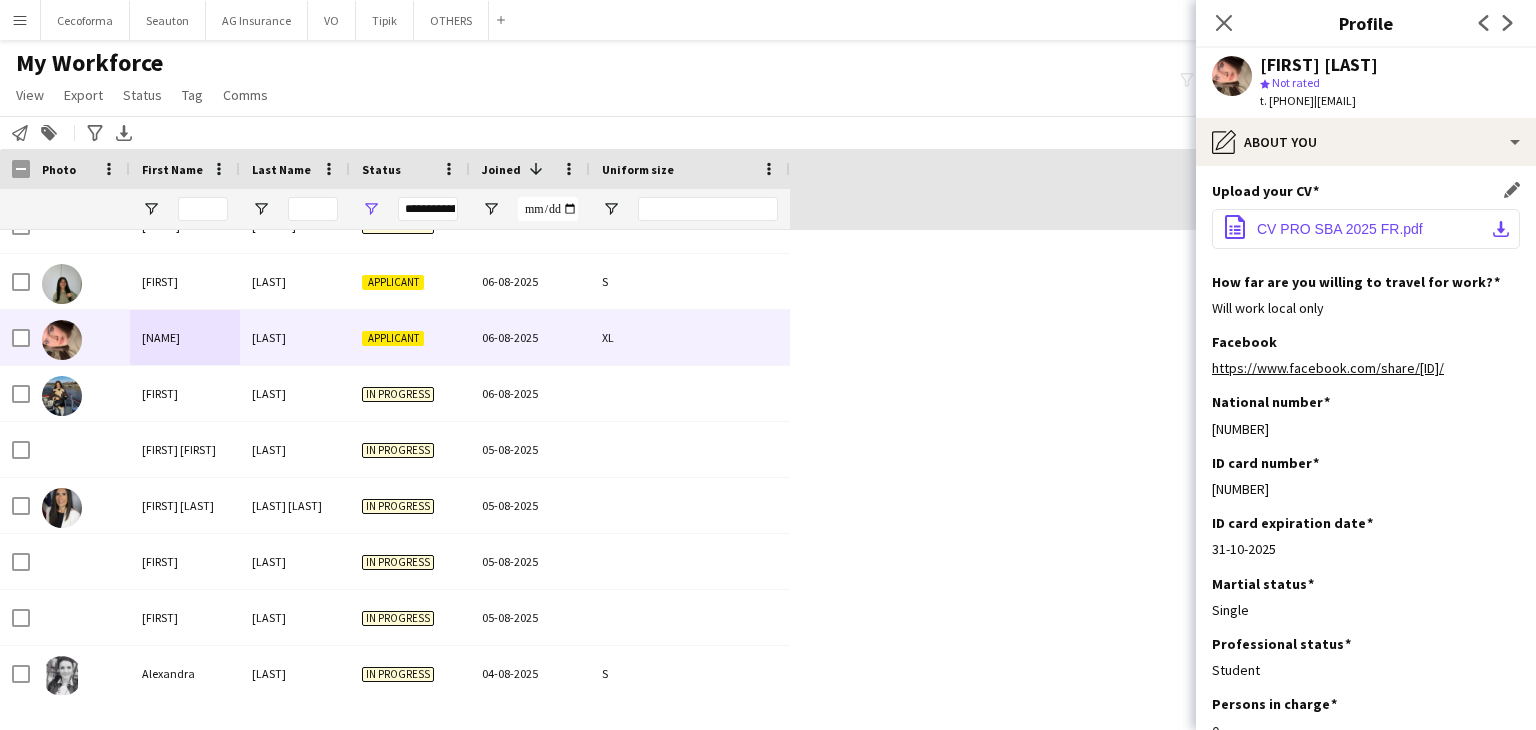 click on "CV PRO SBA 2025 FR.pdf" 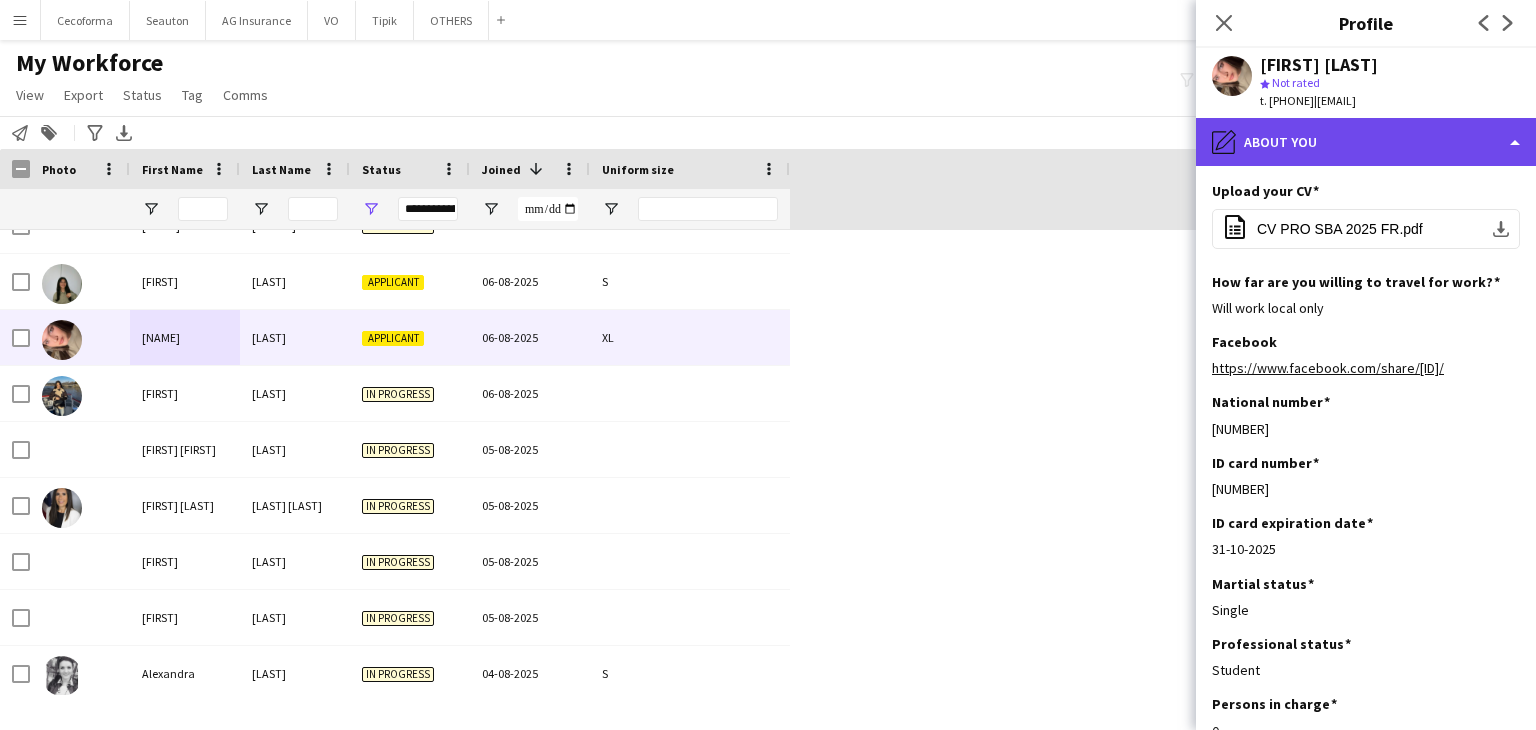 click on "pencil4
About you" 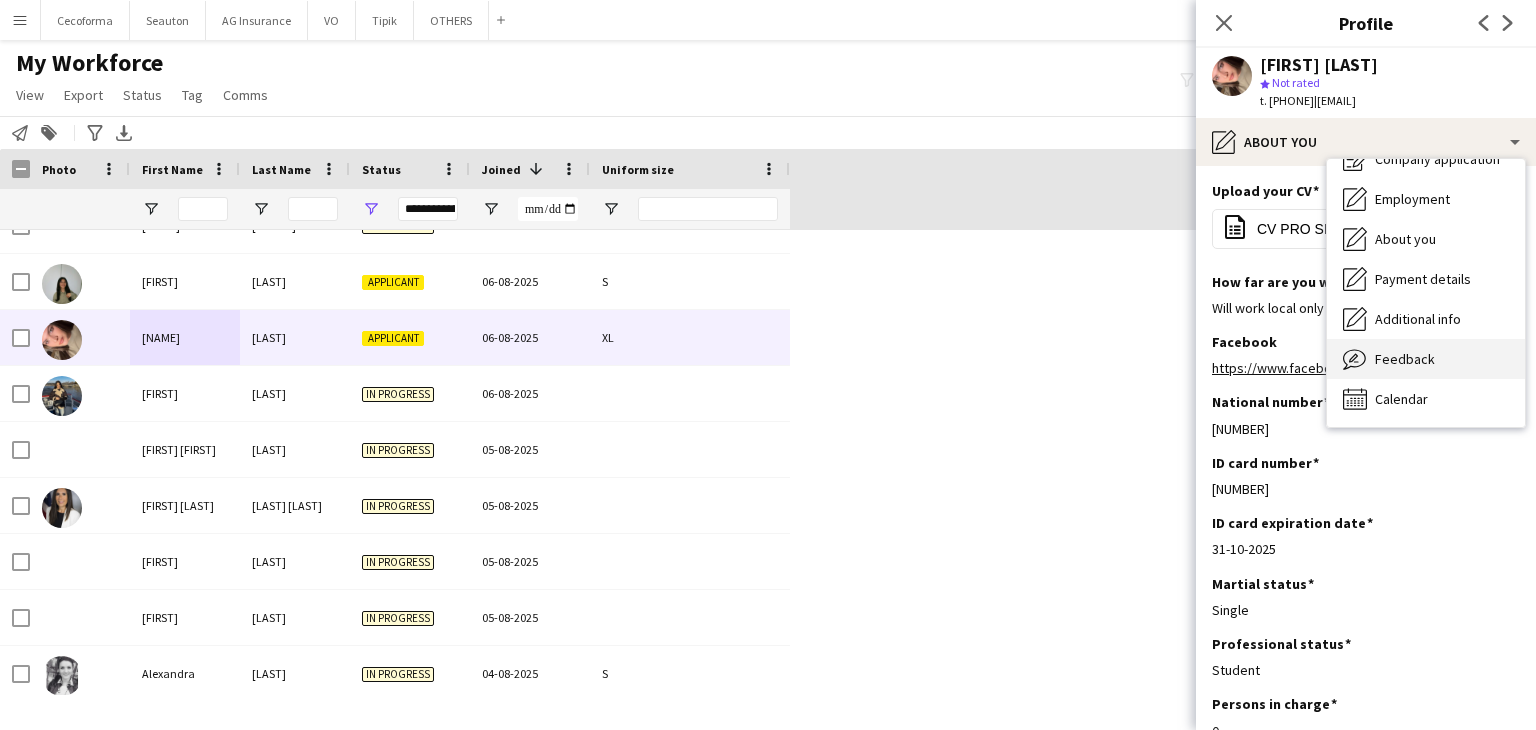 click on "Feedback" at bounding box center [1405, 359] 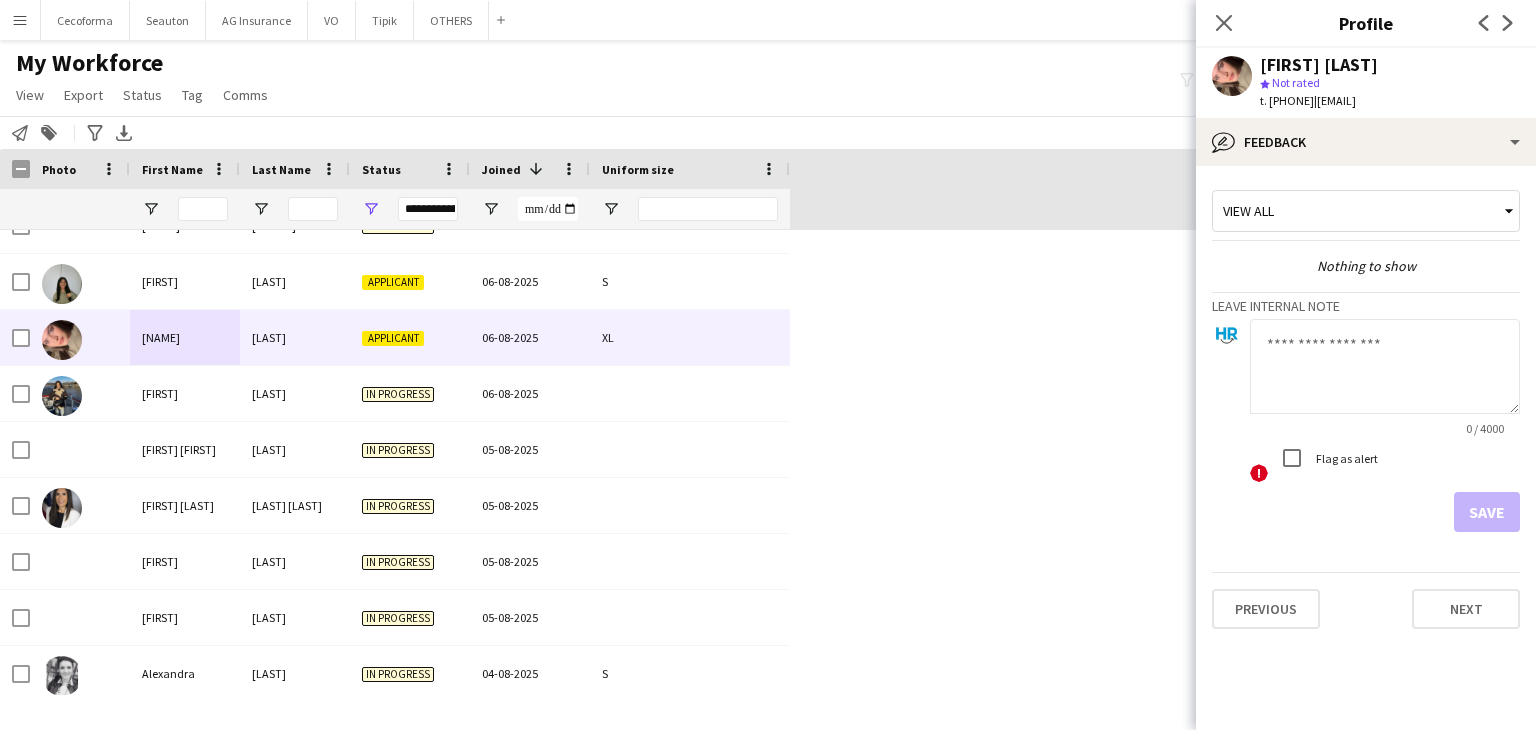 click on "View all" at bounding box center (1356, 211) 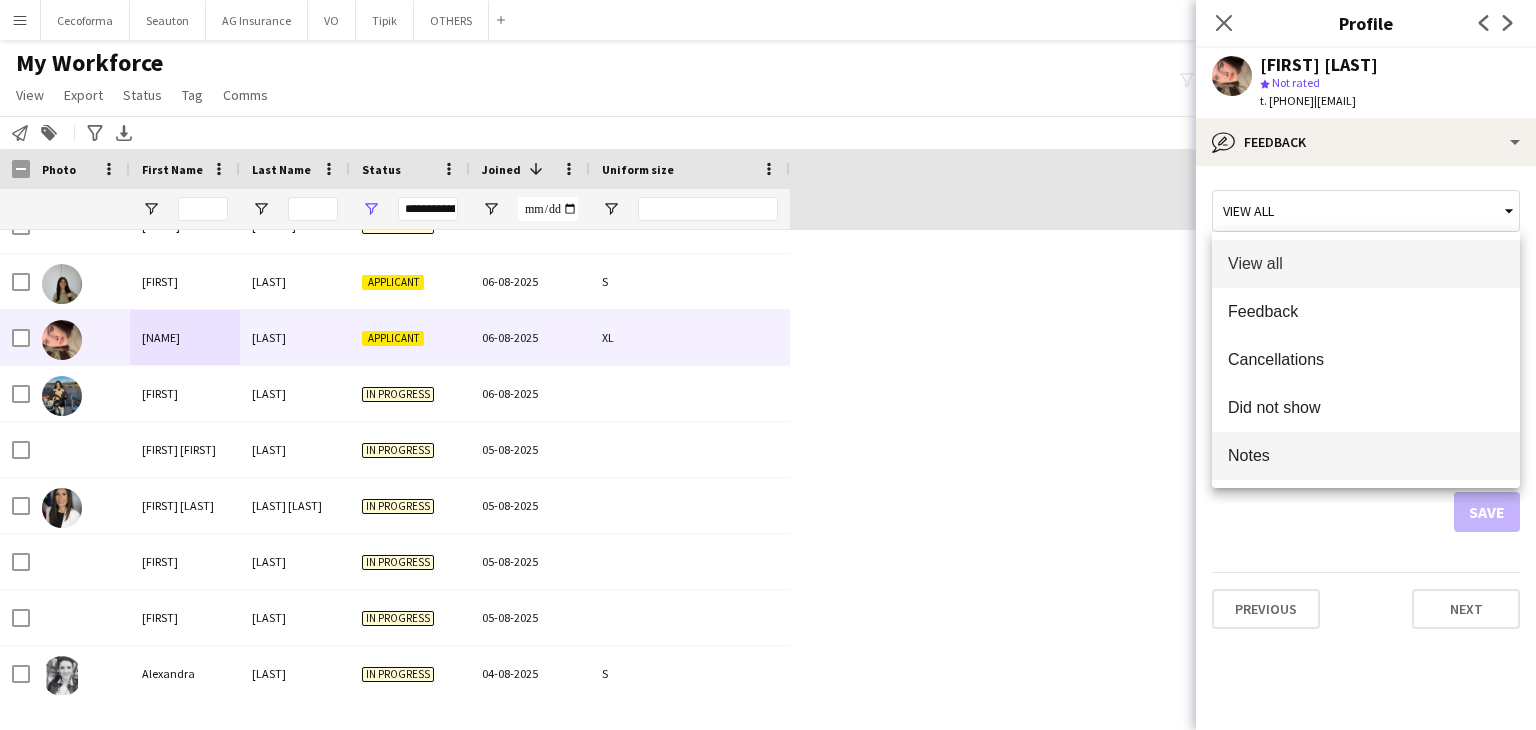 click on "Notes" at bounding box center (1366, 455) 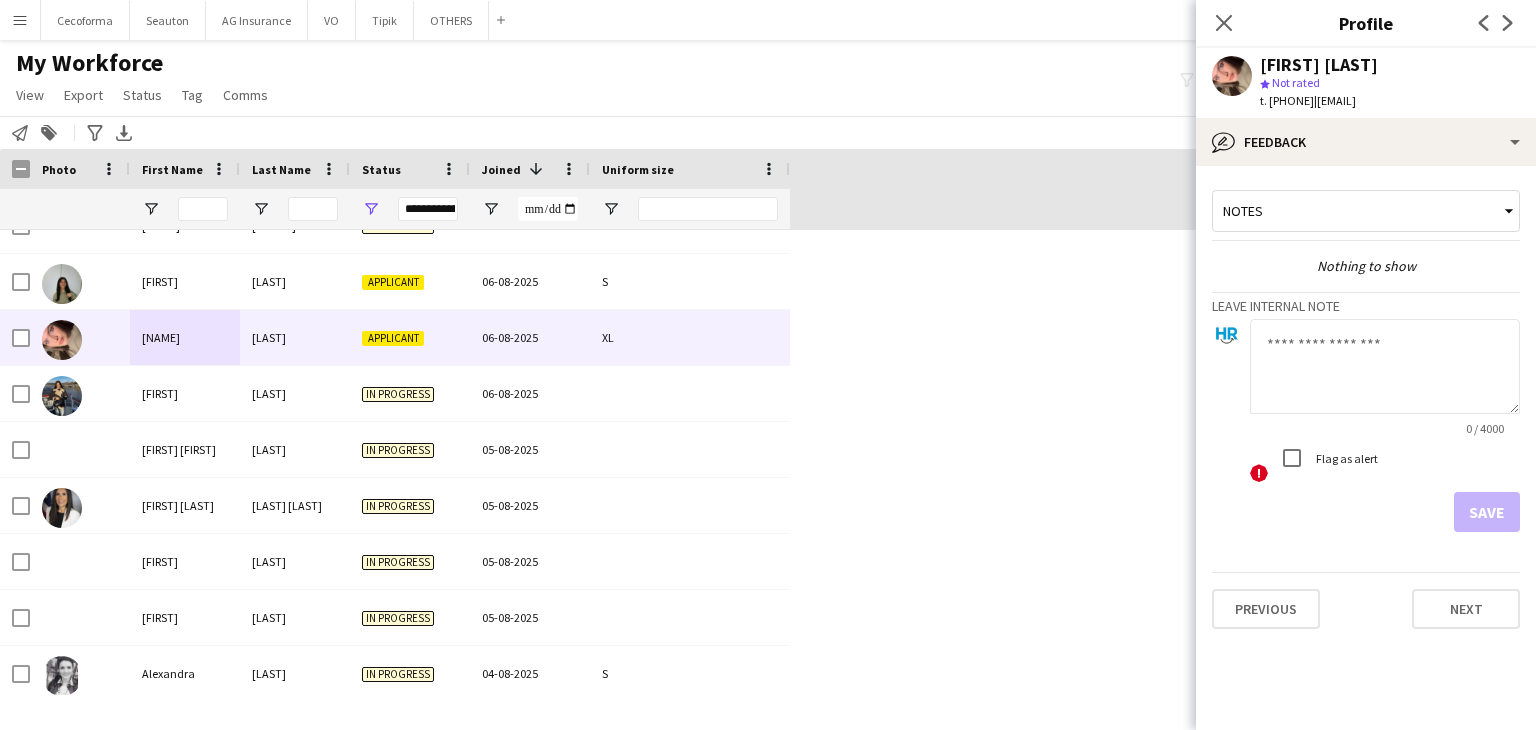 click 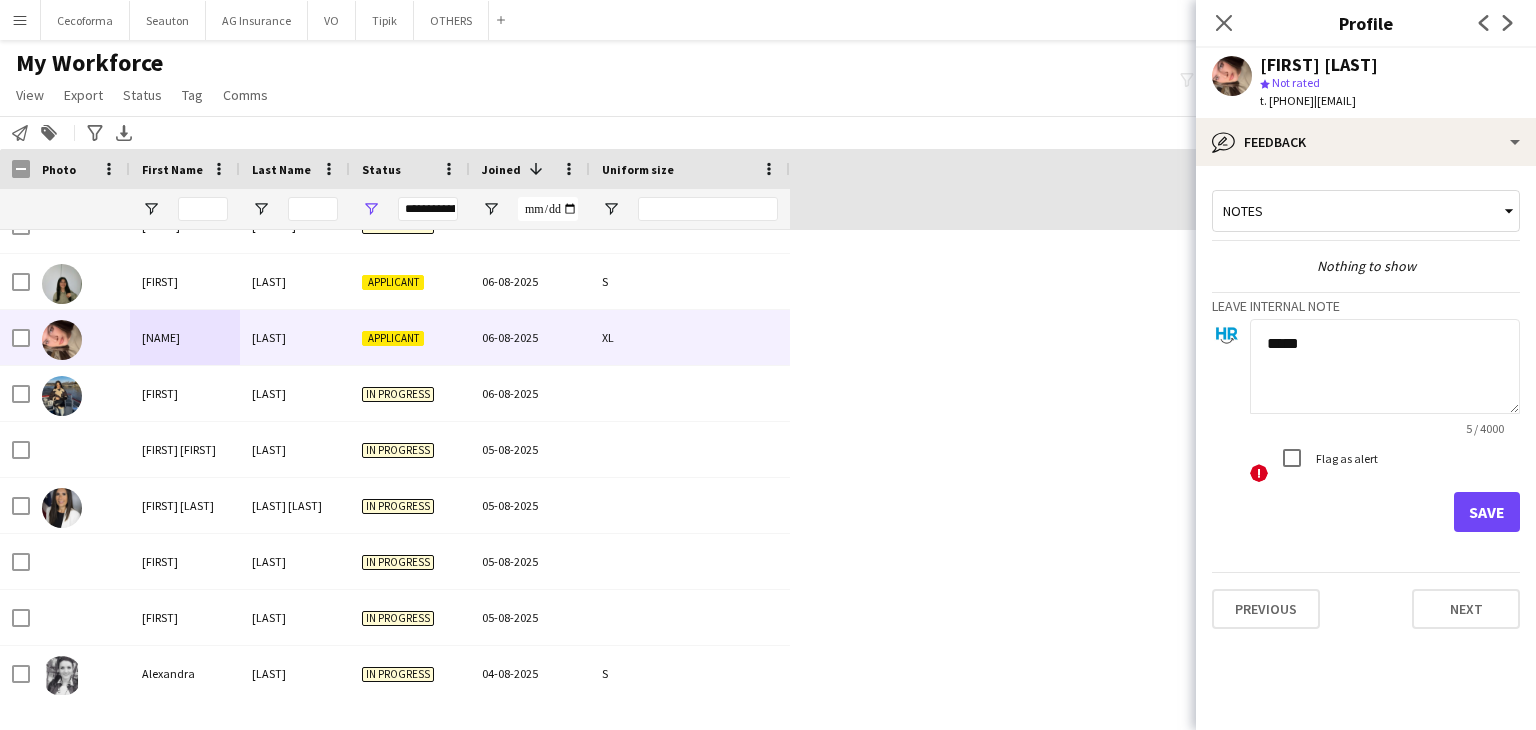 type on "*****" 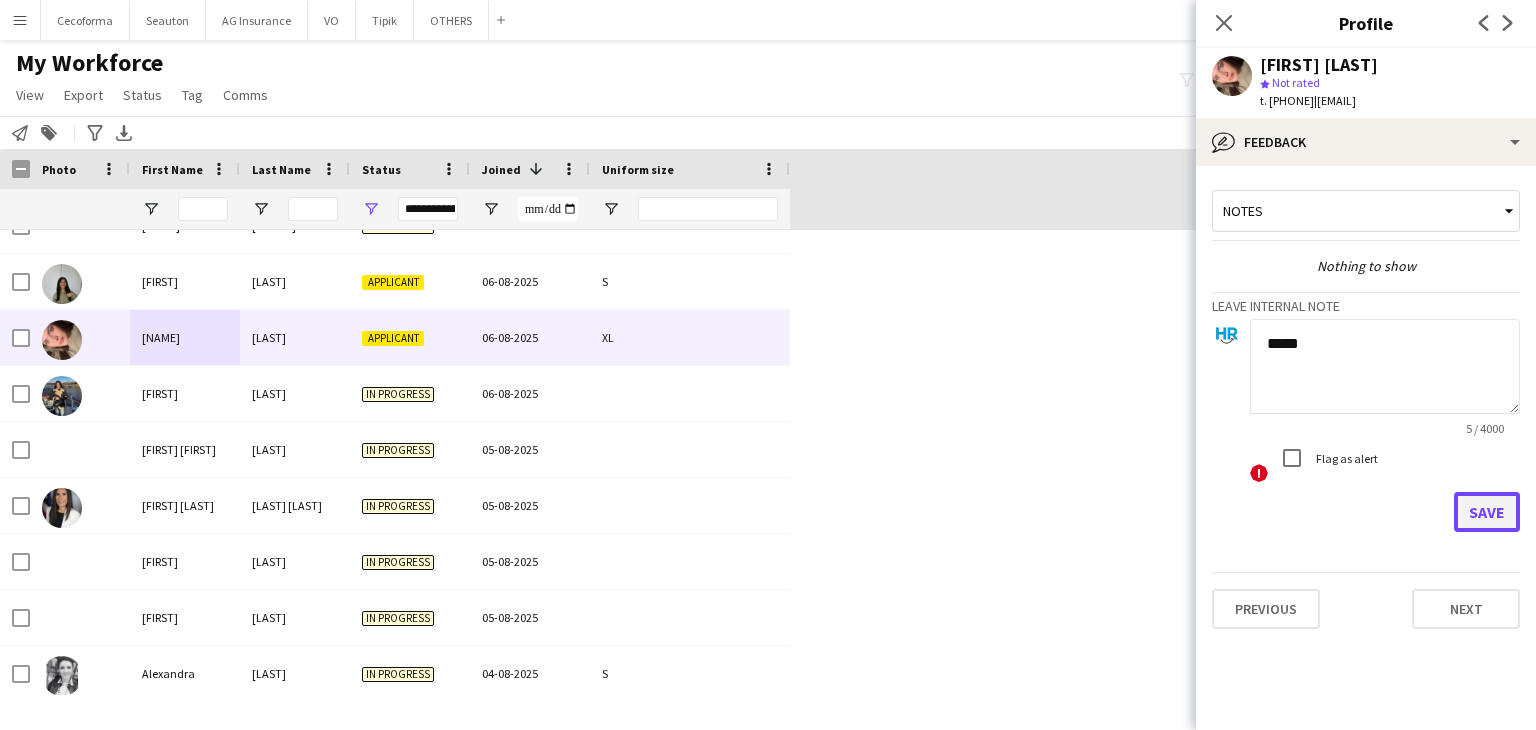click on "Save" 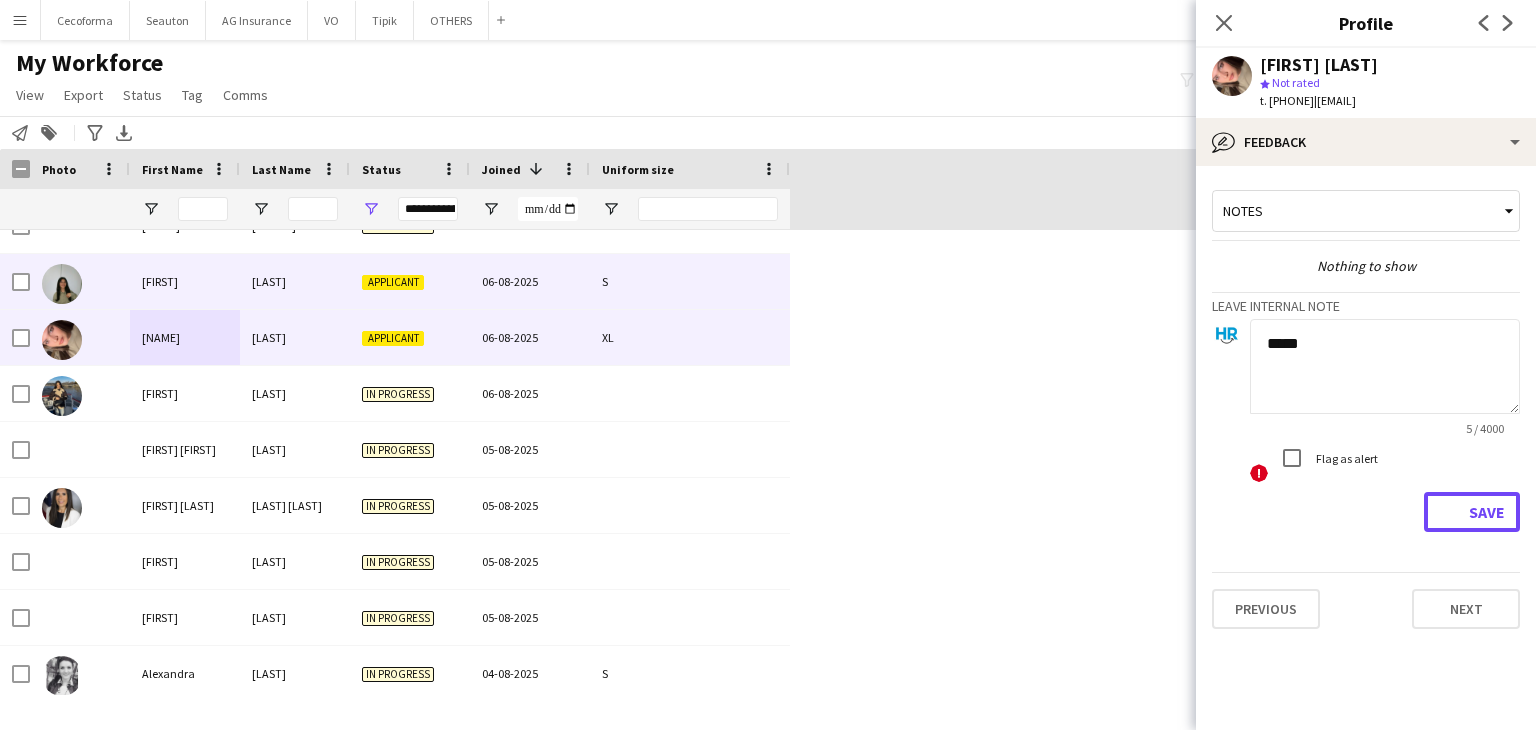 type 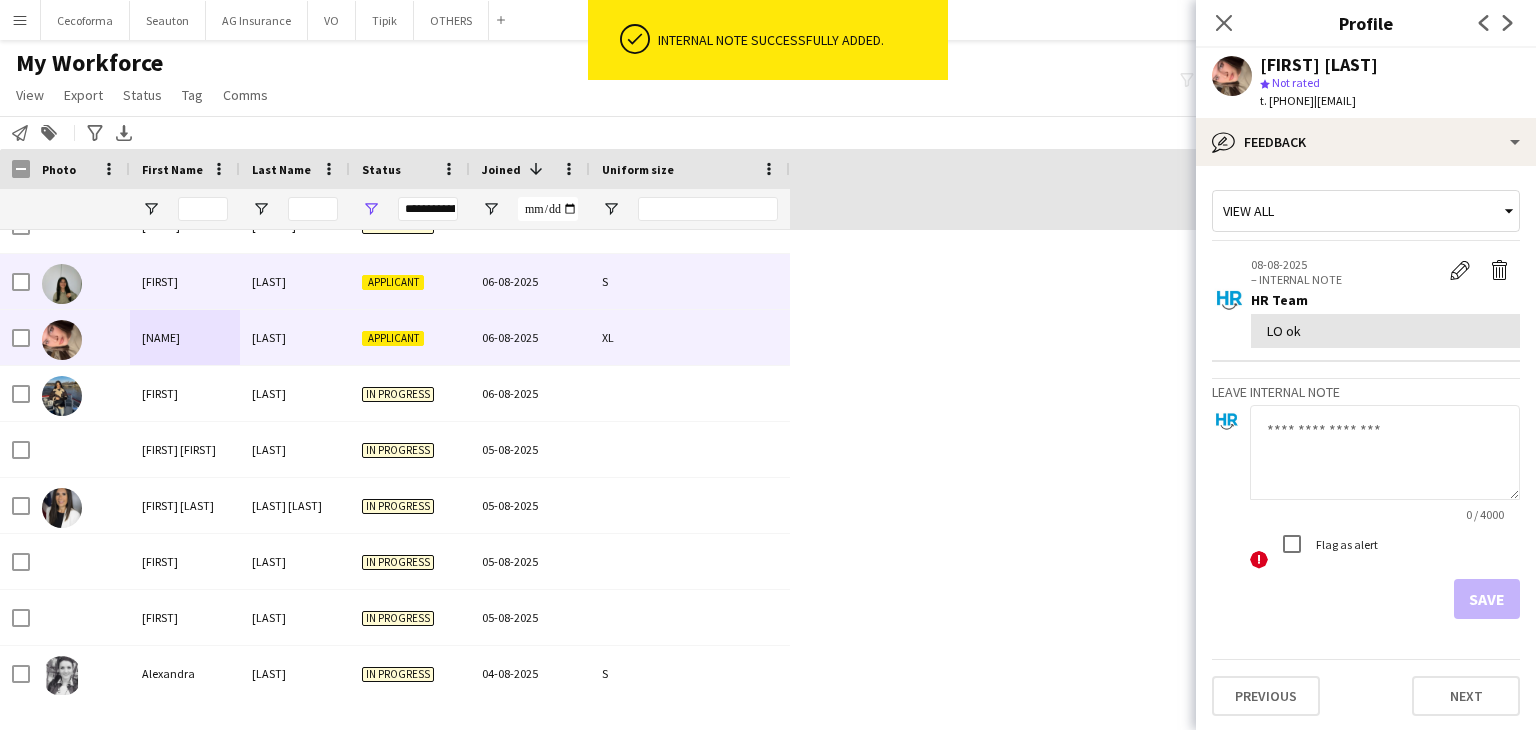 click on "[FIRST]" at bounding box center (185, 281) 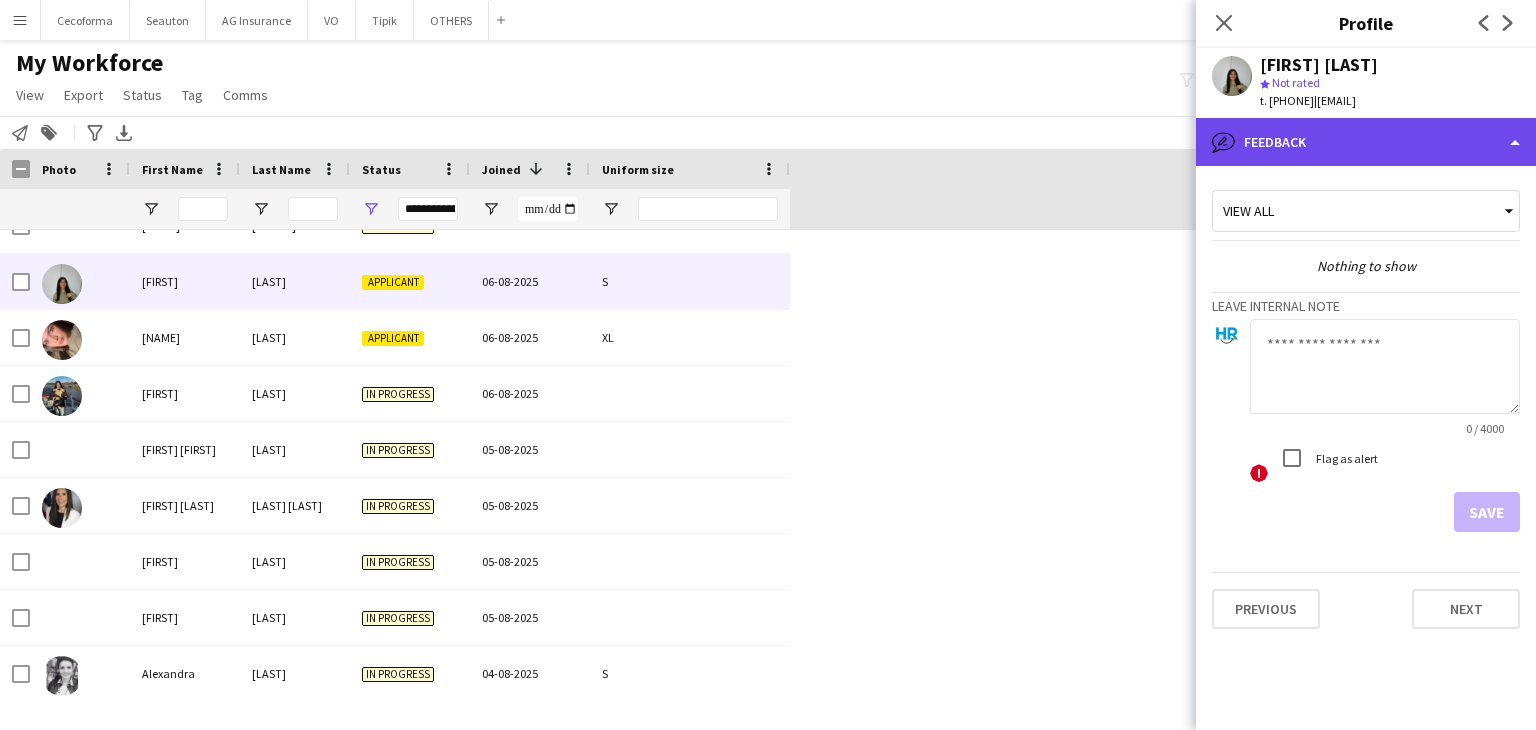 click on "bubble-pencil
Feedback" 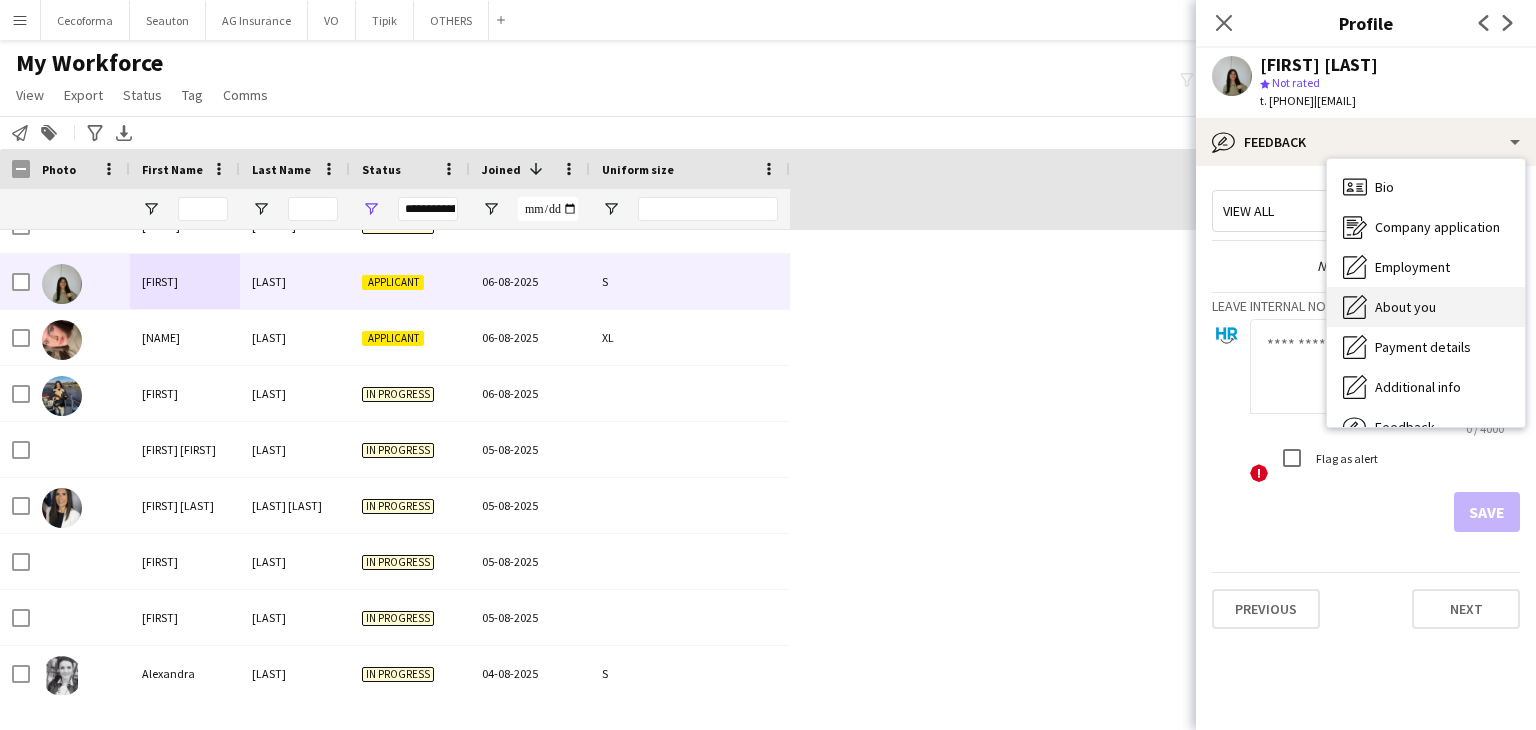 click on "About you" at bounding box center [1405, 307] 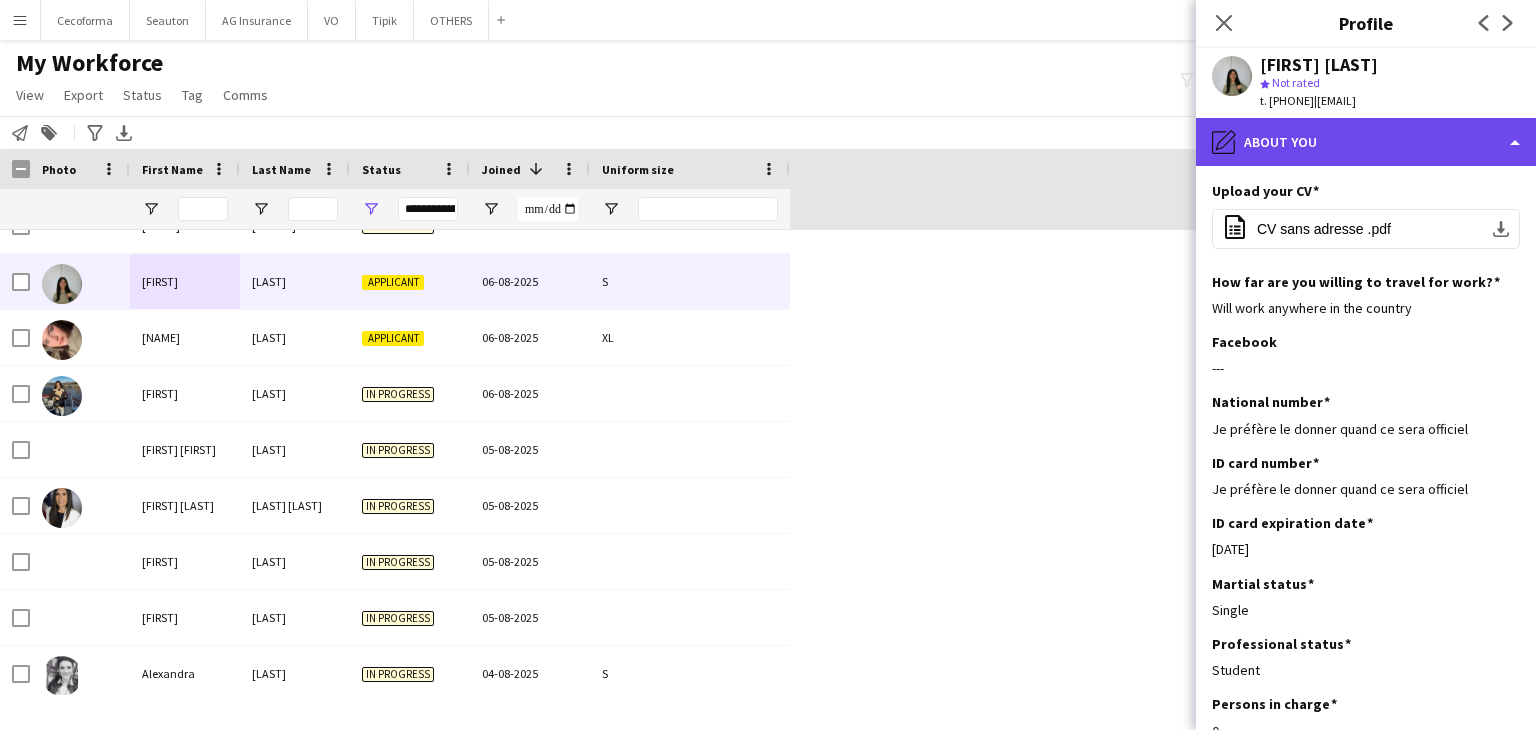 click on "pencil4
About you" 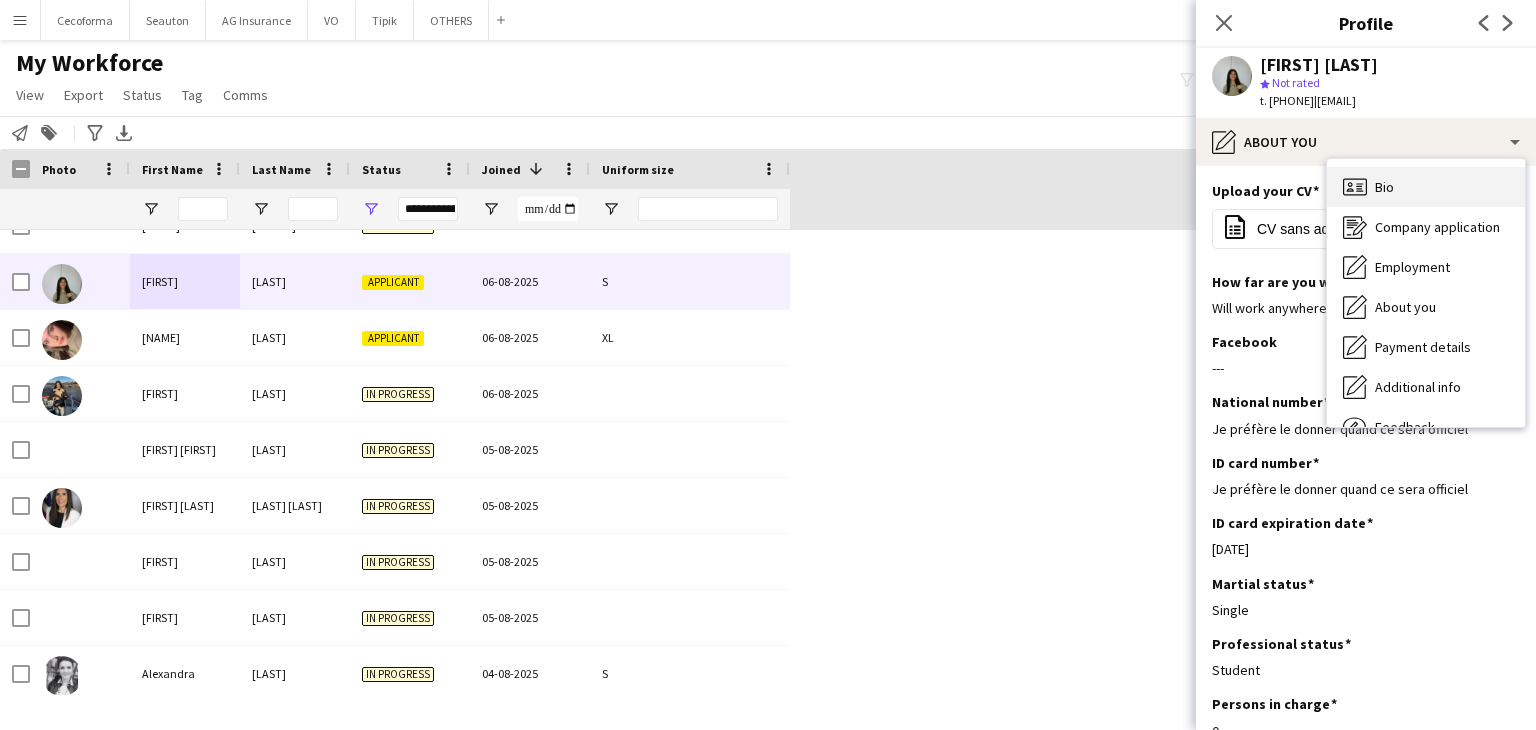 click on "Bio" 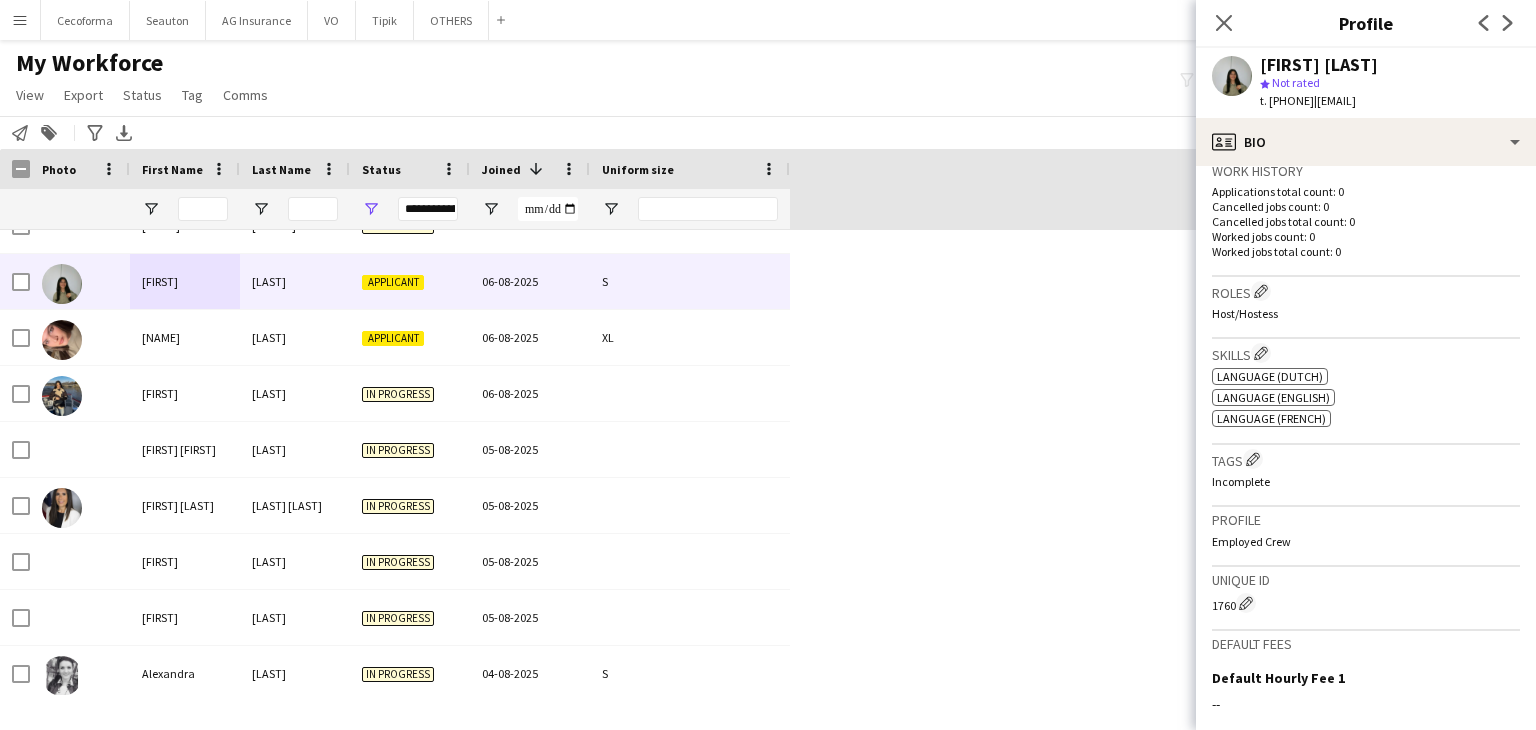 scroll, scrollTop: 148, scrollLeft: 0, axis: vertical 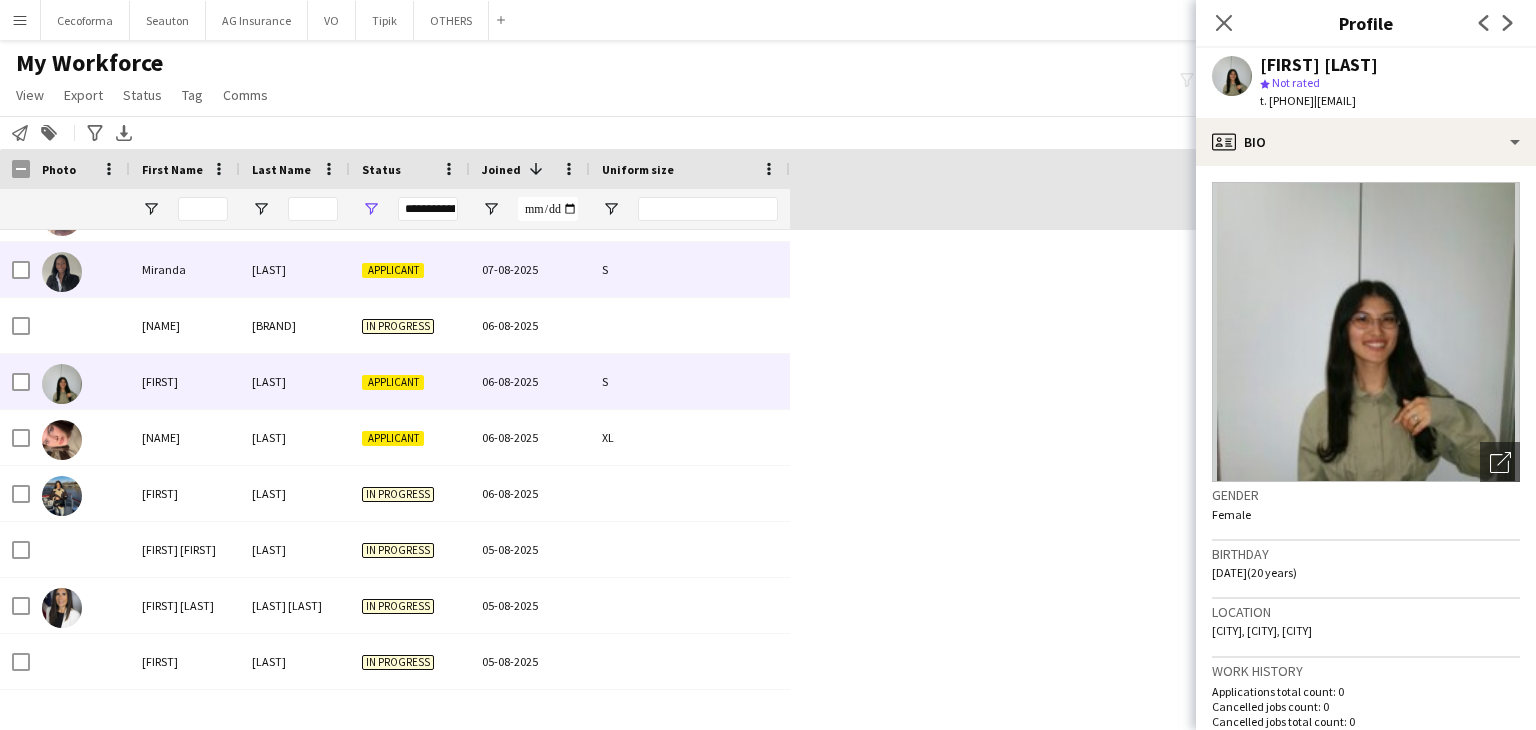 click on "Miranda" at bounding box center (185, 269) 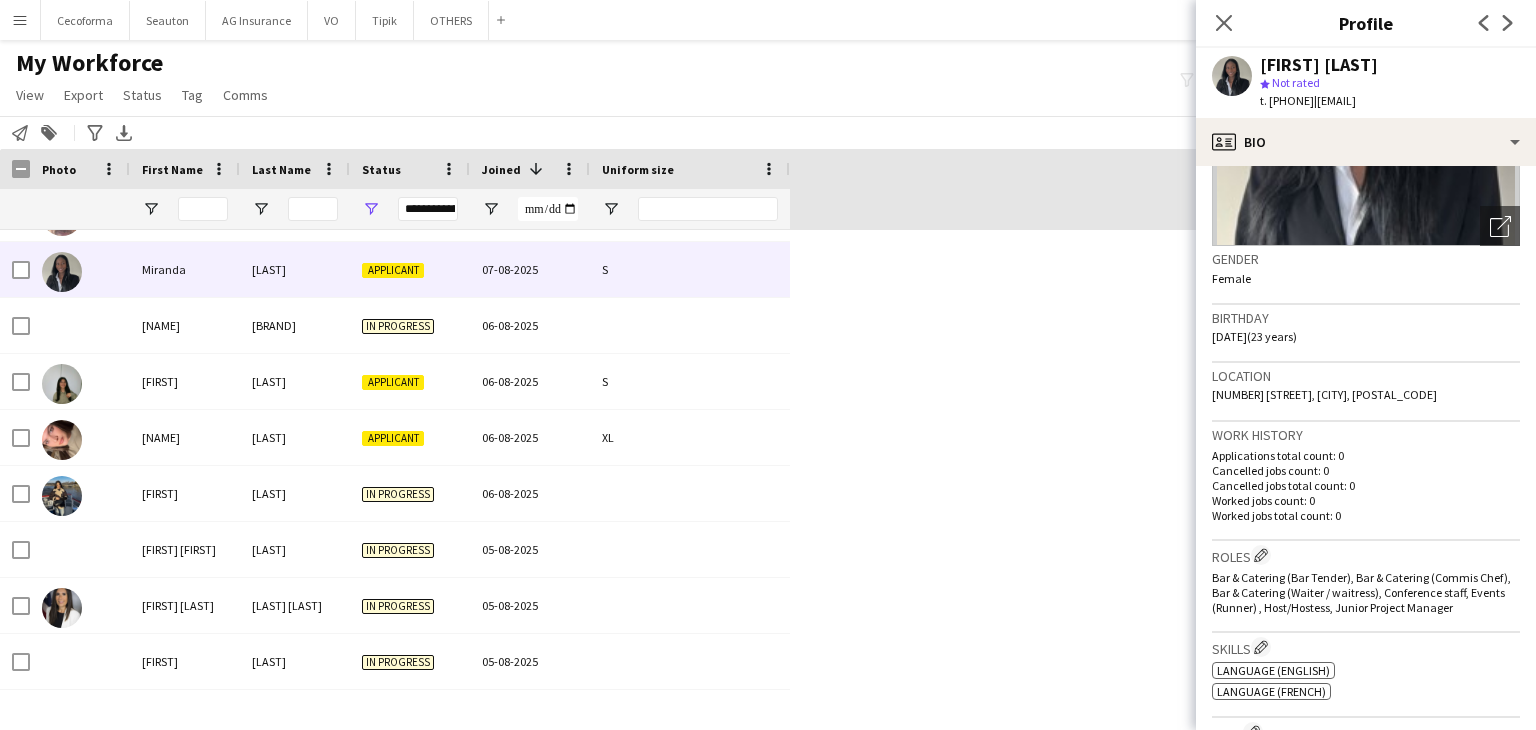 scroll, scrollTop: 100, scrollLeft: 0, axis: vertical 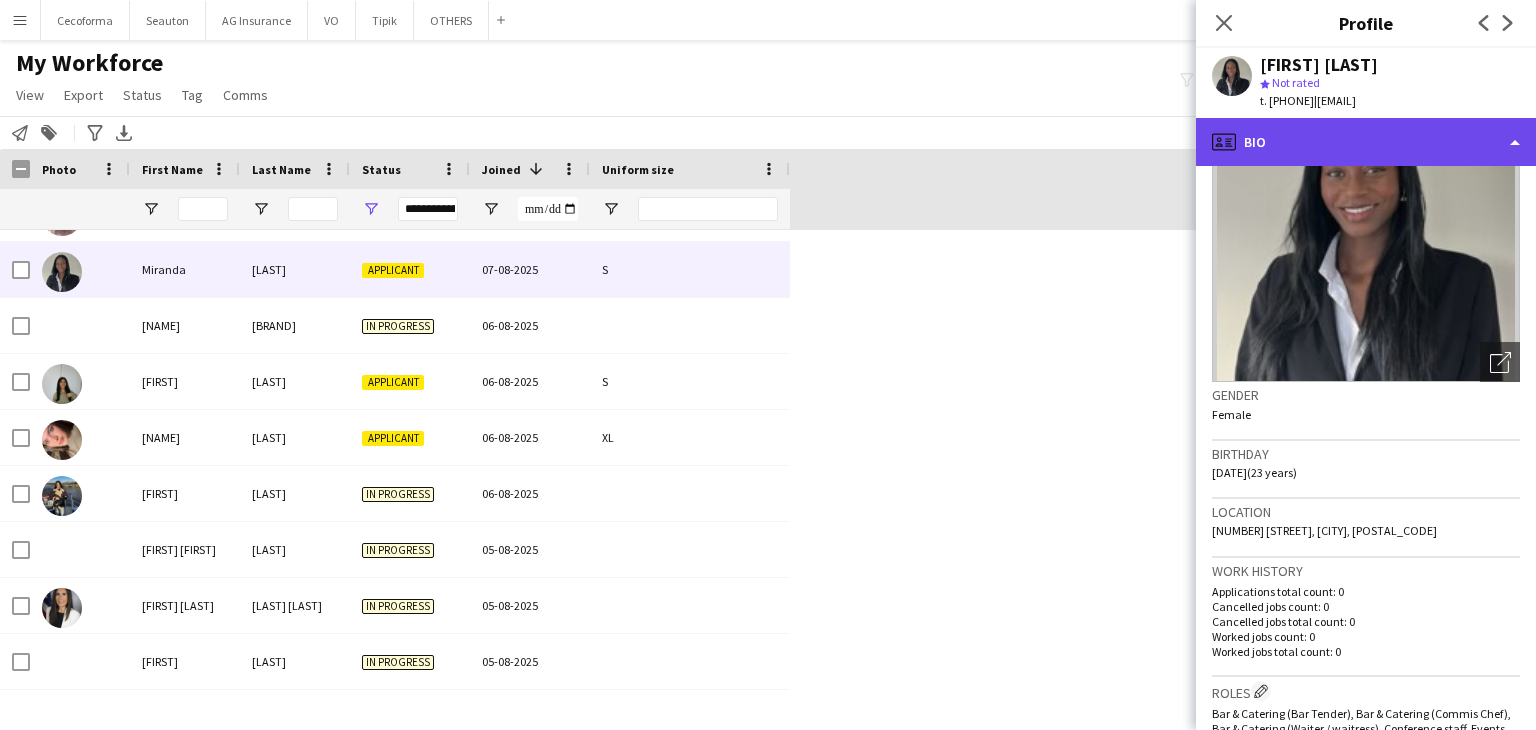 click on "profile
Bio" 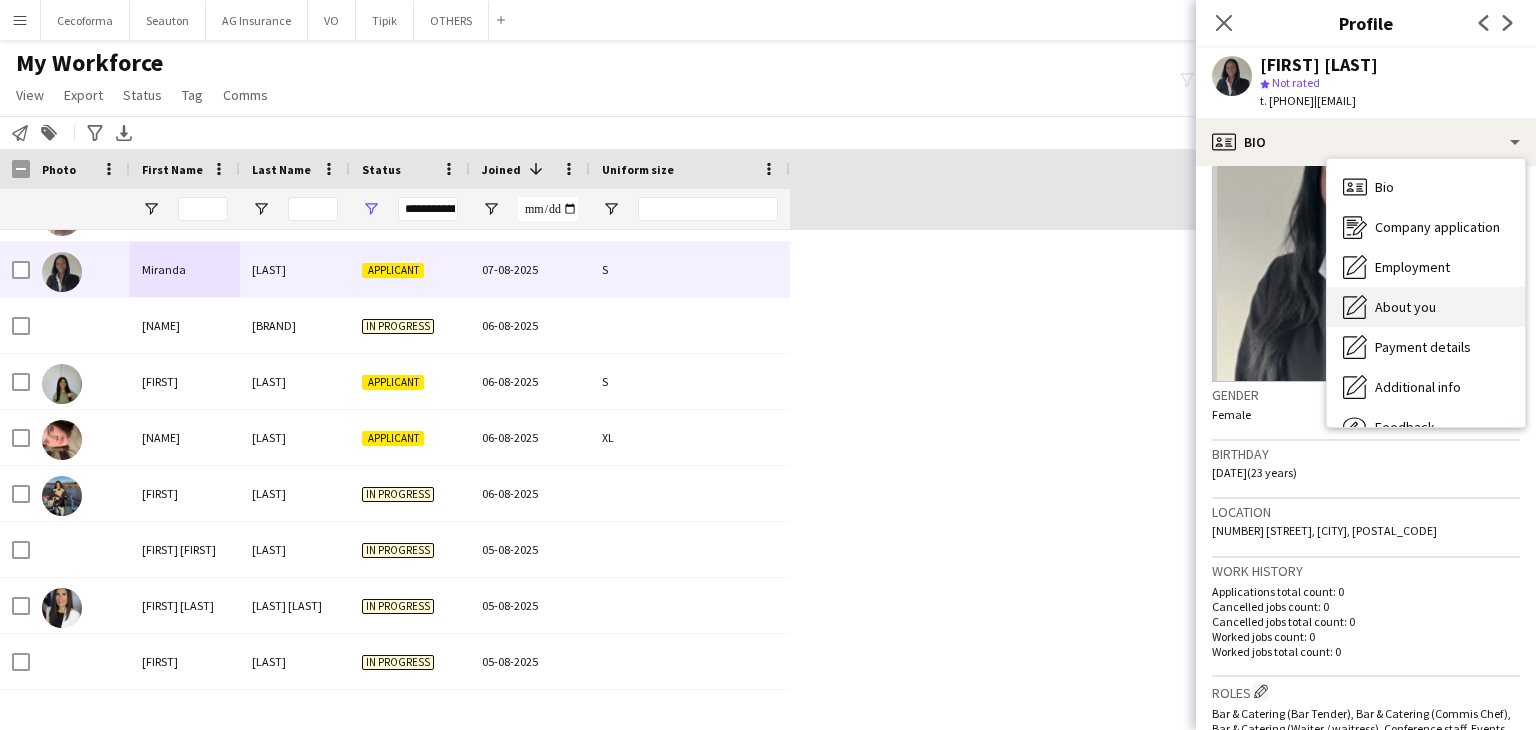 click on "About you
About you" at bounding box center (1426, 307) 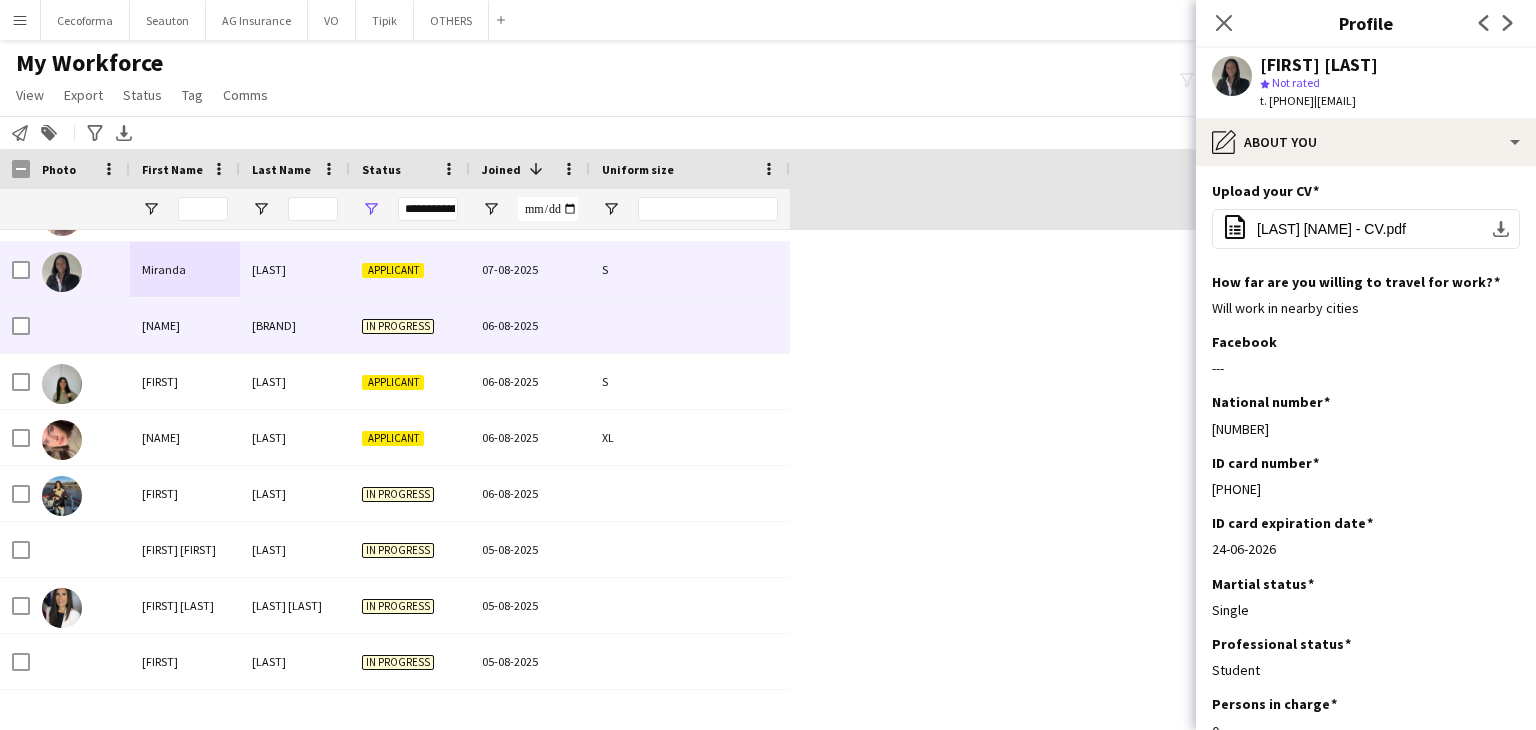 scroll, scrollTop: 0, scrollLeft: 0, axis: both 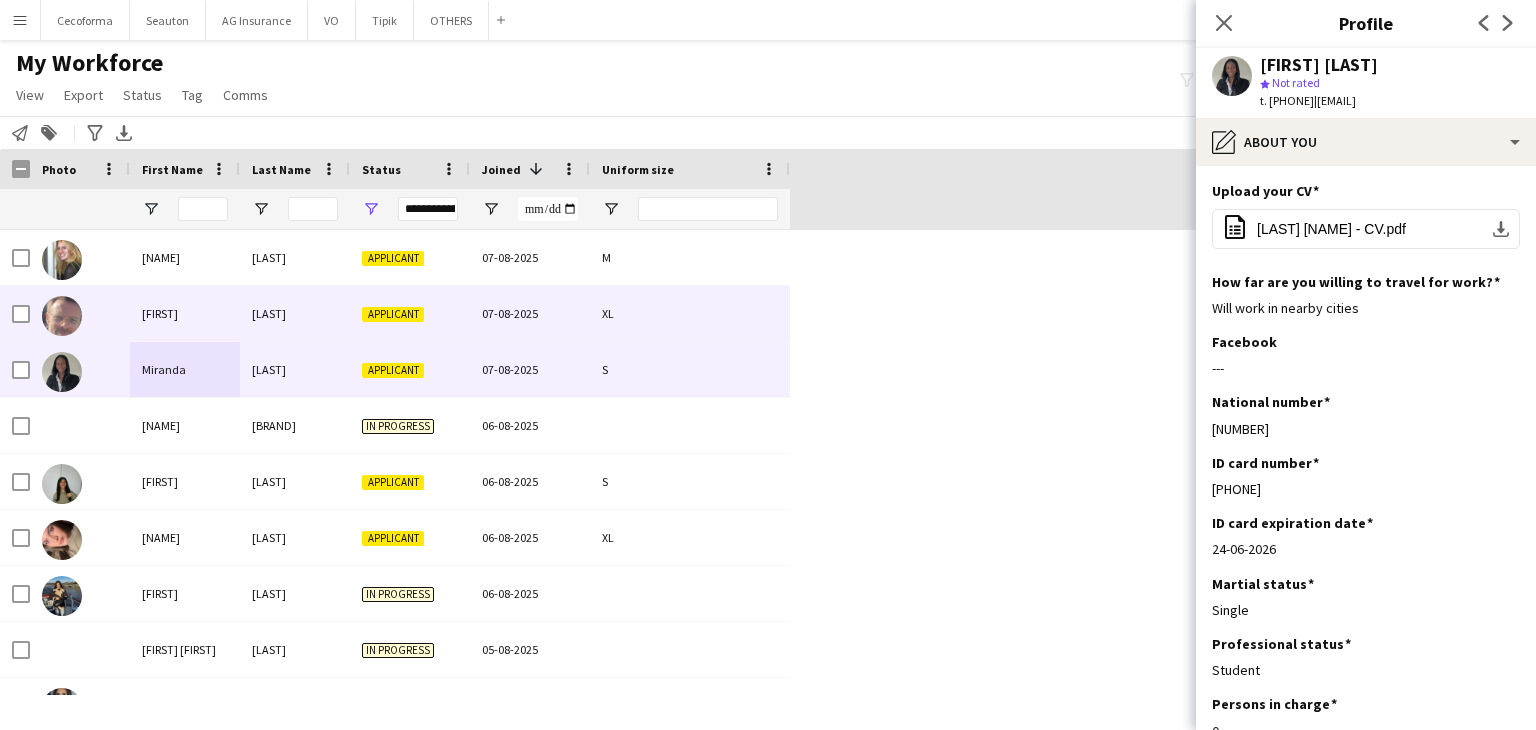 click on "[FIRST]" at bounding box center [185, 313] 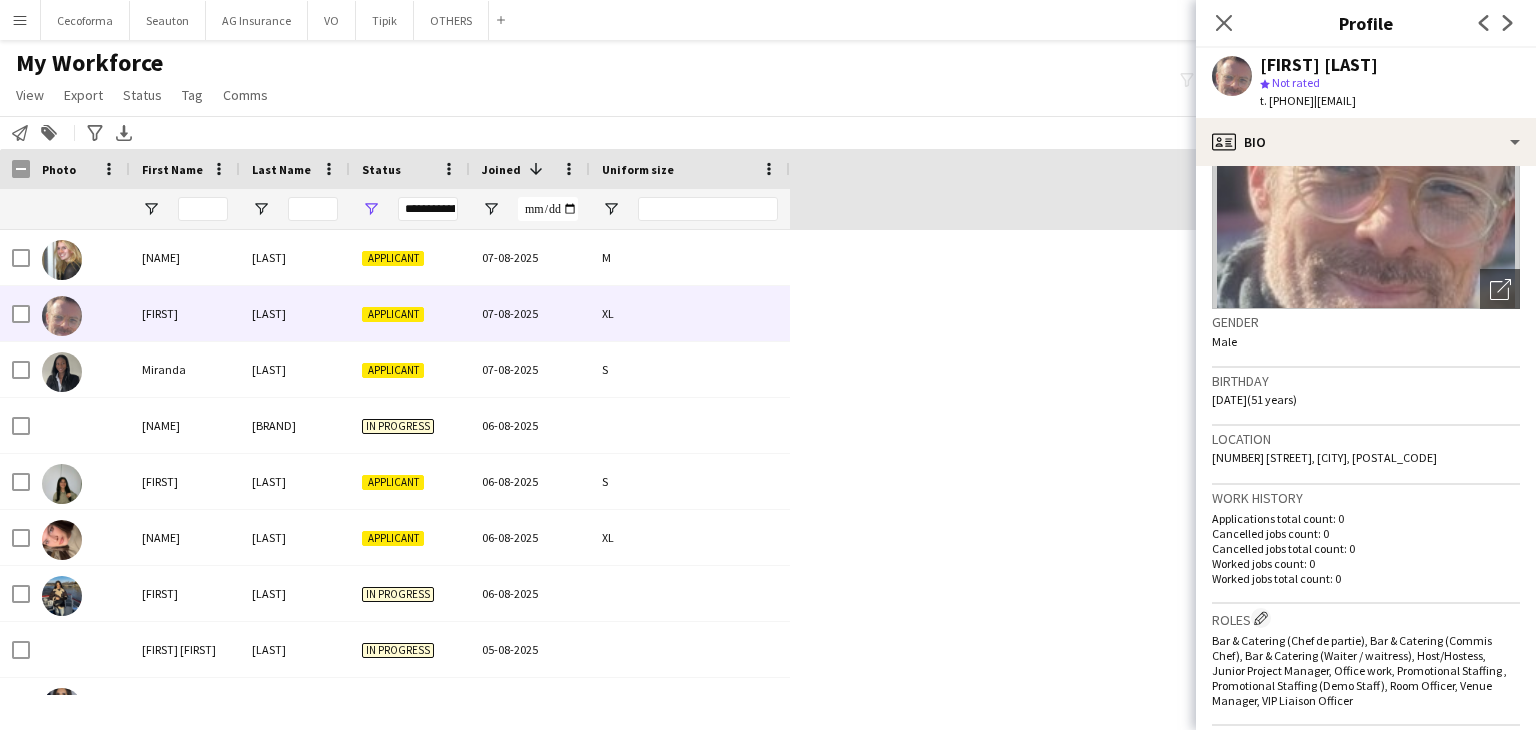 scroll, scrollTop: 0, scrollLeft: 0, axis: both 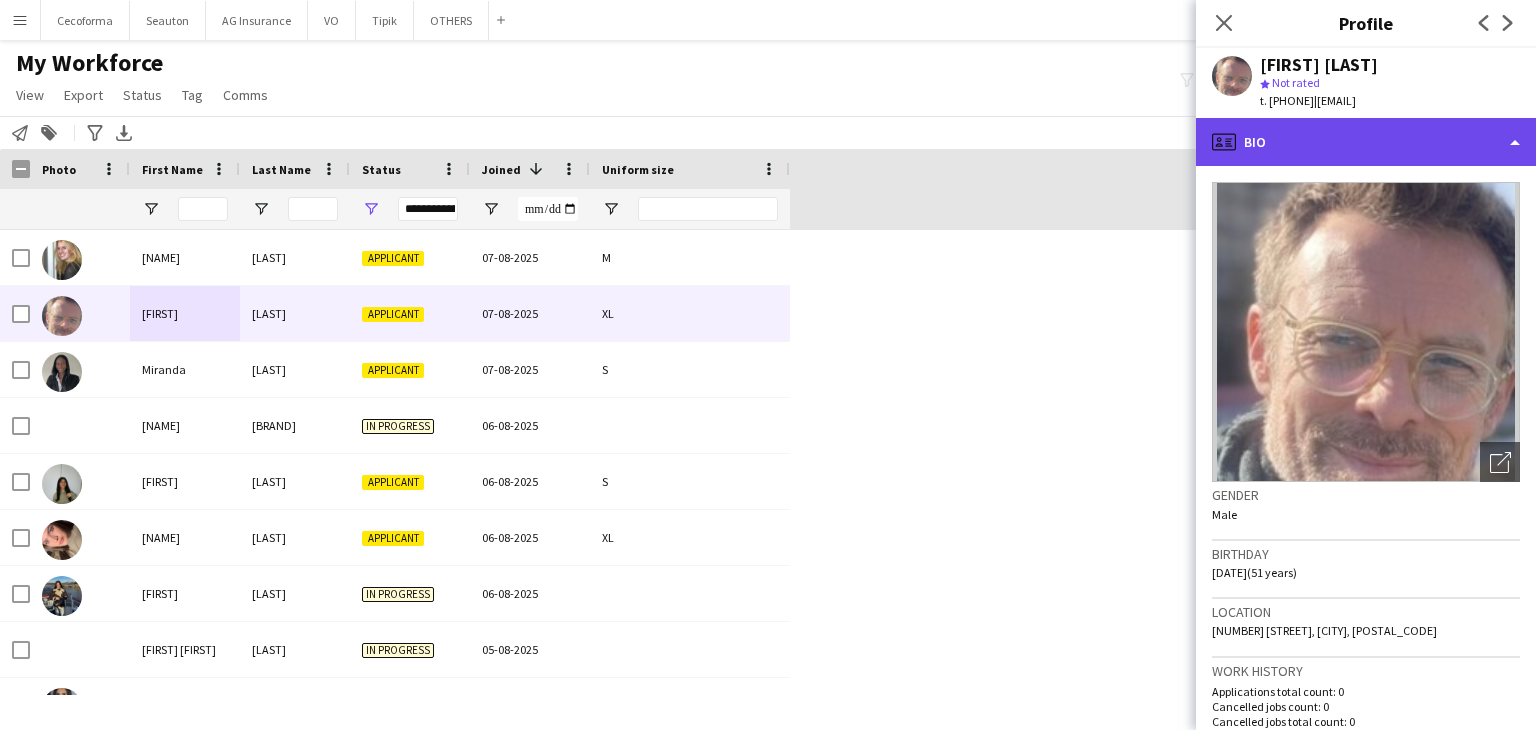 click on "profile
Bio" 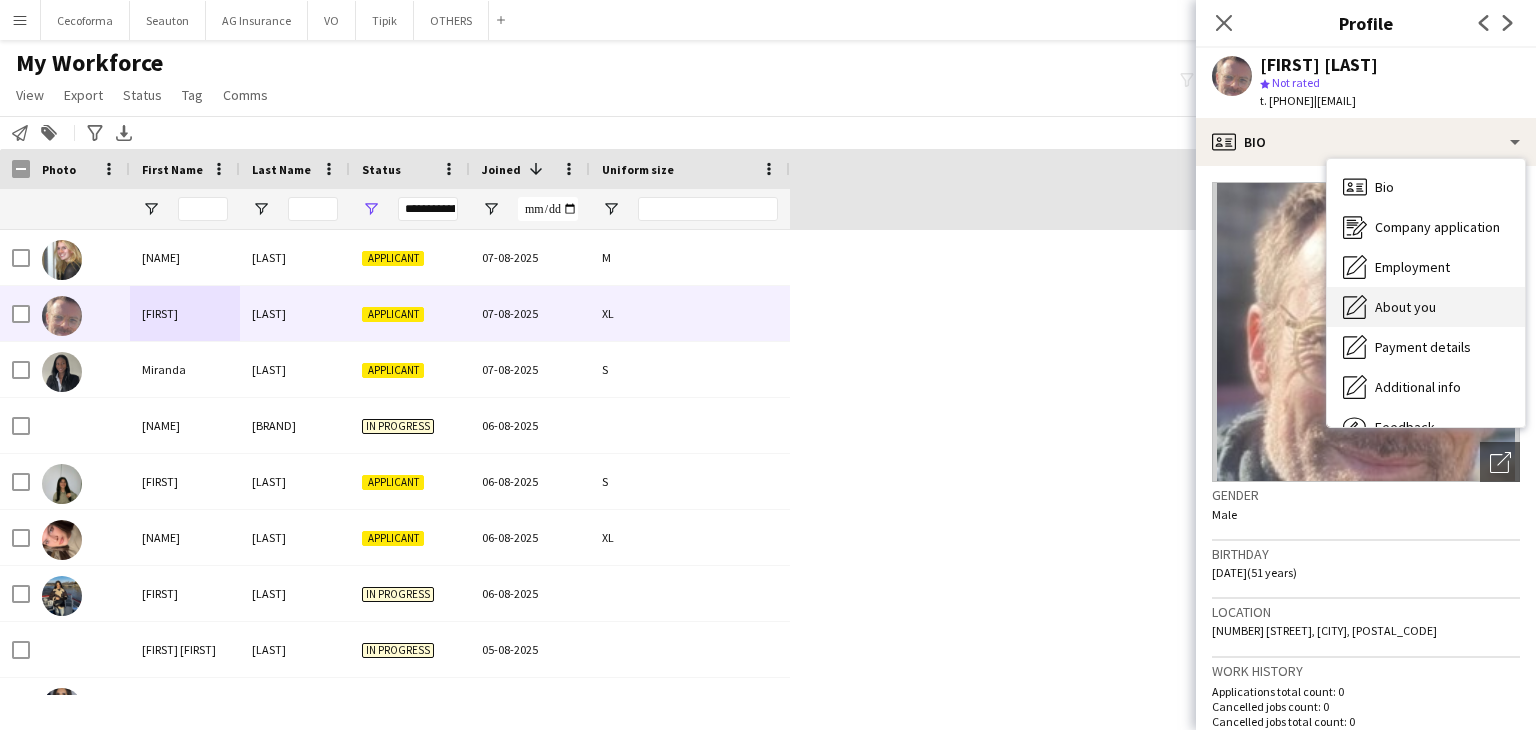 click on "About you" at bounding box center [1405, 307] 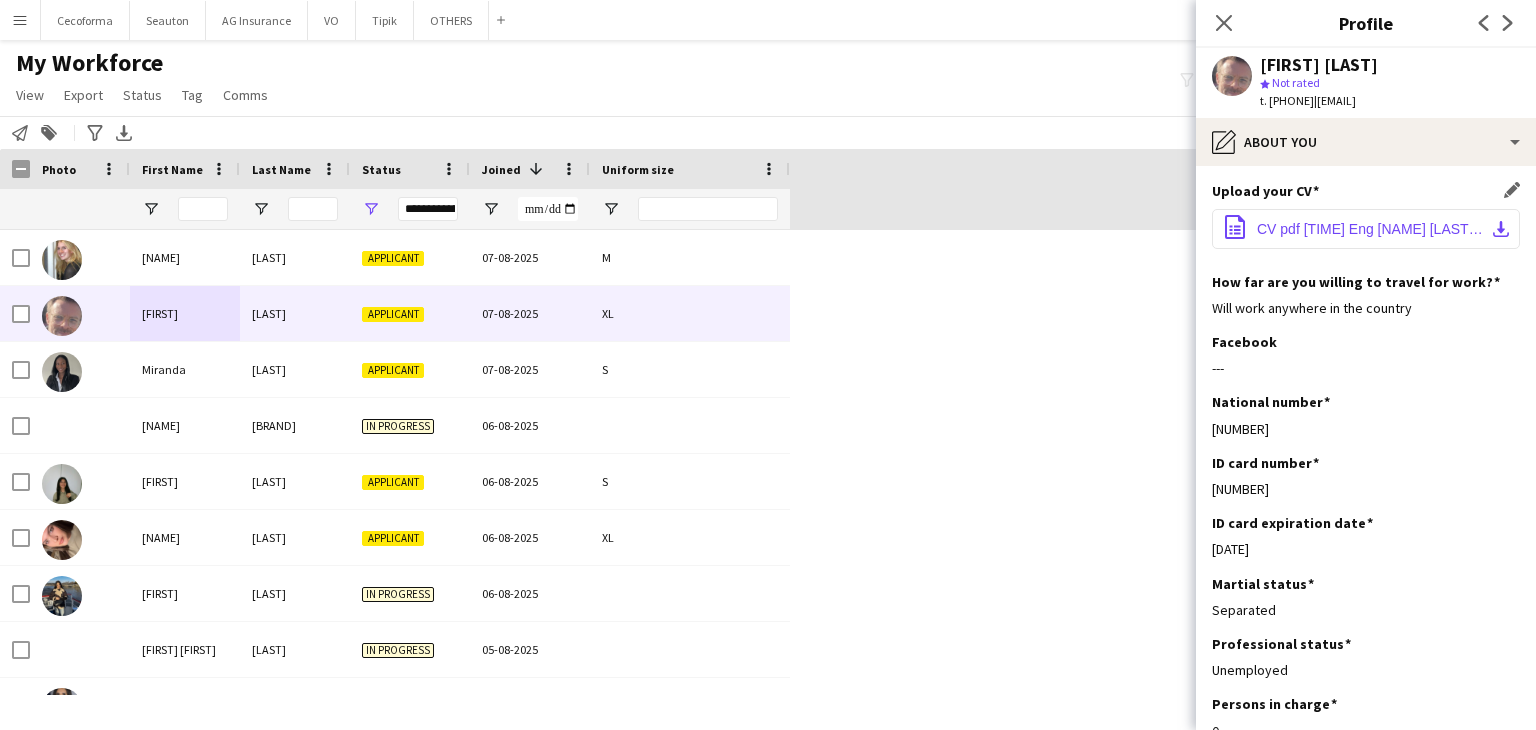 click on "CV pdf [TIME] Eng [NAME] [LAST].pdf" 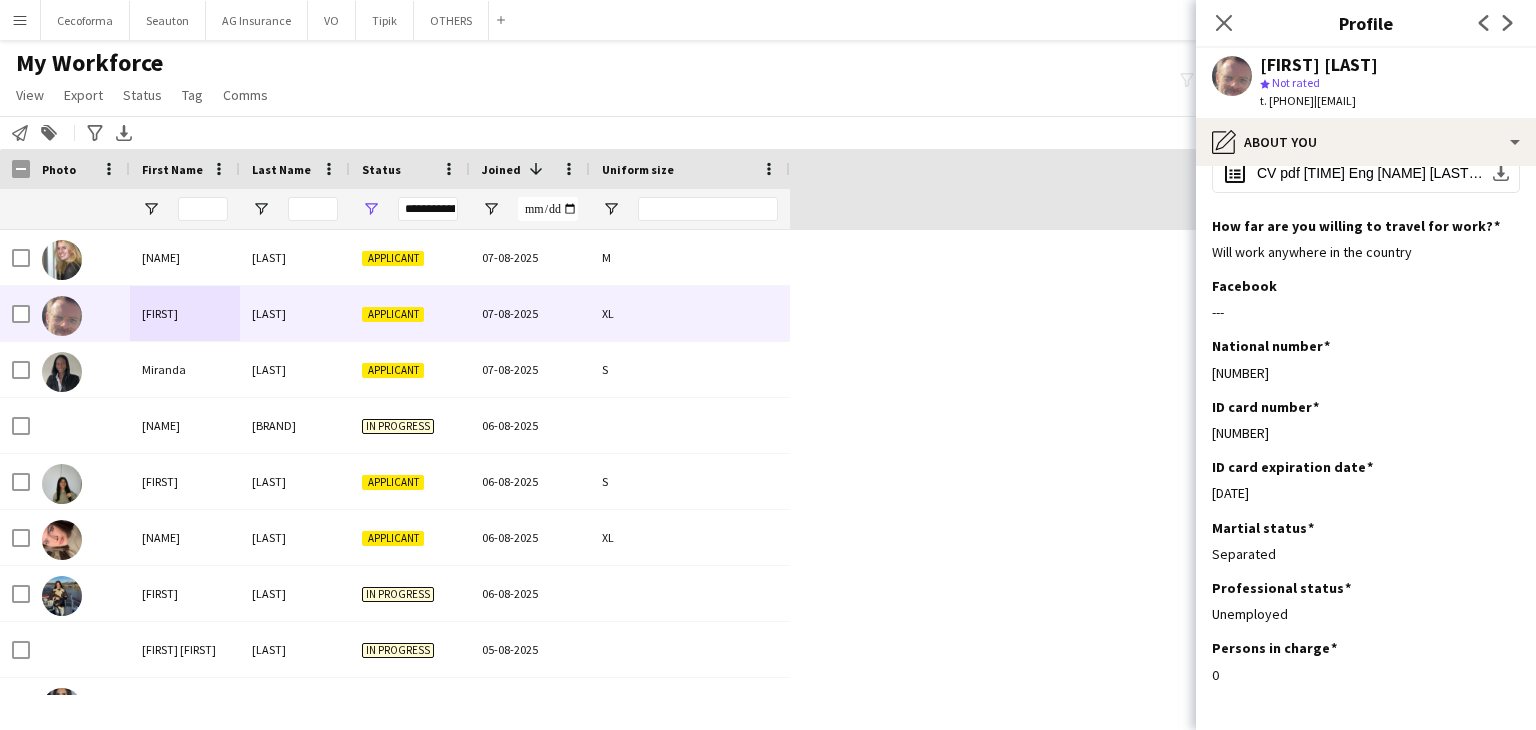 scroll, scrollTop: 0, scrollLeft: 0, axis: both 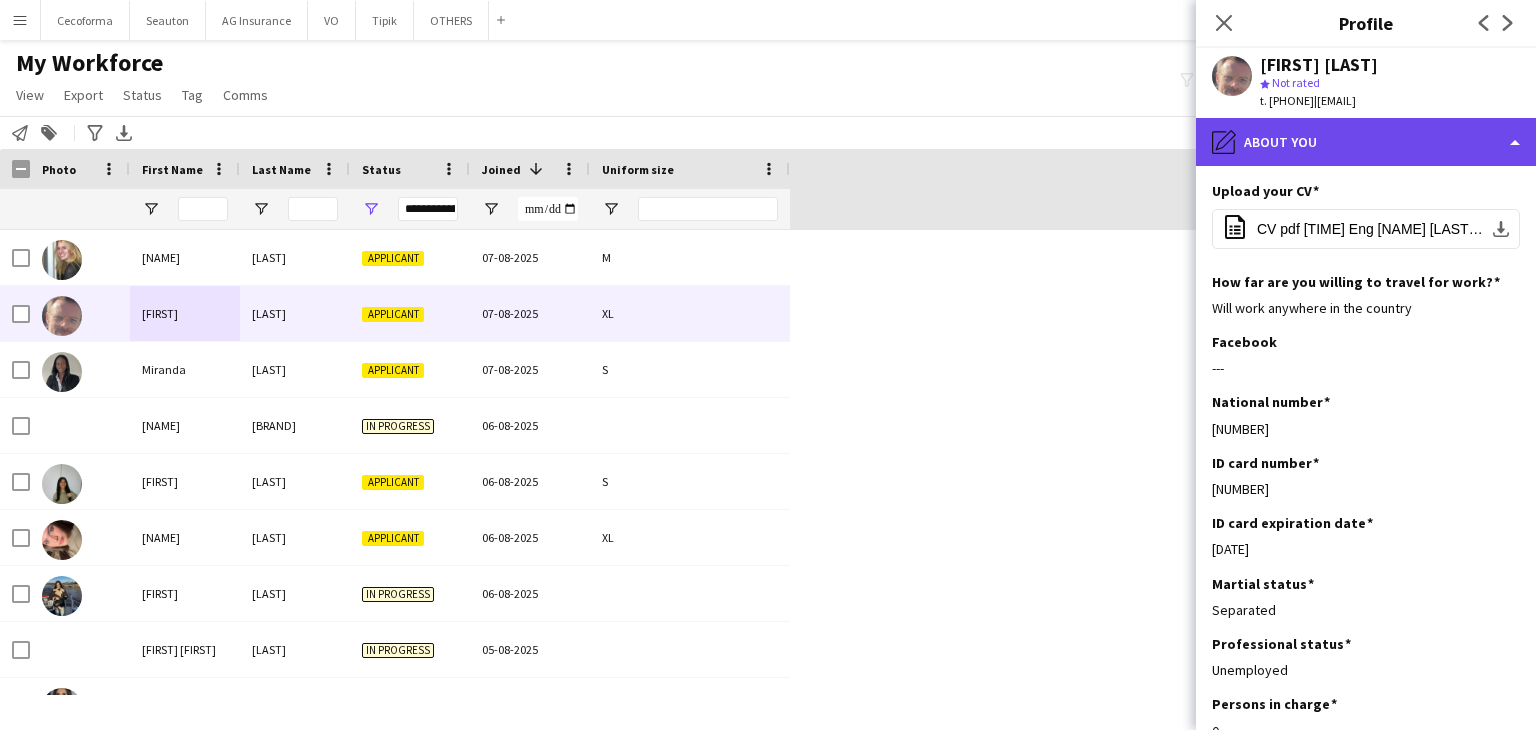 click on "pencil4
About you" 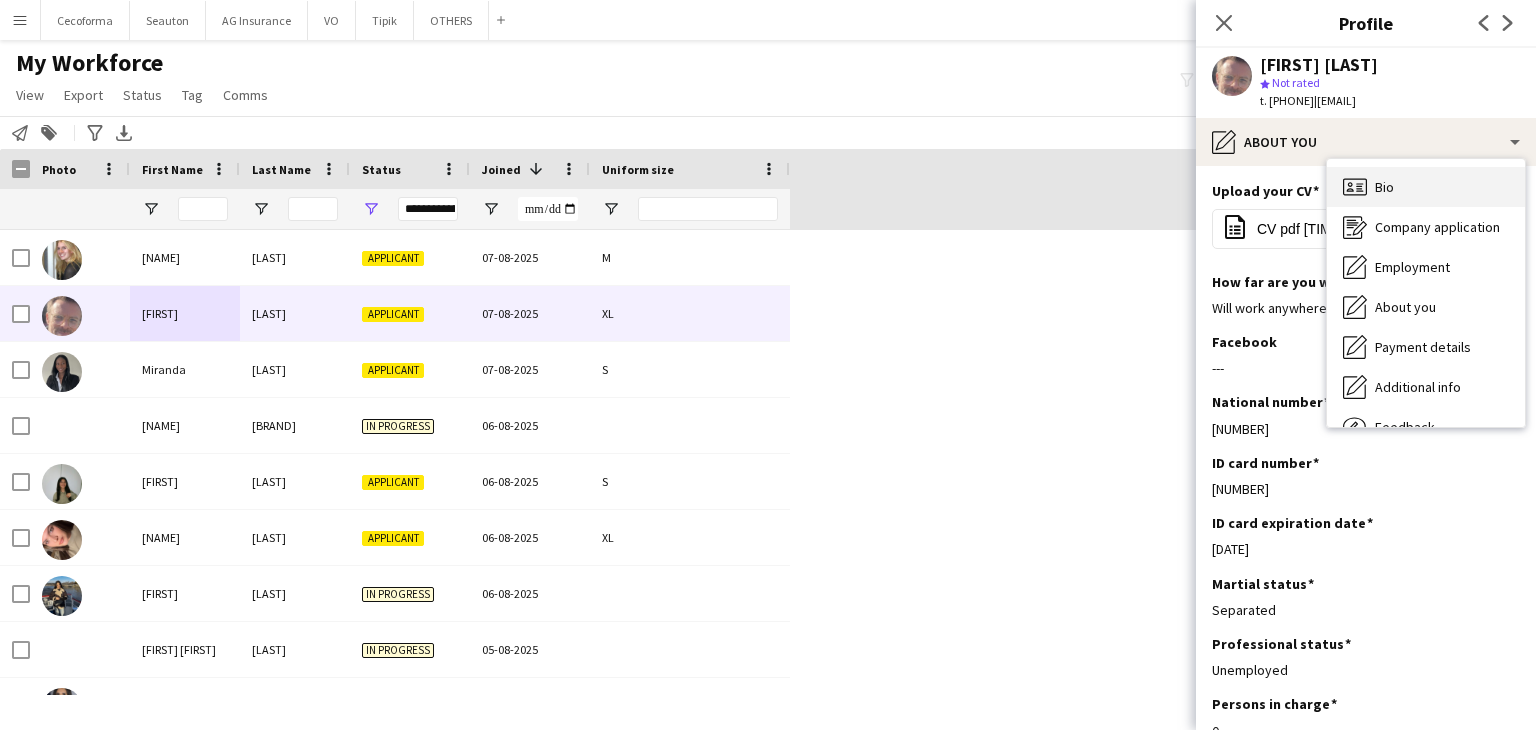 click on "Bio
Bio" at bounding box center (1426, 187) 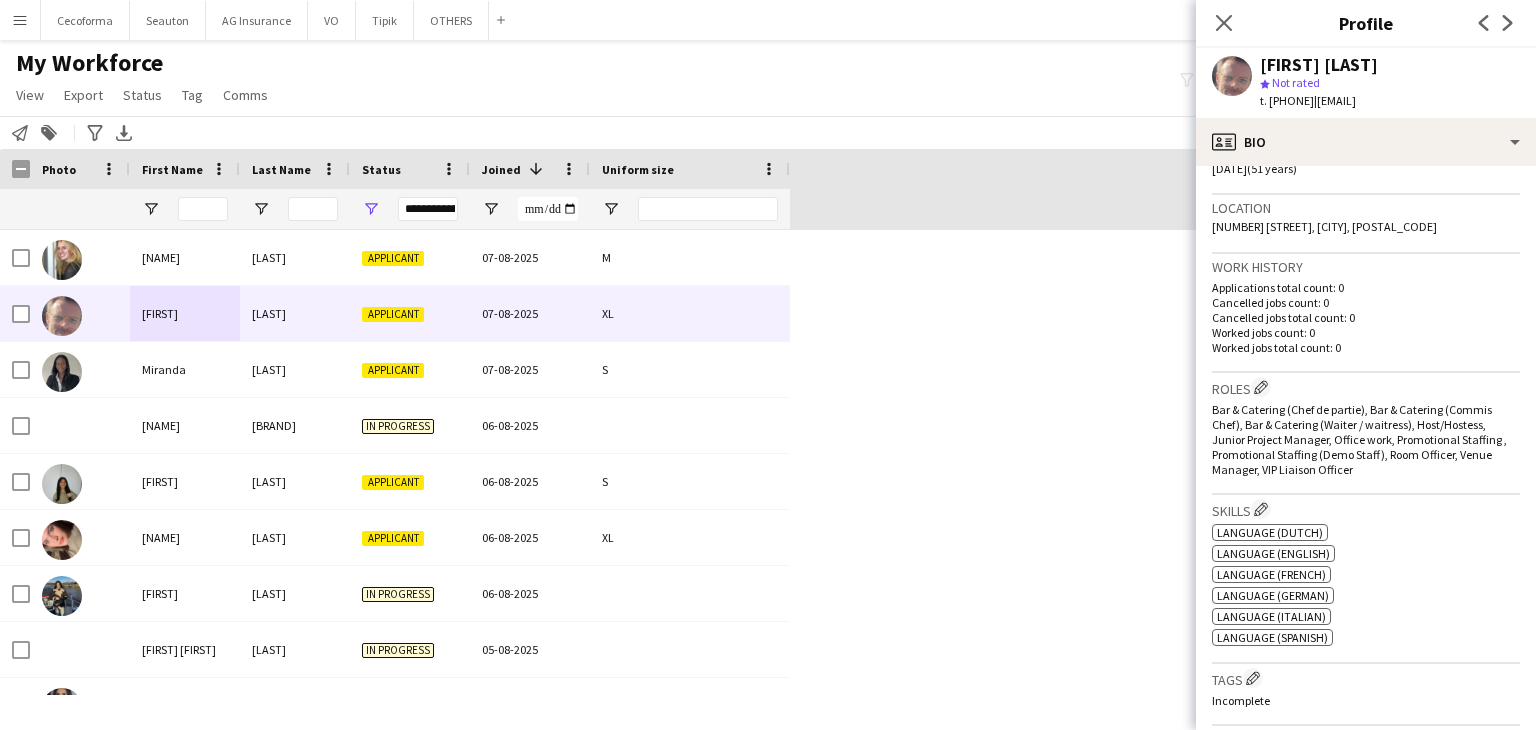 scroll, scrollTop: 500, scrollLeft: 0, axis: vertical 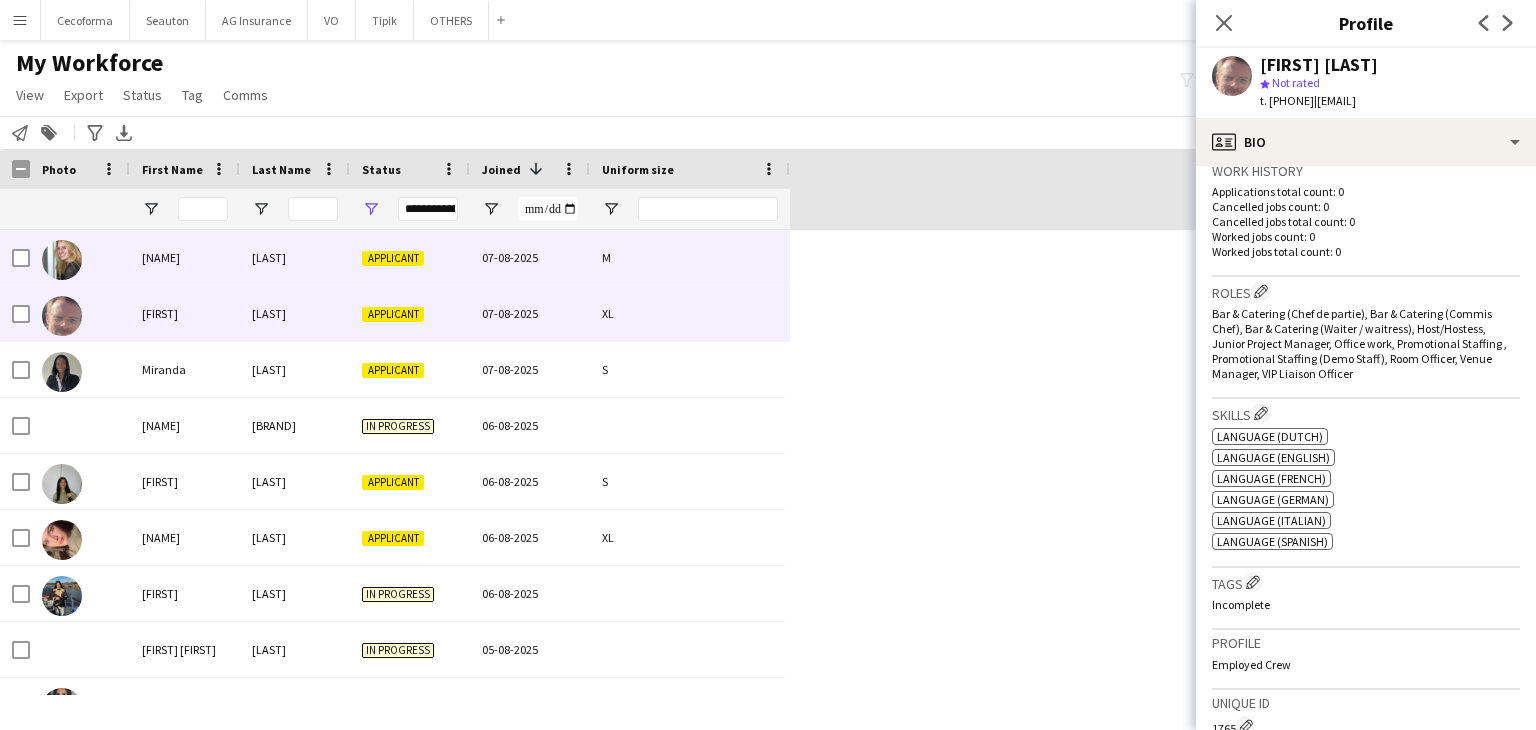click on "[NAME]" at bounding box center [185, 257] 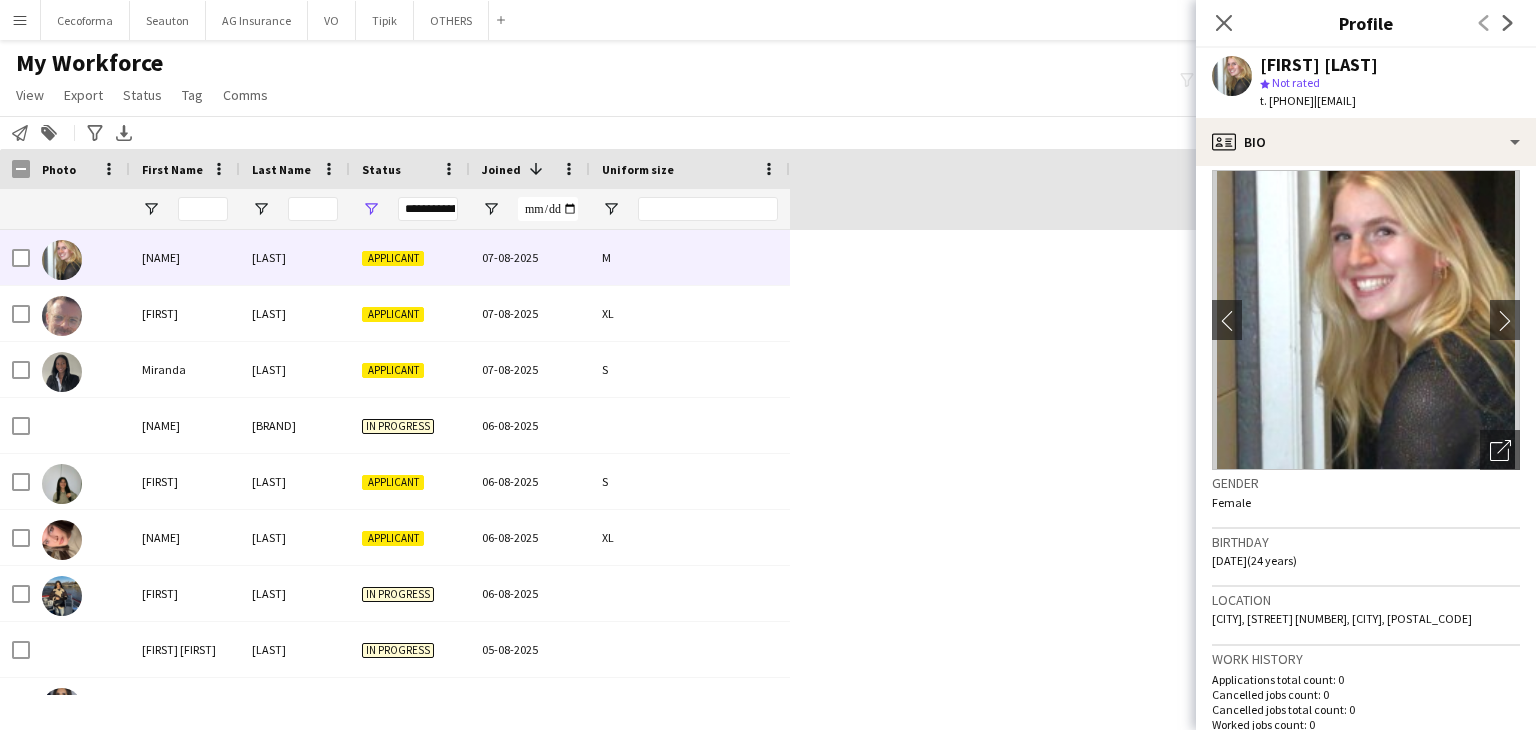 scroll, scrollTop: 0, scrollLeft: 0, axis: both 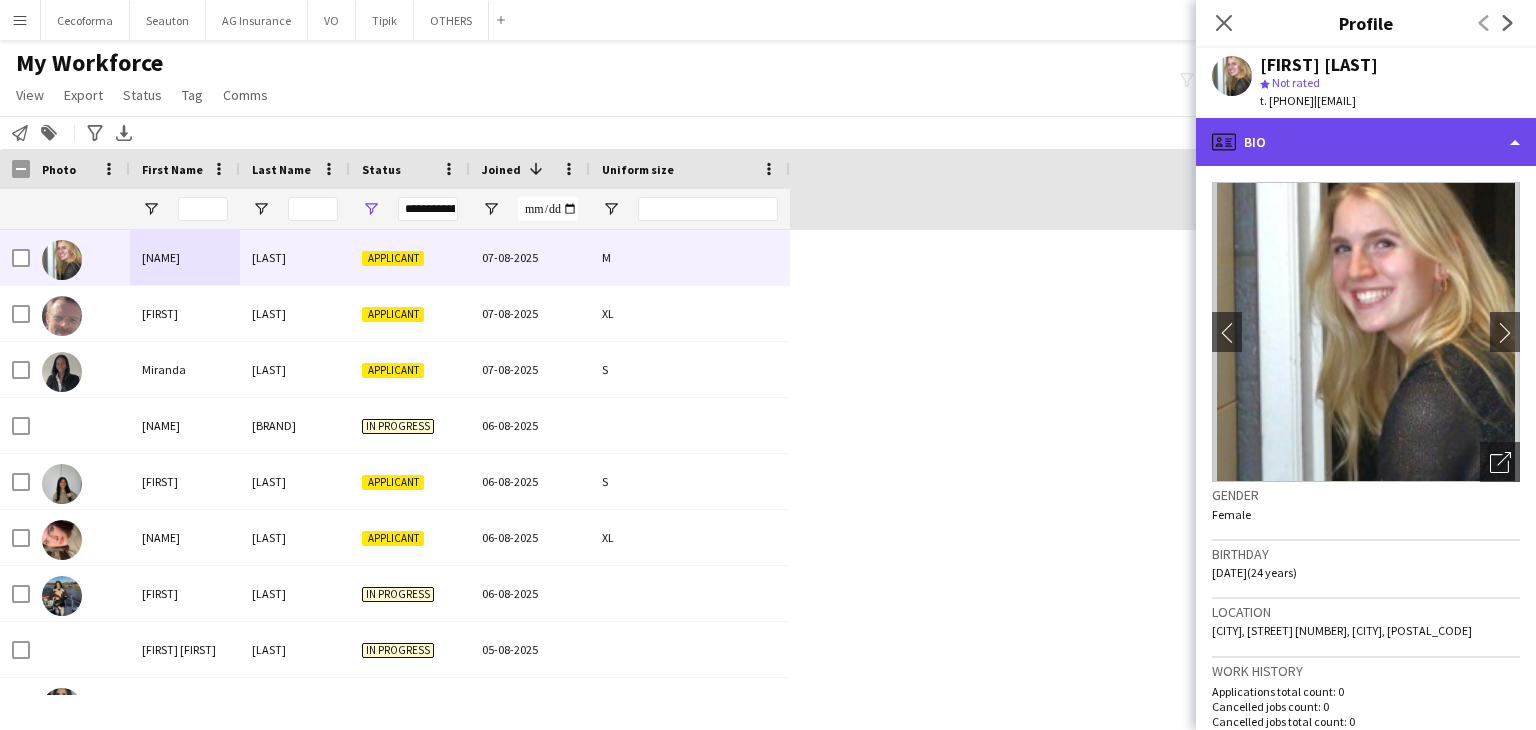 click on "profile
Bio" 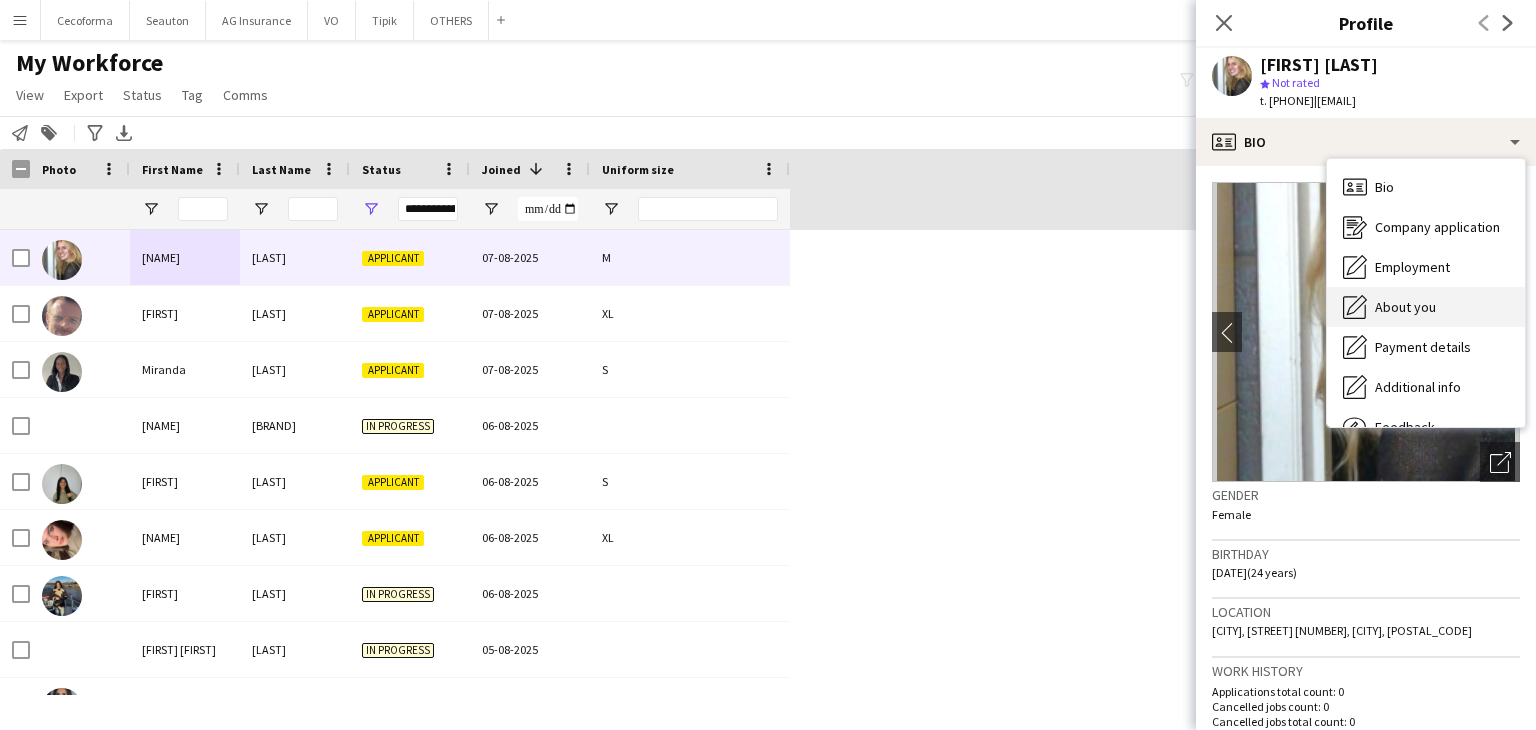click on "About you
About you" at bounding box center [1426, 307] 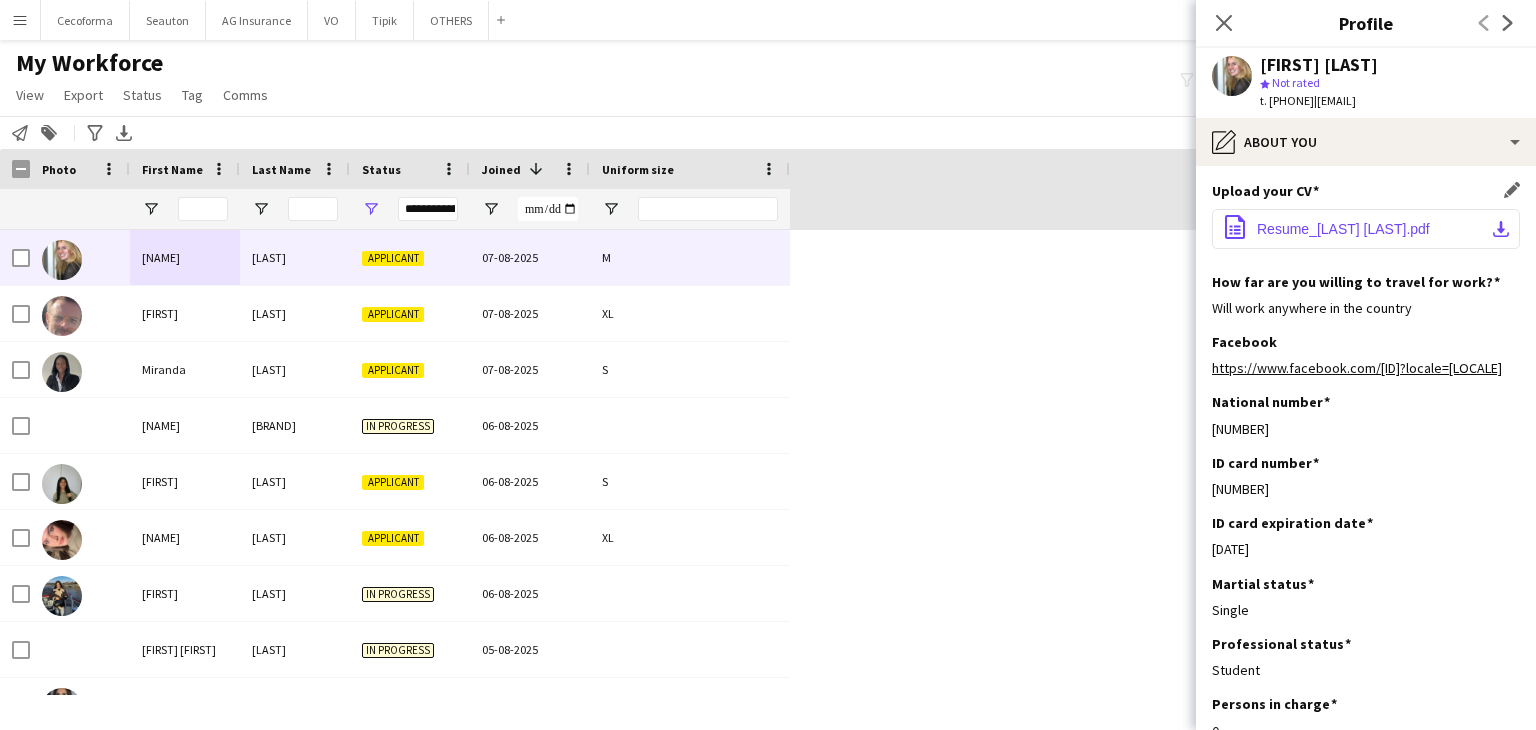 click on "Resume_[LAST] [LAST].pdf" 